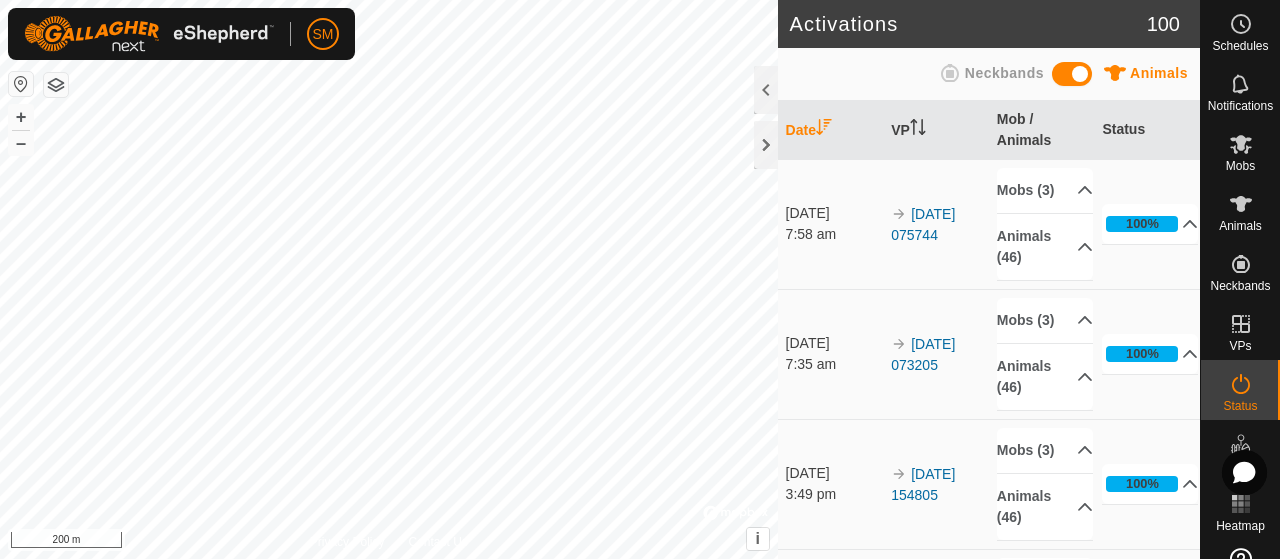 scroll, scrollTop: 0, scrollLeft: 0, axis: both 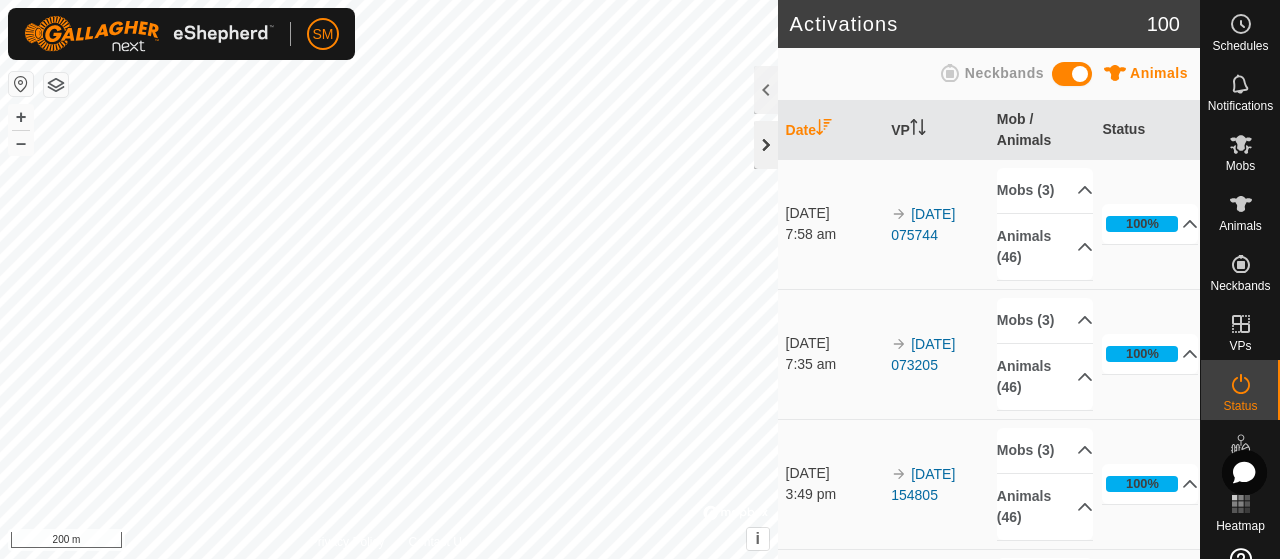click 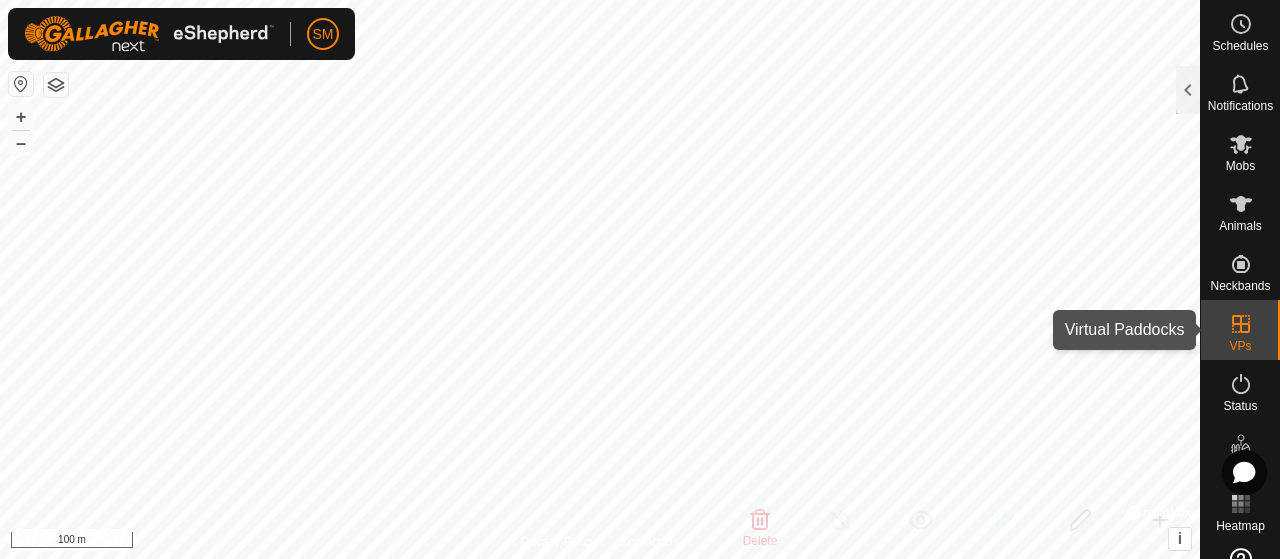 click 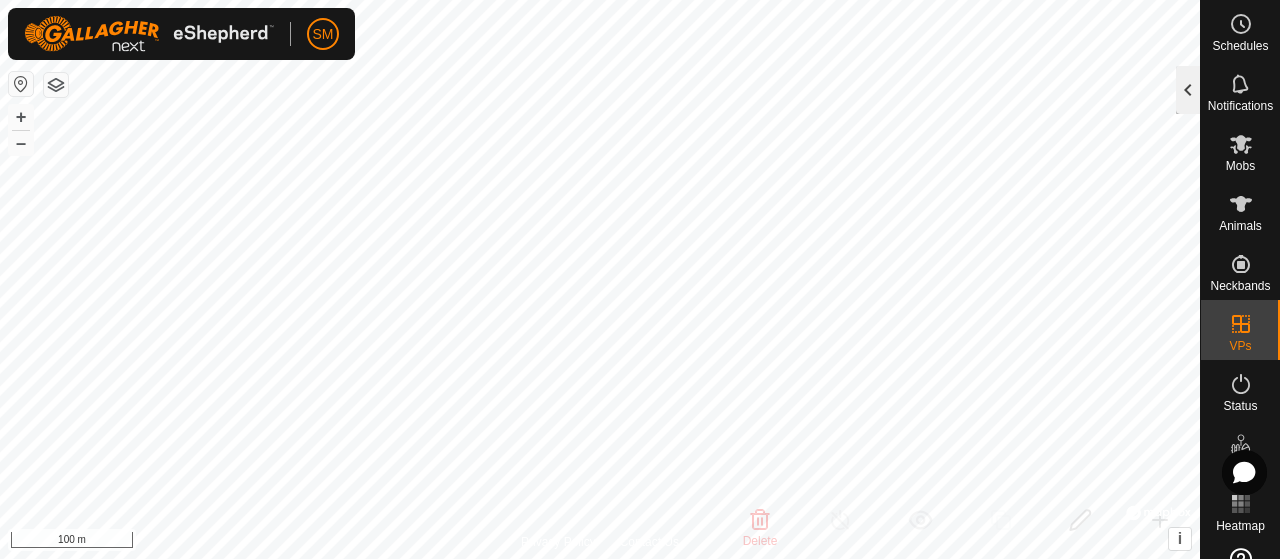 click 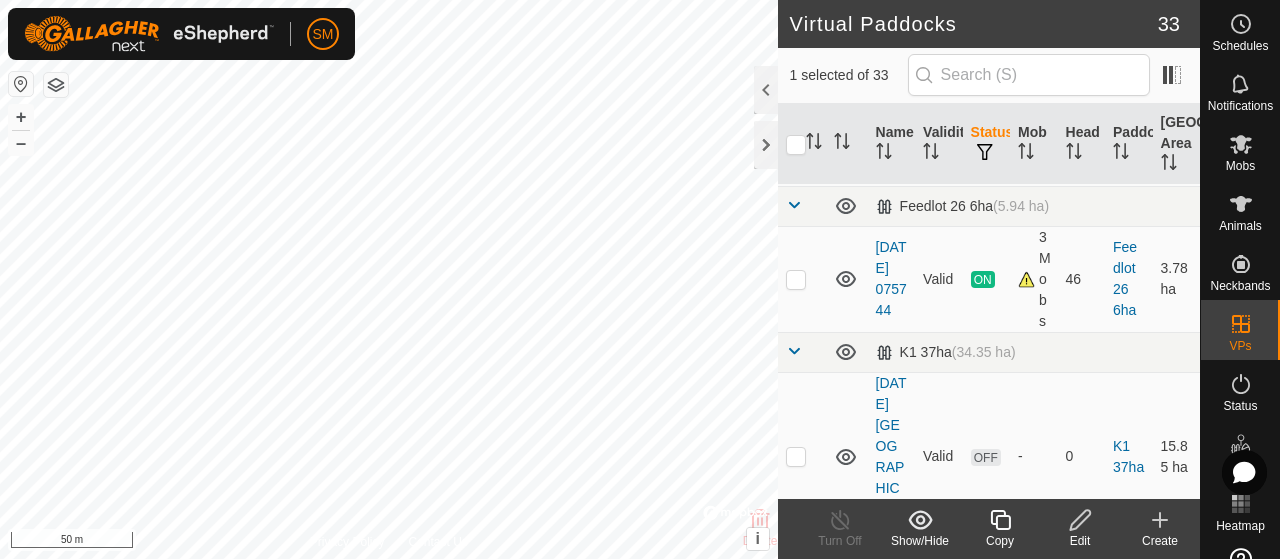 scroll, scrollTop: 1032, scrollLeft: 0, axis: vertical 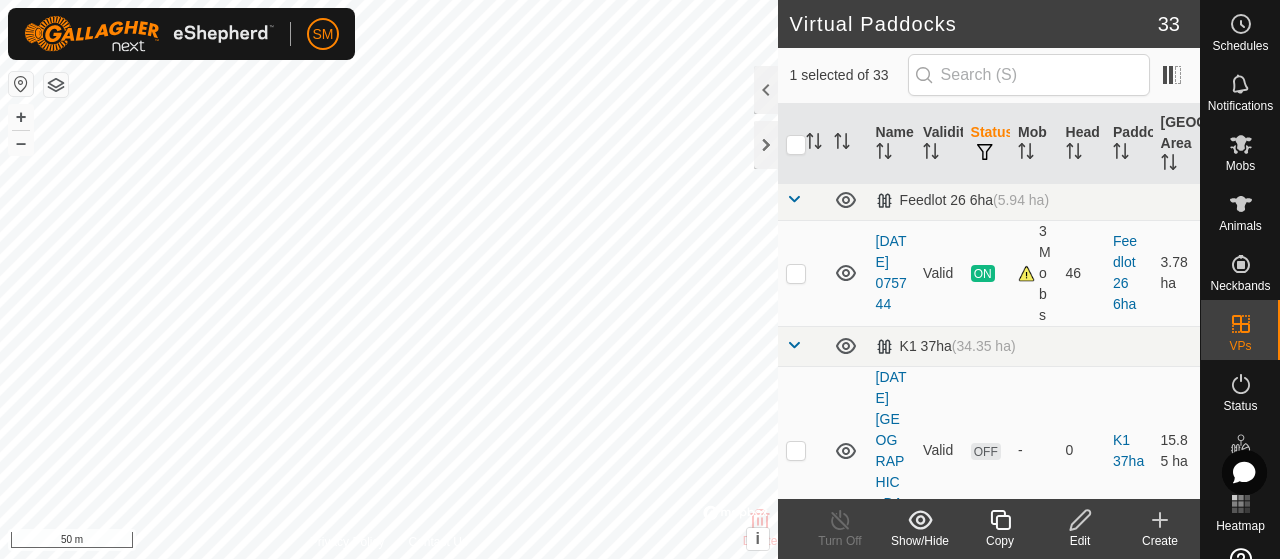 click at bounding box center (796, -39) 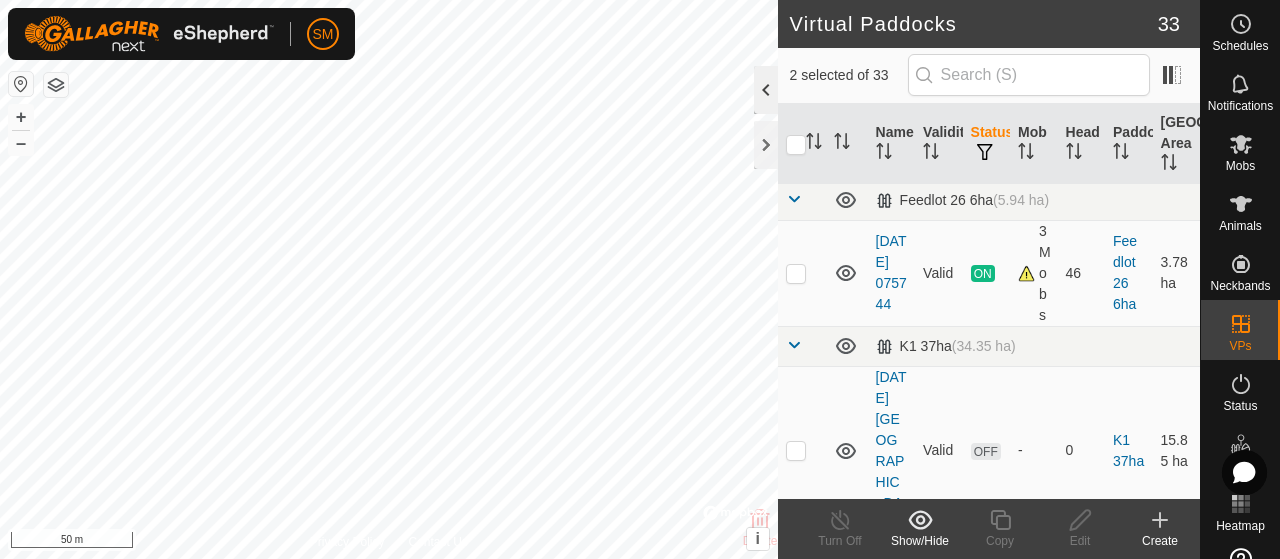click 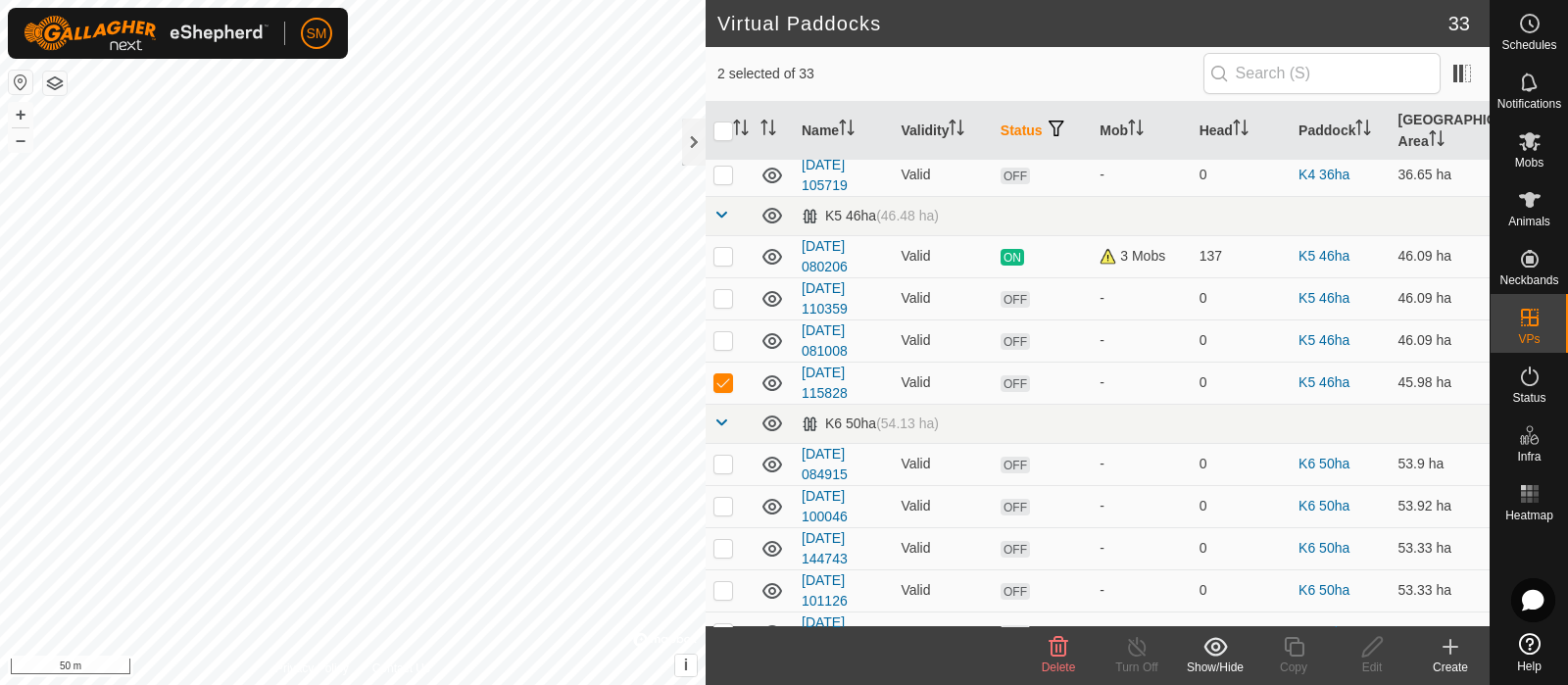 scroll, scrollTop: 1168, scrollLeft: 0, axis: vertical 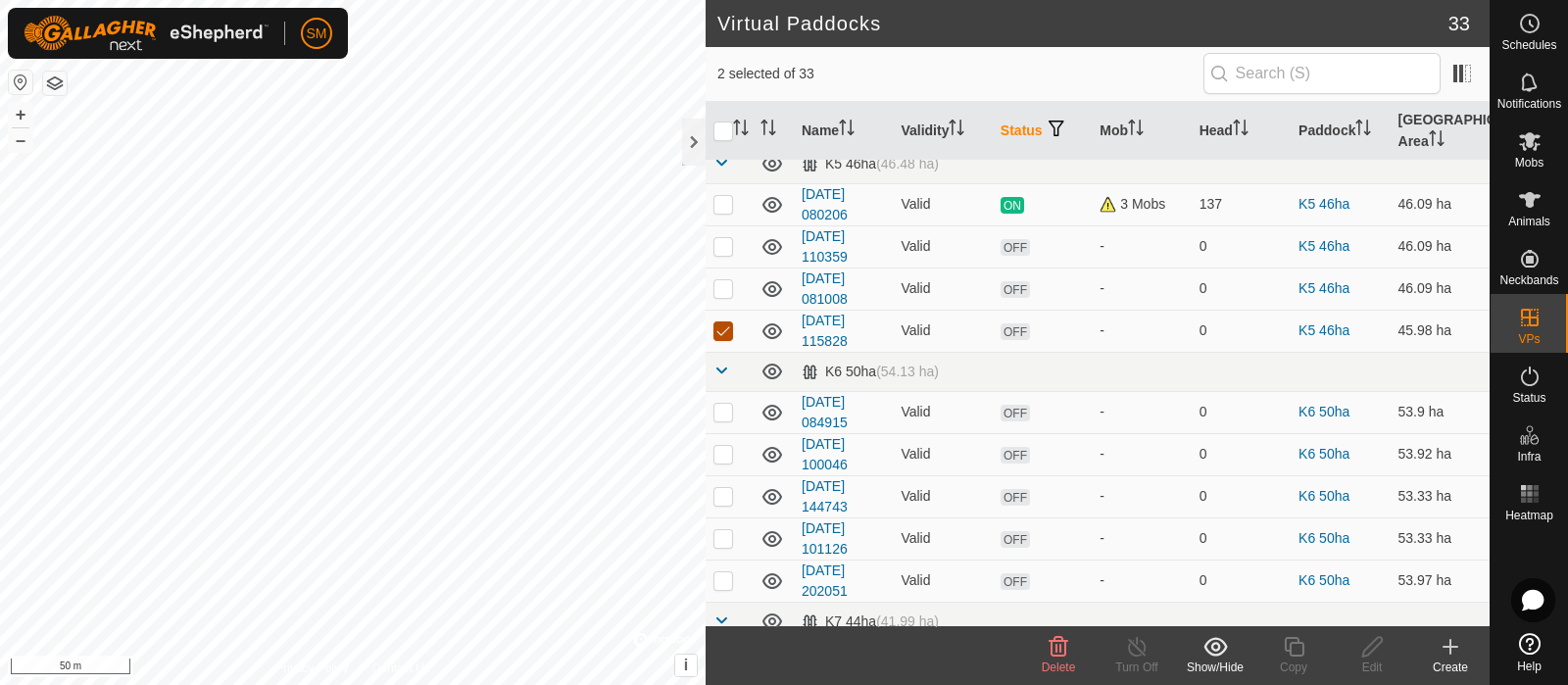 click at bounding box center [723, 331] 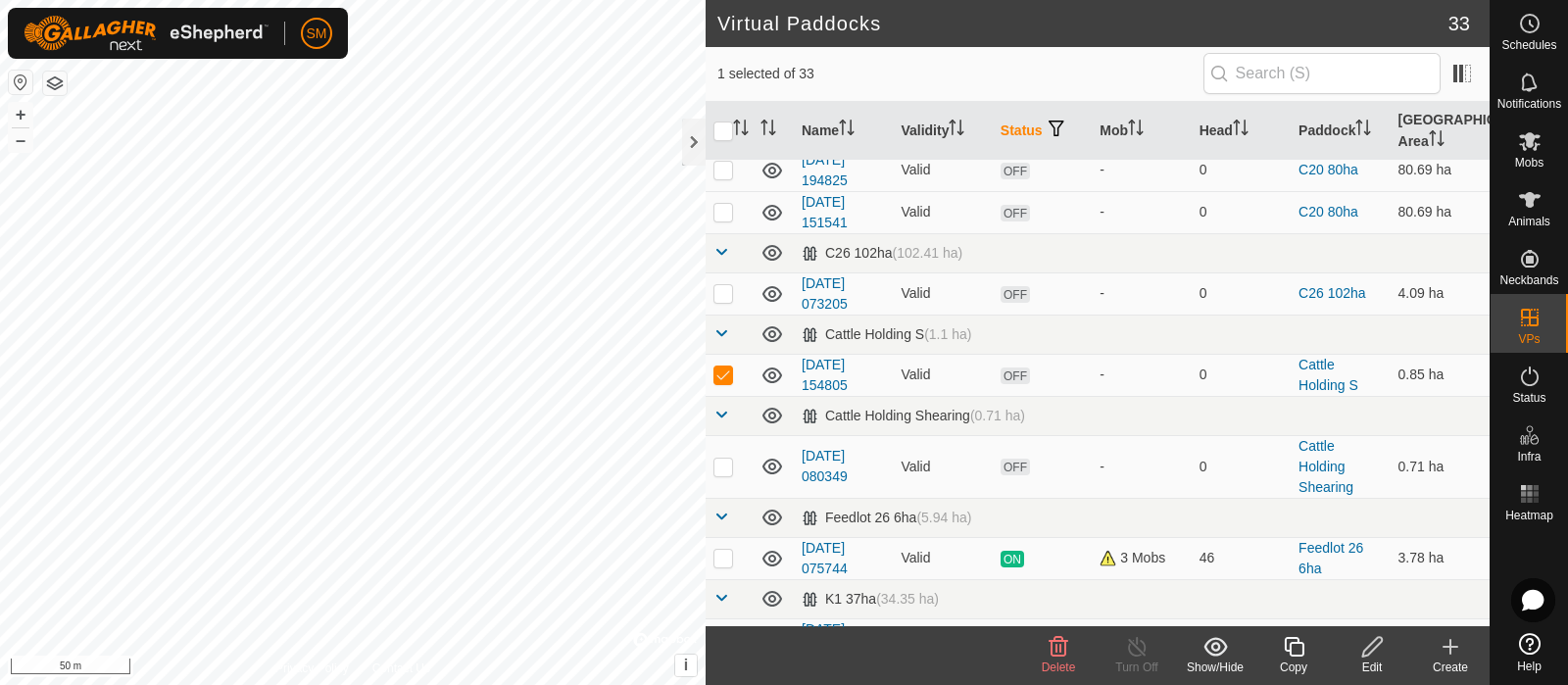 scroll, scrollTop: 247, scrollLeft: 0, axis: vertical 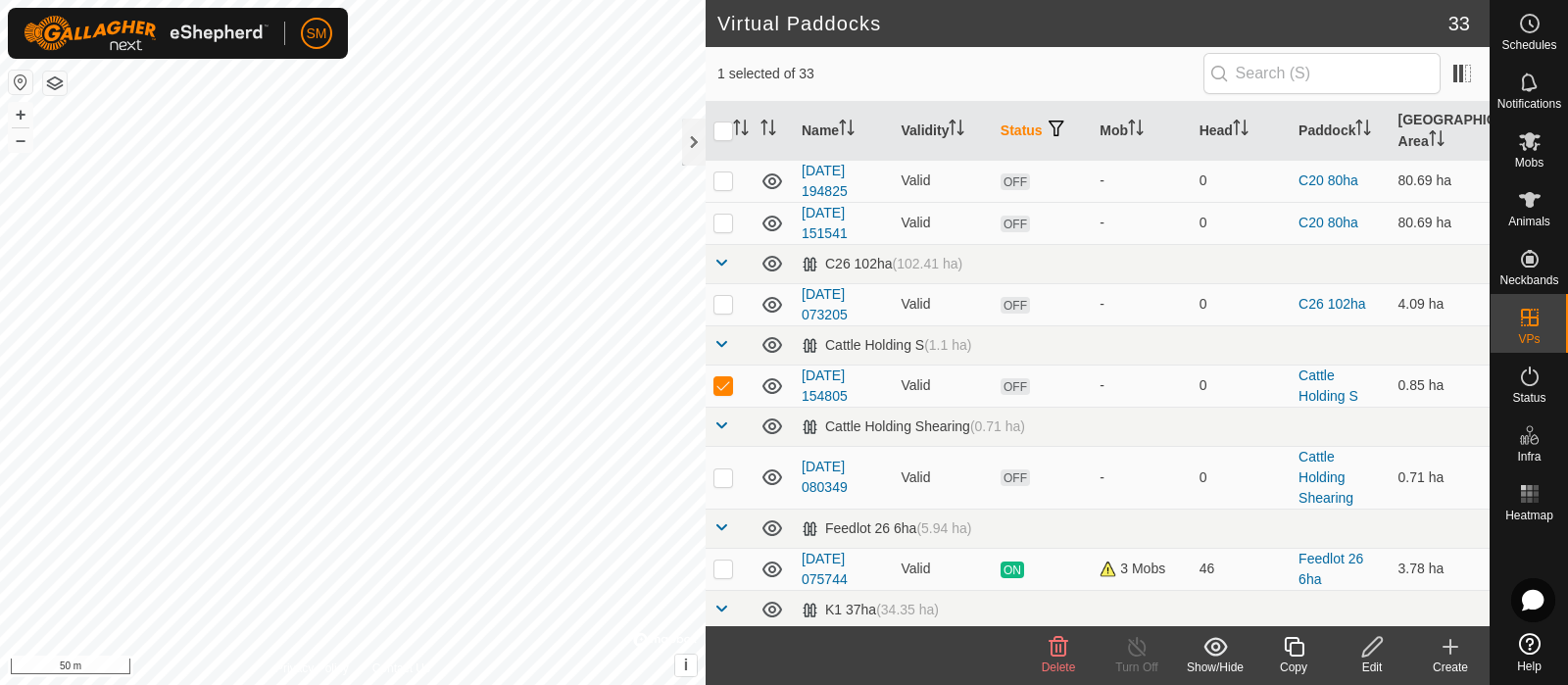 click 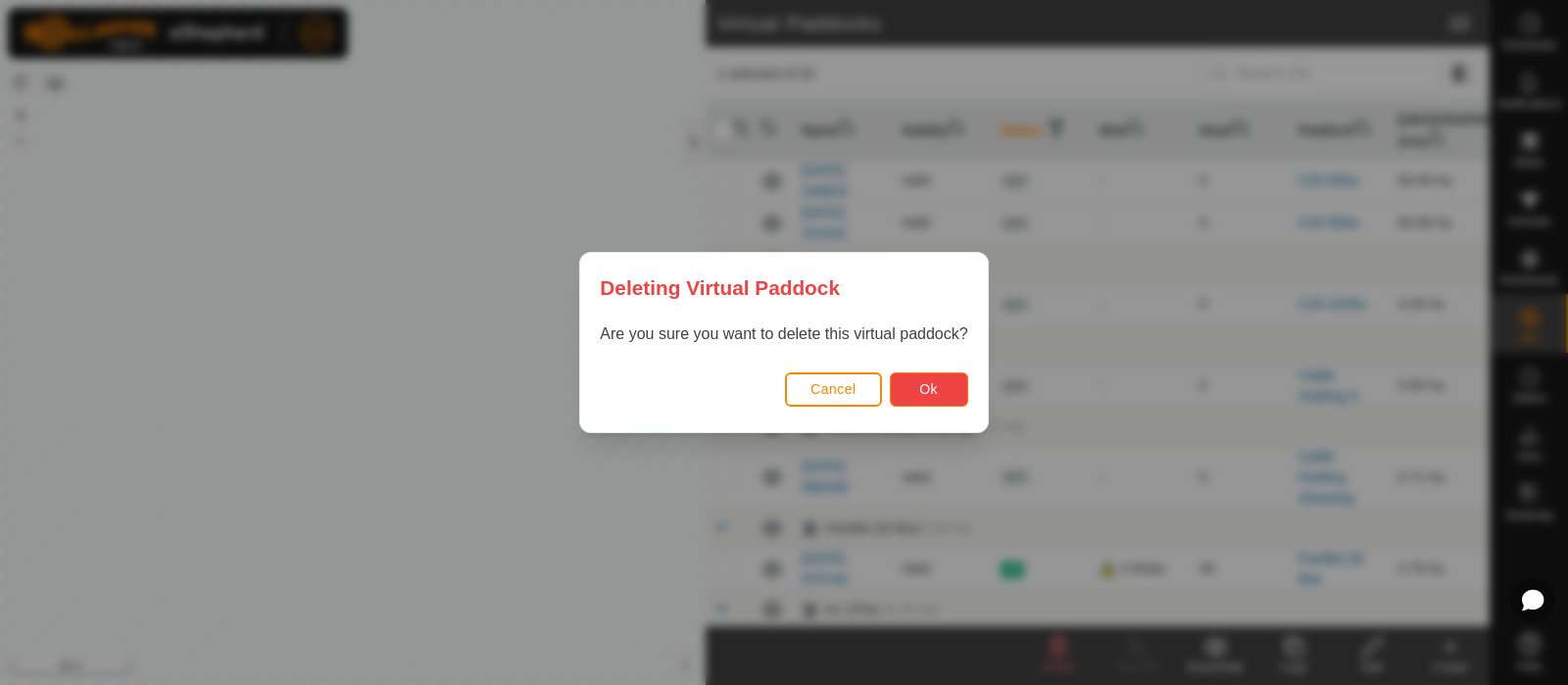 click on "Ok" at bounding box center [929, 389] 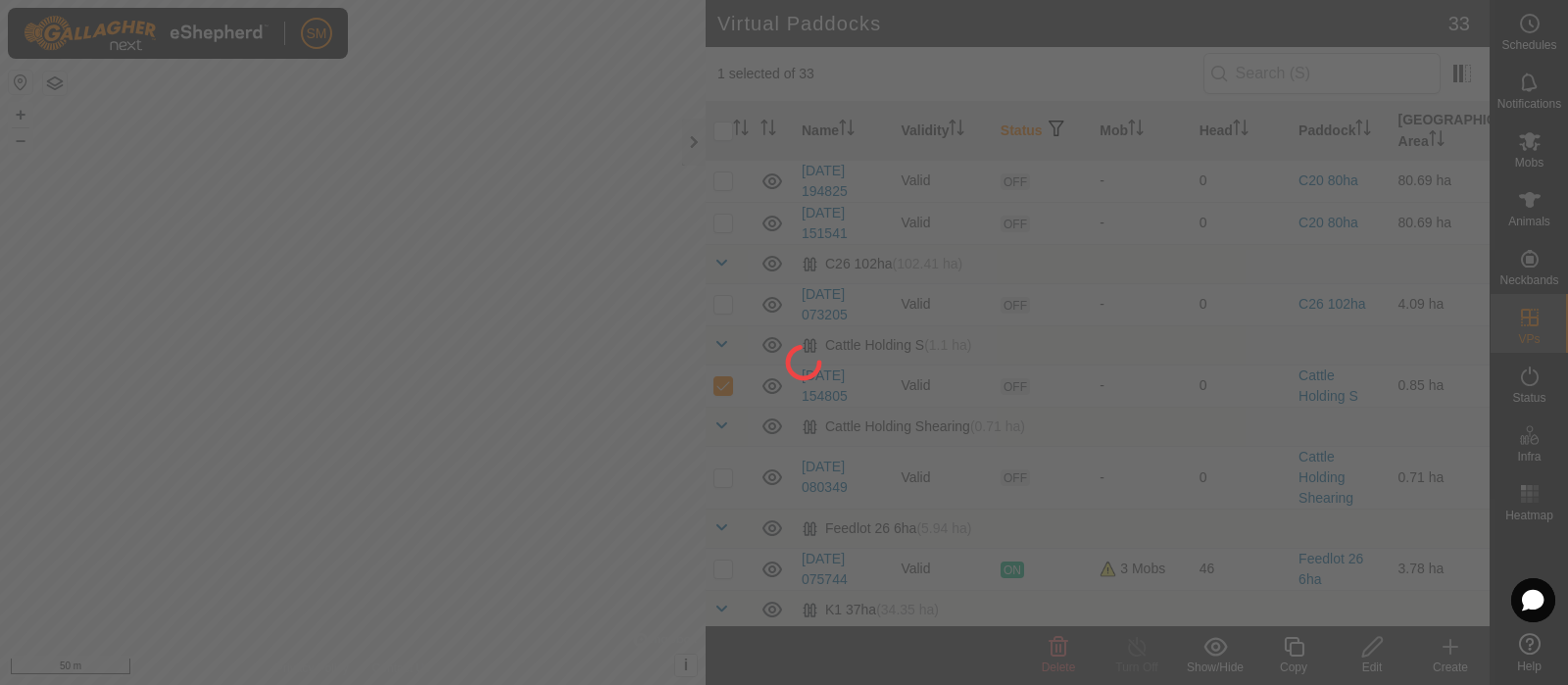 checkbox on "false" 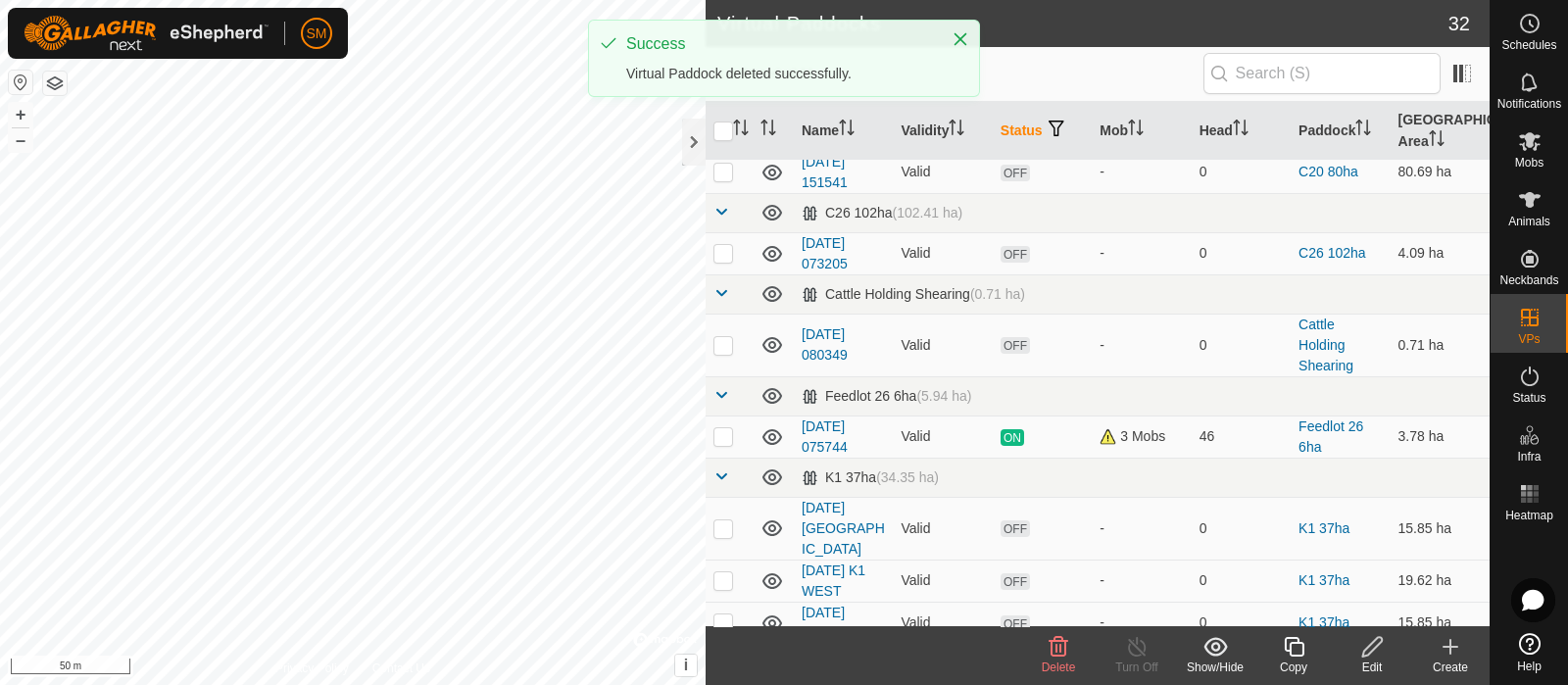 scroll, scrollTop: 300, scrollLeft: 0, axis: vertical 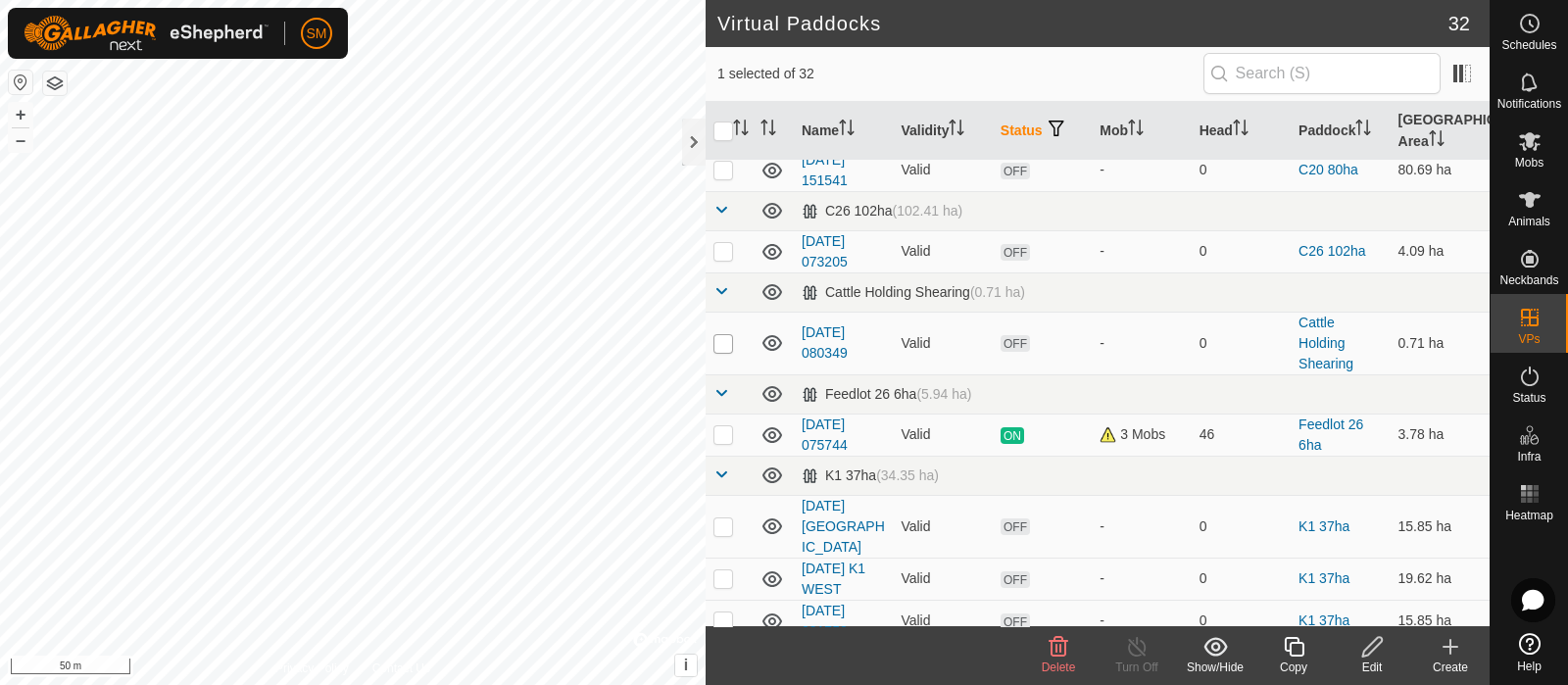 click at bounding box center (723, 344) 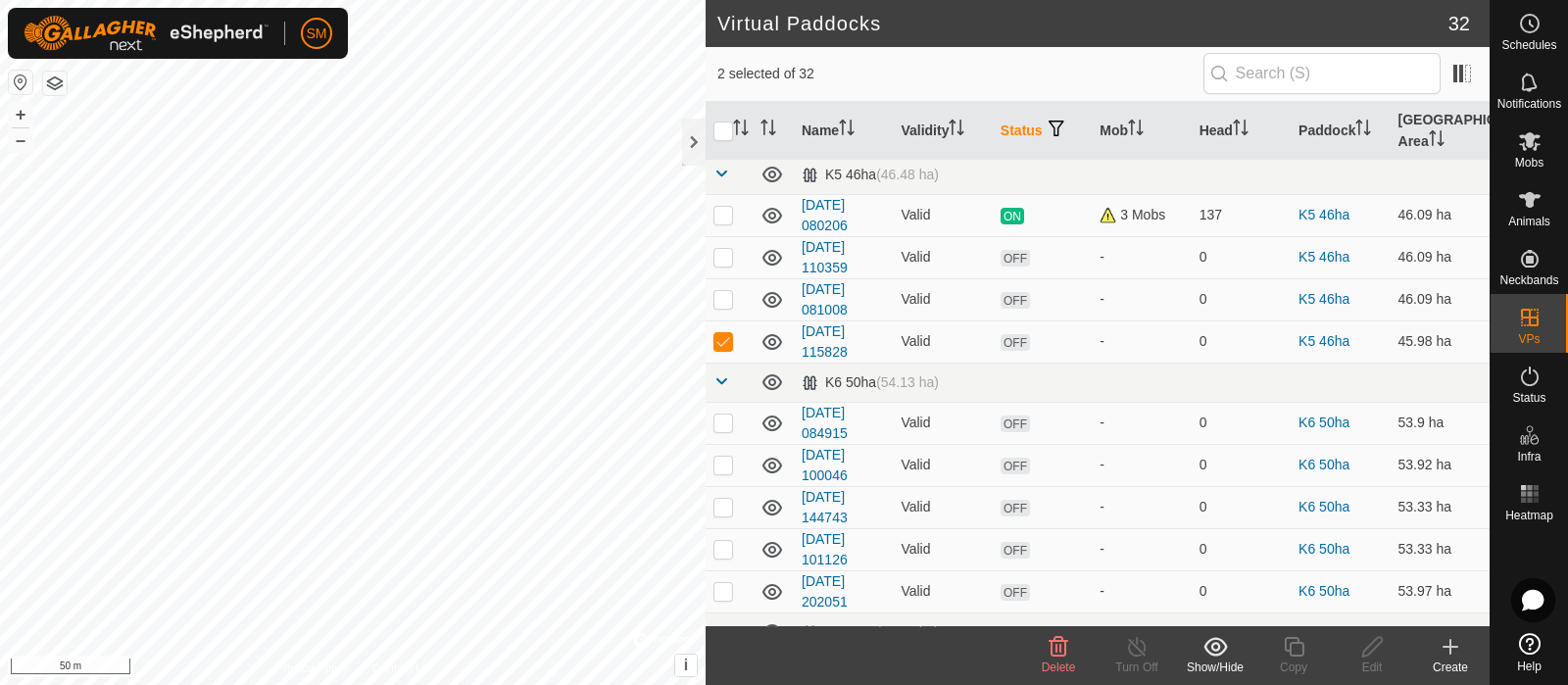 scroll, scrollTop: 1077, scrollLeft: 0, axis: vertical 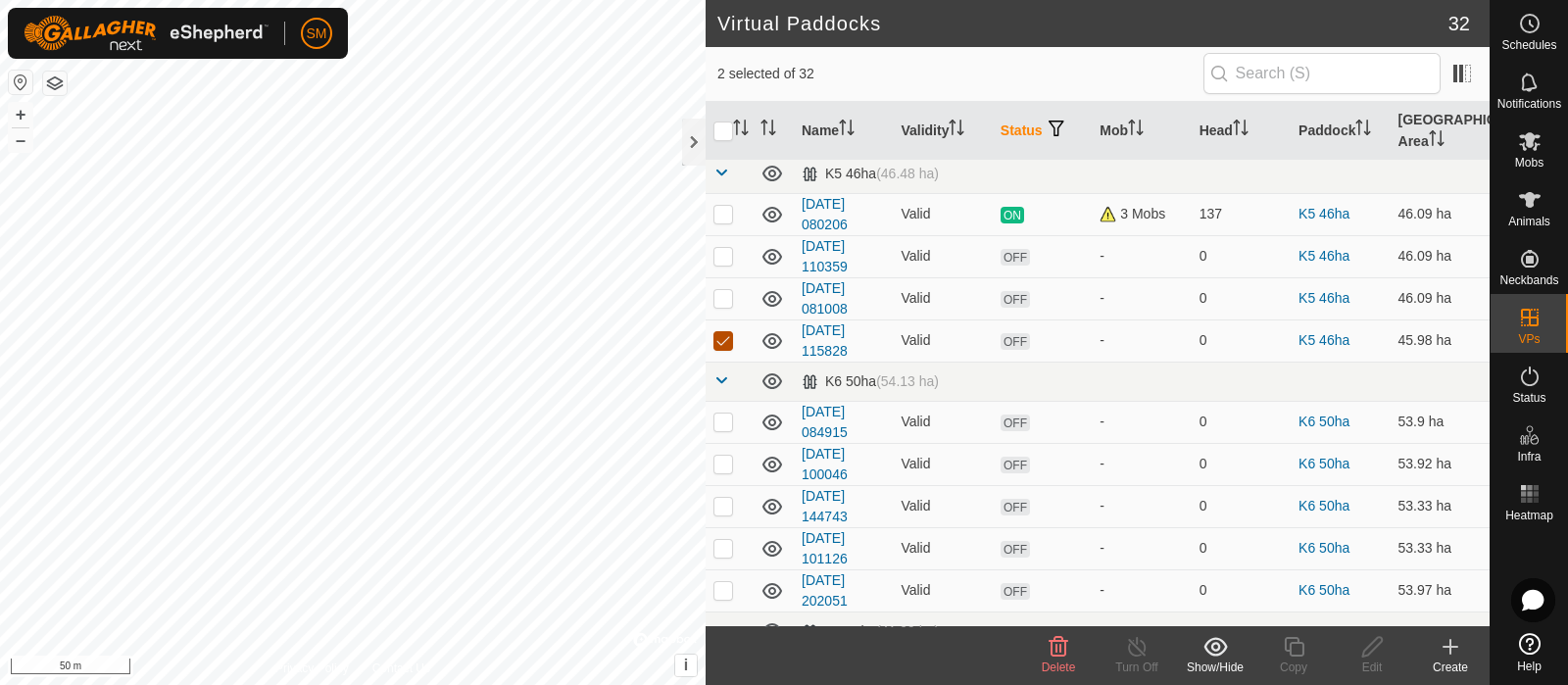 click at bounding box center [723, 341] 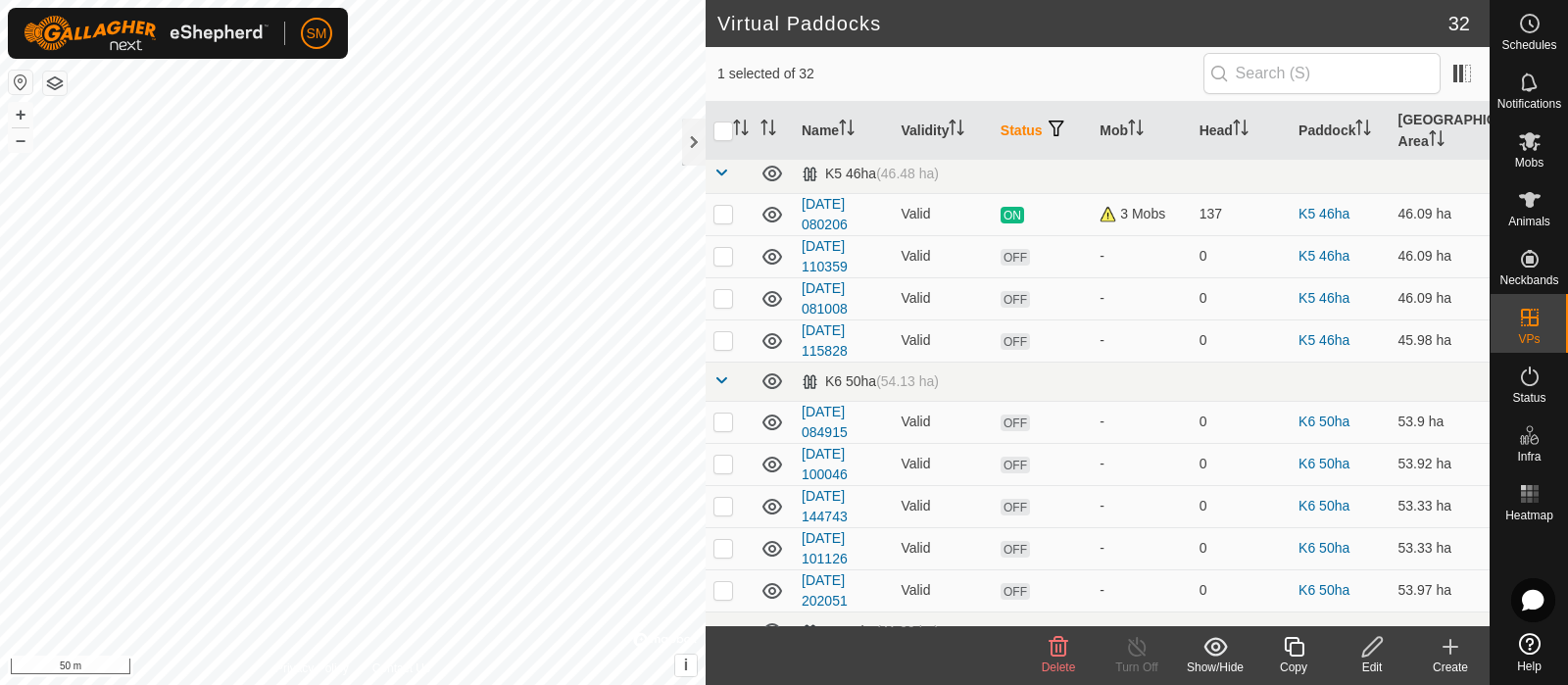 click 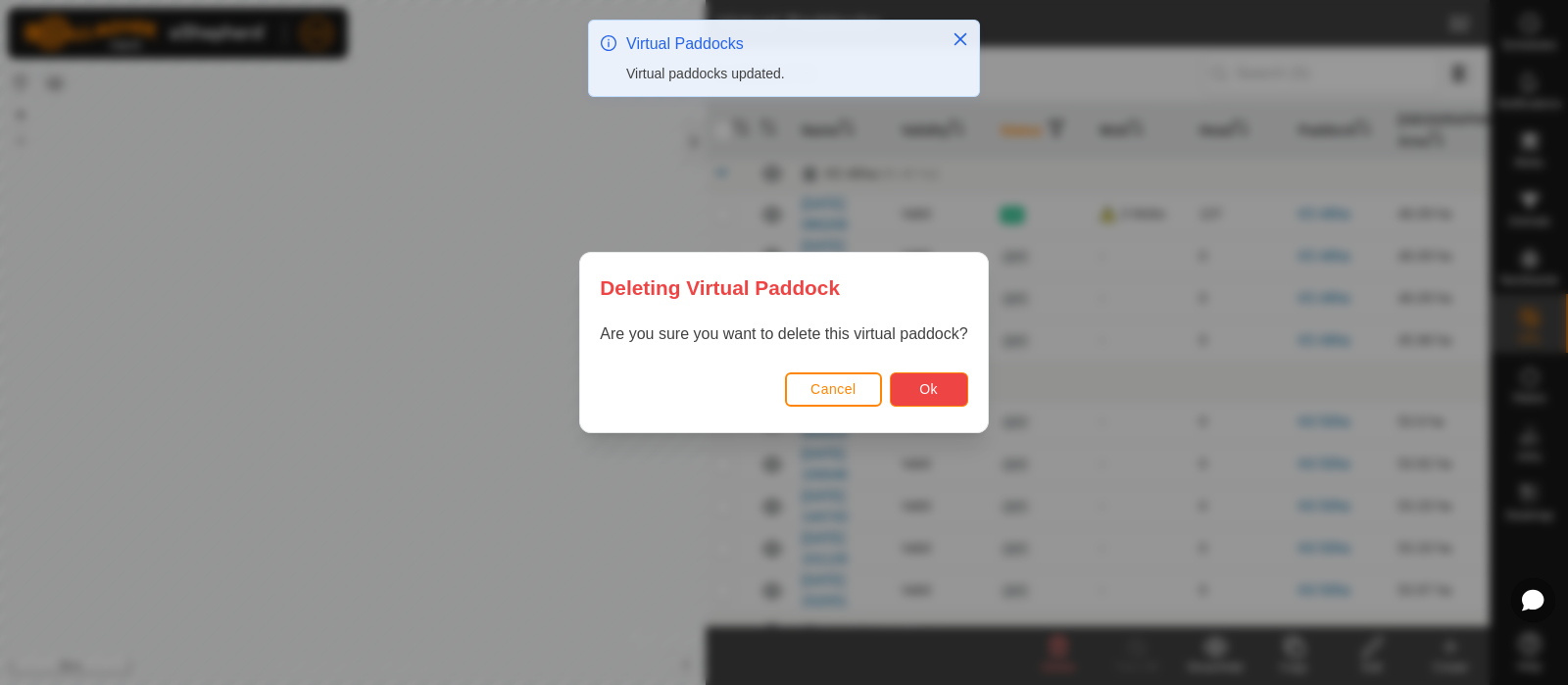 click on "Ok" at bounding box center (929, 389) 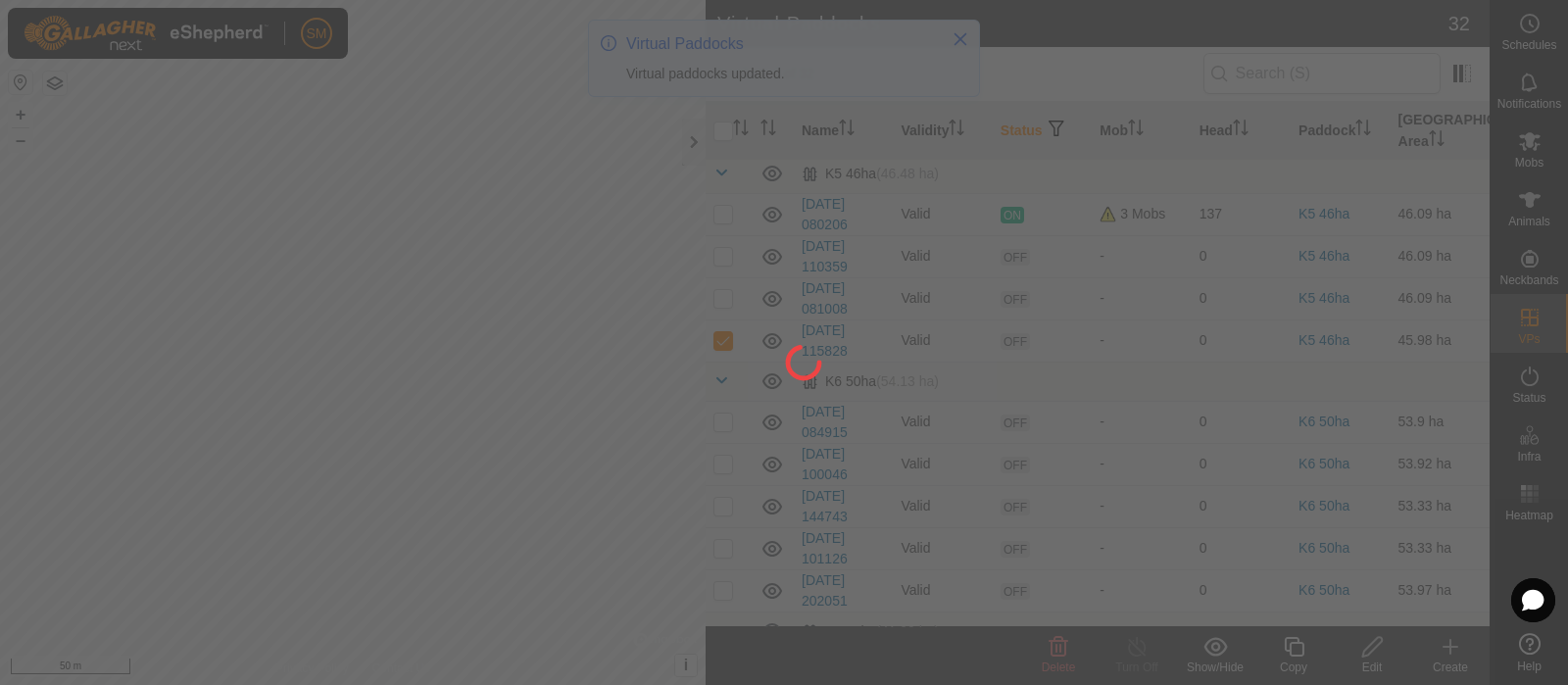 checkbox on "false" 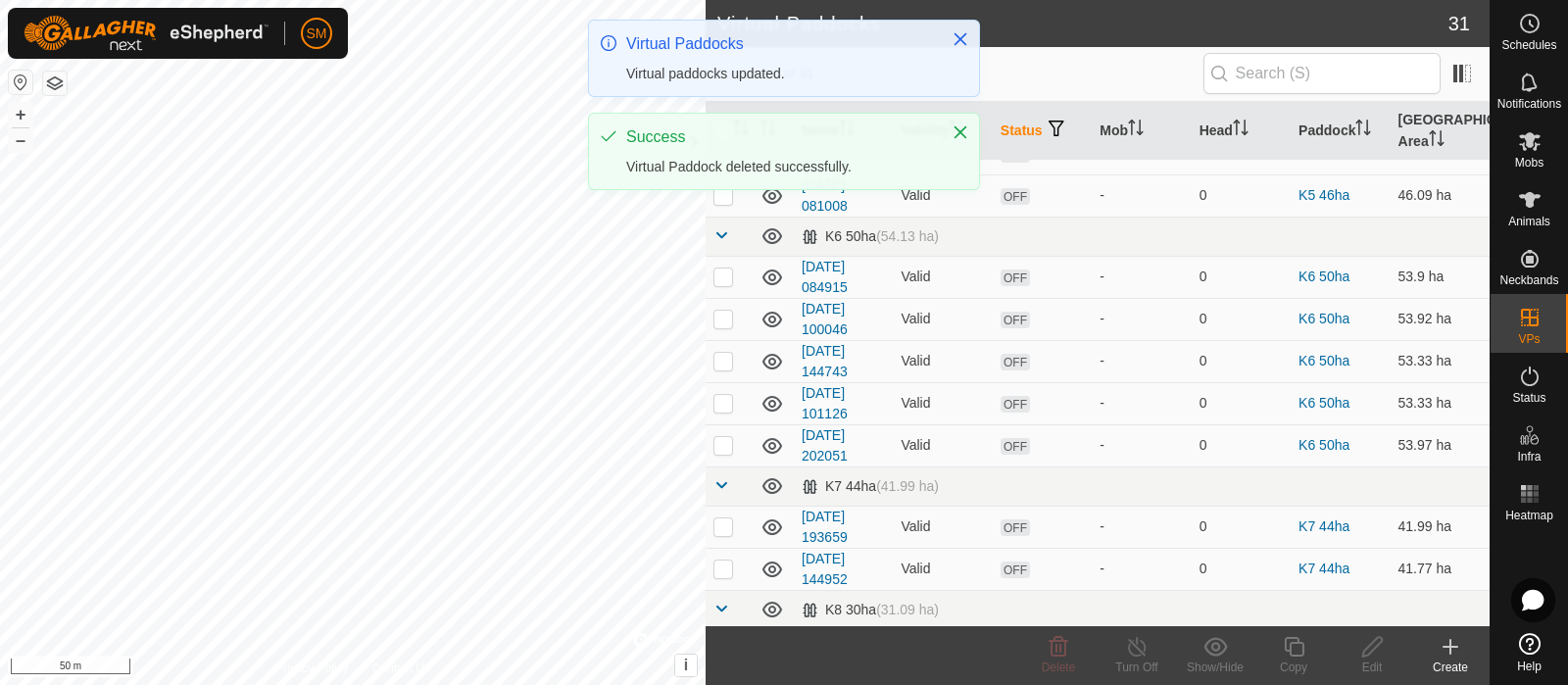 scroll, scrollTop: 1181, scrollLeft: 0, axis: vertical 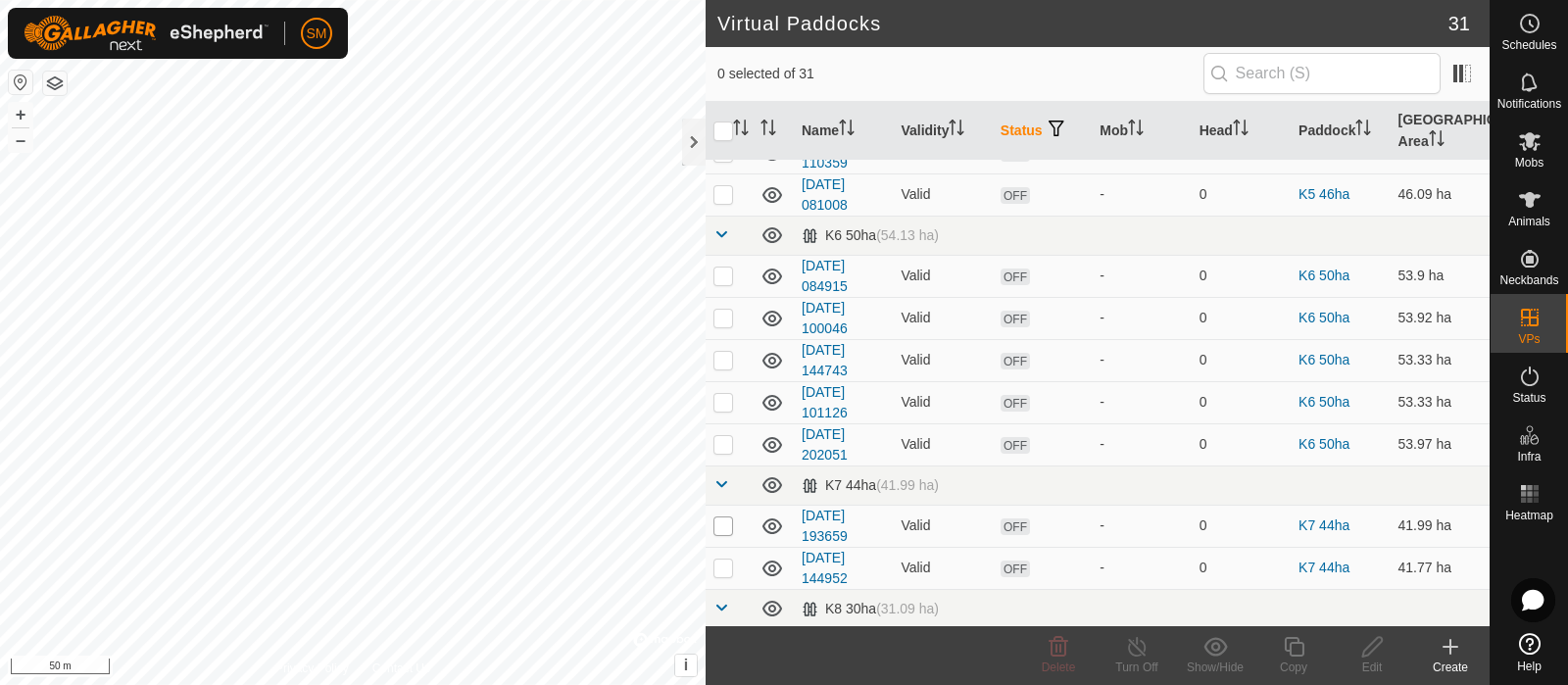 click at bounding box center (723, 526) 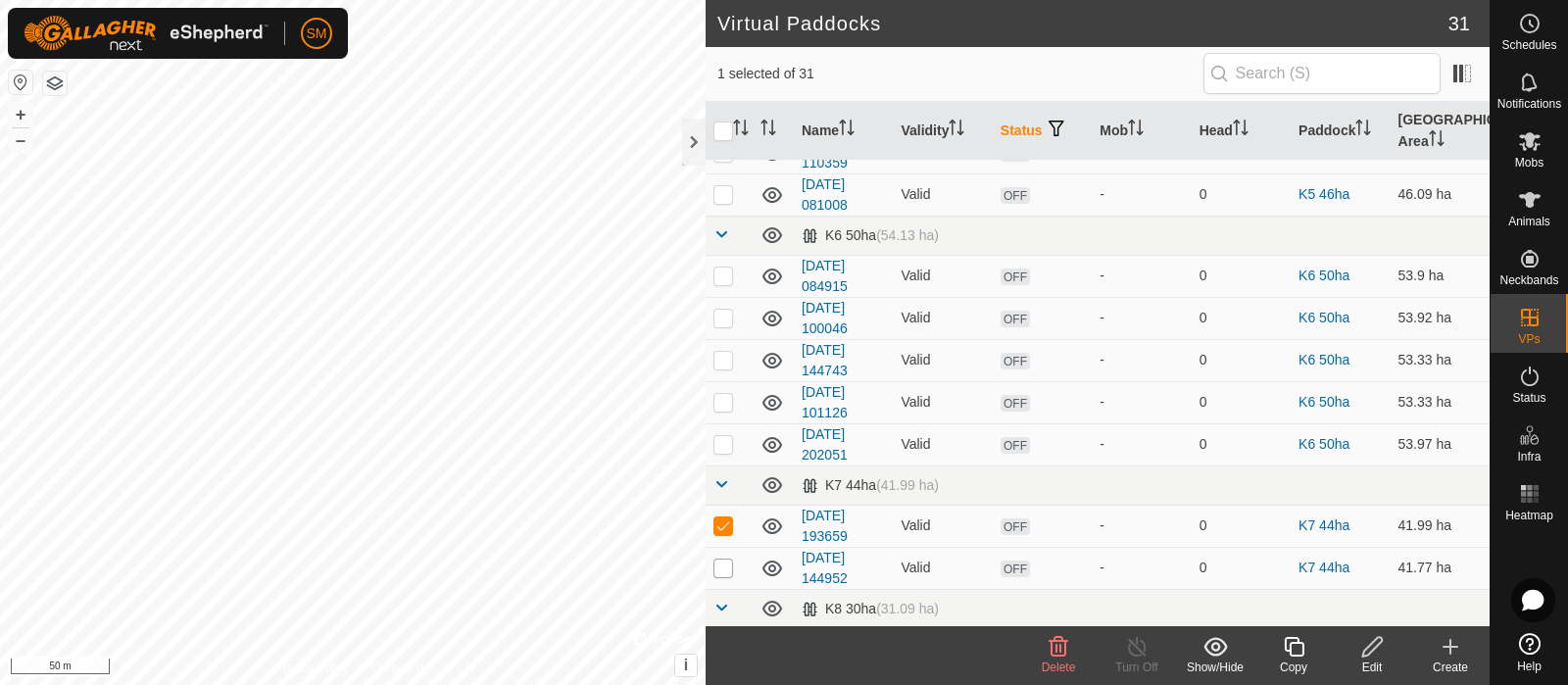 click at bounding box center [723, 568] 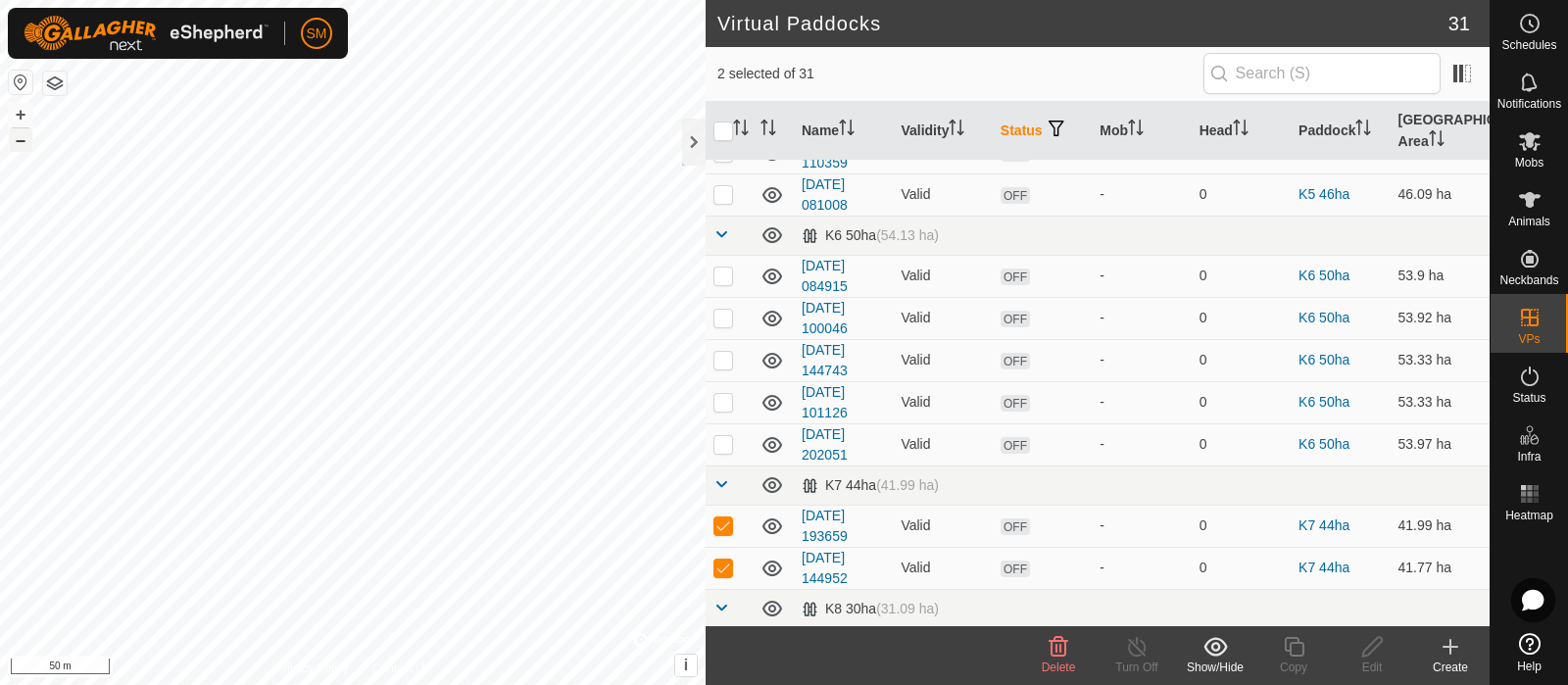 click on "–" at bounding box center [21, 140] 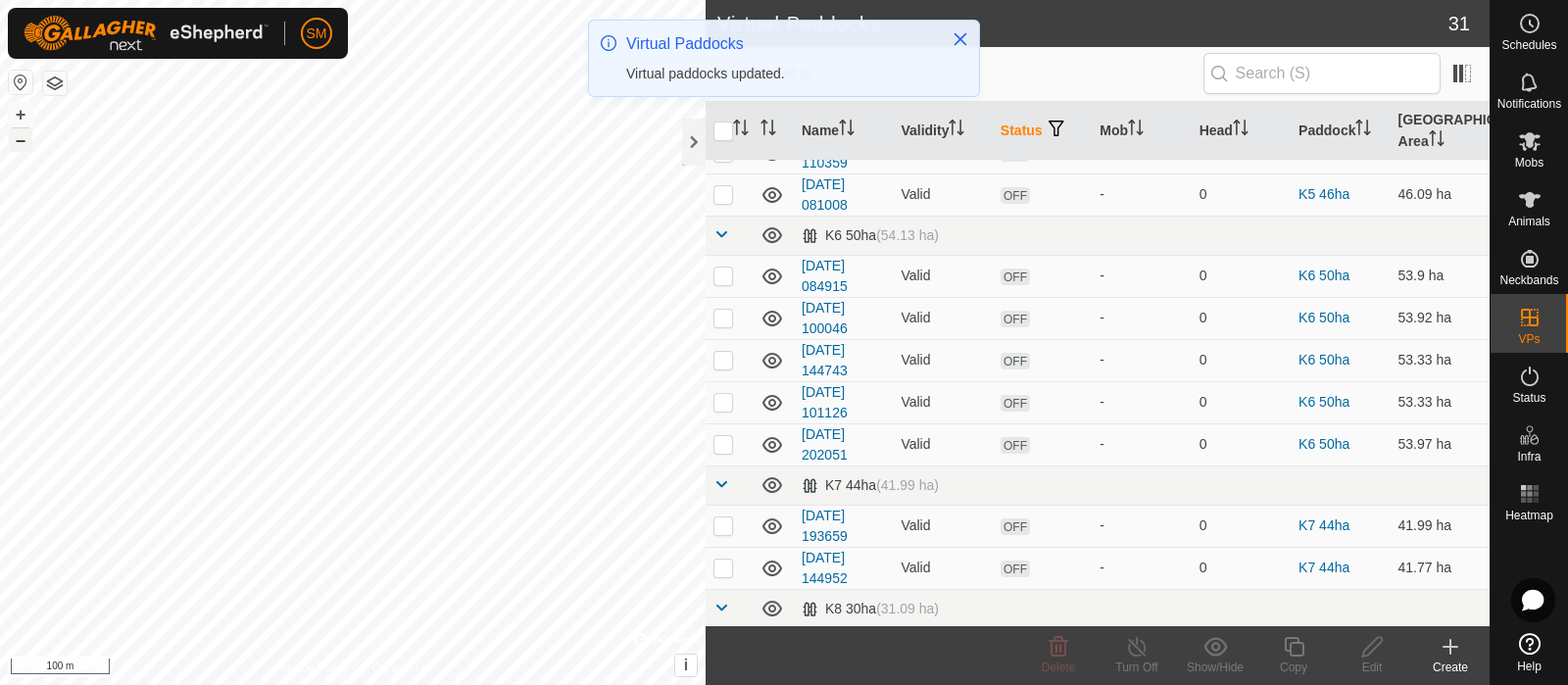 click on "–" at bounding box center [21, 140] 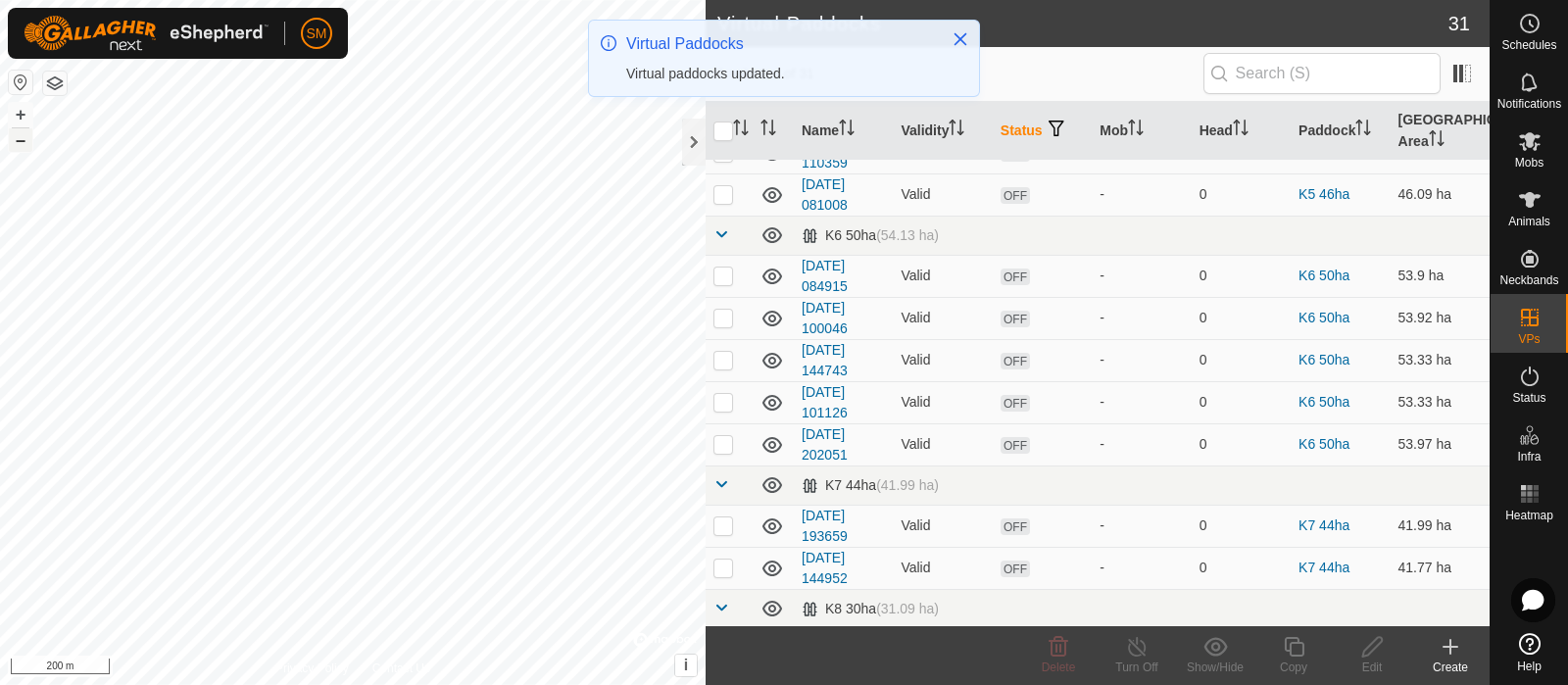click on "–" at bounding box center (21, 140) 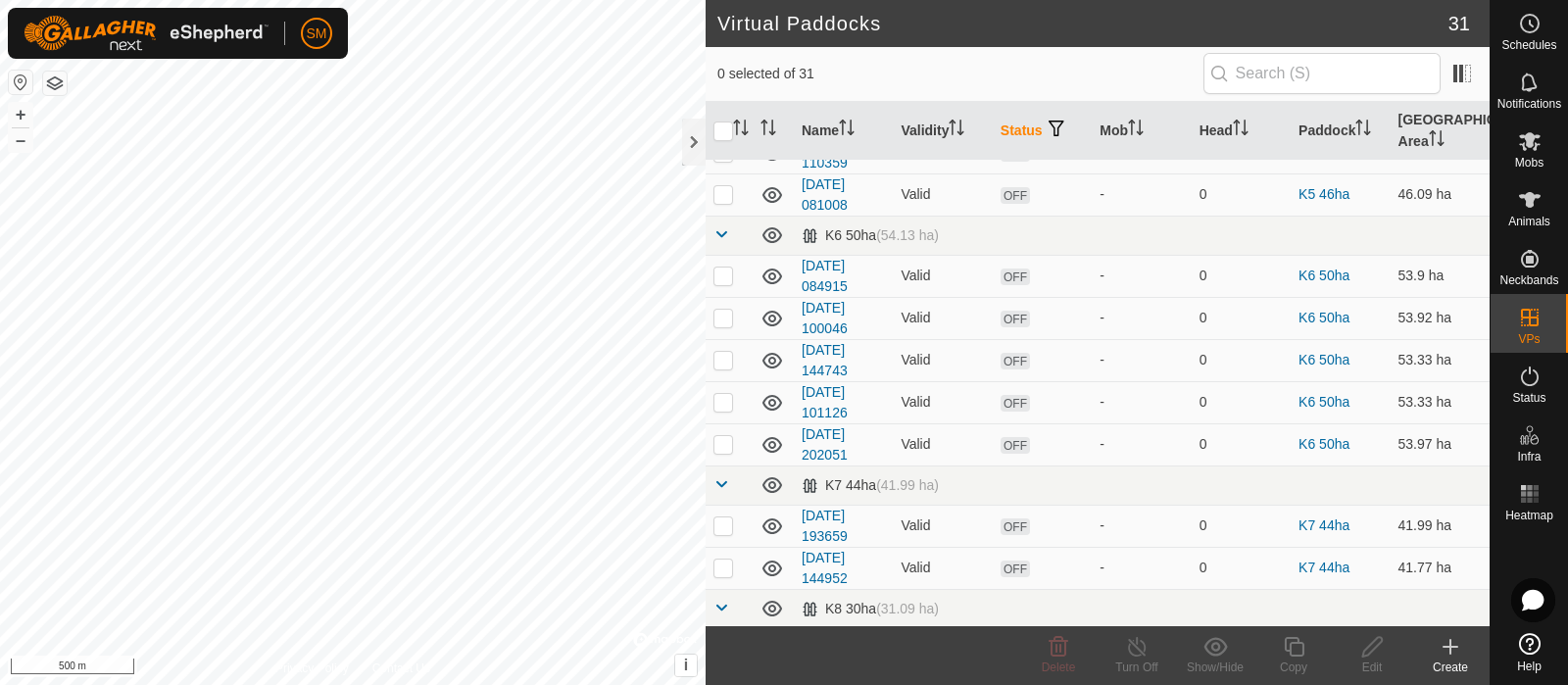 click at bounding box center [723, 526] 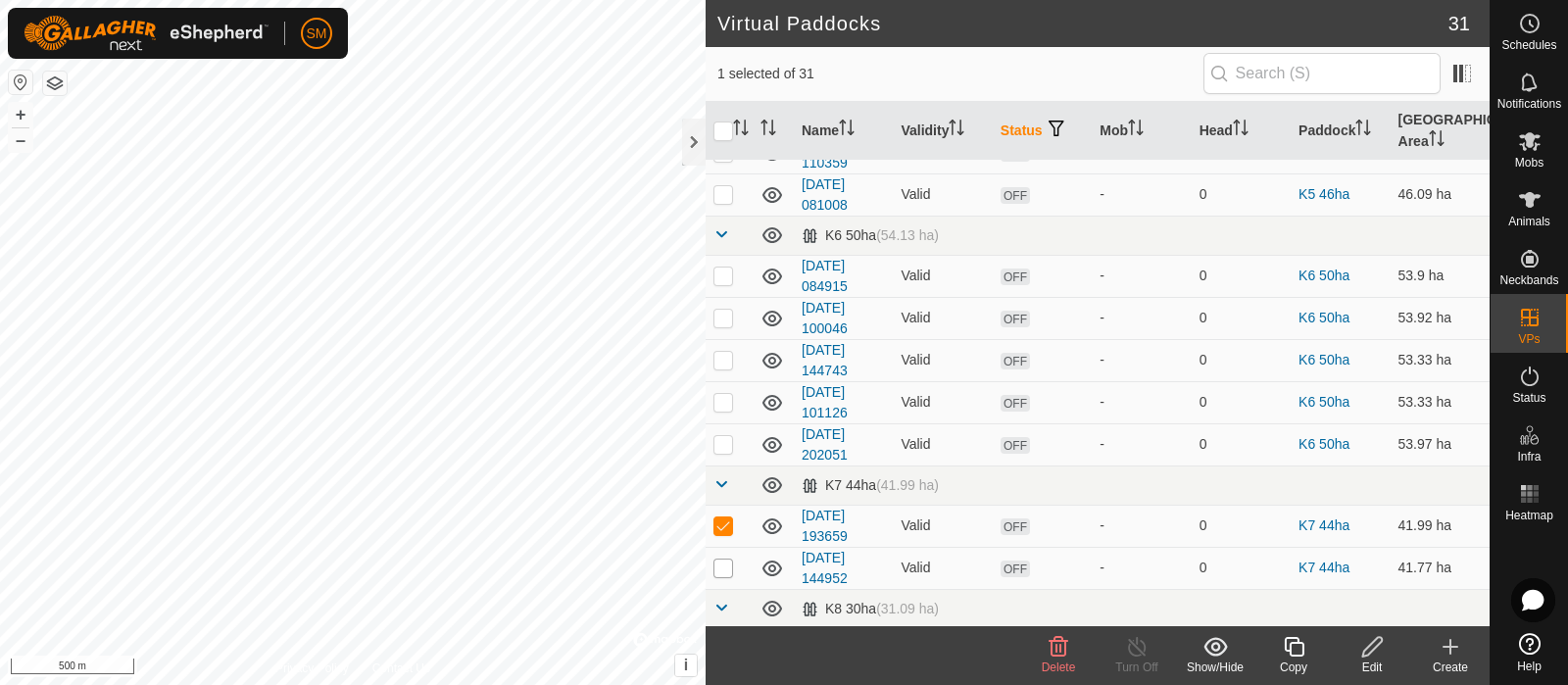 click at bounding box center [723, 568] 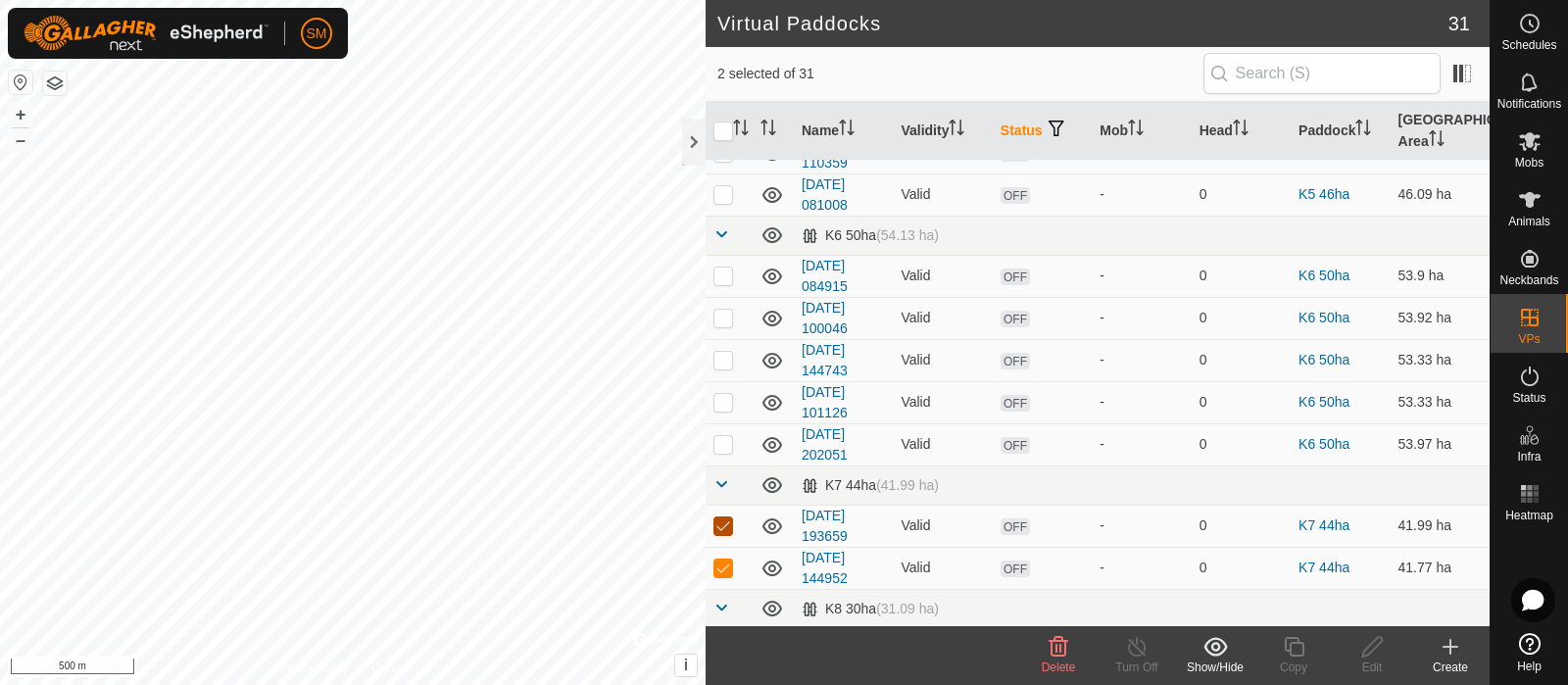click at bounding box center (723, 526) 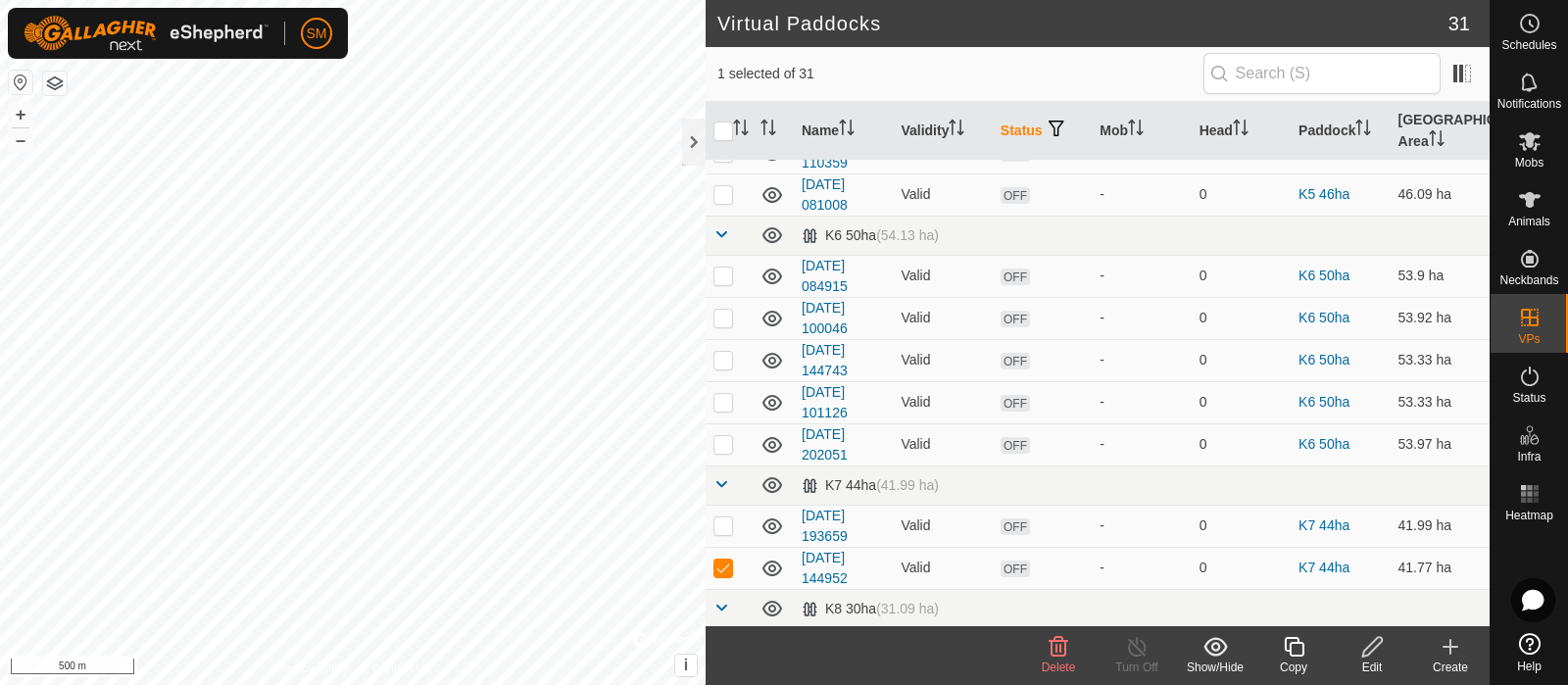 click on "Delete" 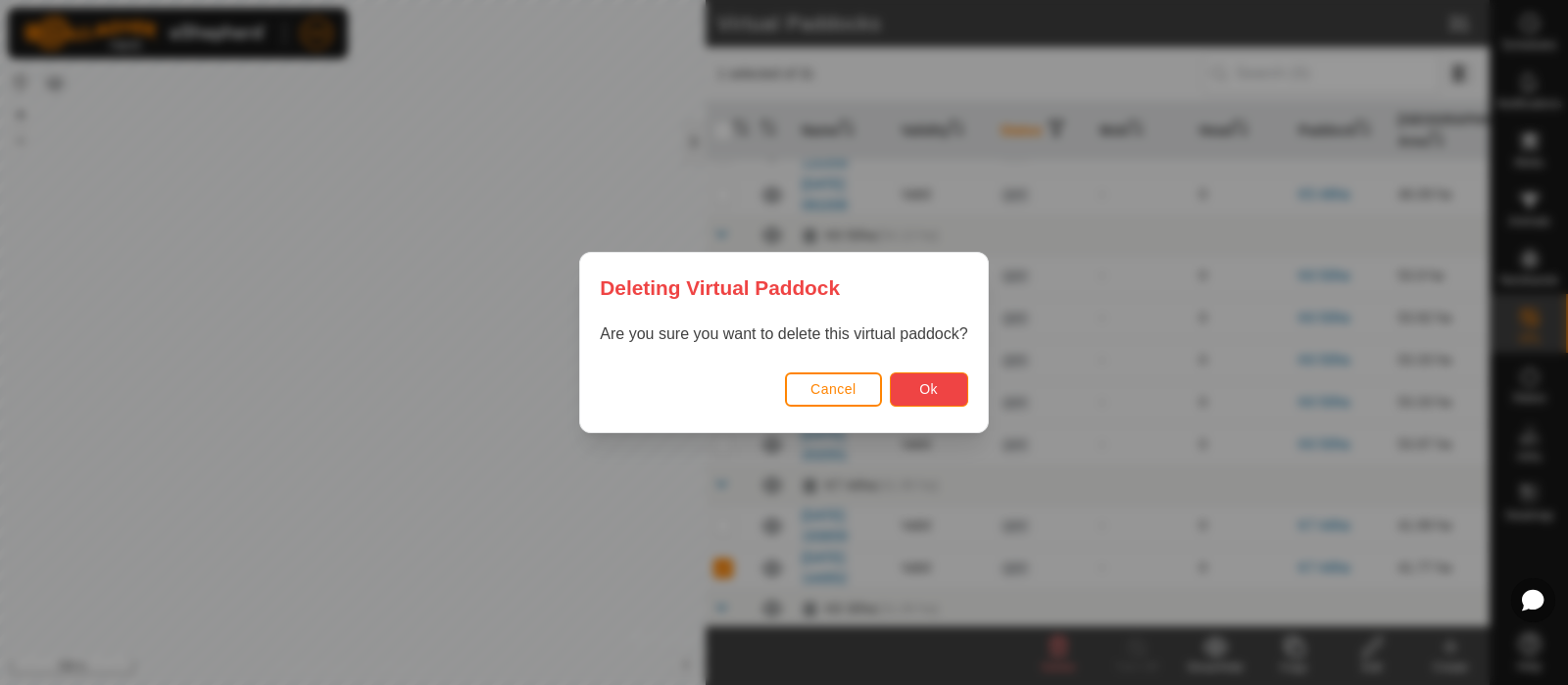 click on "Ok" at bounding box center [929, 389] 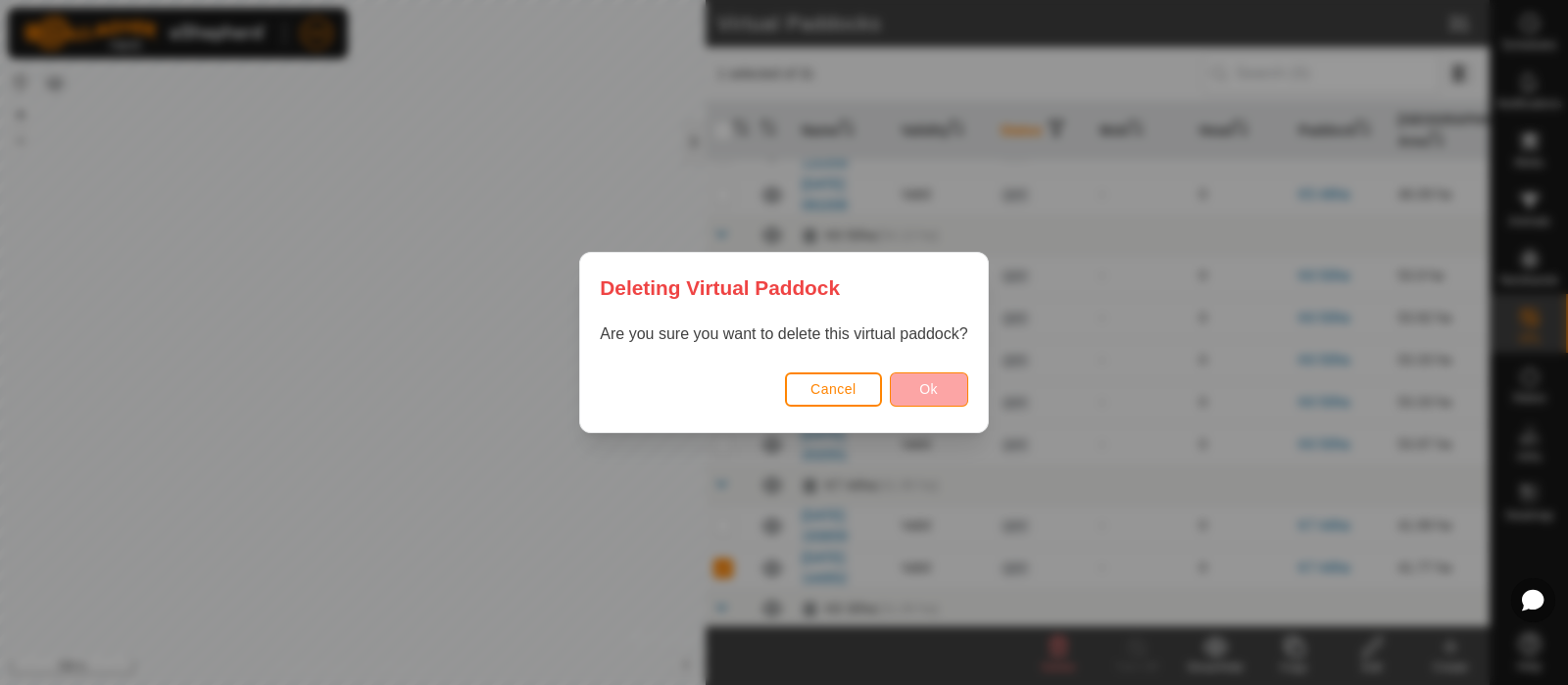 checkbox on "false" 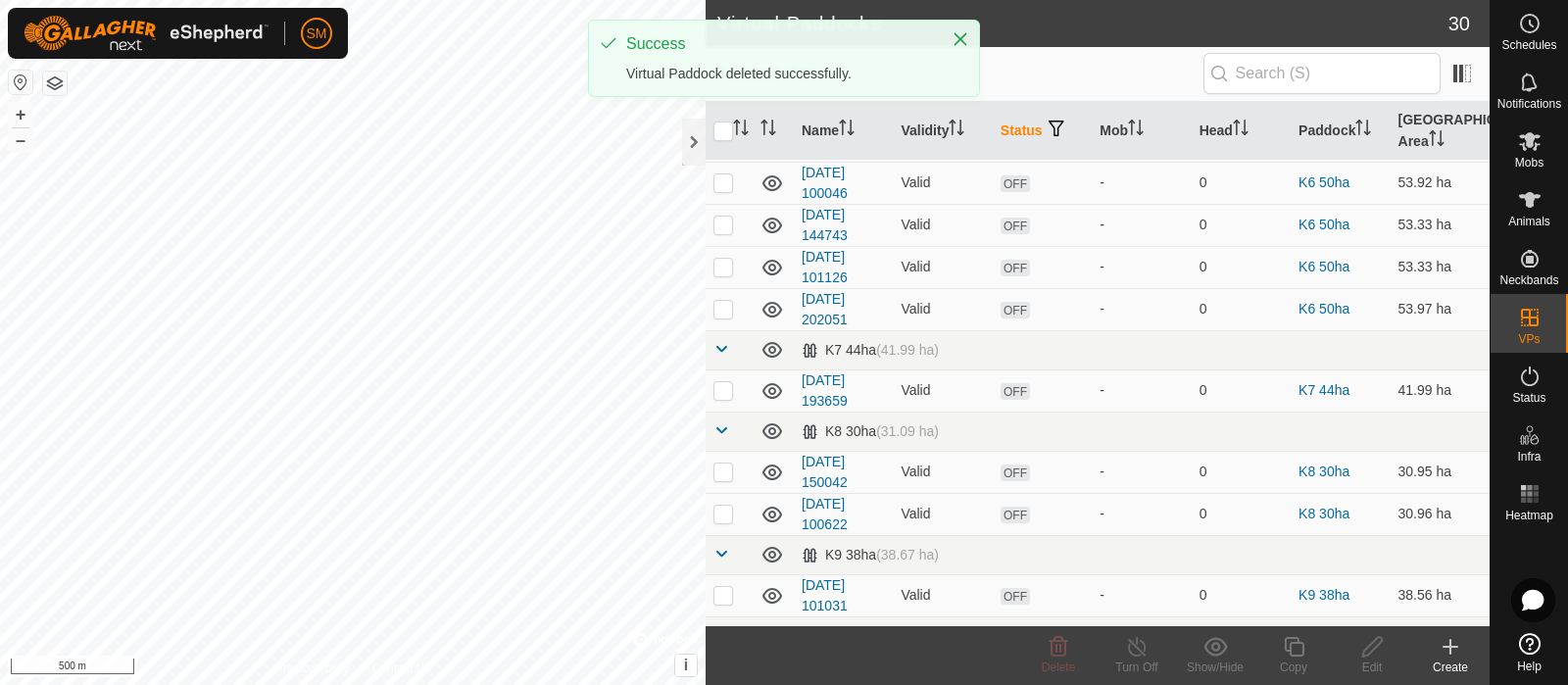scroll, scrollTop: 1354, scrollLeft: 0, axis: vertical 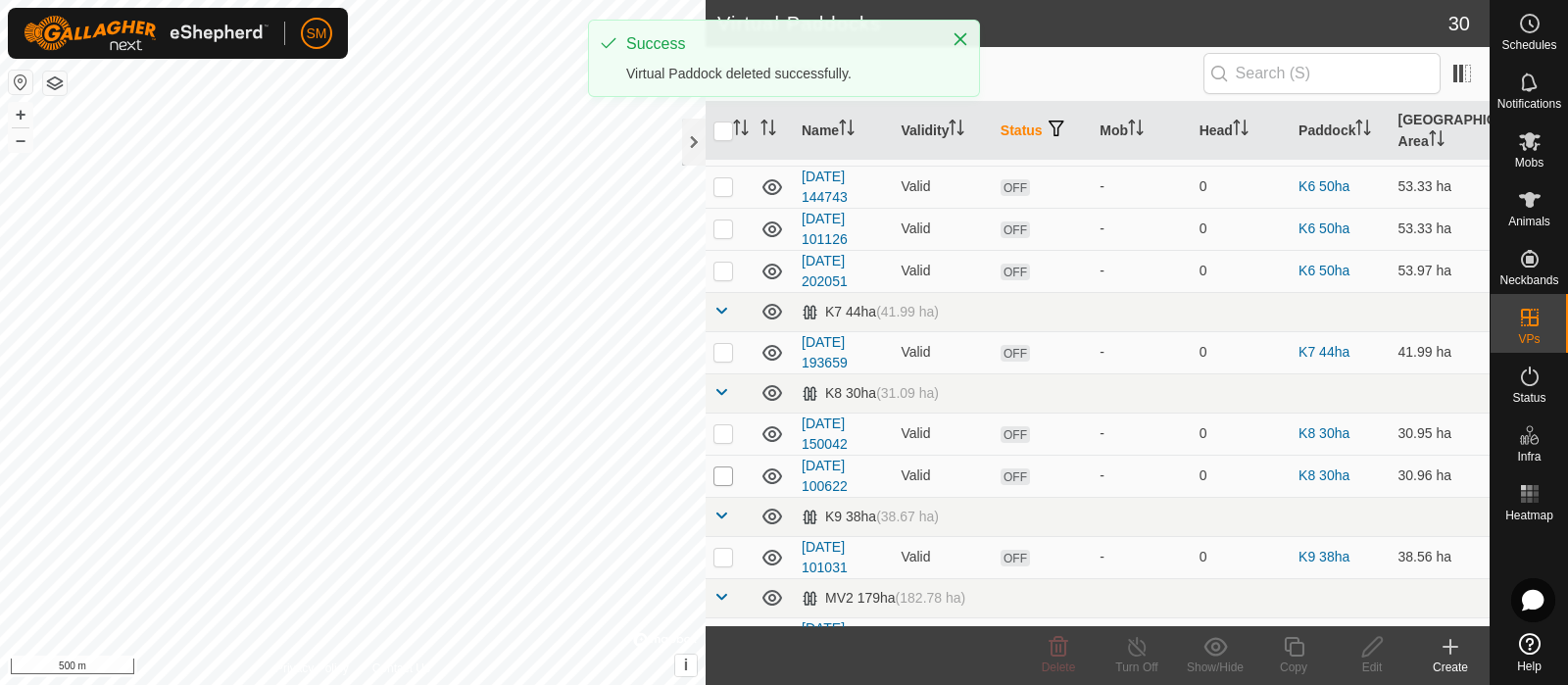 click at bounding box center (723, 476) 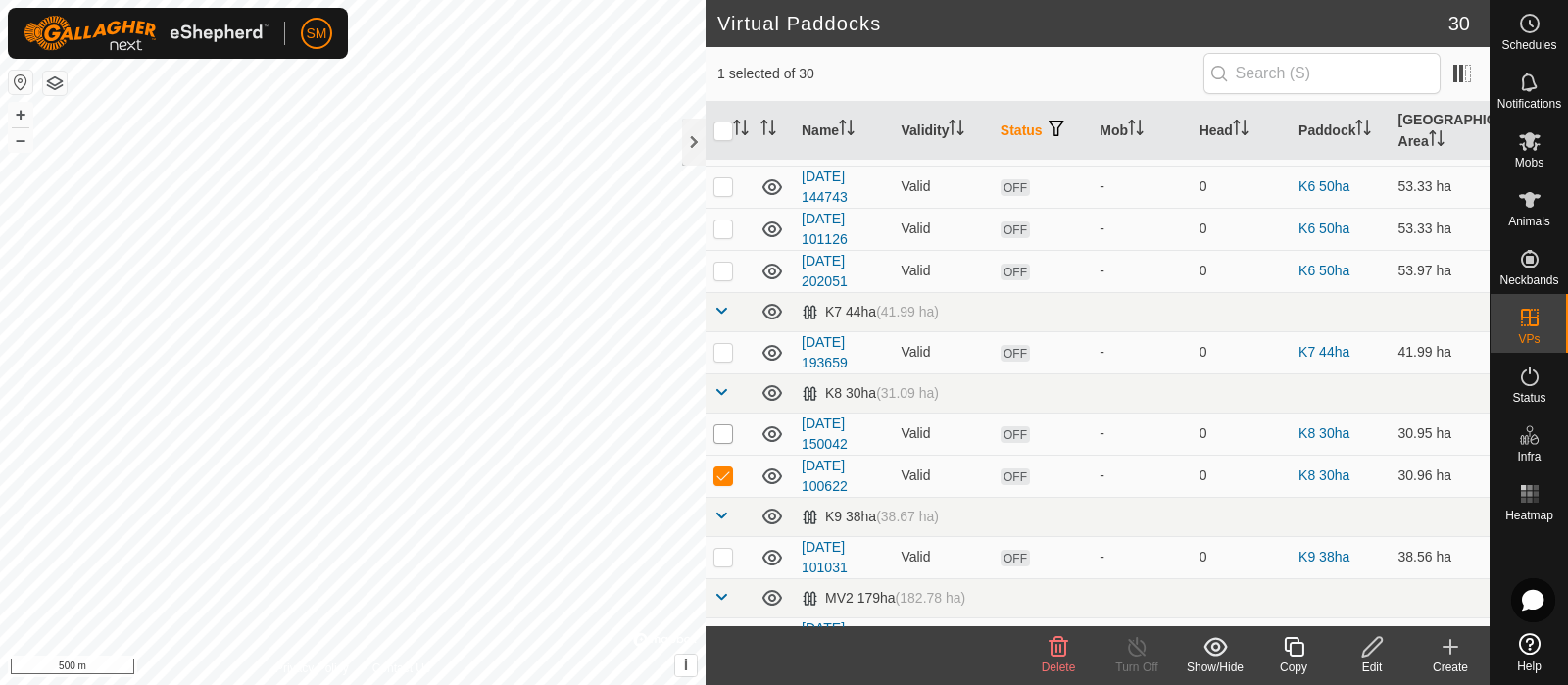 click at bounding box center [723, 434] 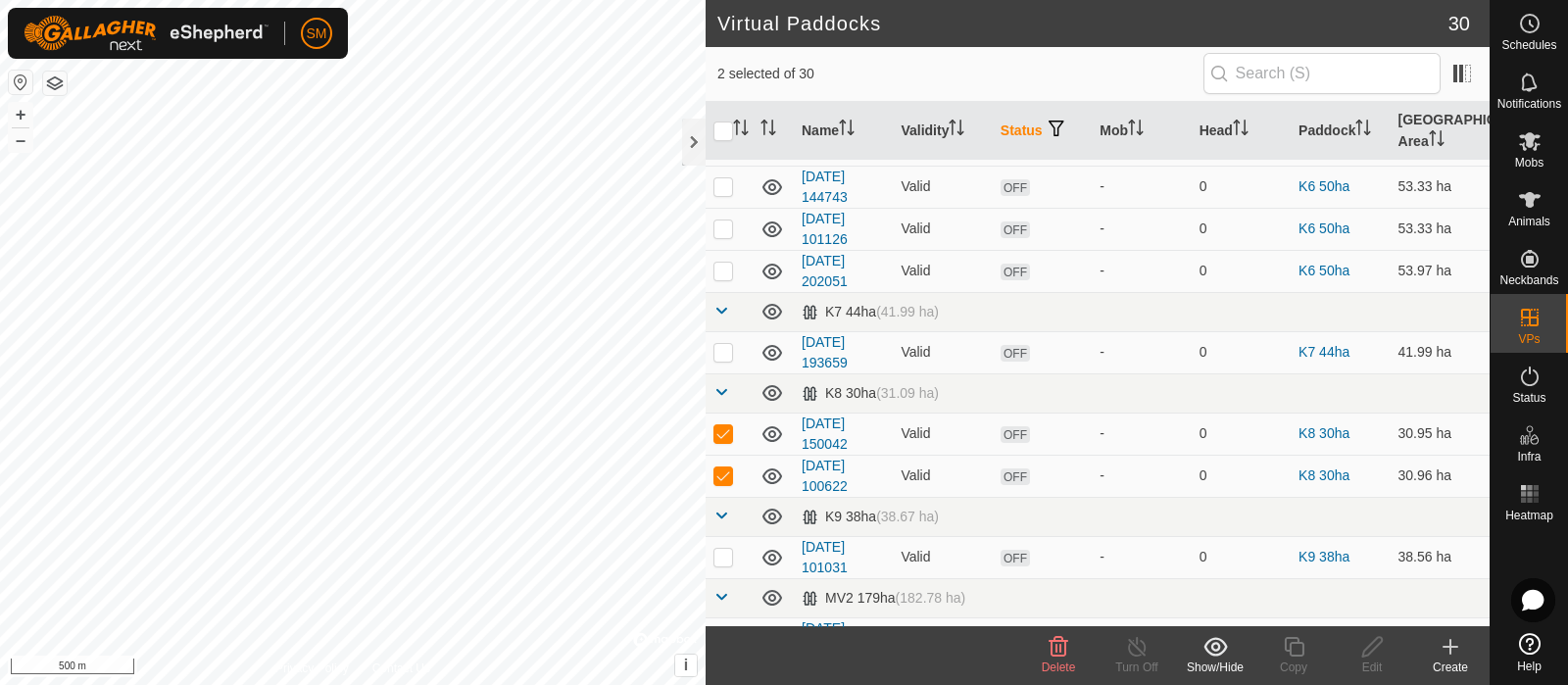 click on "Delete" 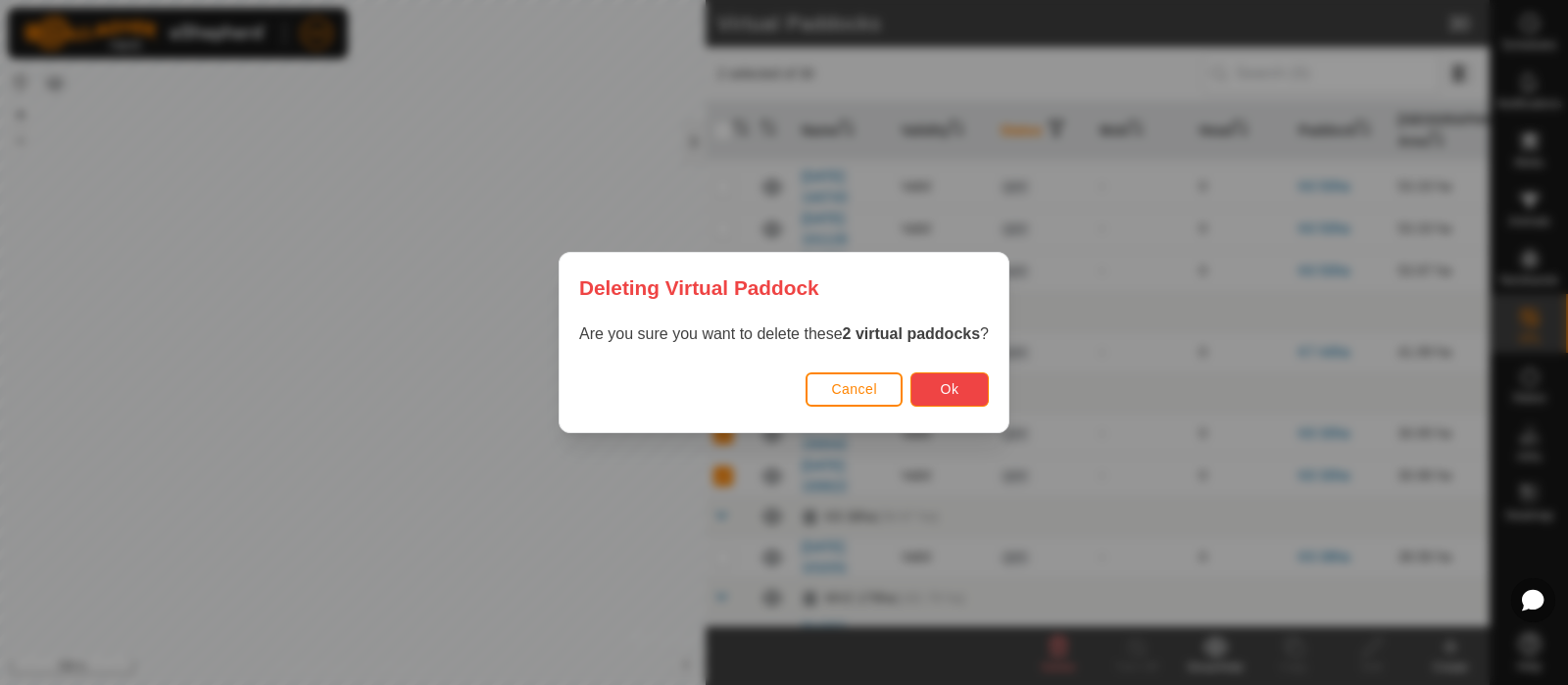 click on "Ok" at bounding box center [950, 389] 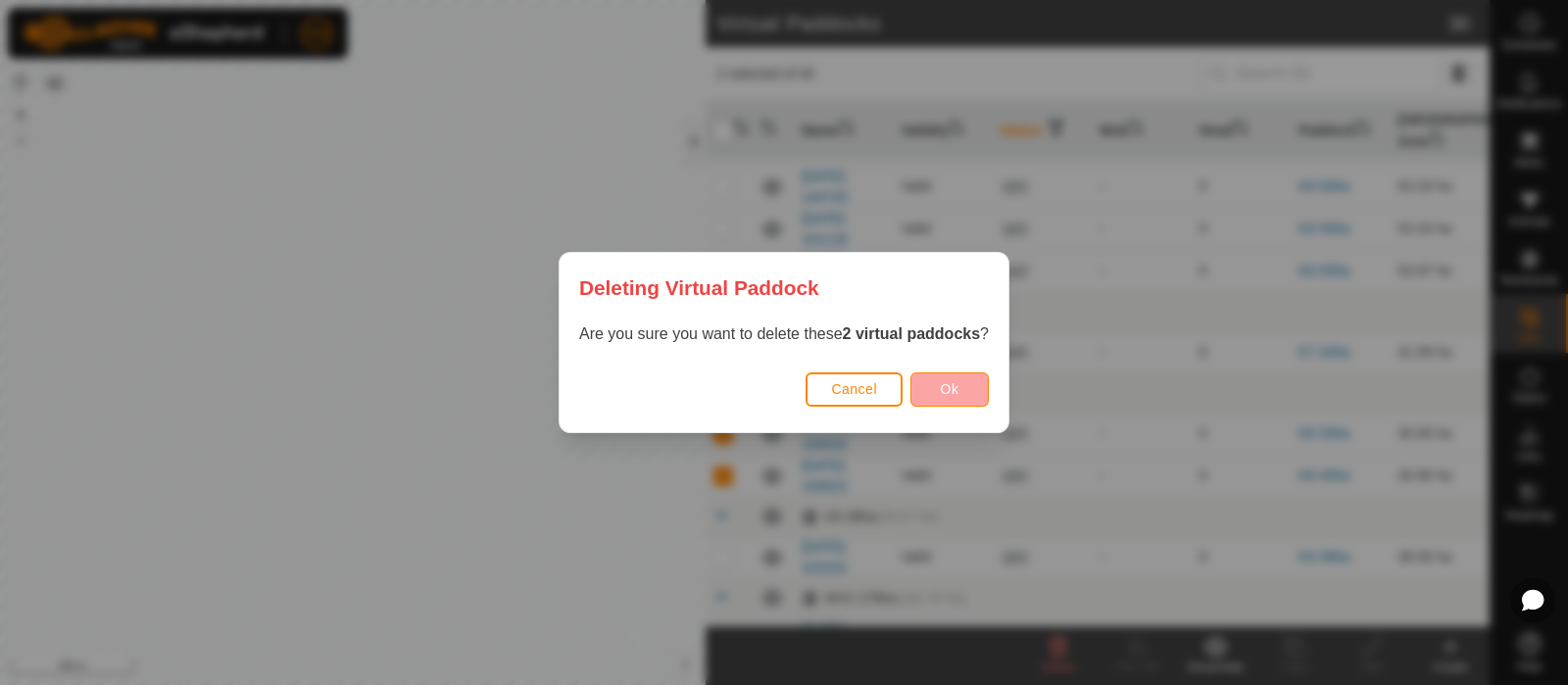 checkbox on "false" 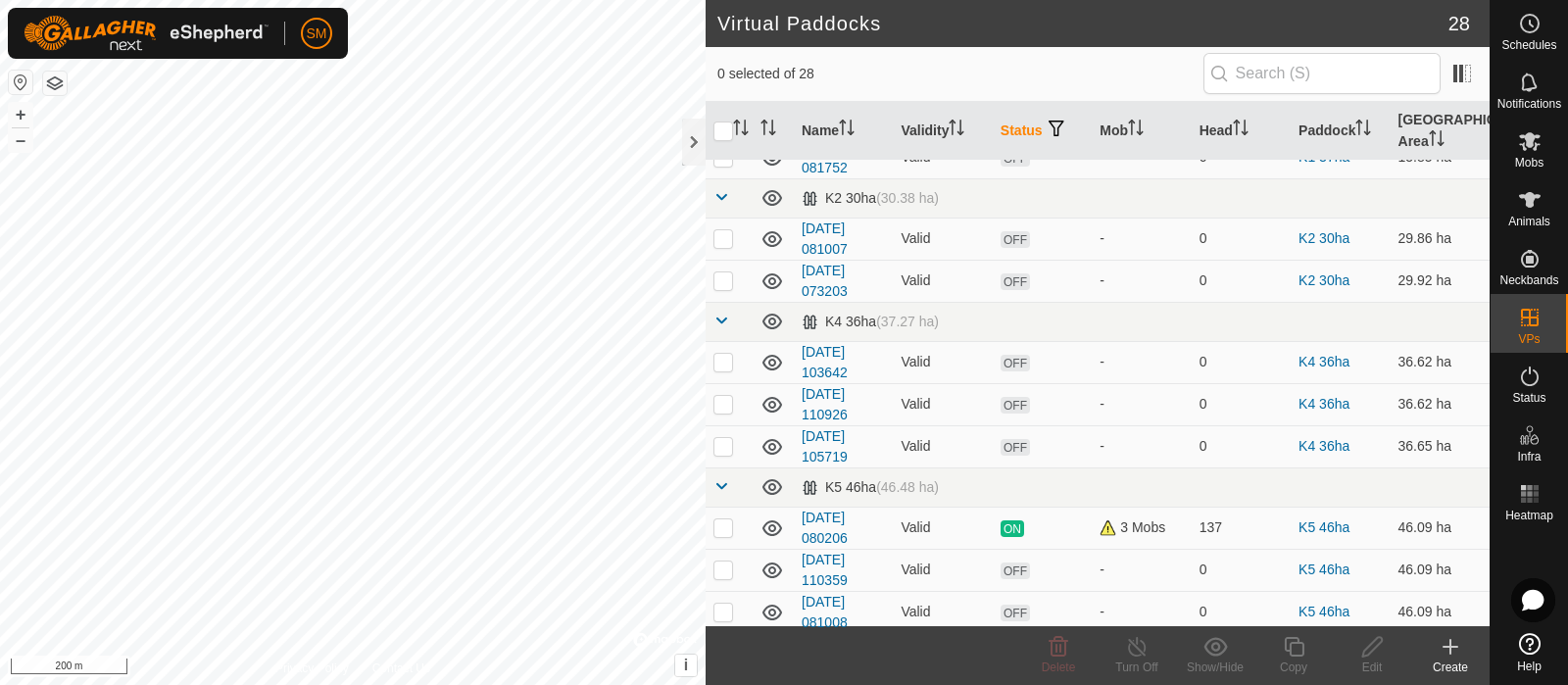 scroll, scrollTop: 761, scrollLeft: 0, axis: vertical 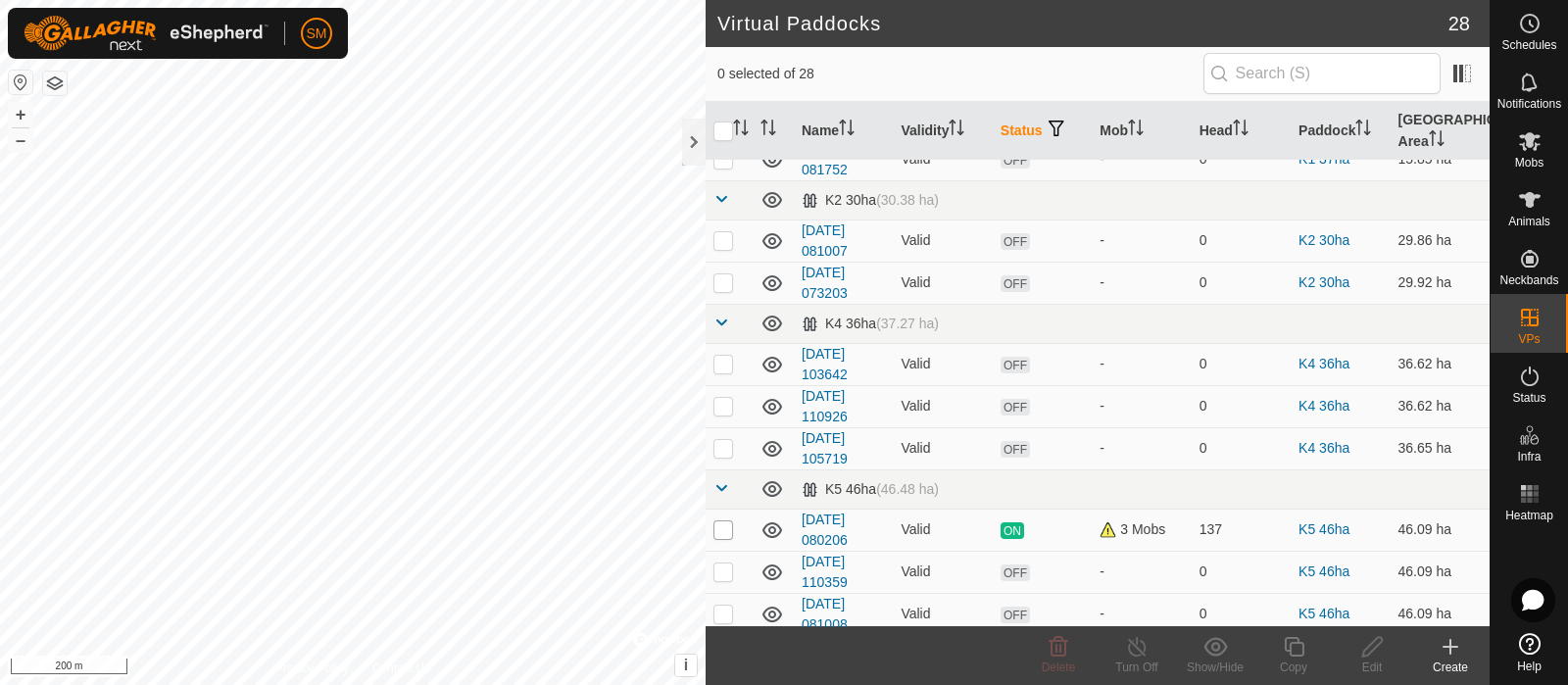 click at bounding box center (723, 530) 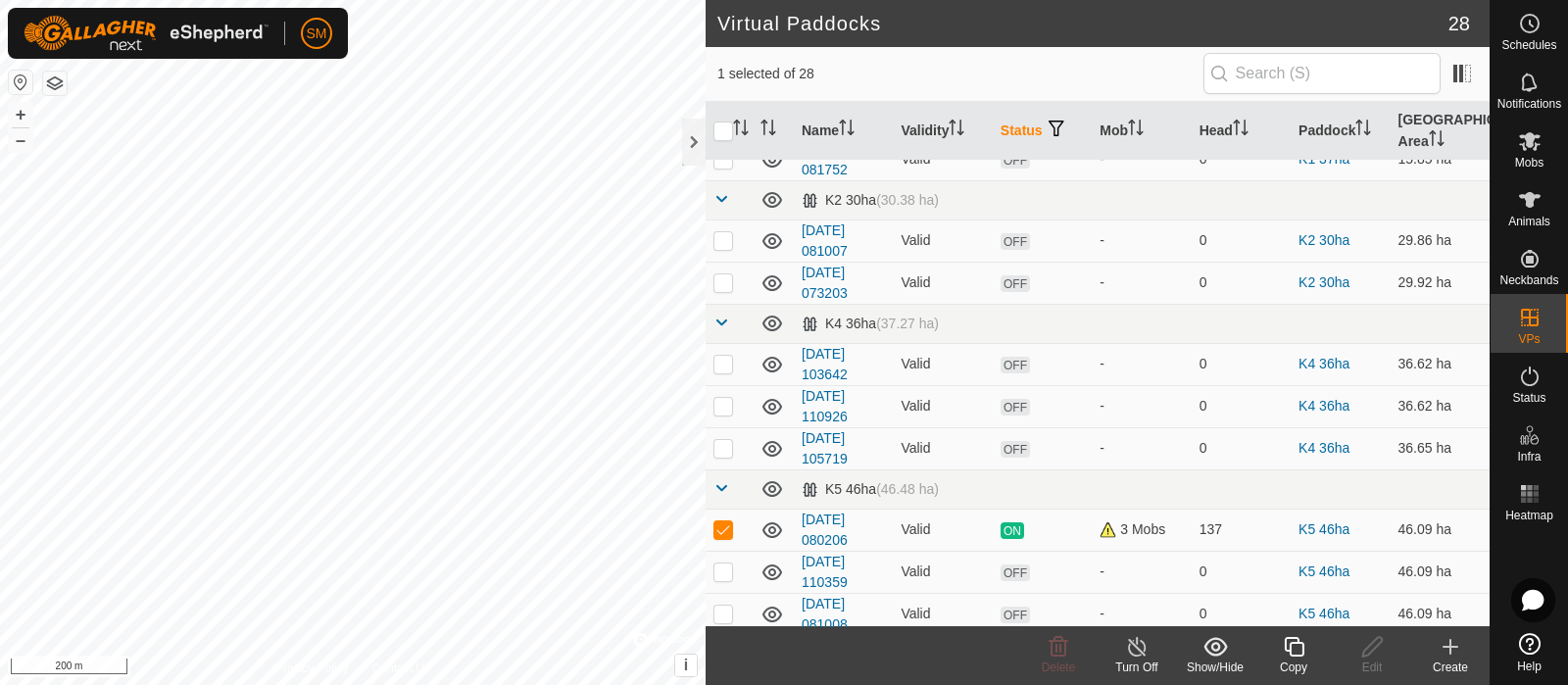click 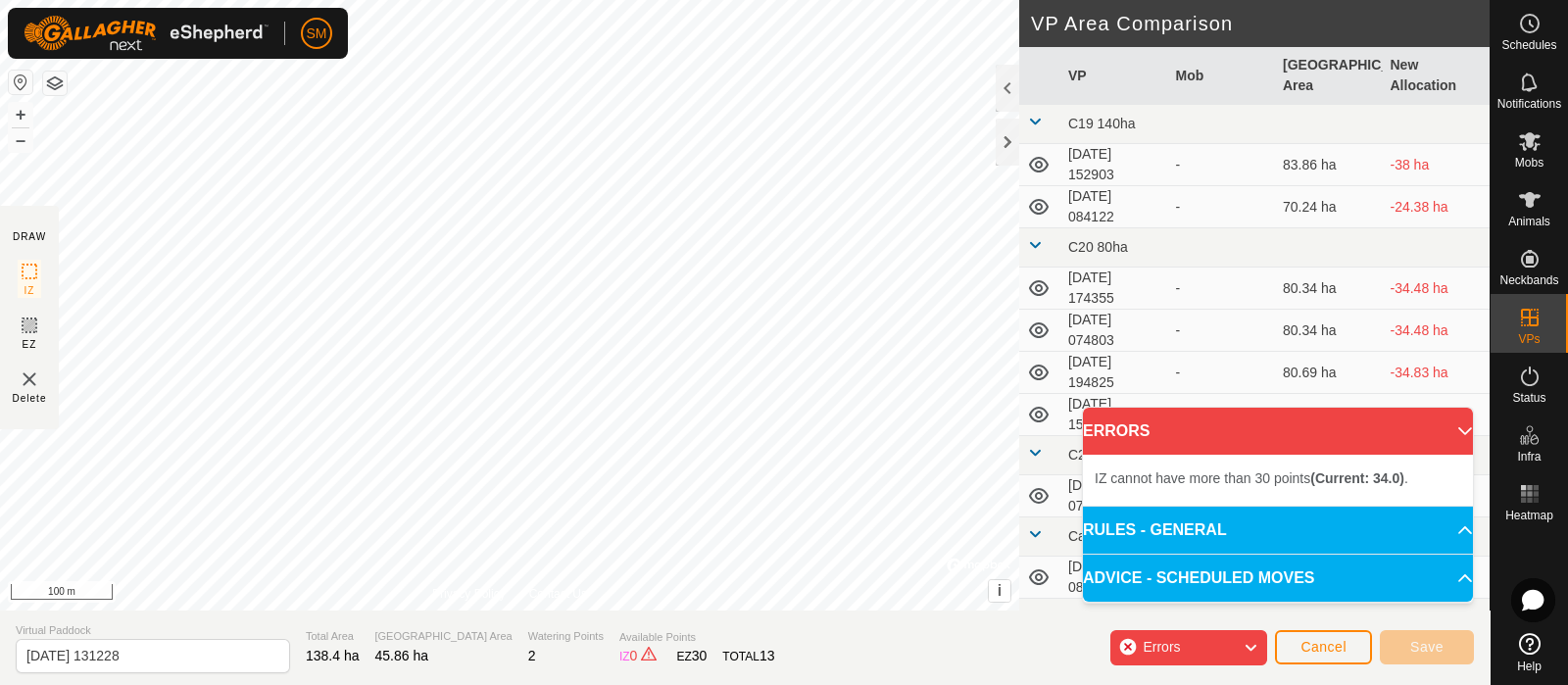 click on "SM Schedules Notifications Mobs Animals Neckbands VPs Status Infra Heatmap Help DRAW IZ EZ Delete Privacy Policy Contact Us IZ interior angle must be larger than 80°  (Current: 77.4°) . + – ⇧ i ©  Mapbox , ©  OpenStreetMap ,  Improve this map 100 m VP Area Comparison     VP   Mob   [GEOGRAPHIC_DATA] Area   New Allocation  C19 140ha  [DATE] 152903  -  83.86 ha  -38 ha  [DATE] 084122  -  70.24 ha  -24.38 ha C20 80ha  [DATE] 174355  -  80.34 ha  -34.48 ha  [DATE] 074803  -  80.34 ha  -34.48 ha  [DATE] 194825  -  80.69 ha  -34.83 ha  [DATE] 151541  -  80.69 ha  -34.83 ha C26 102ha  [DATE] 073205  -  4.09 ha  +41.77 ha Cattle Holding Shearing  [DATE] 080349  -  0.71 ha  +45.15 ha Feedlot 26 6ha  [DATE] 075744   3 Mobs   3.78 ha  +42.08 ha K1 37ha  [DATE] K1 EAST  -  15.85 ha  +30.01 ha  [DATE] K1 WEST  -  19.62 ha  +26.24 ha  [DATE] 081752  -  15.85 ha  +30.01 ha K2 30ha  [DATE] 081007  -  29.86 ha  +16 ha  [DATE] 073203  -  29.92 ha  +15.94 ha K4 36ha - - - -" 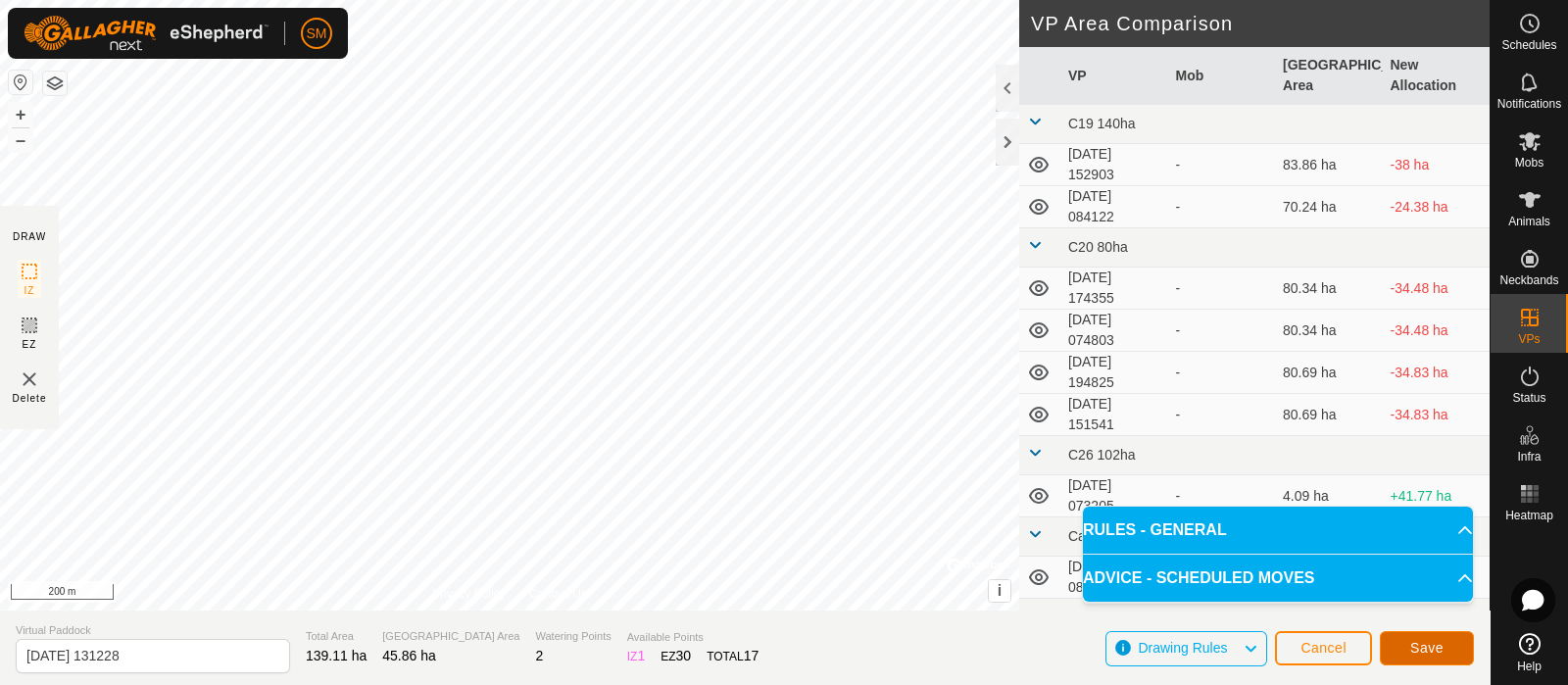 click on "Save" 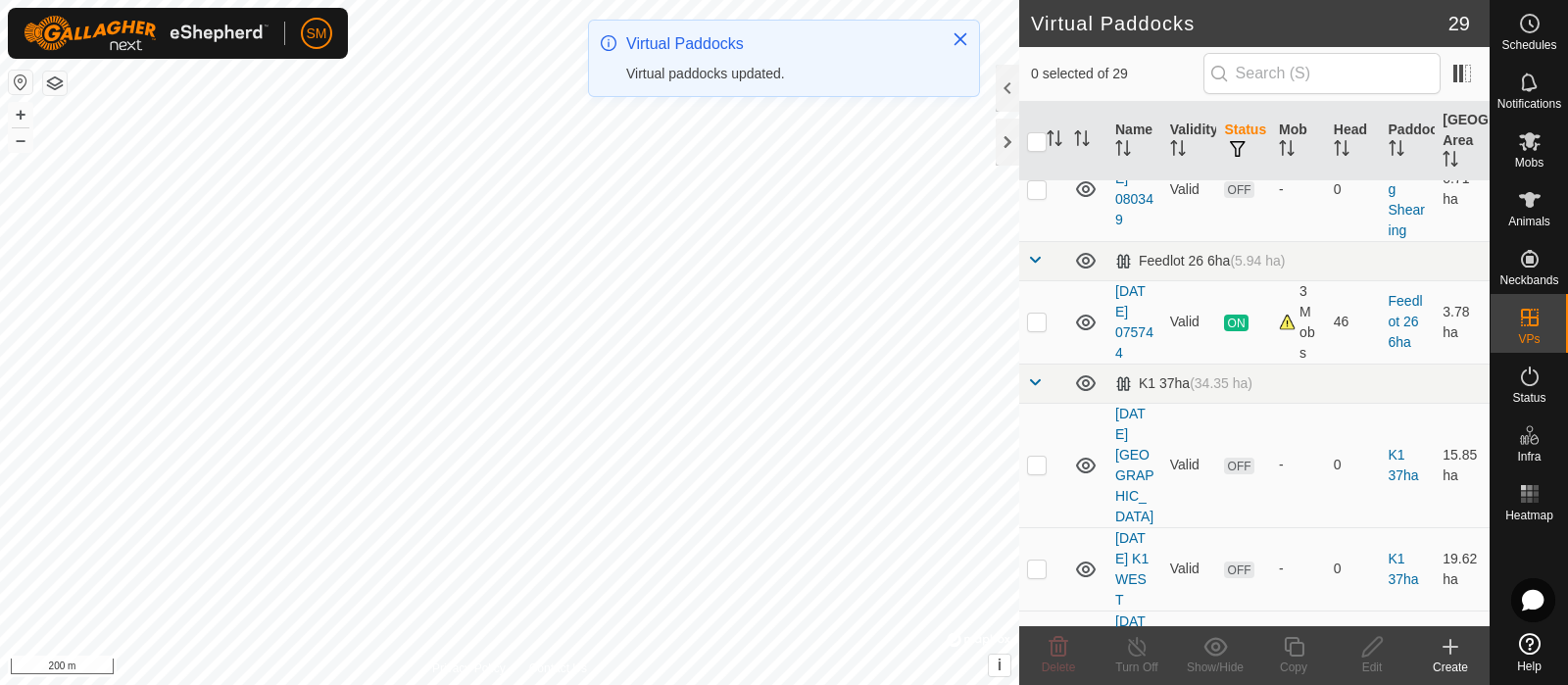 scroll, scrollTop: 704, scrollLeft: 0, axis: vertical 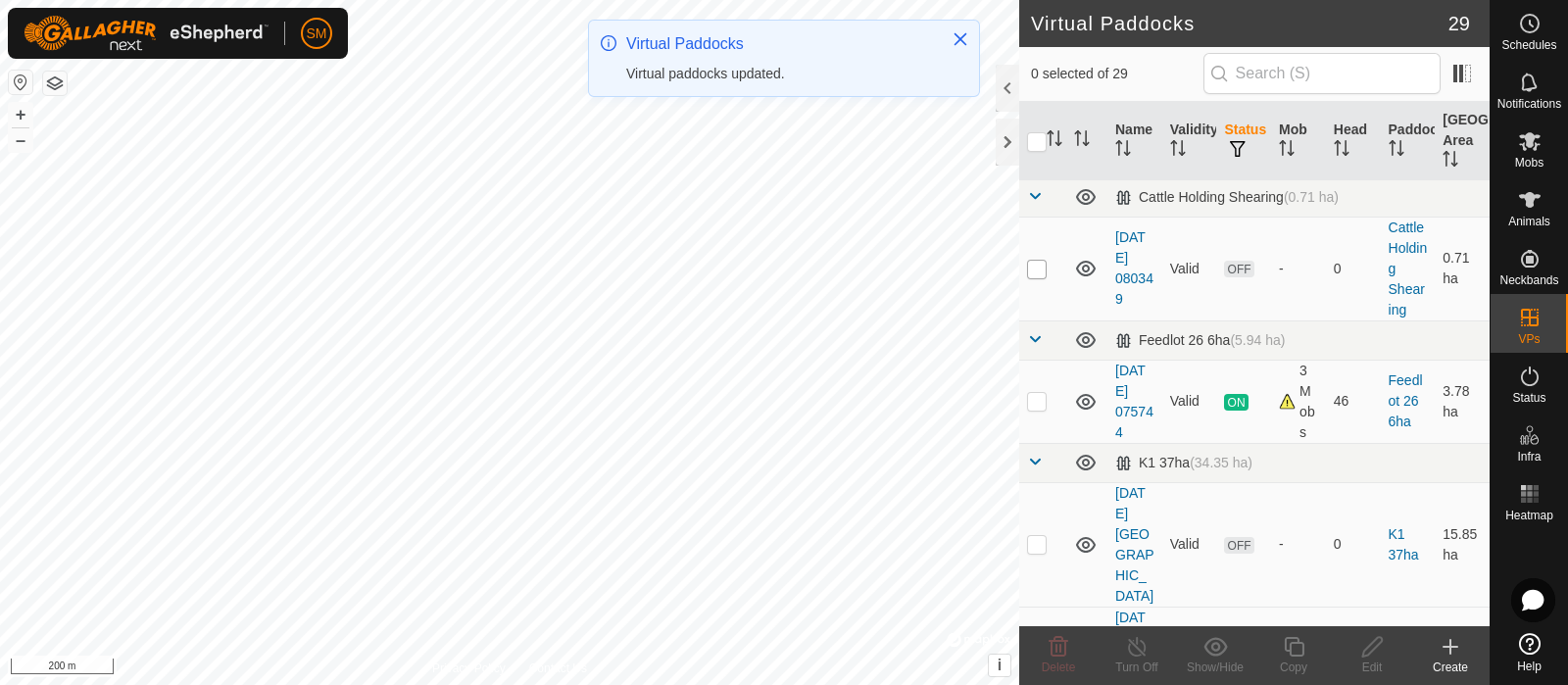 click at bounding box center (1037, 269) 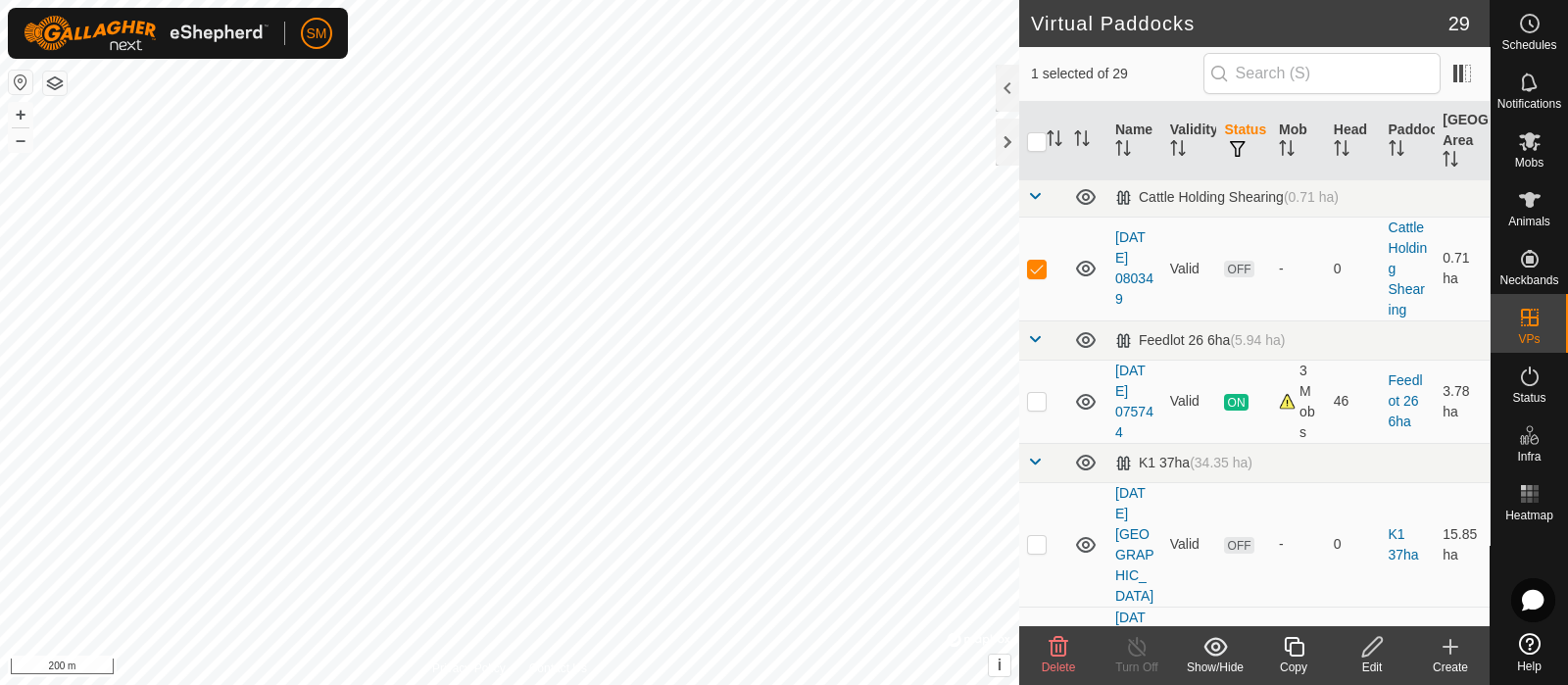 click 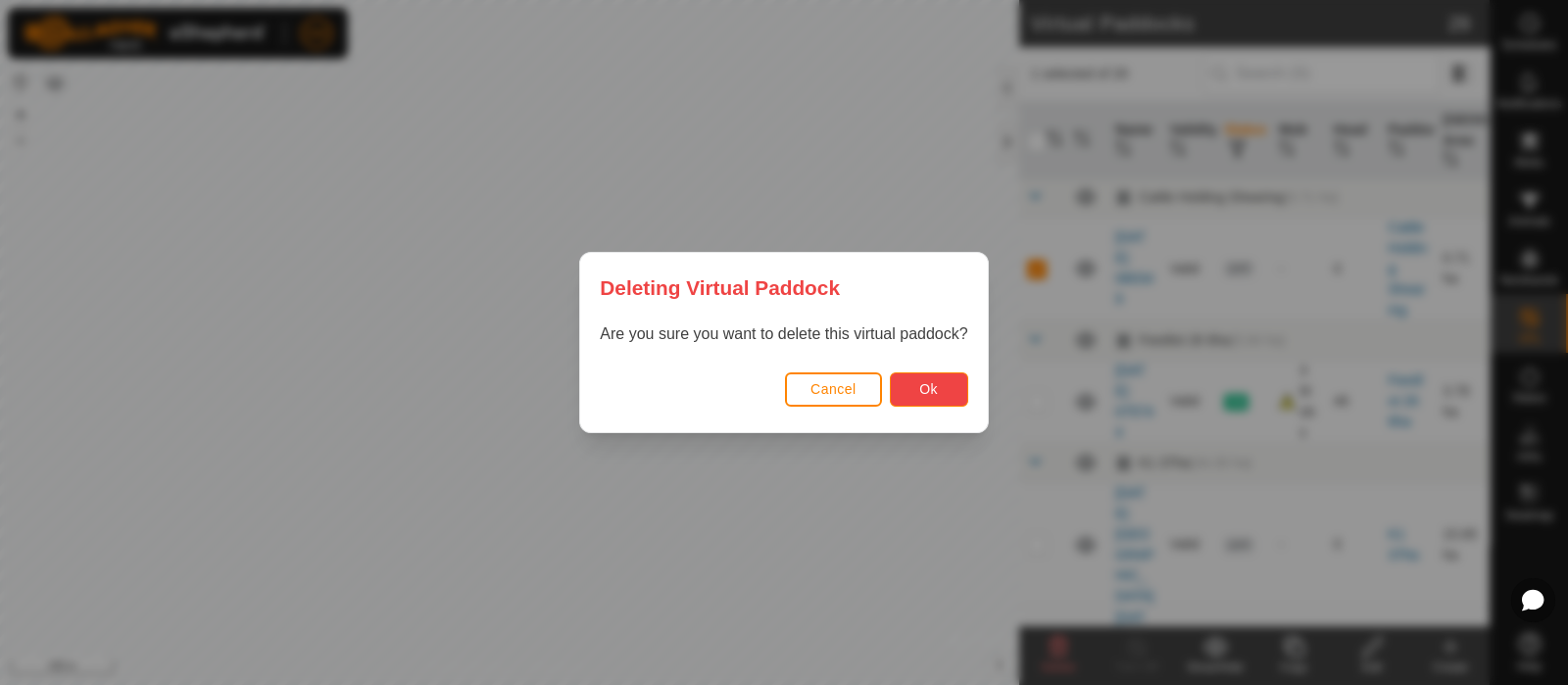 click on "Ok" at bounding box center (929, 389) 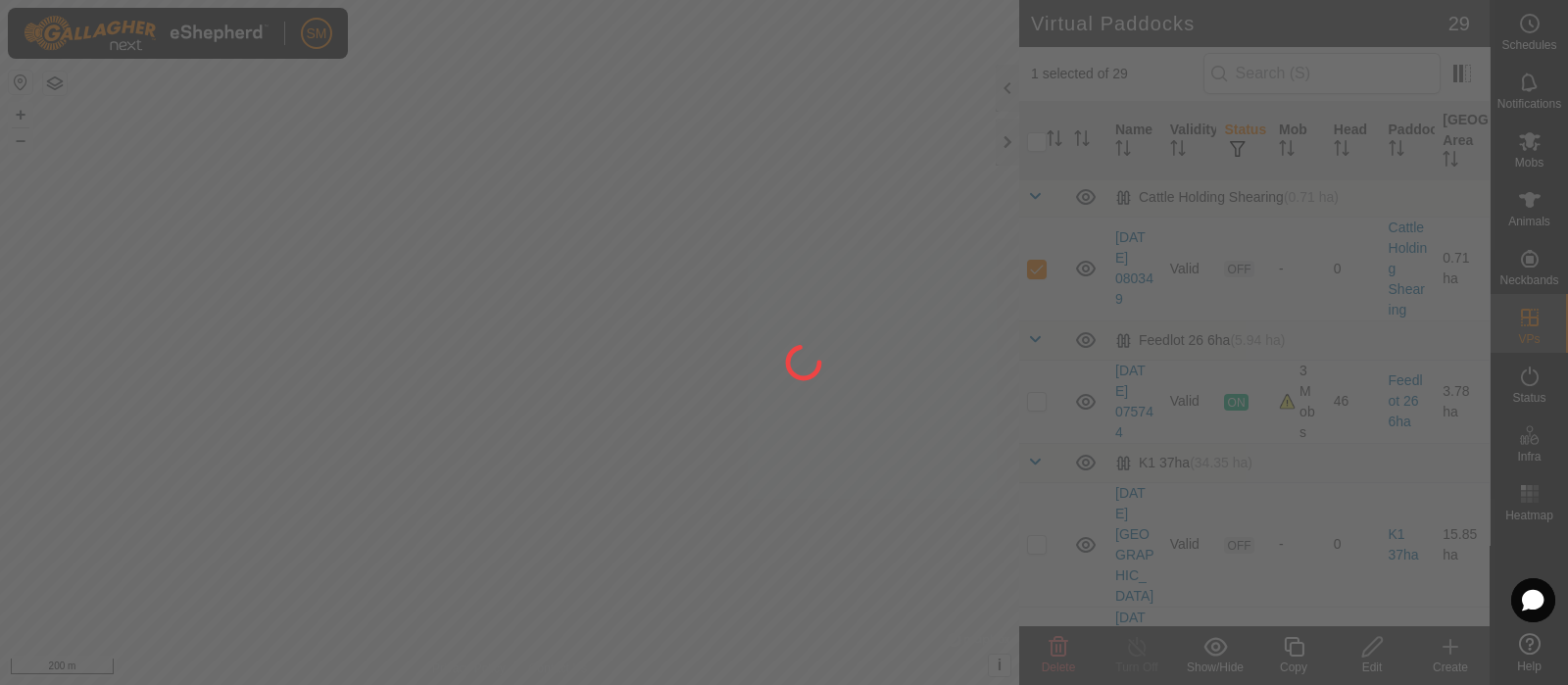 checkbox on "false" 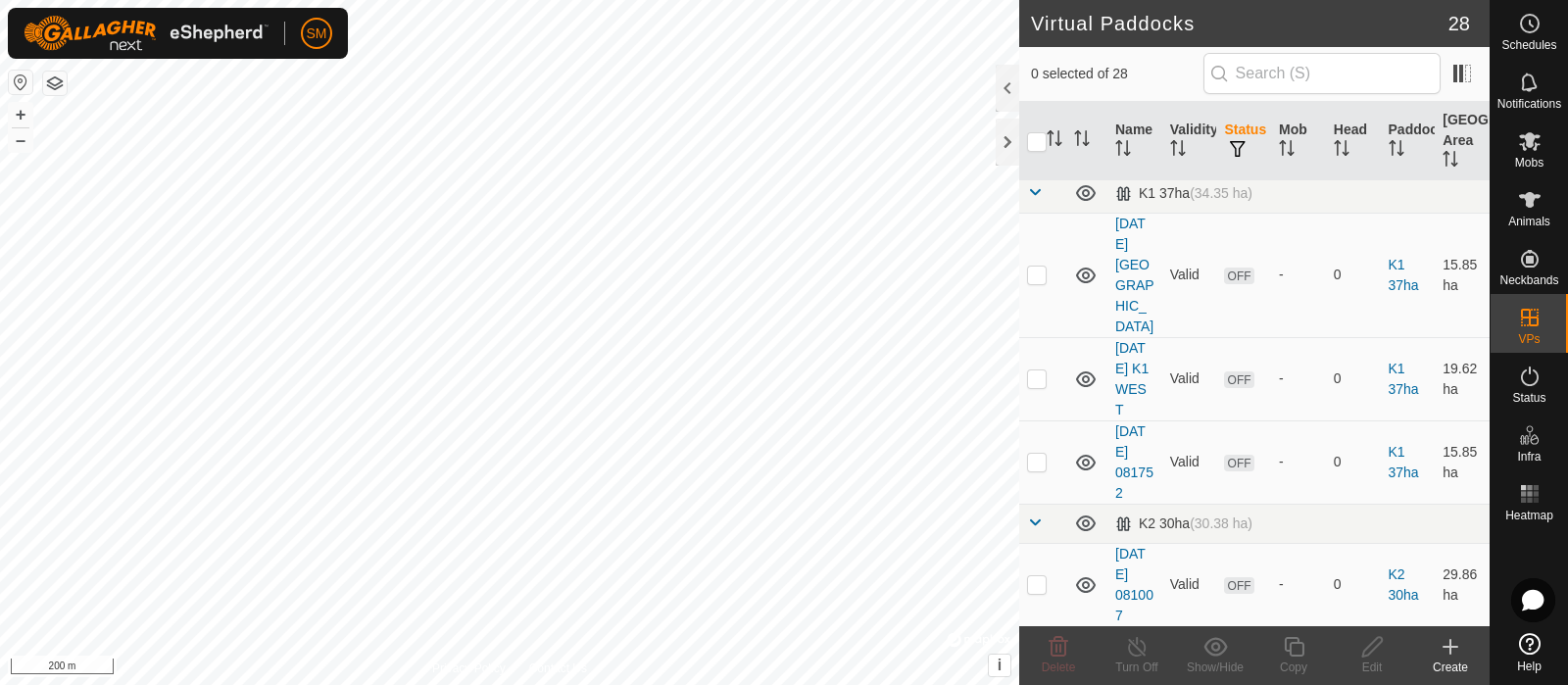 scroll, scrollTop: 830, scrollLeft: 0, axis: vertical 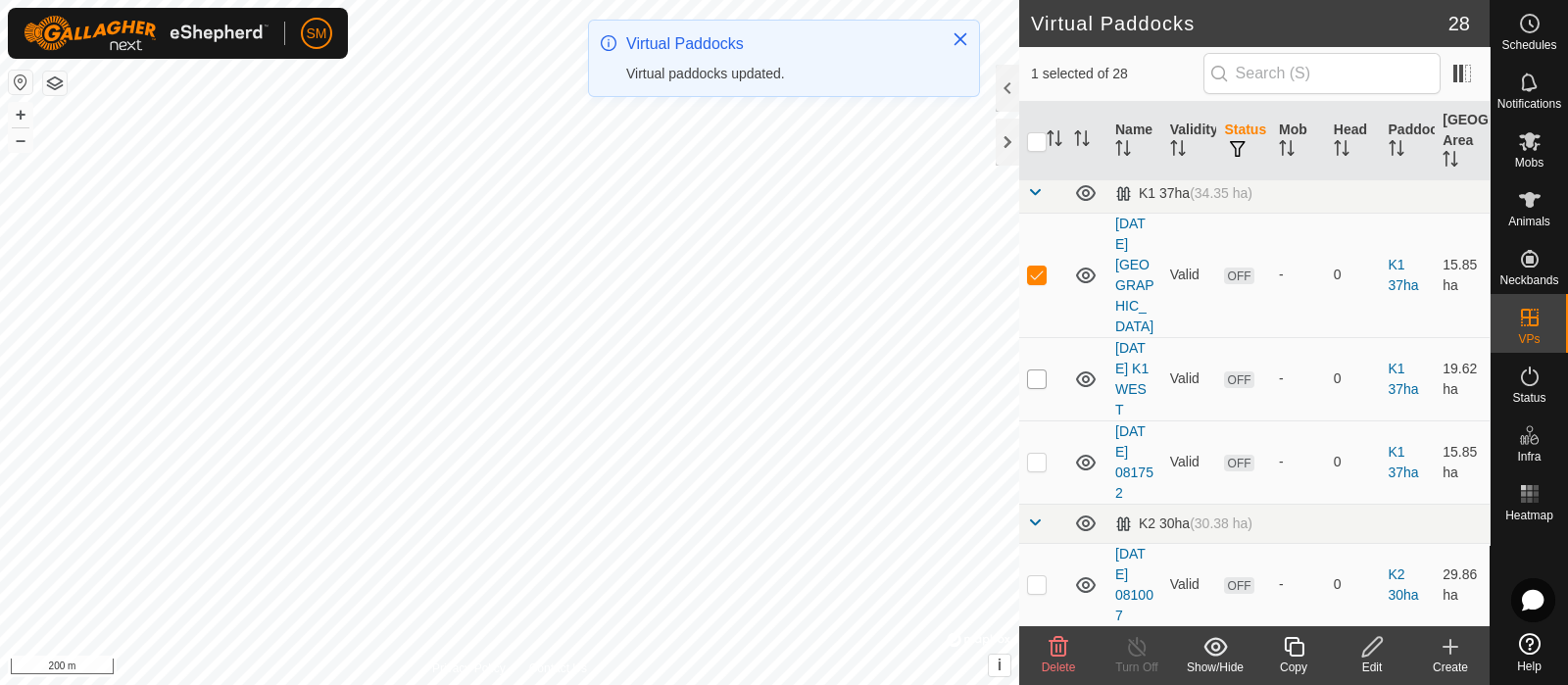 click at bounding box center [1037, 379] 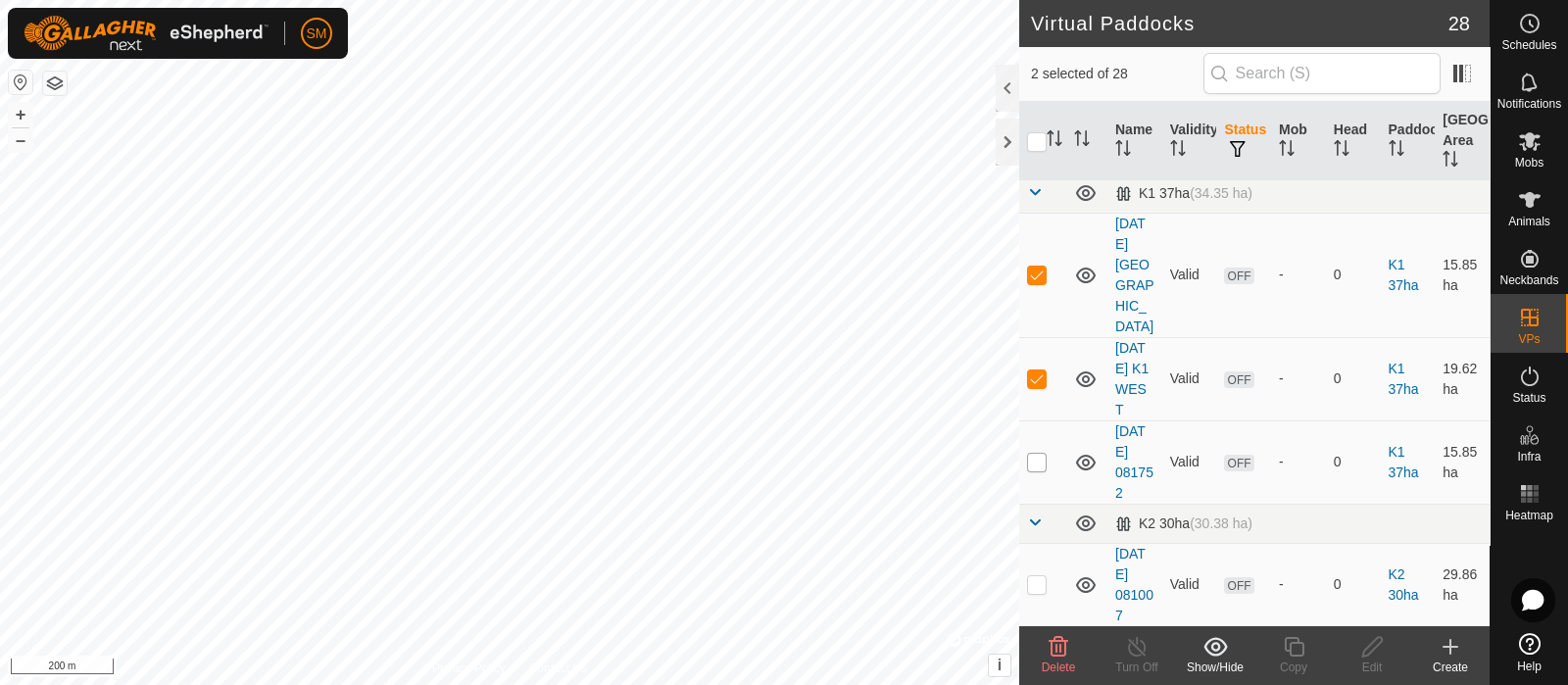 click at bounding box center (1037, 463) 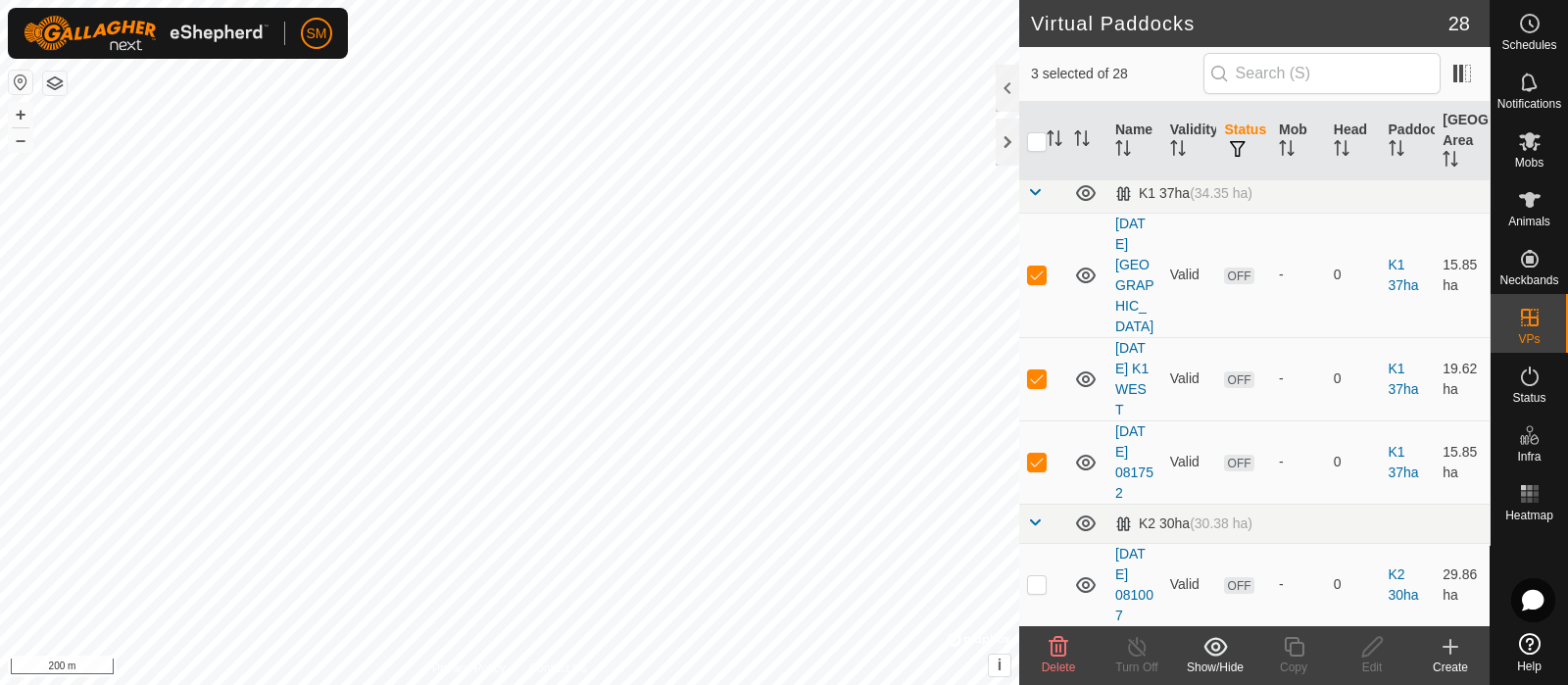 click 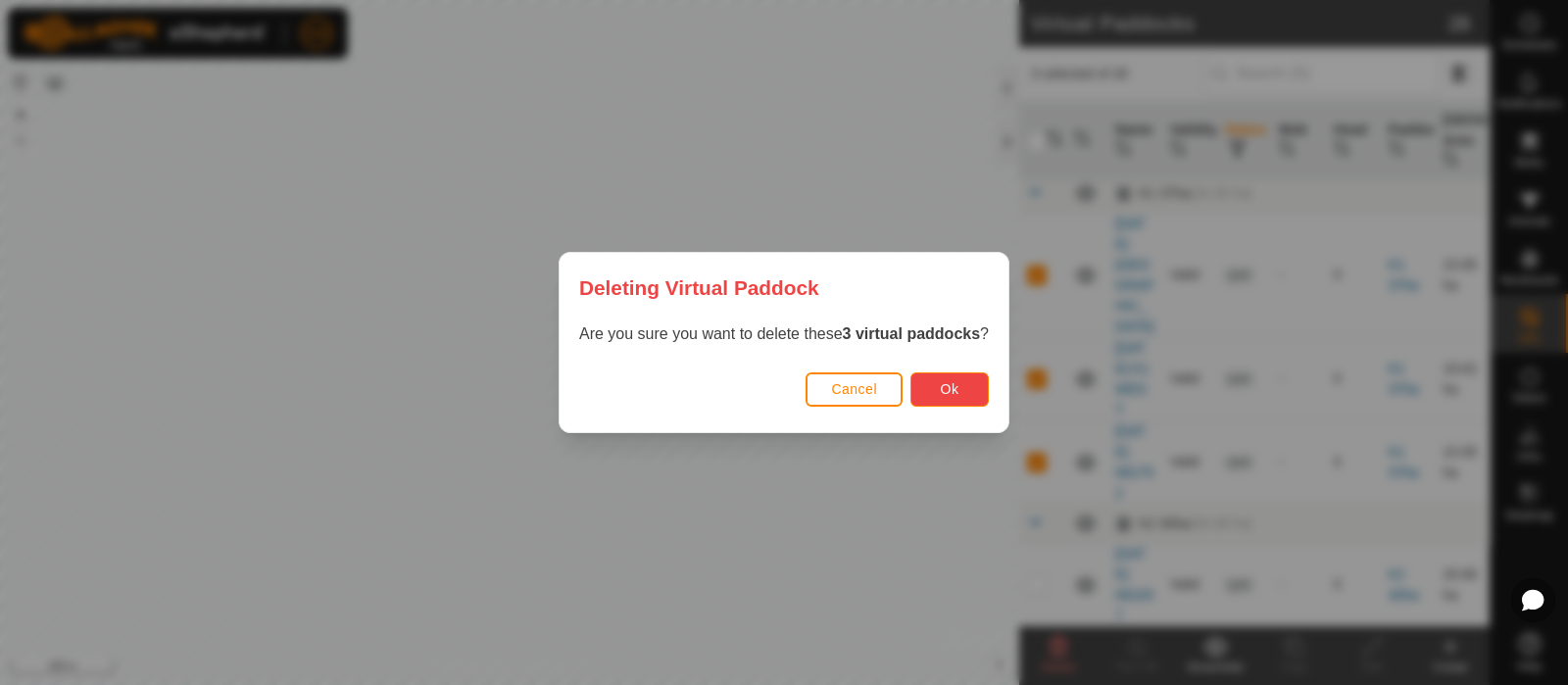 click on "Ok" at bounding box center [950, 389] 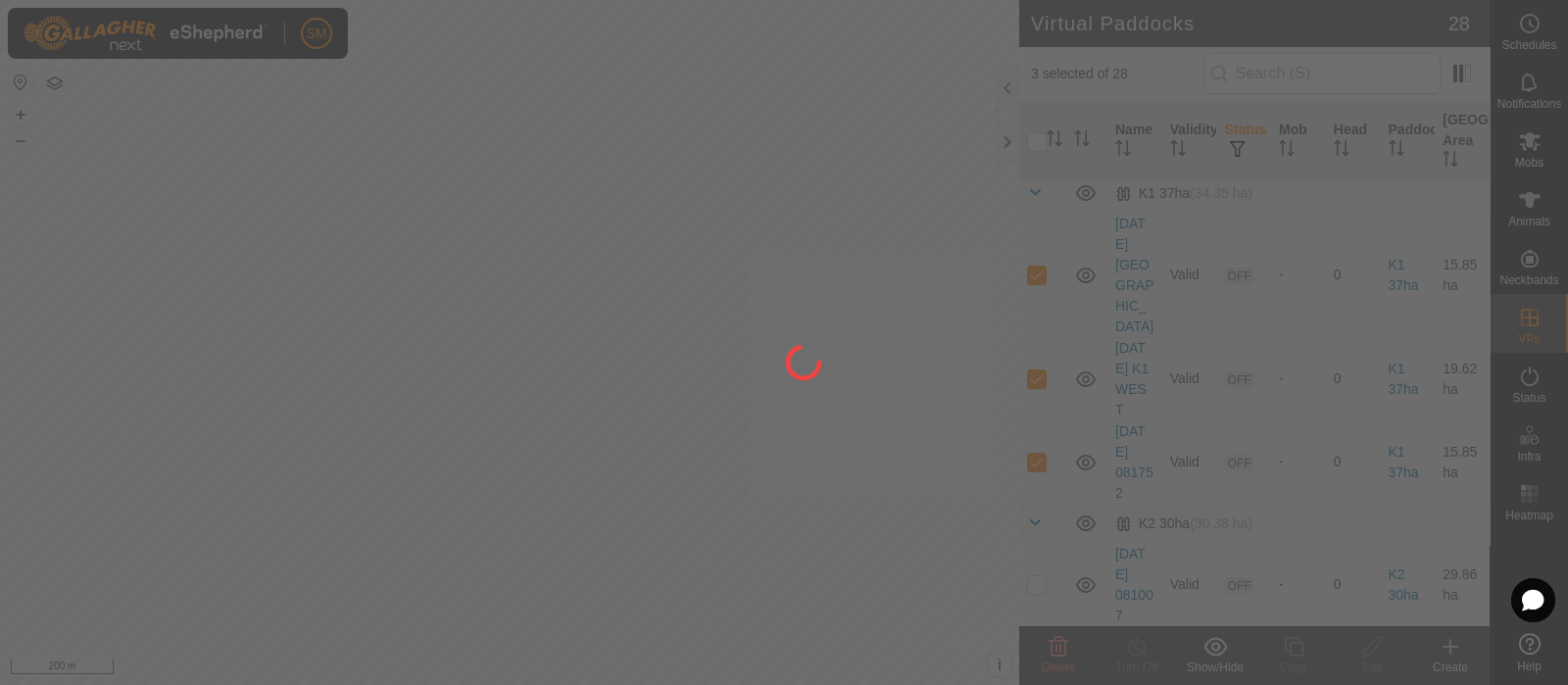 checkbox on "false" 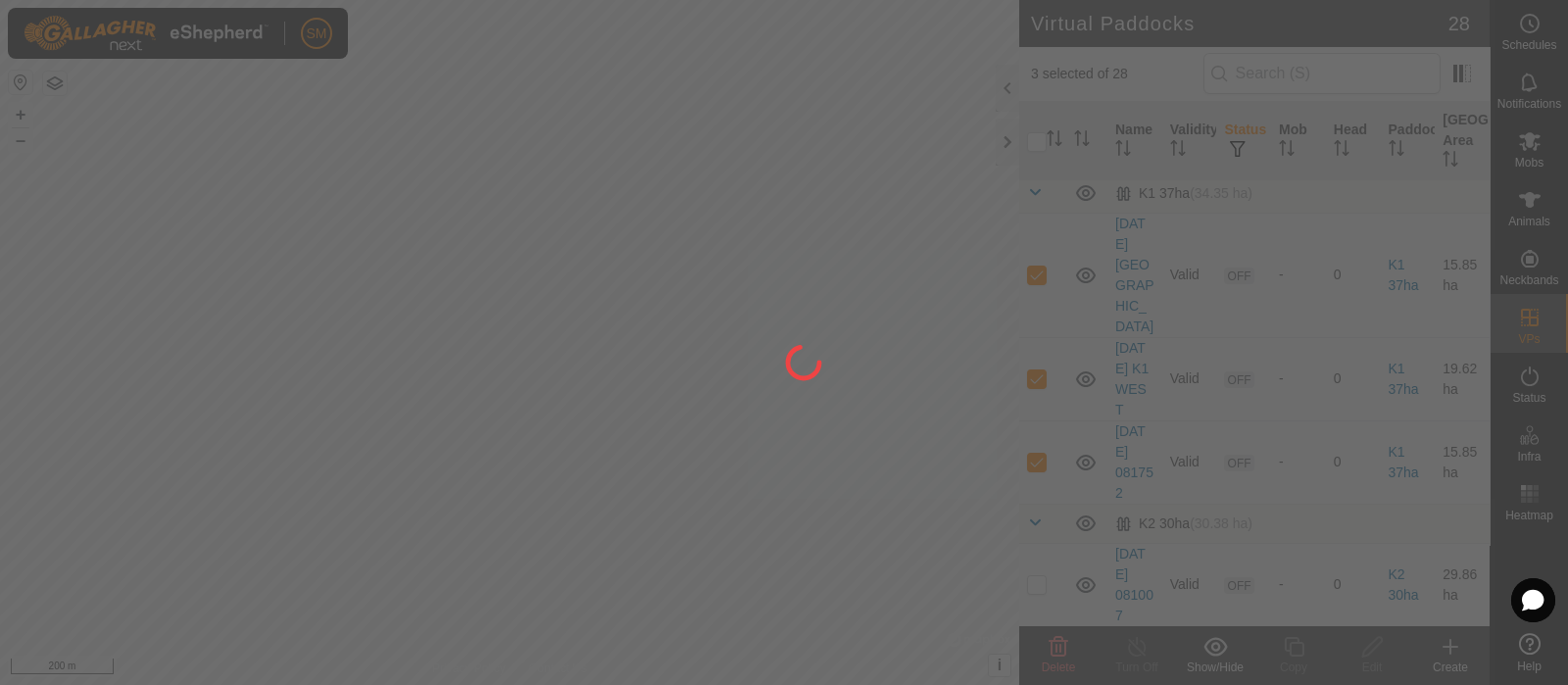 checkbox on "false" 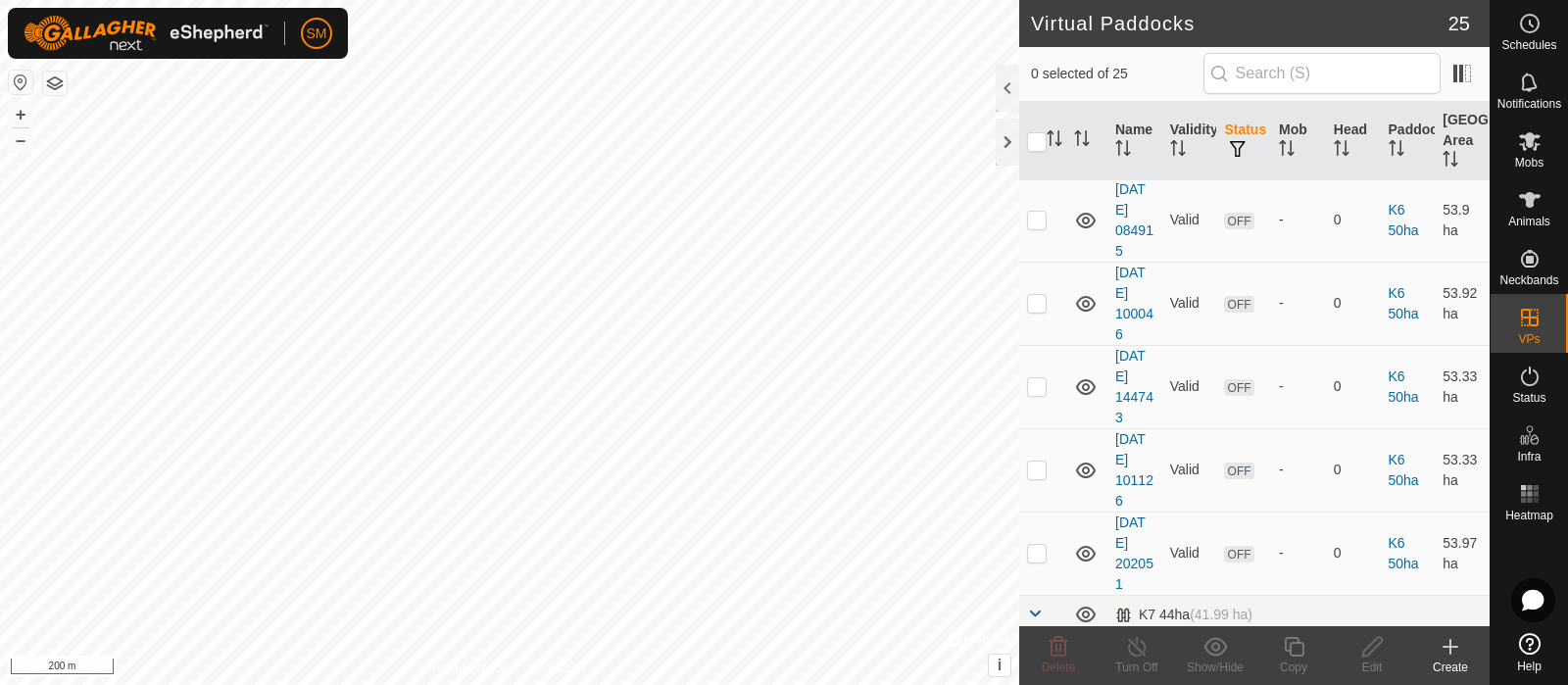 click on "OFF" at bounding box center [1244, 386] 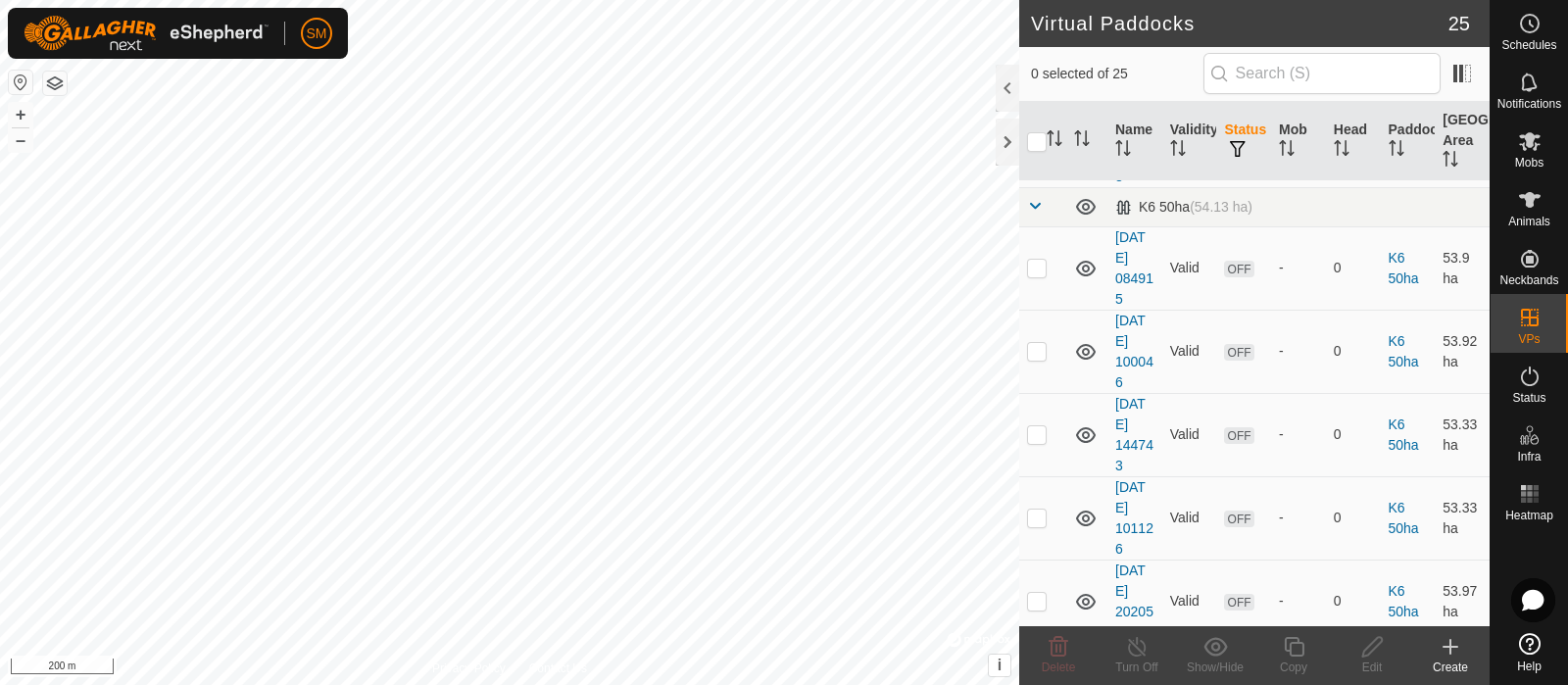 scroll, scrollTop: 1671, scrollLeft: 0, axis: vertical 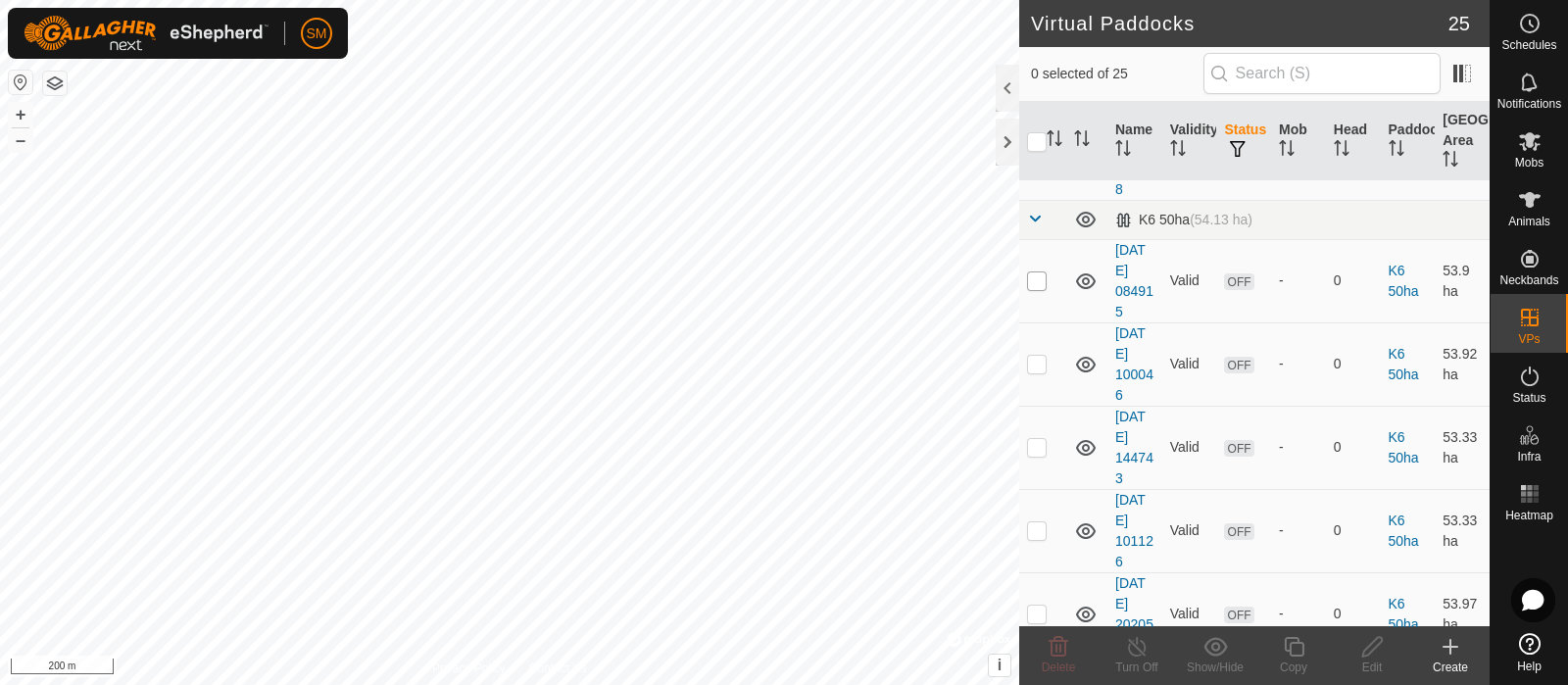 click at bounding box center [1037, 281] 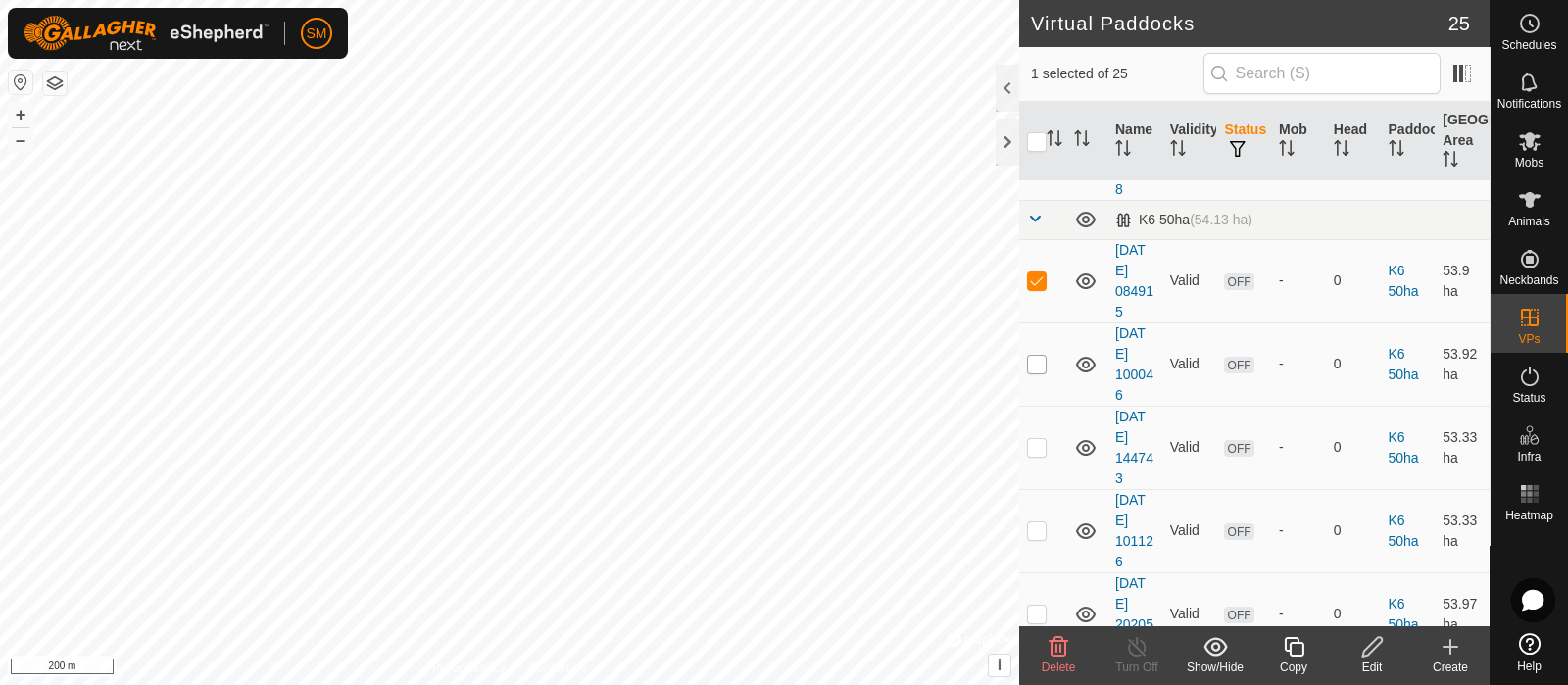 click at bounding box center [1037, 365] 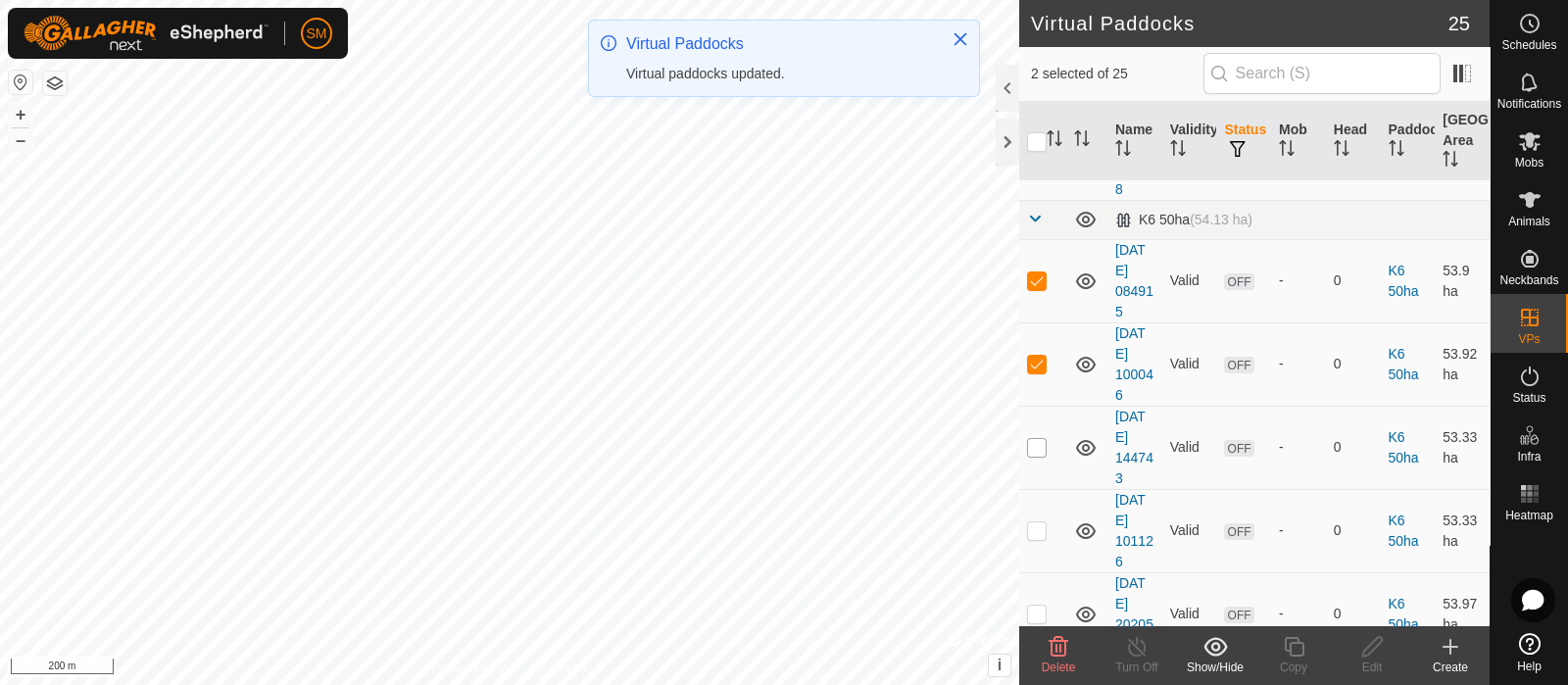 click at bounding box center (1037, 448) 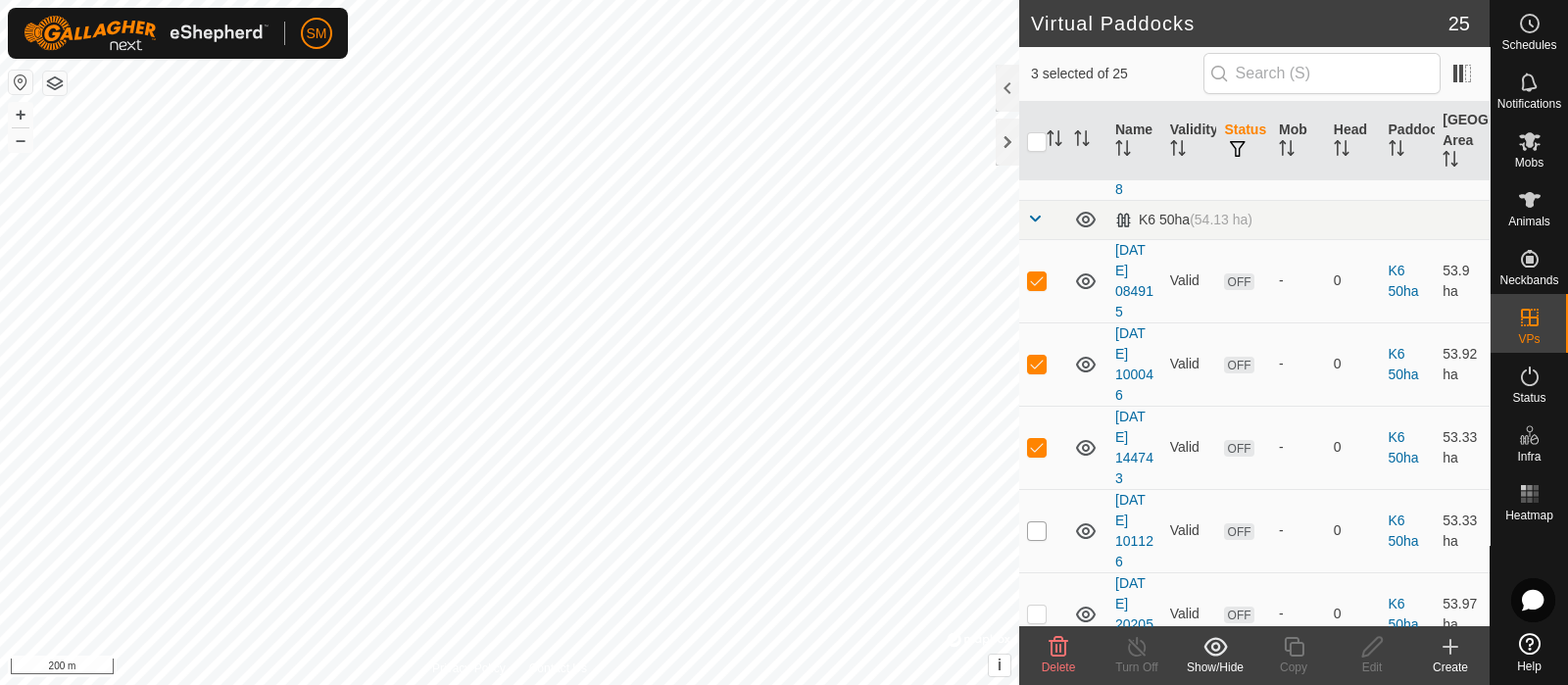 click at bounding box center [1037, 531] 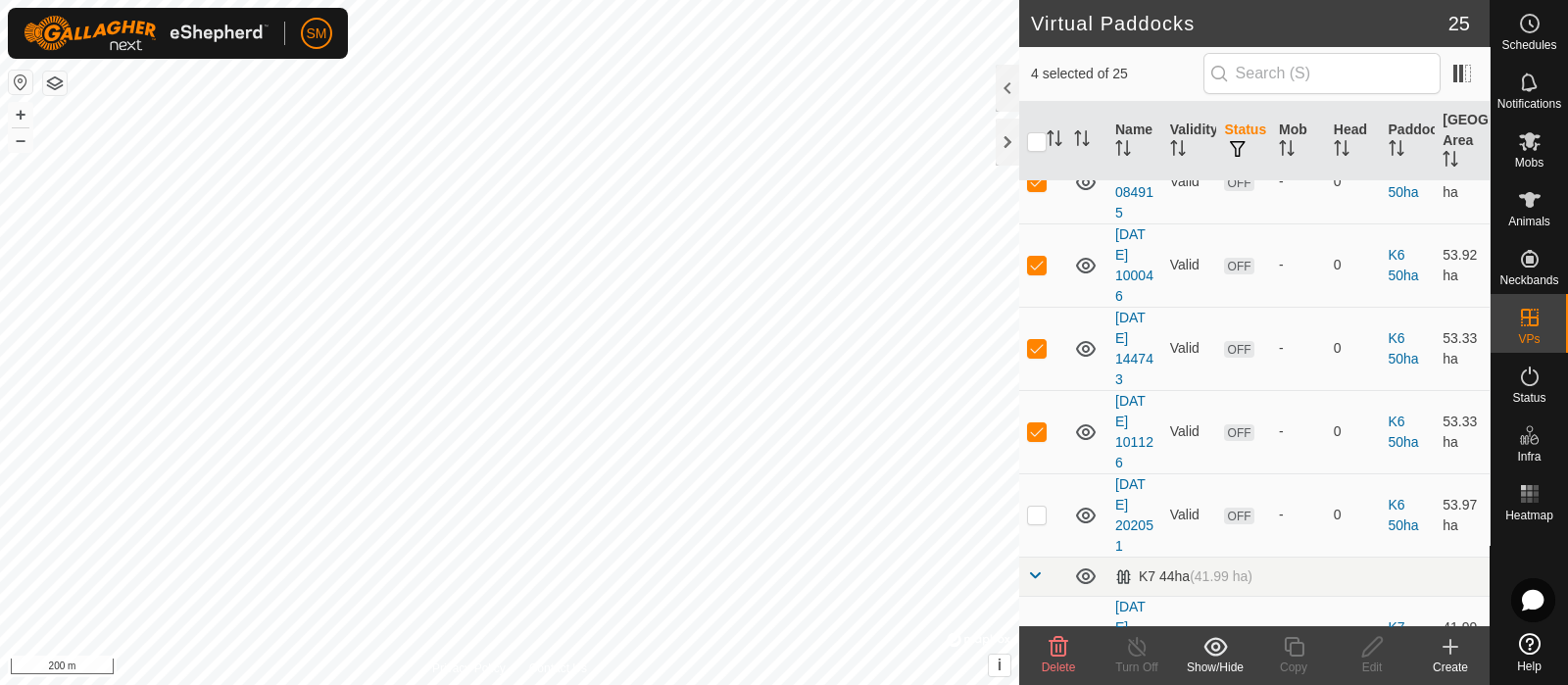 scroll, scrollTop: 1803, scrollLeft: 0, axis: vertical 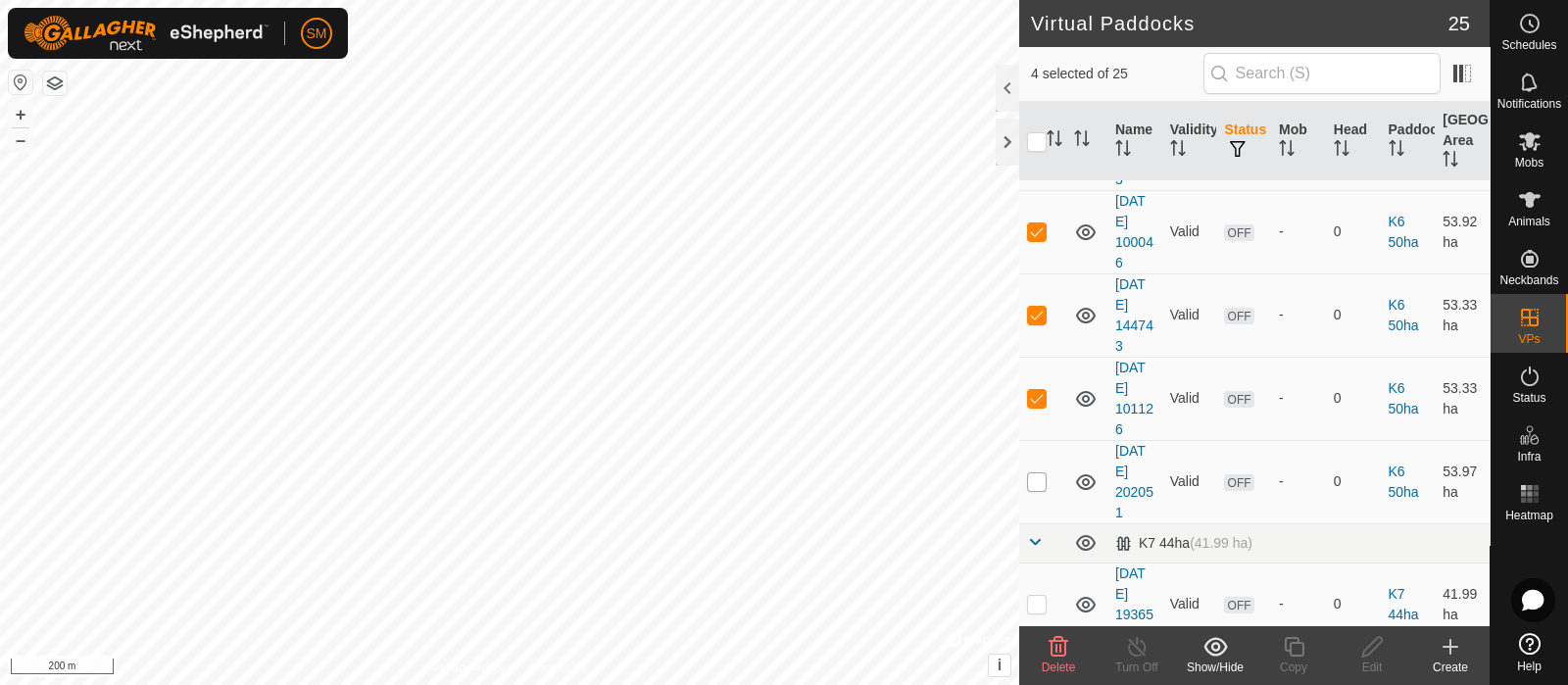 click at bounding box center [1037, 482] 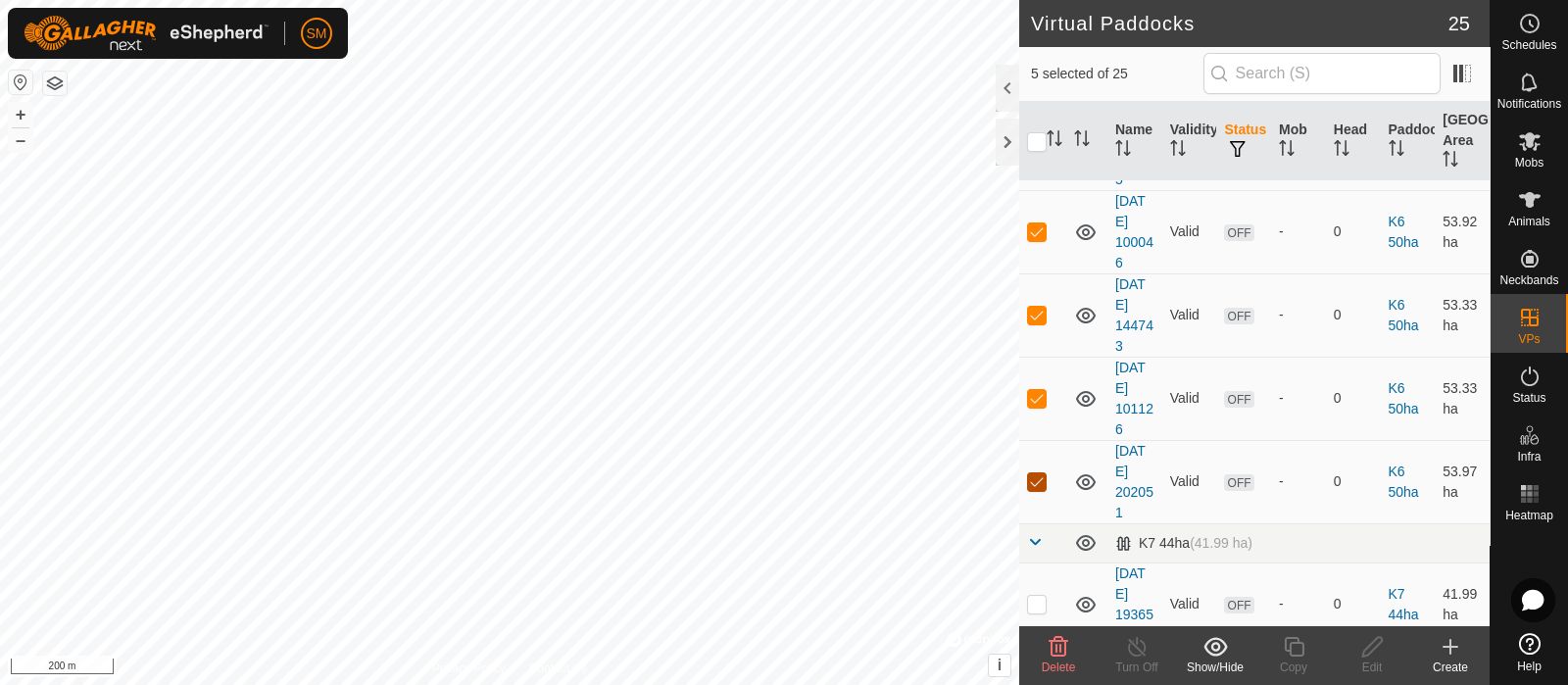click at bounding box center [1037, 482] 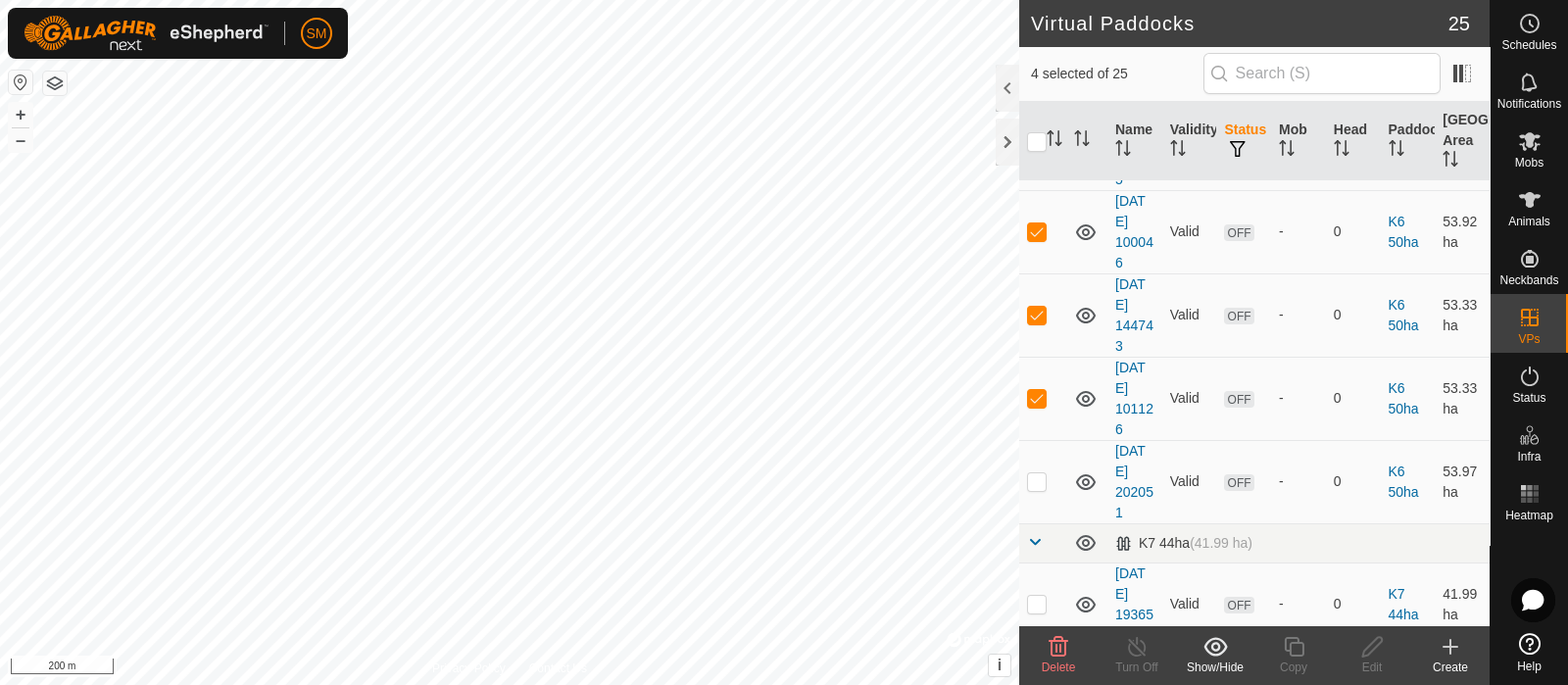 click 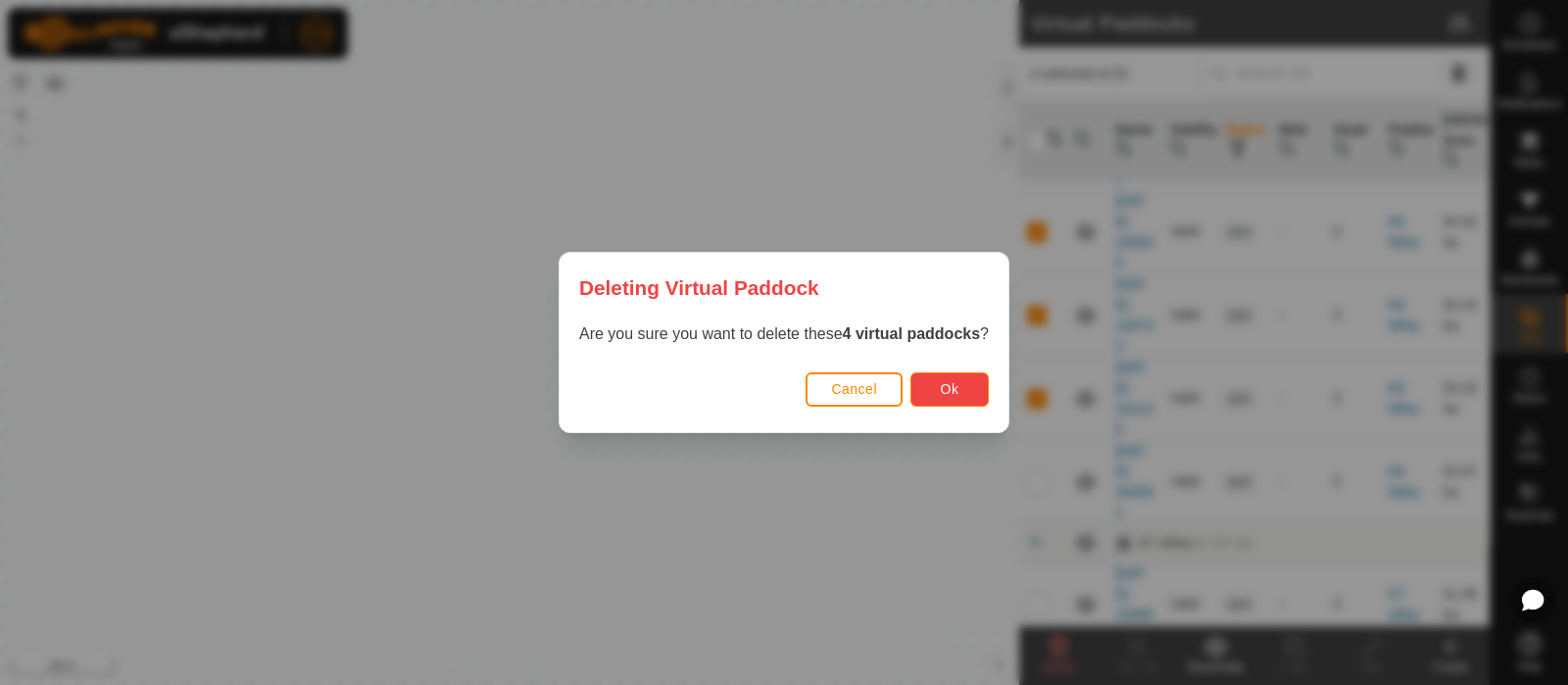 click on "Ok" at bounding box center [950, 389] 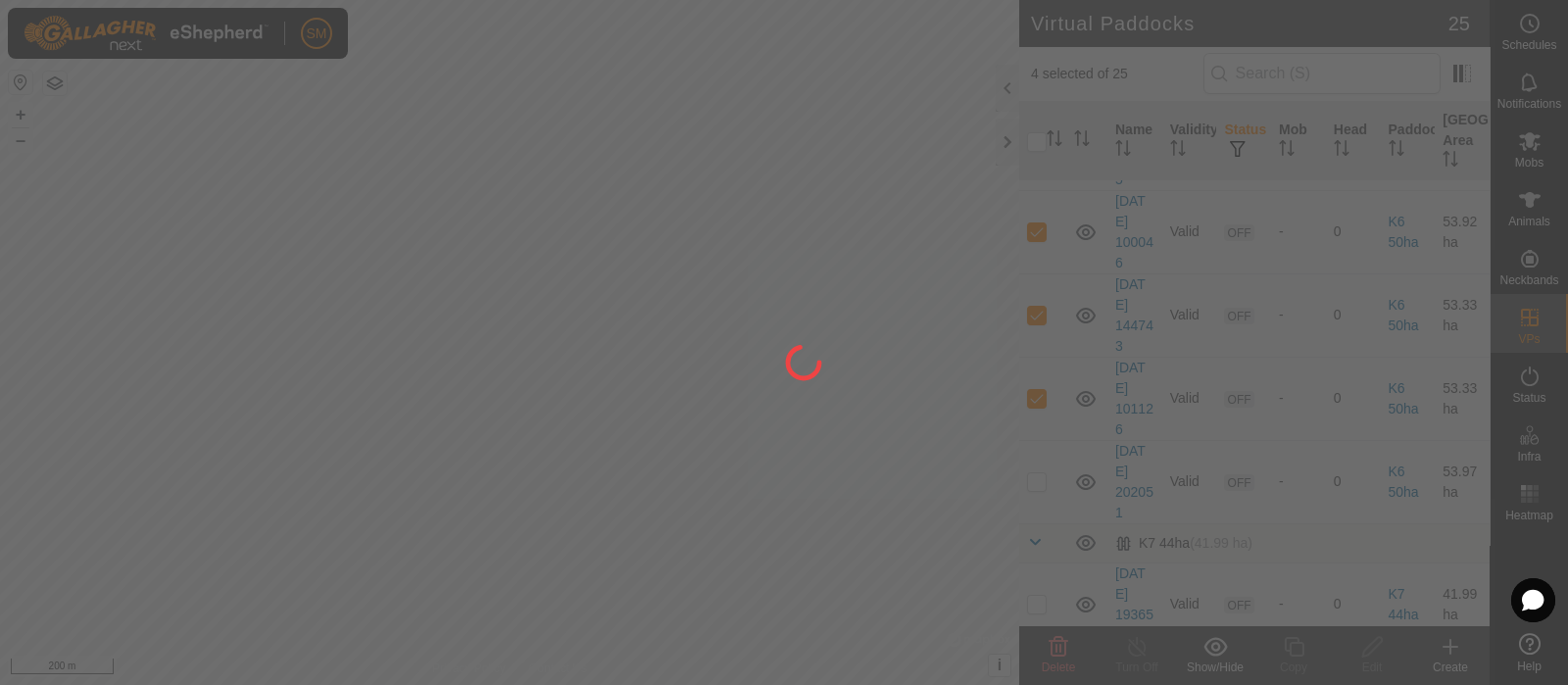 checkbox on "false" 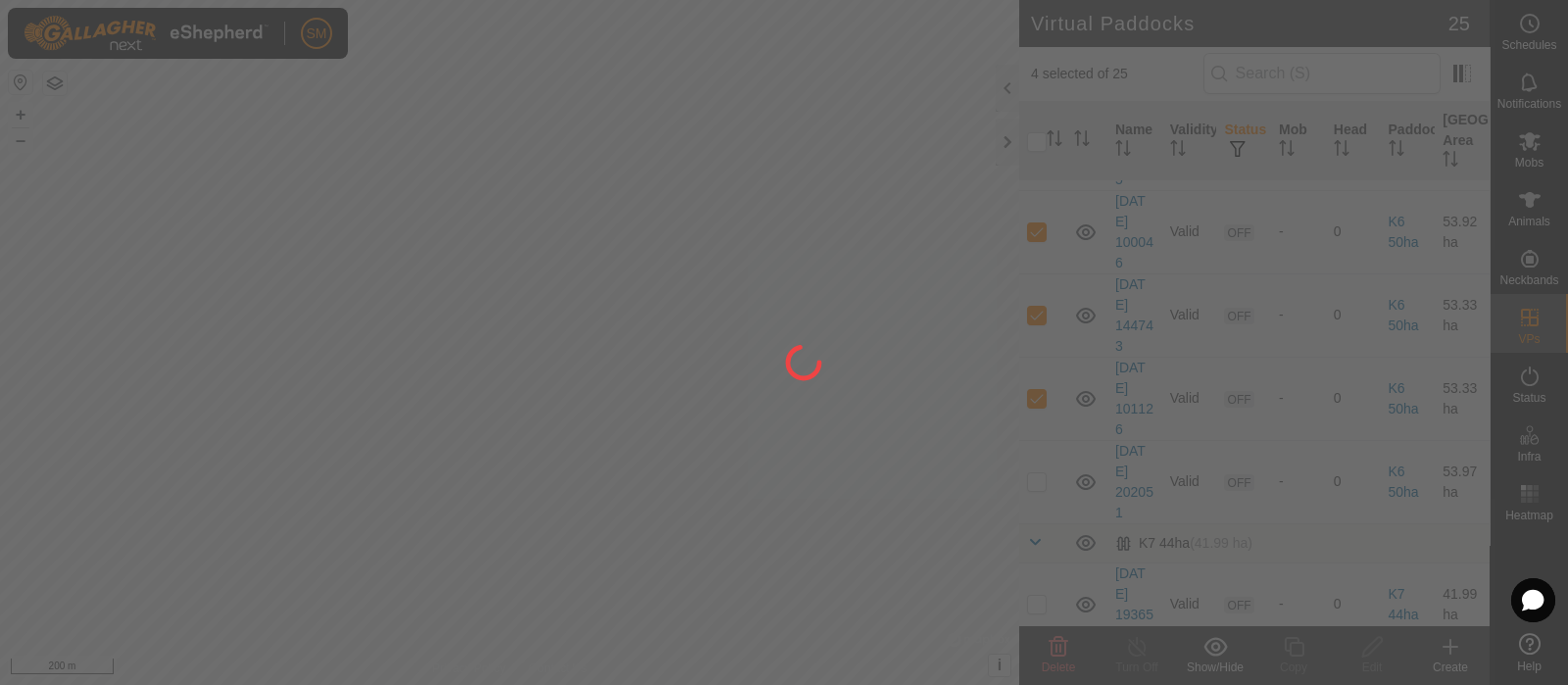 checkbox on "false" 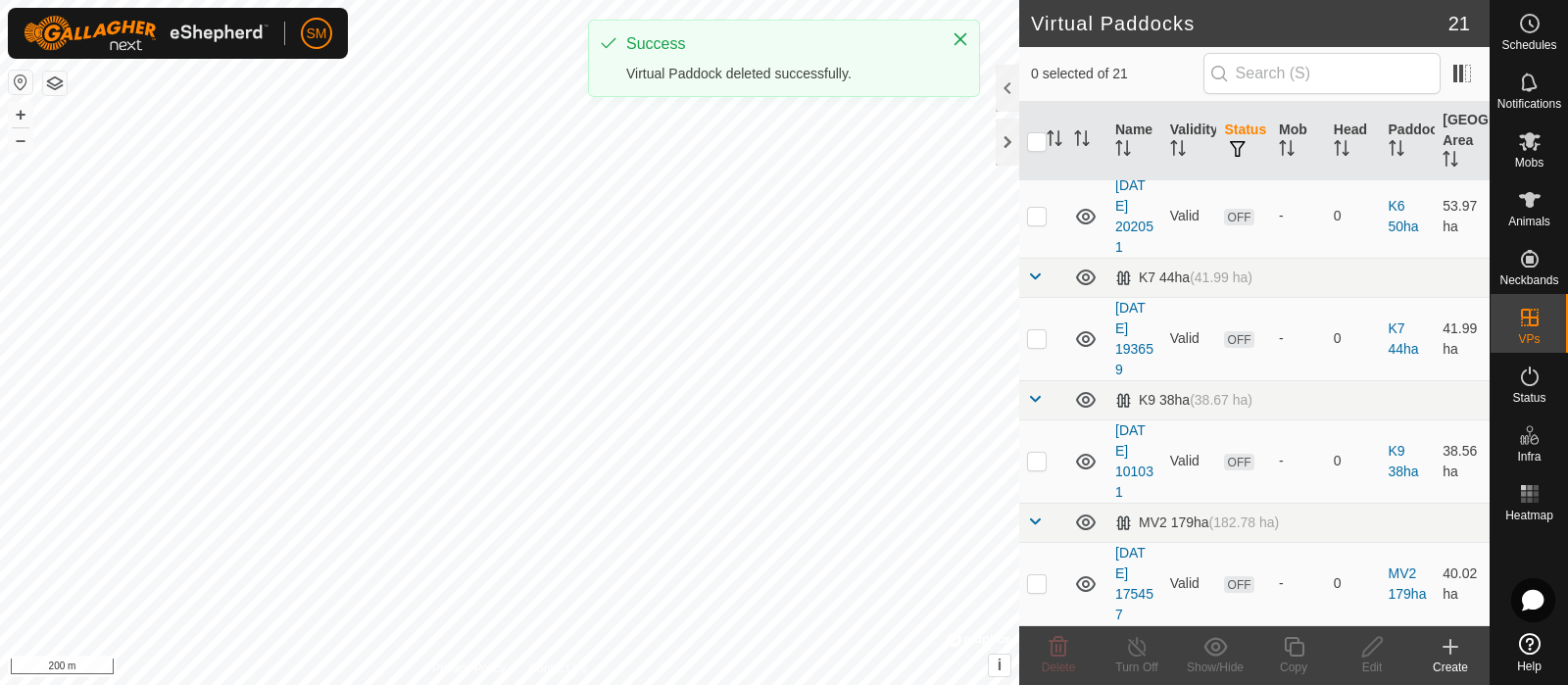 scroll, scrollTop: 1730, scrollLeft: 0, axis: vertical 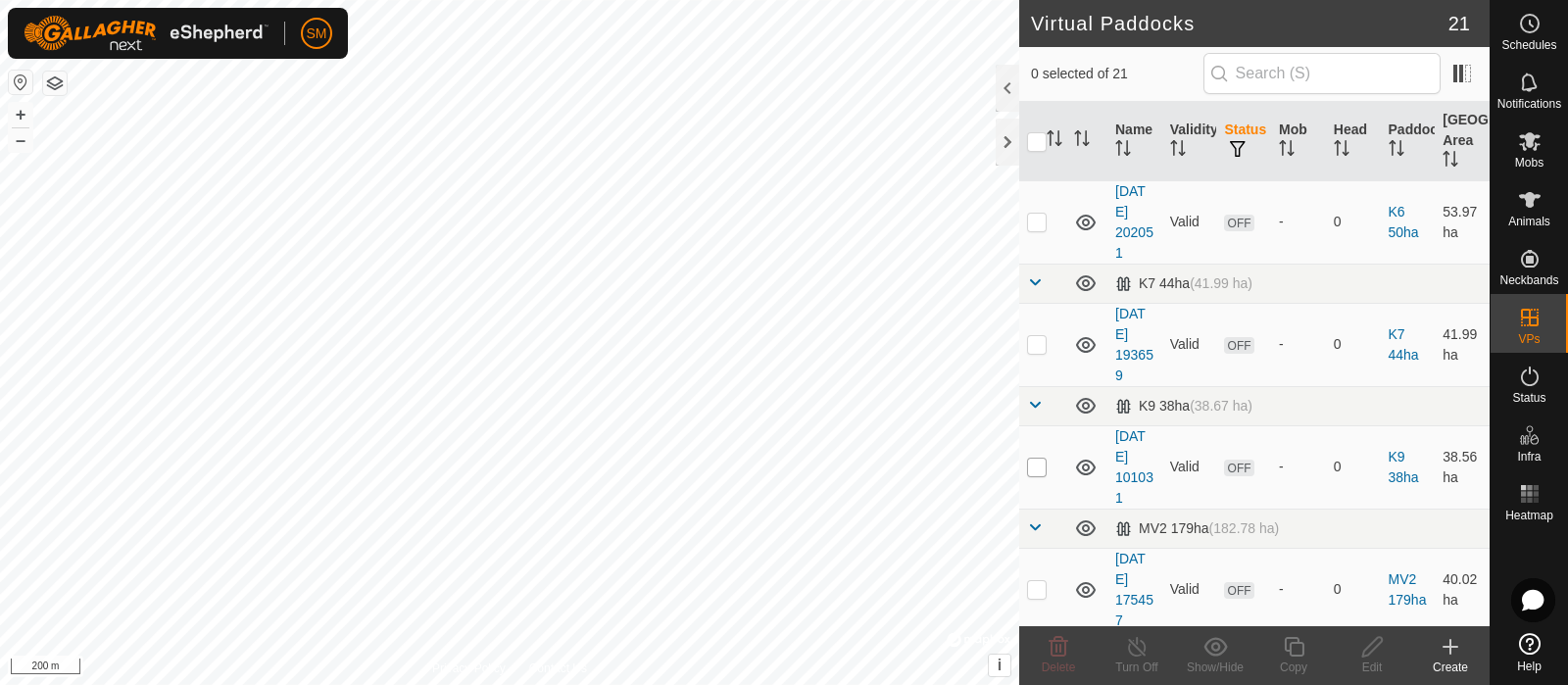 click at bounding box center (1037, 467) 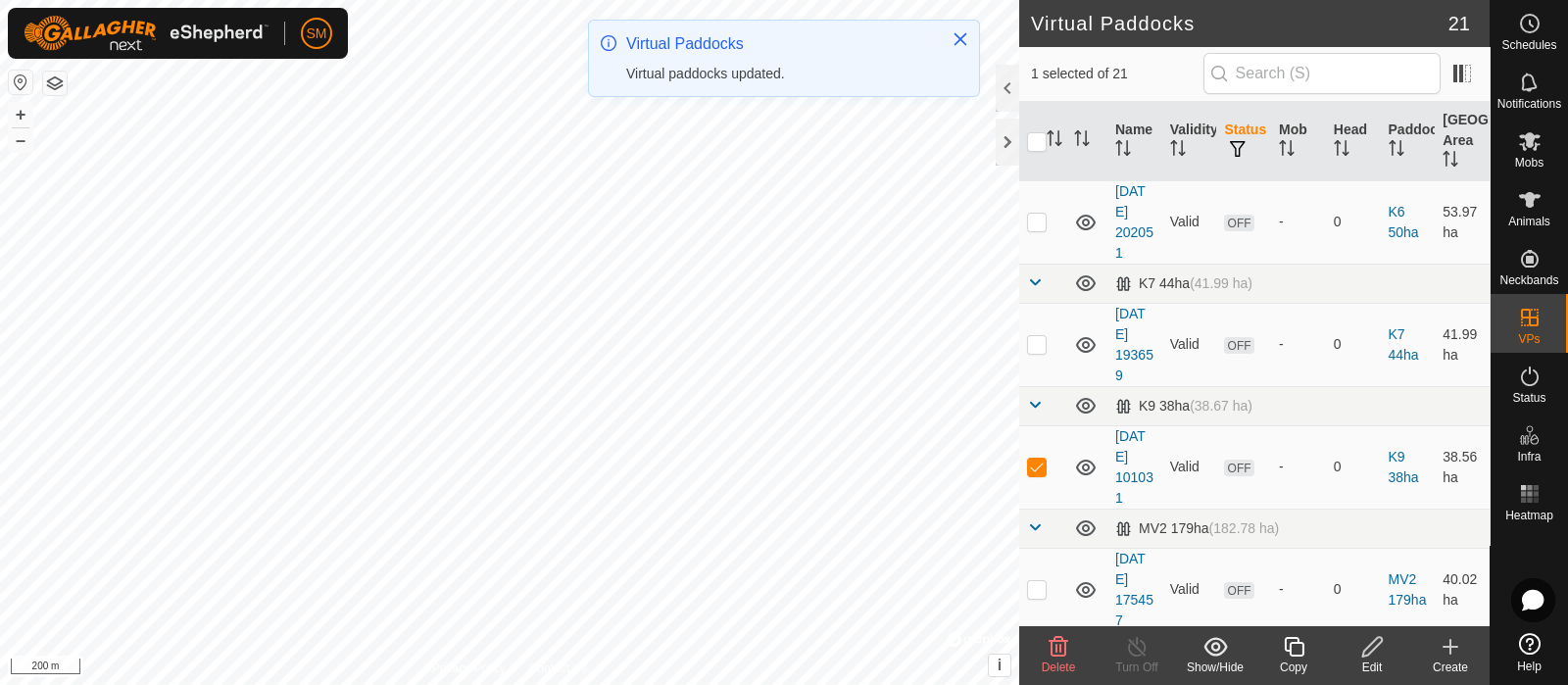scroll, scrollTop: 0, scrollLeft: 0, axis: both 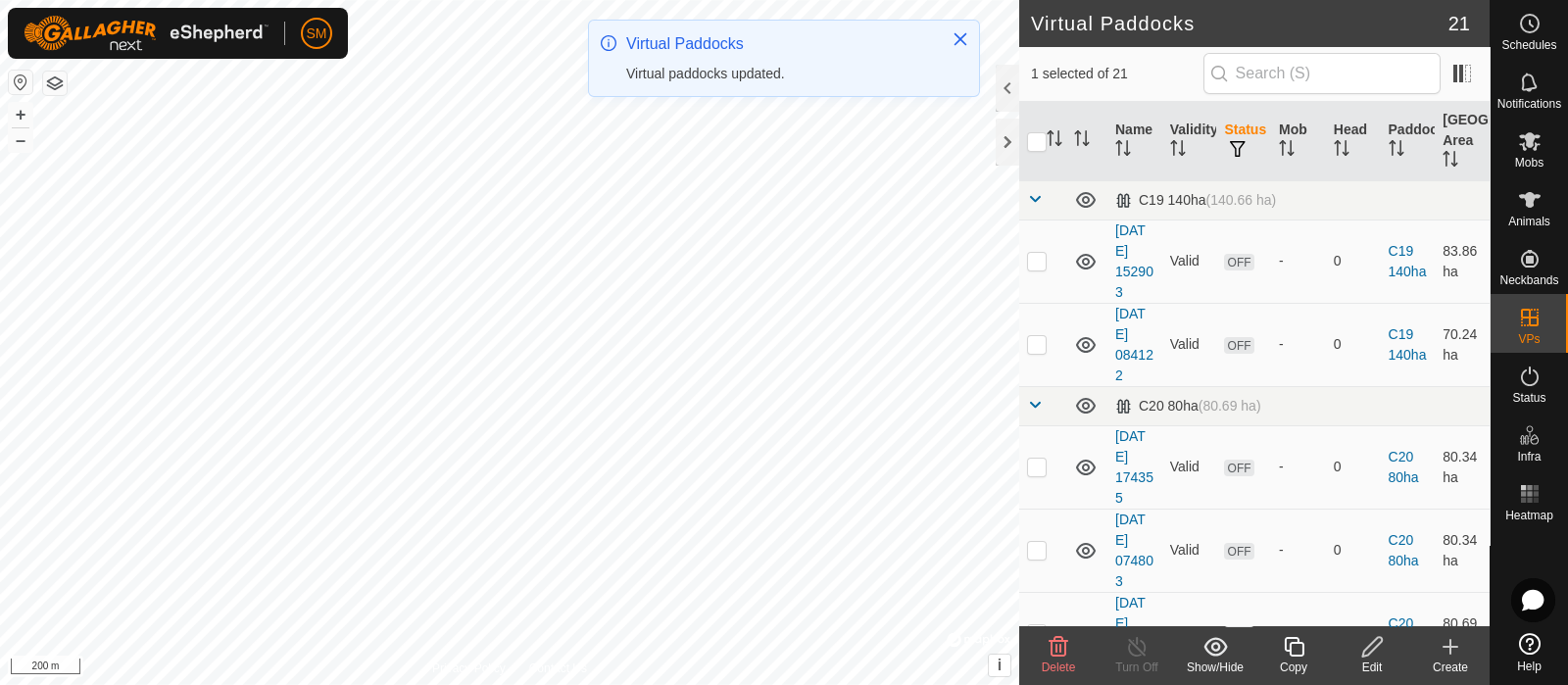 click 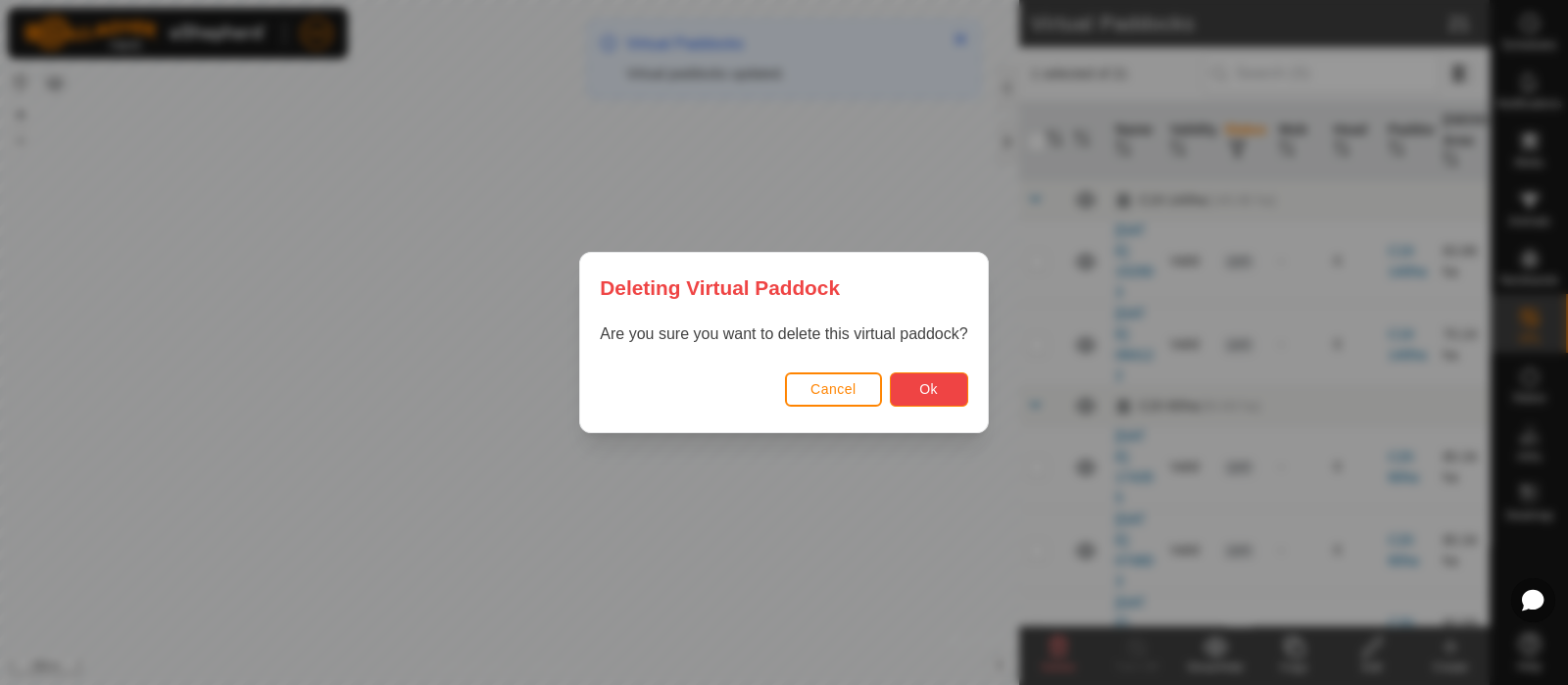 click on "Ok" at bounding box center [928, 389] 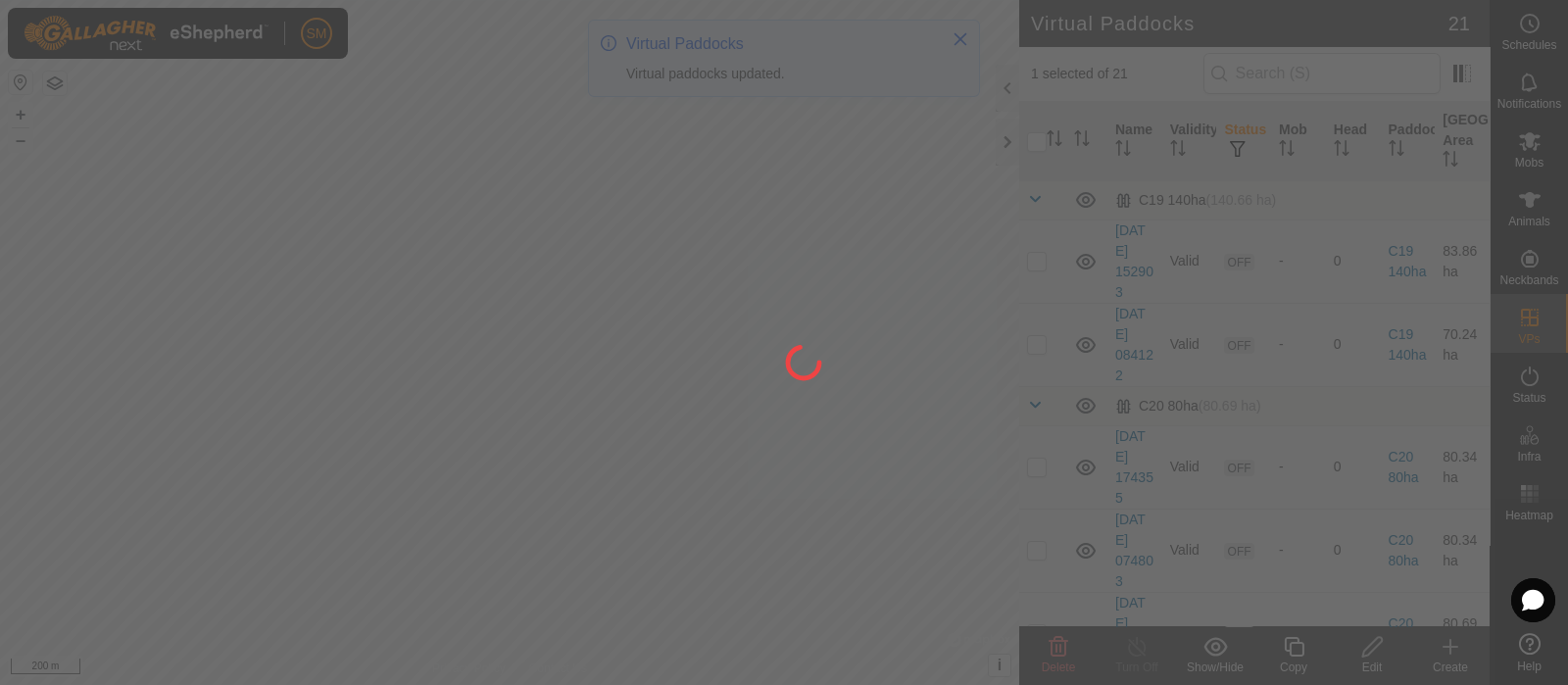 checkbox on "false" 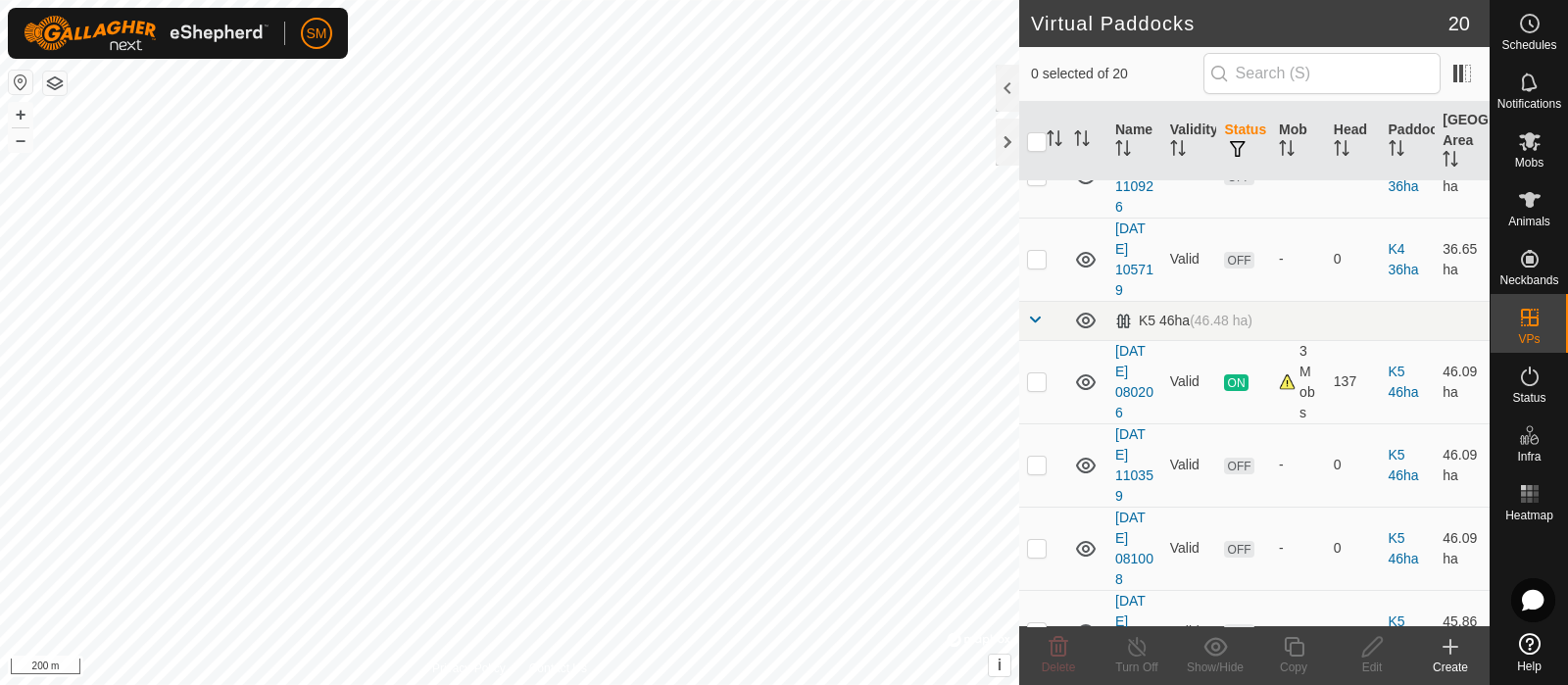 scroll, scrollTop: 1196, scrollLeft: 0, axis: vertical 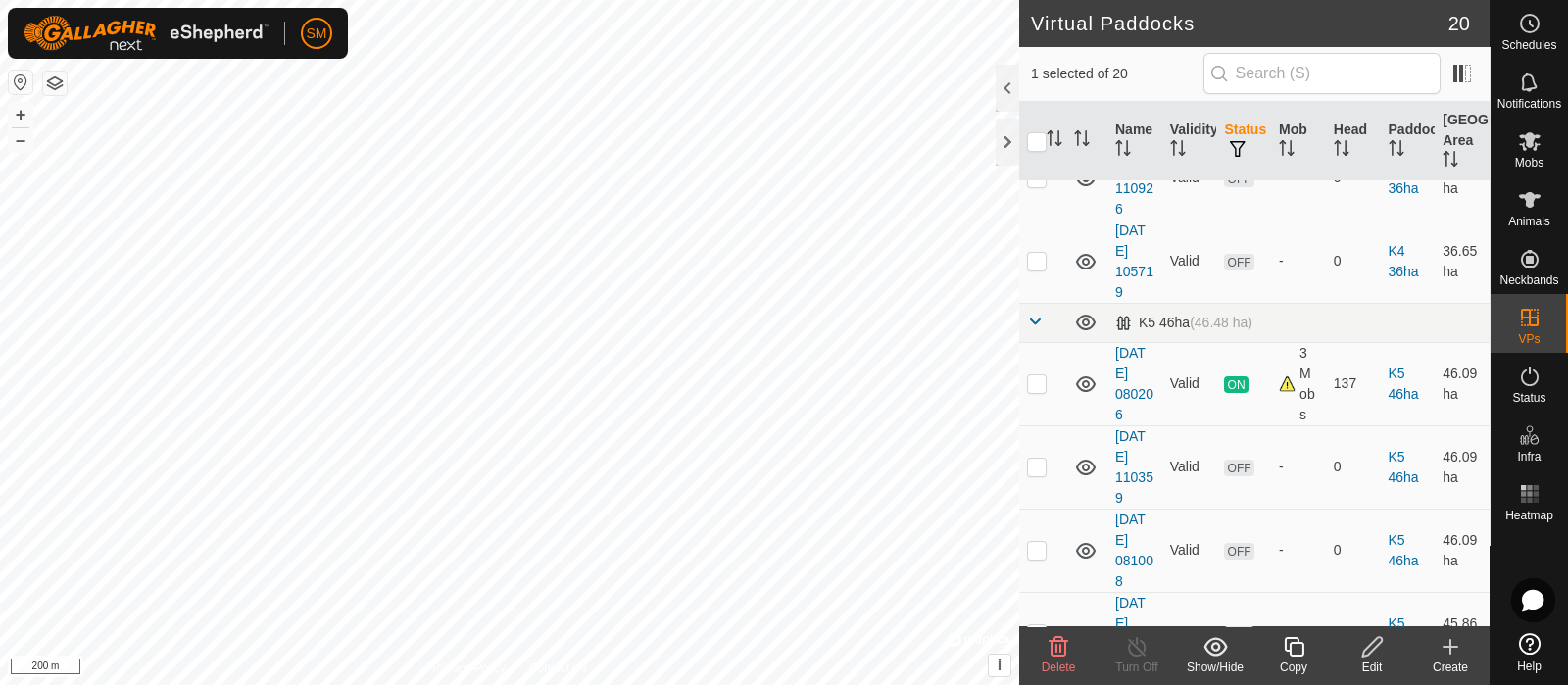 checkbox on "false" 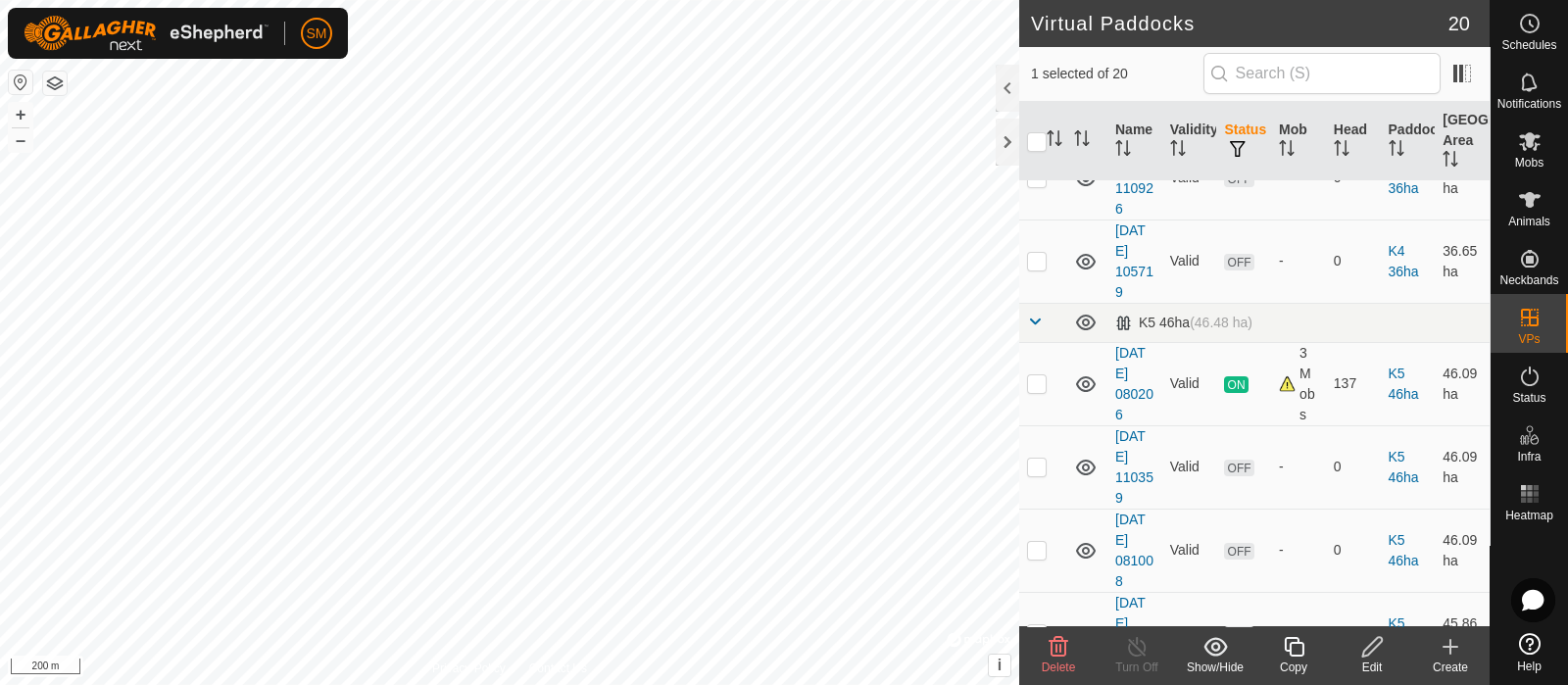 checkbox on "true" 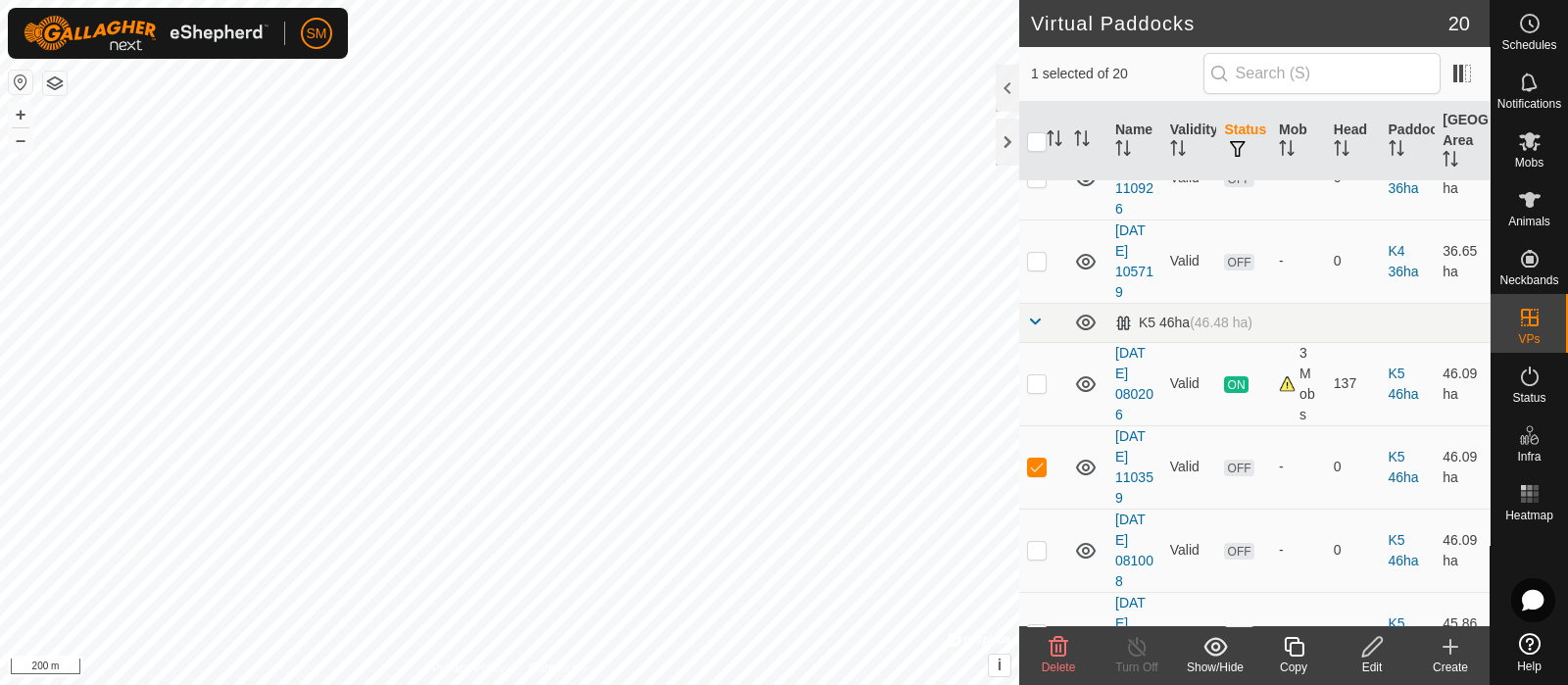 click 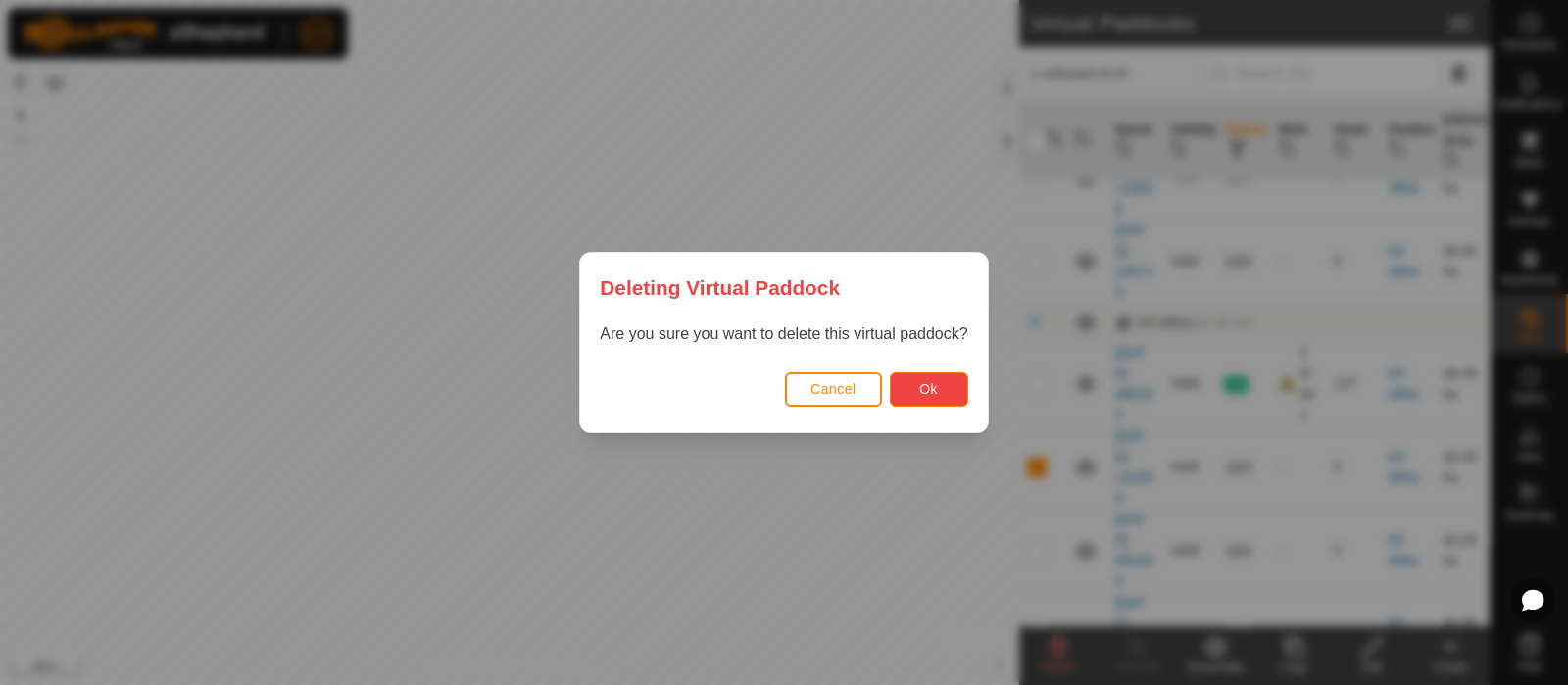 click on "Ok" at bounding box center (929, 389) 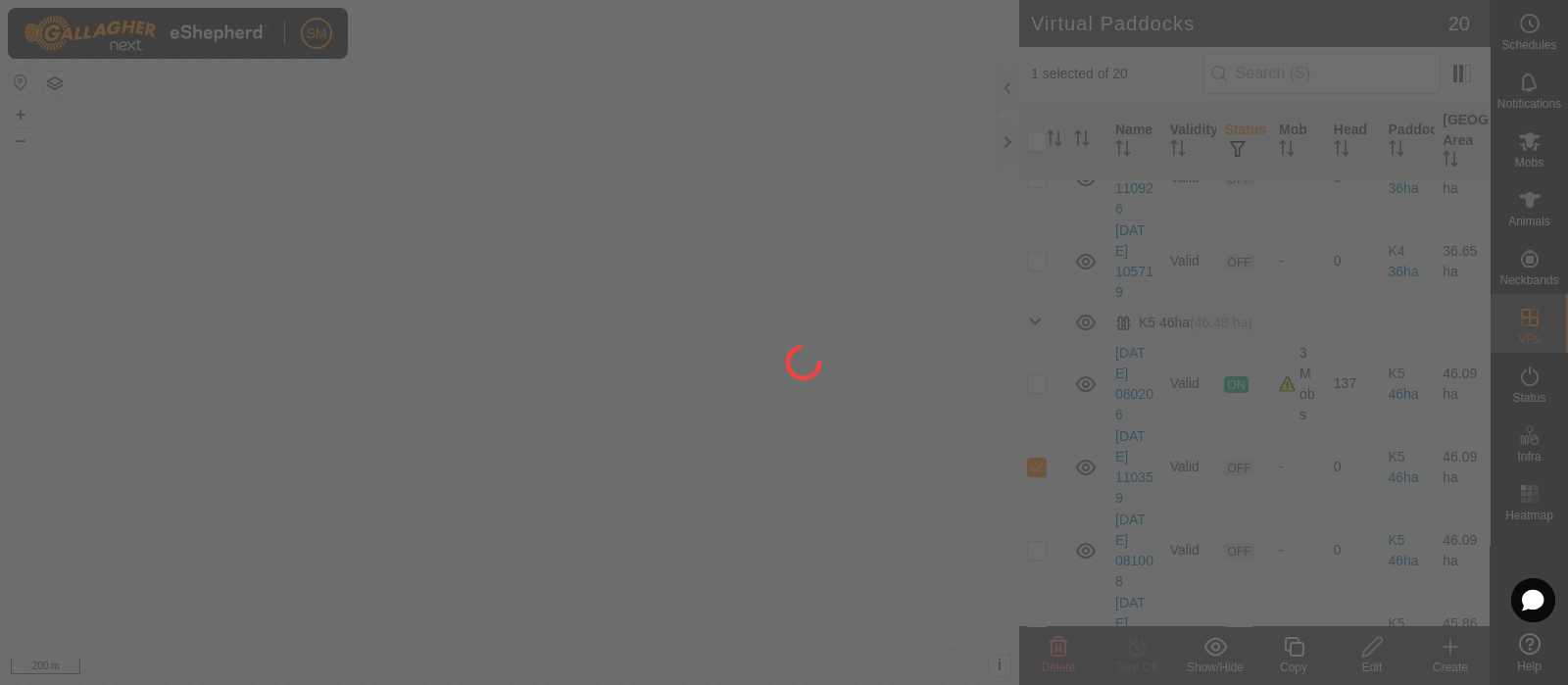 checkbox on "false" 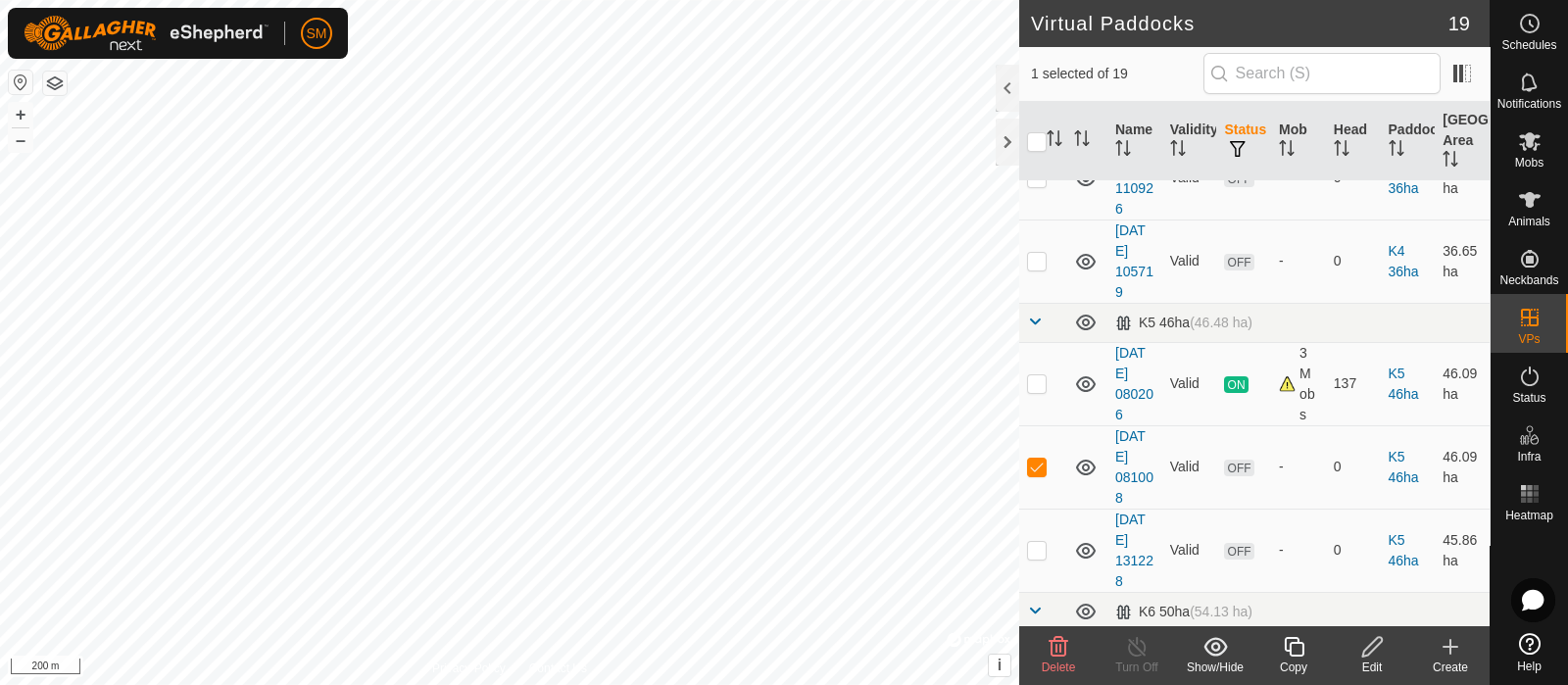 click 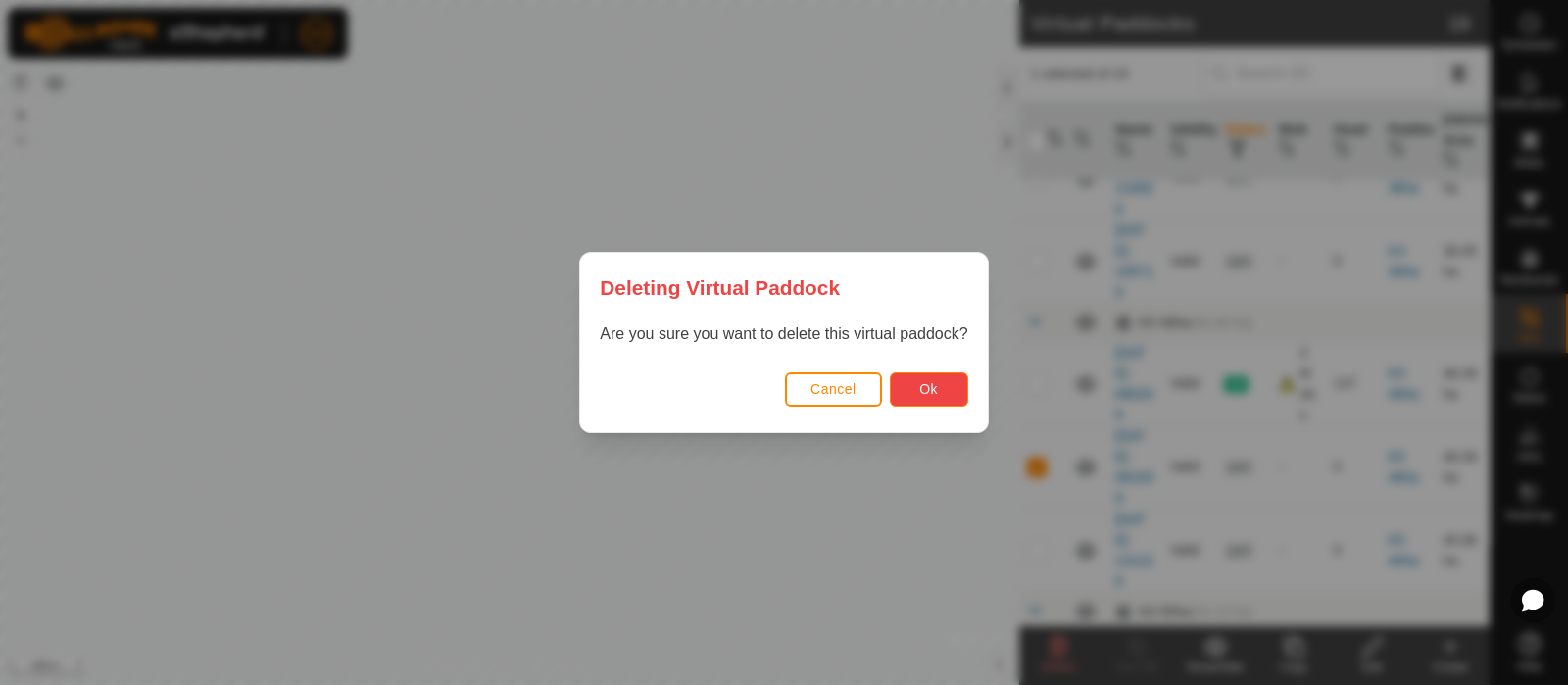 click on "Ok" at bounding box center [929, 389] 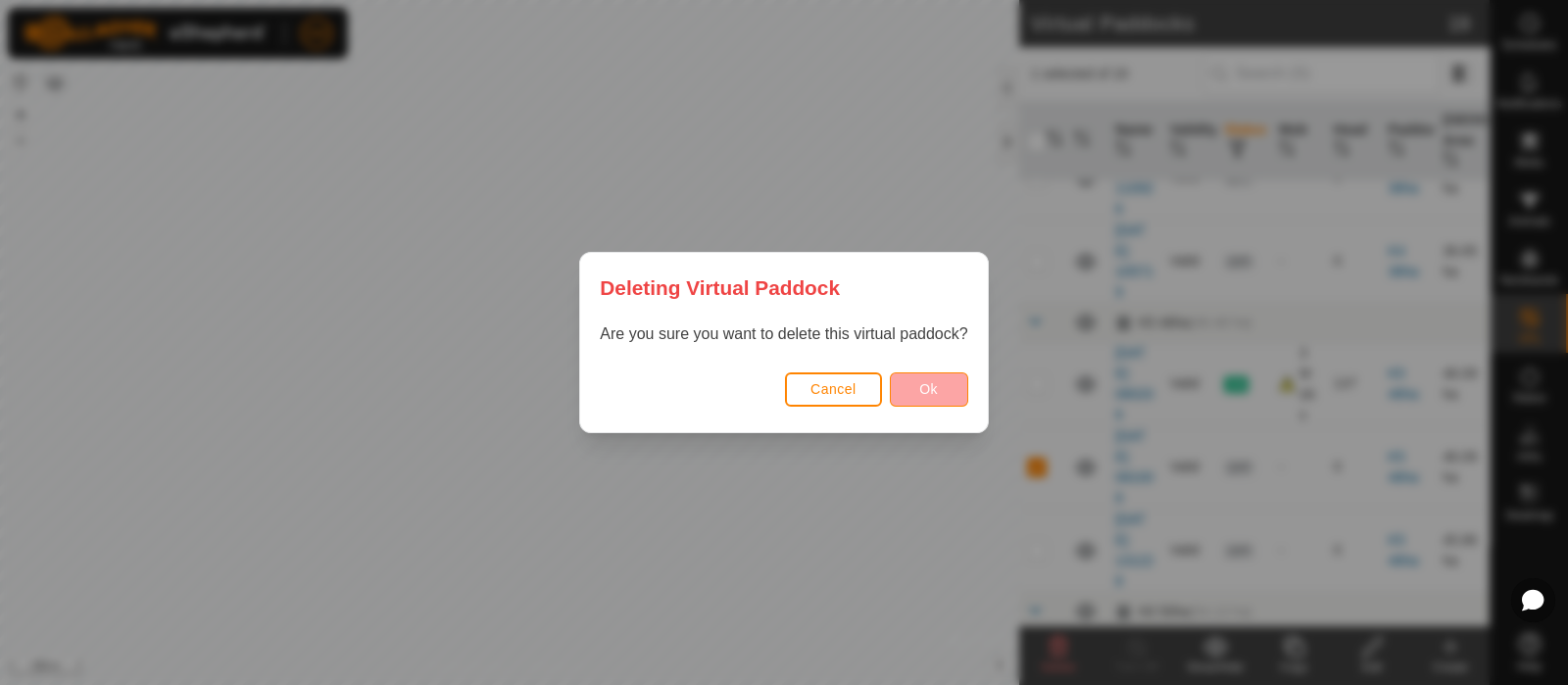 checkbox on "false" 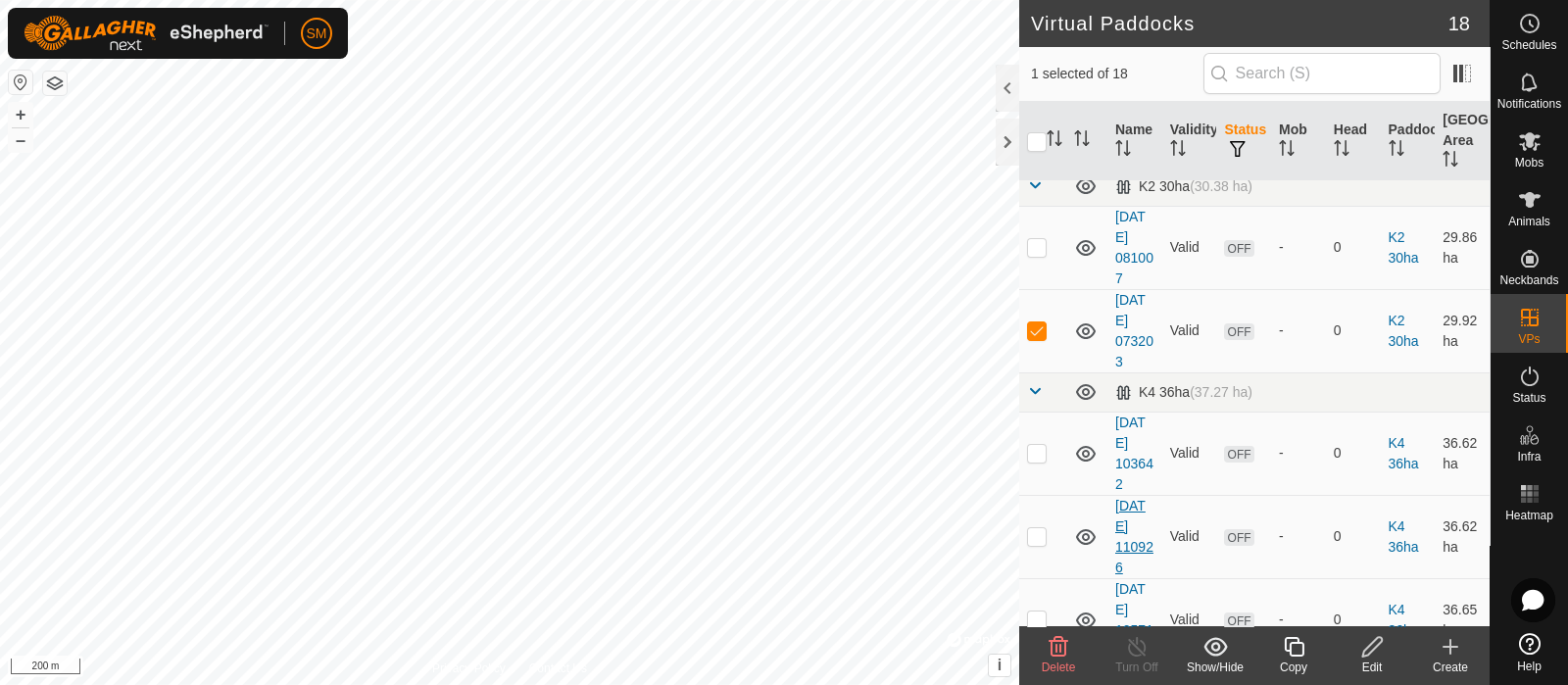 scroll, scrollTop: 814, scrollLeft: 0, axis: vertical 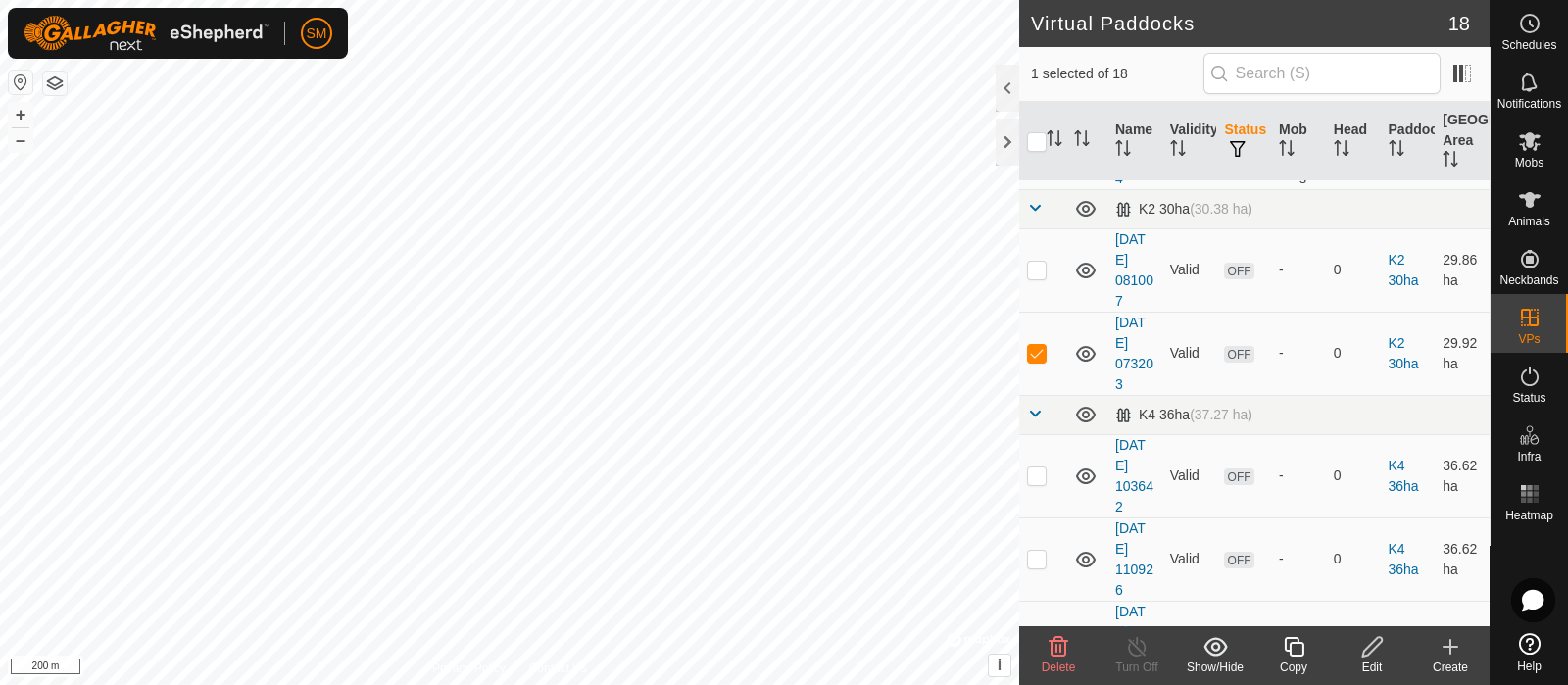 click 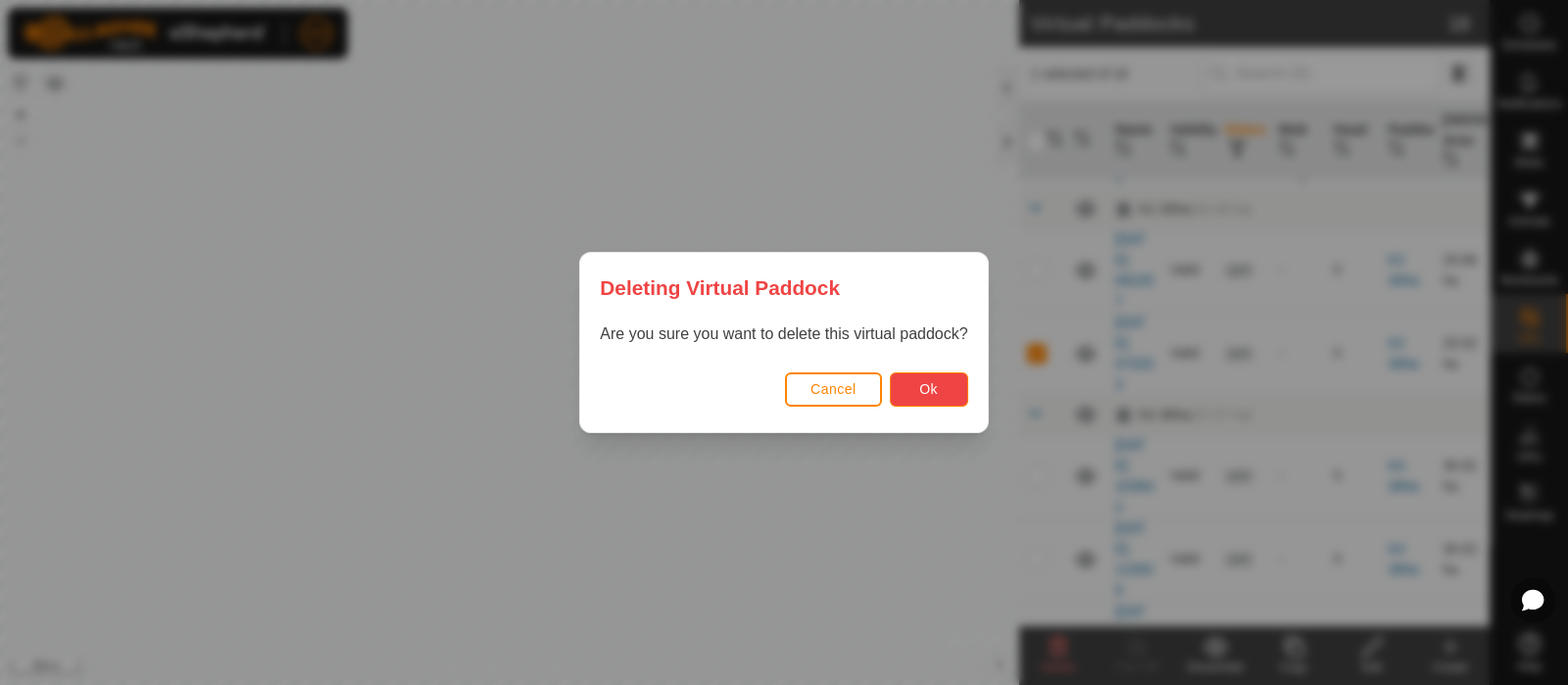 click on "Ok" at bounding box center [929, 389] 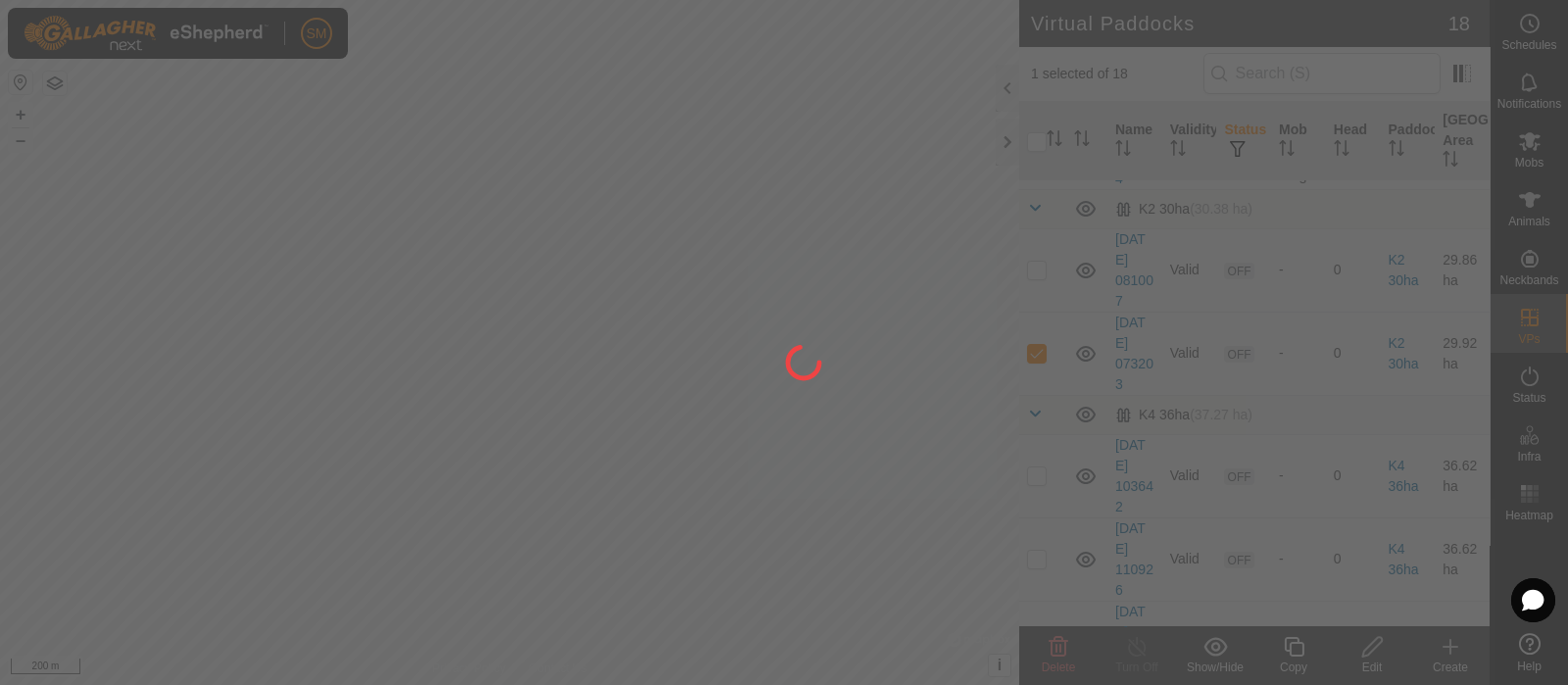 checkbox on "false" 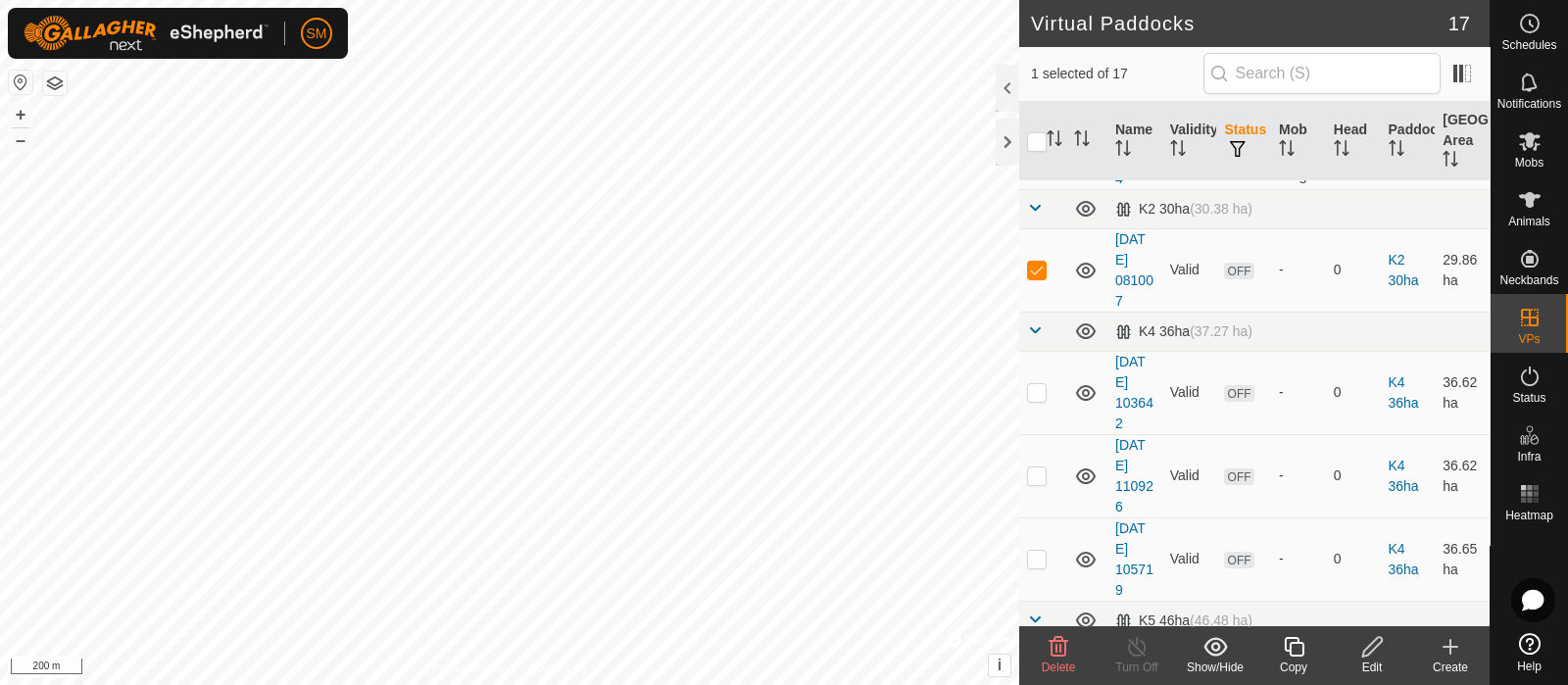 click 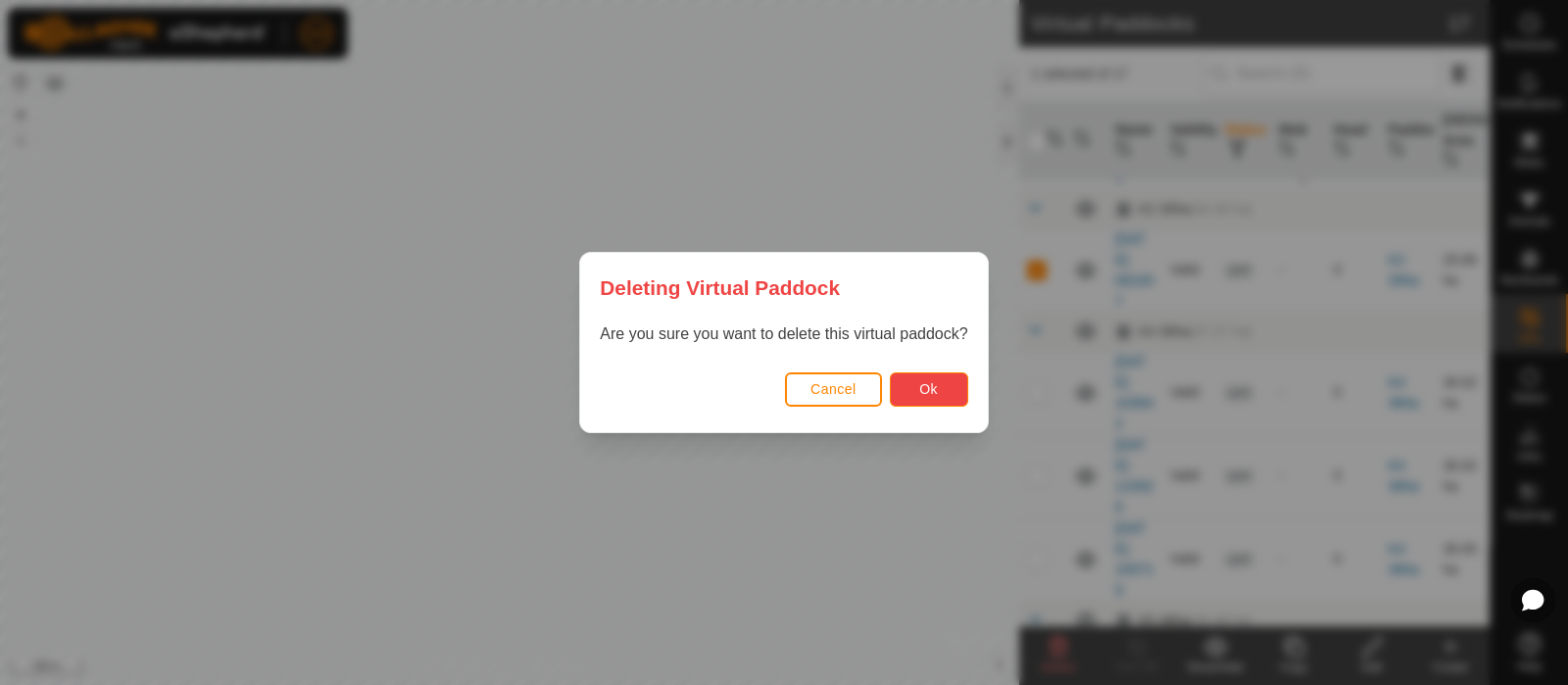 click on "Ok" at bounding box center [929, 389] 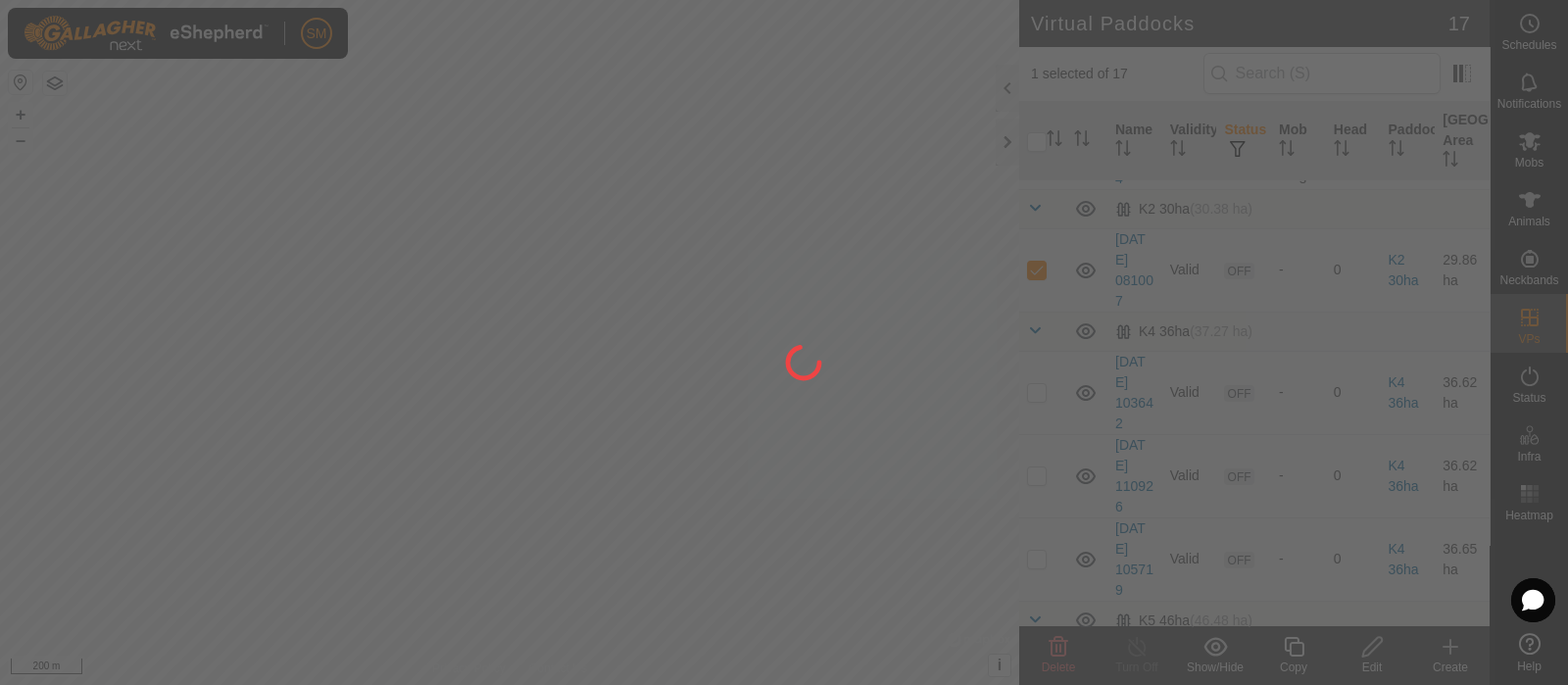 checkbox on "false" 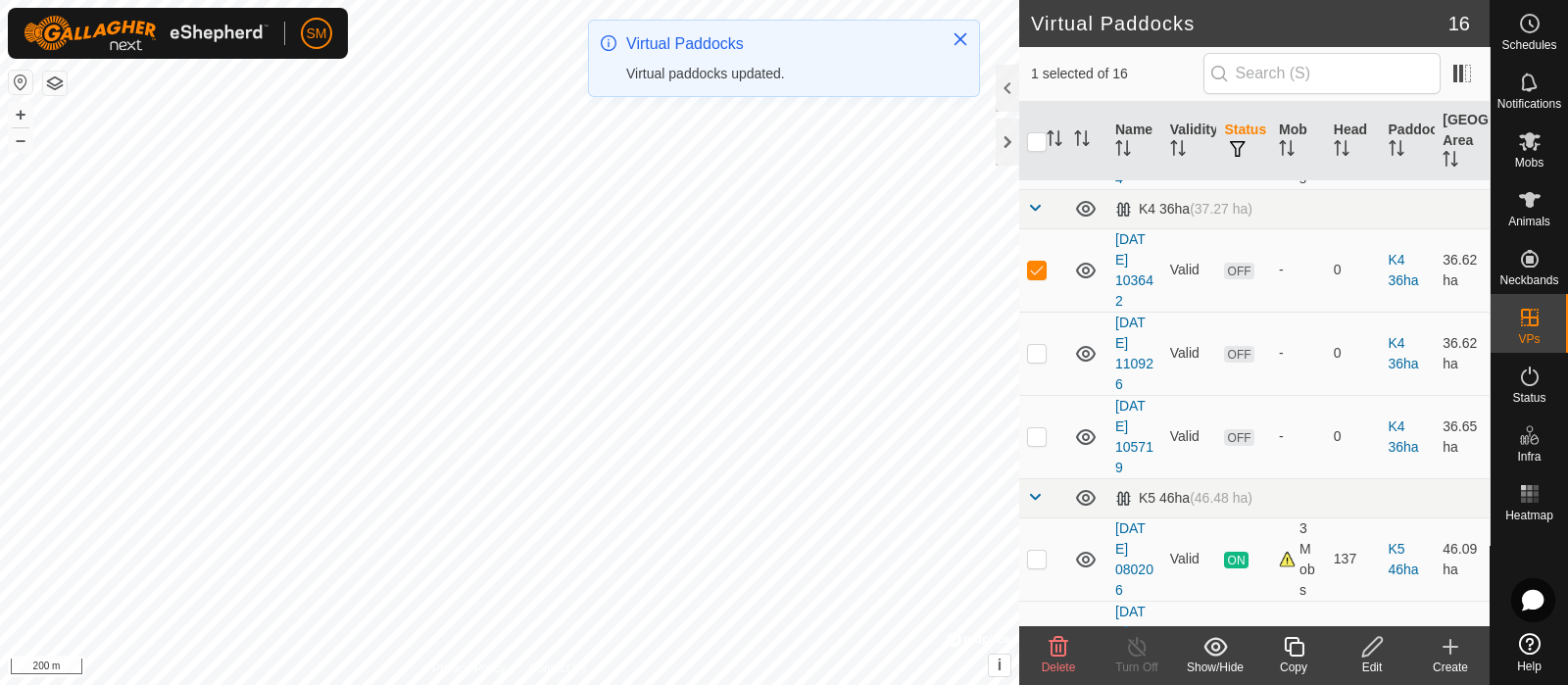 click 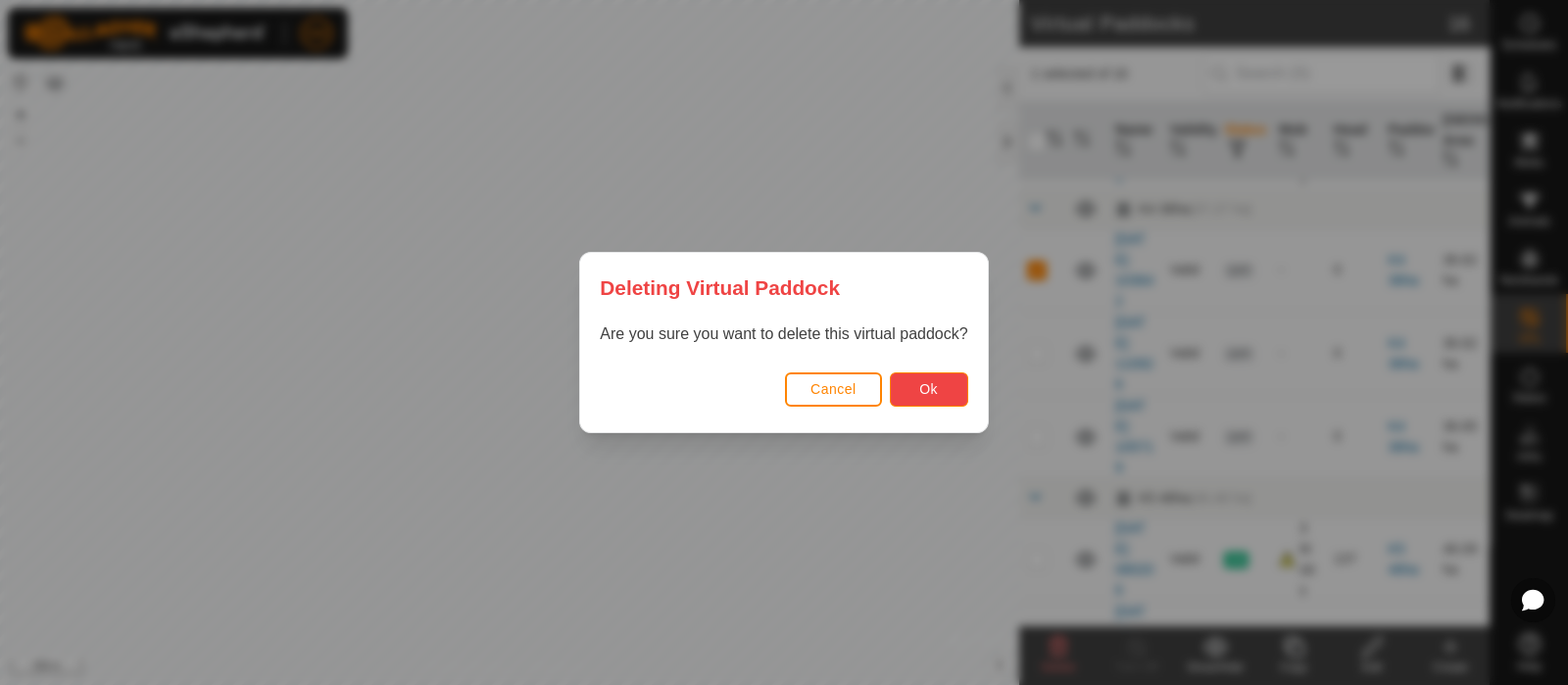 click on "Ok" at bounding box center (929, 389) 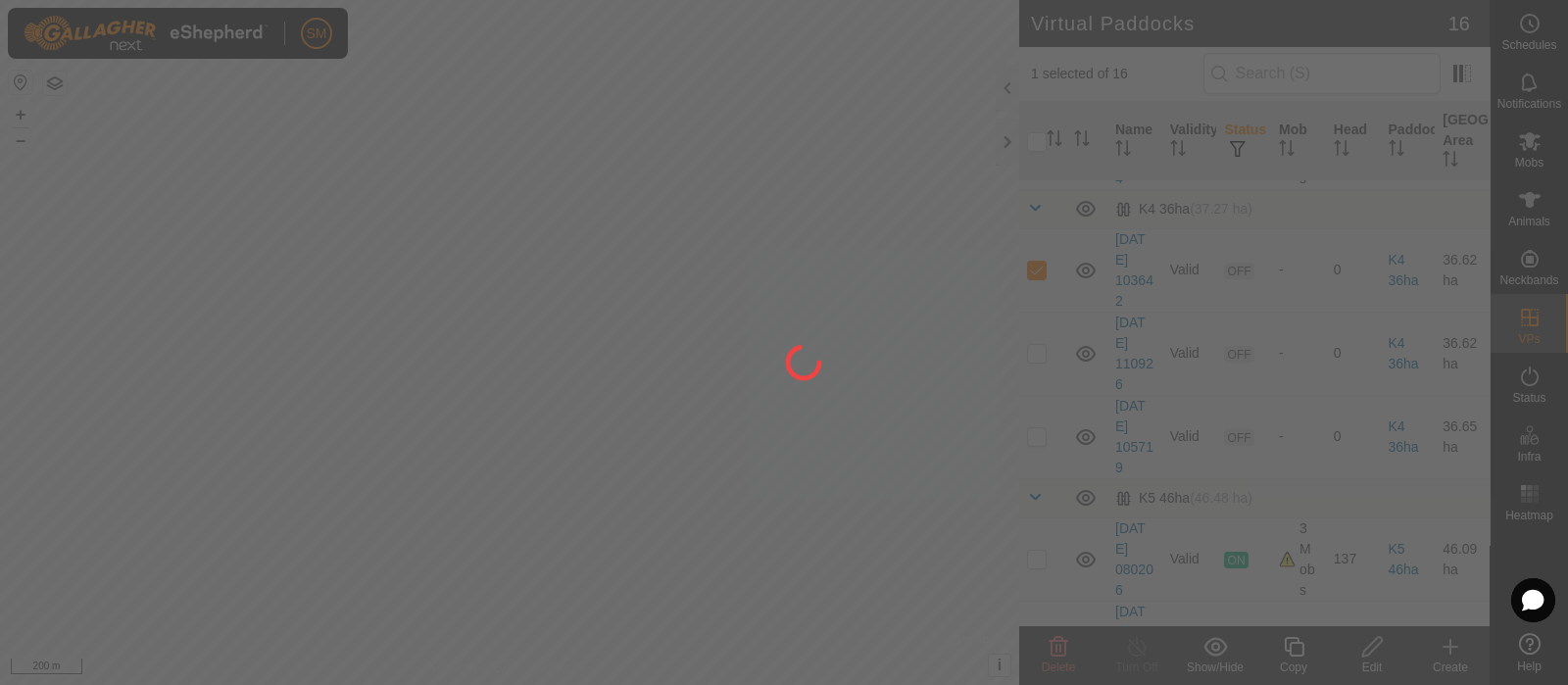checkbox on "false" 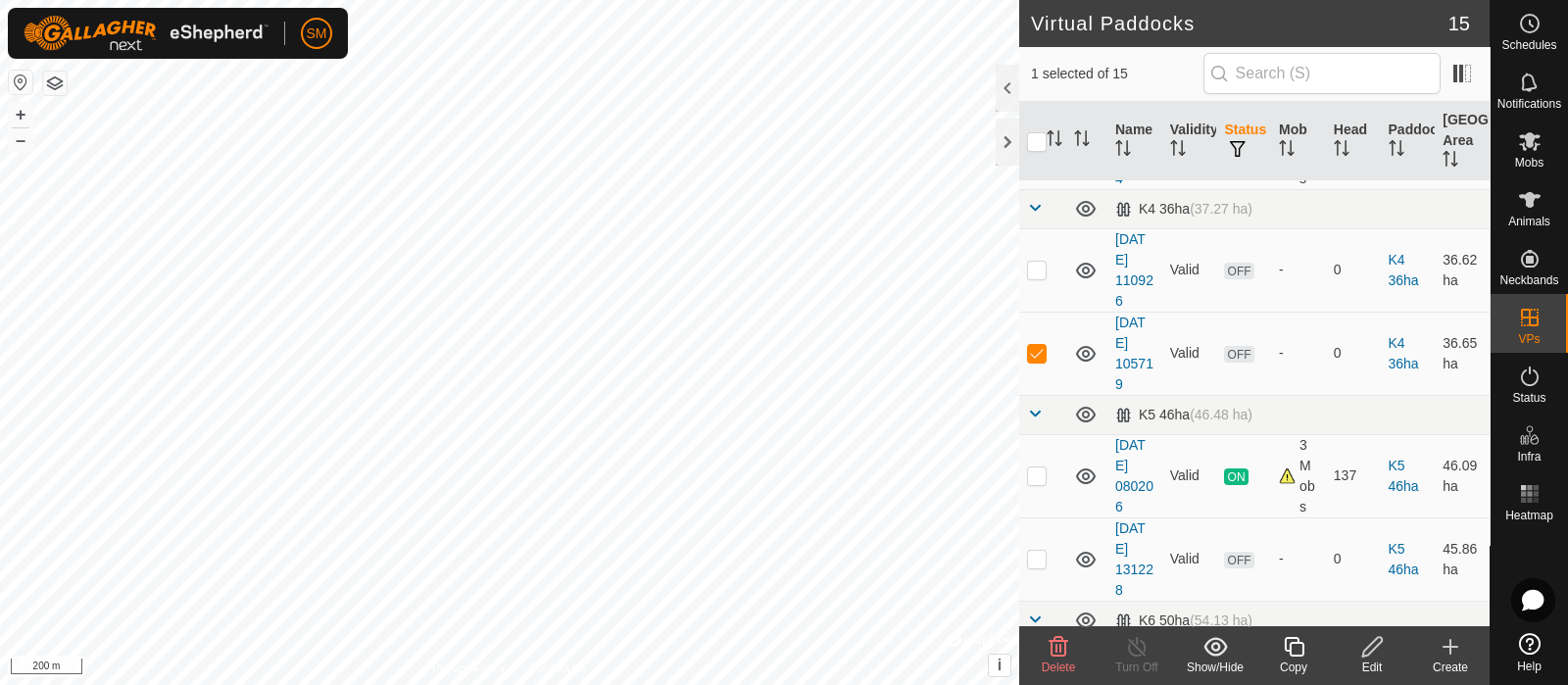 click 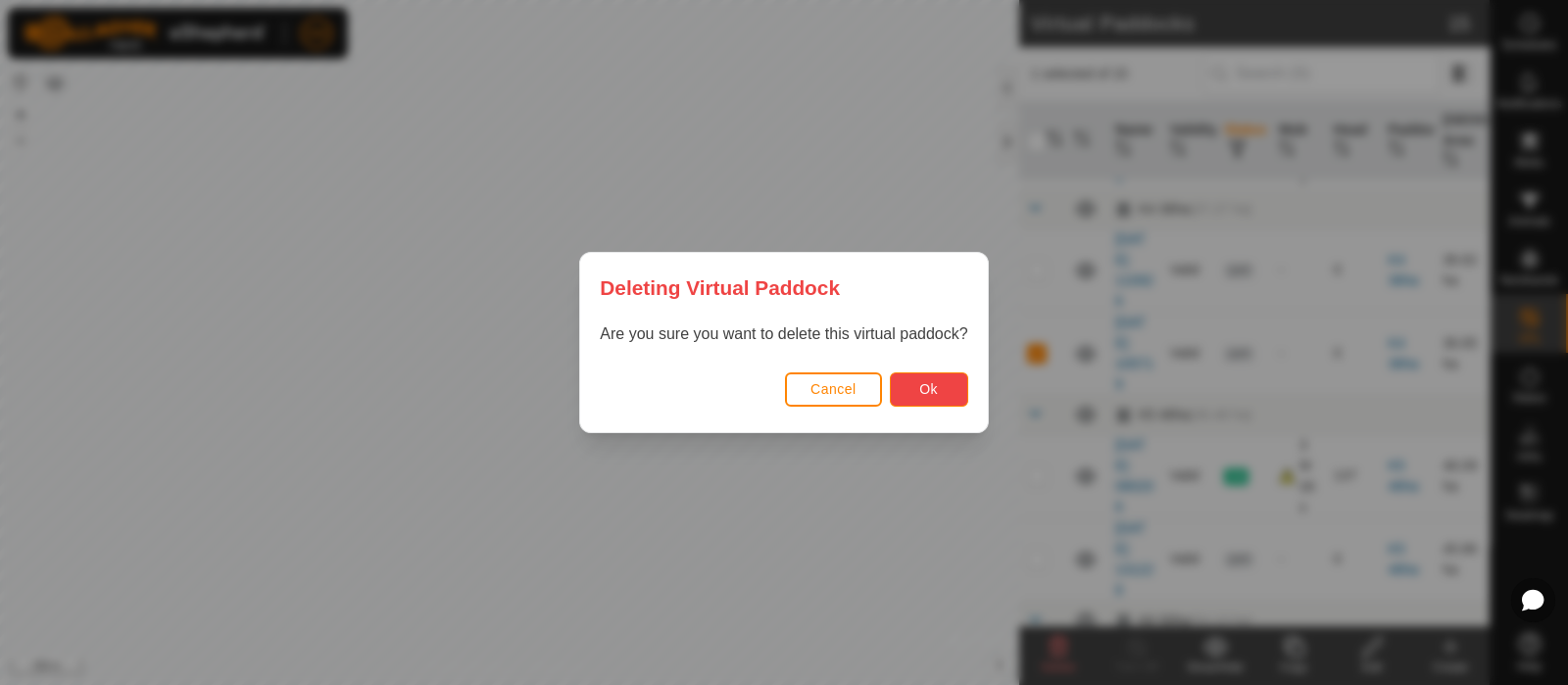 click on "Ok" at bounding box center [929, 389] 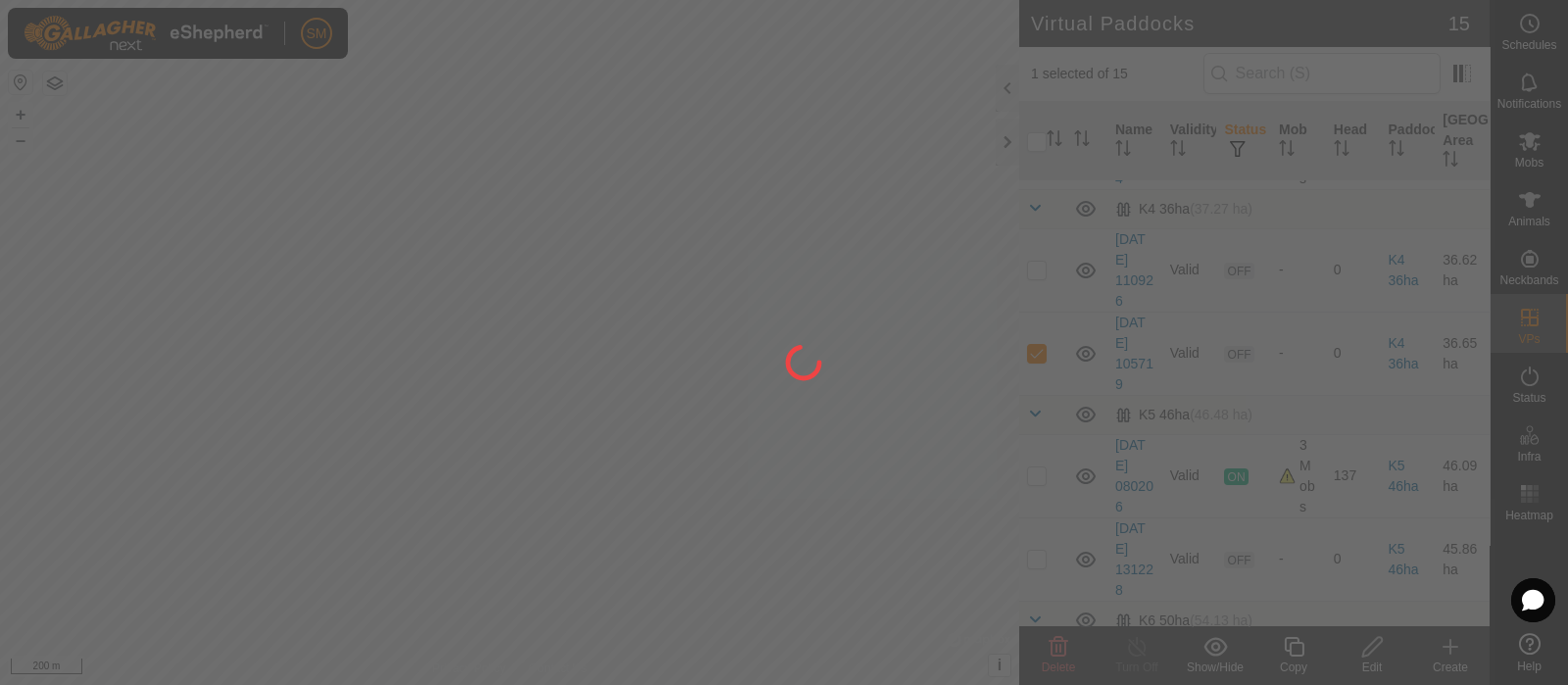checkbox on "false" 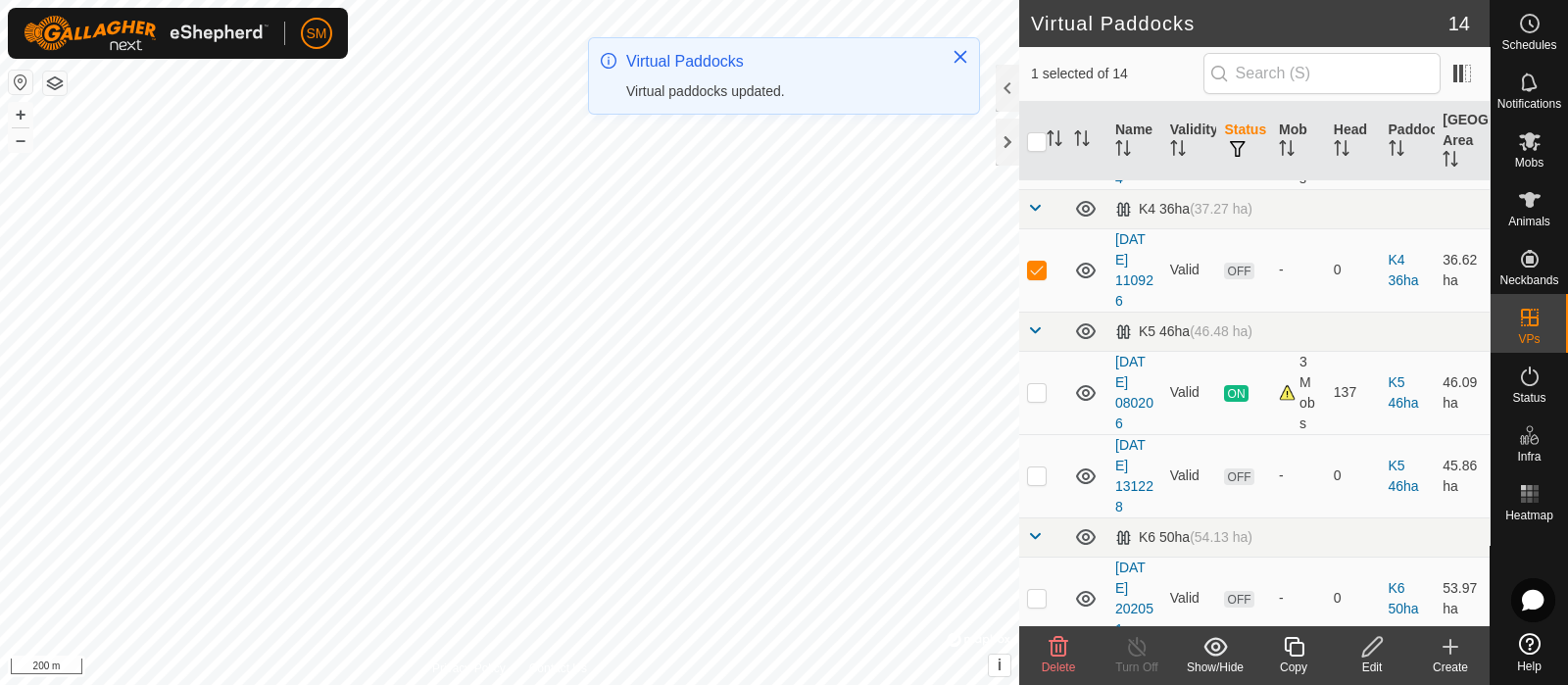 click 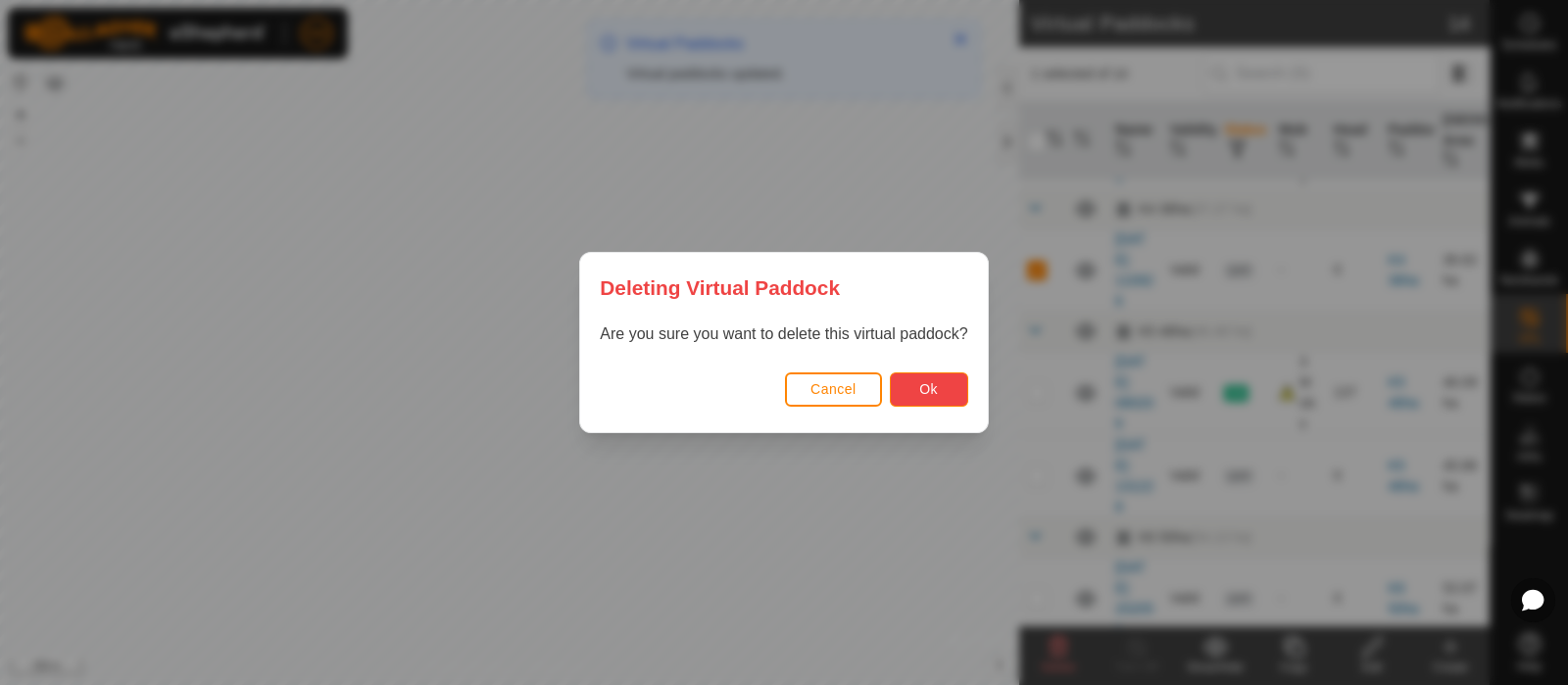 click on "Ok" at bounding box center (929, 389) 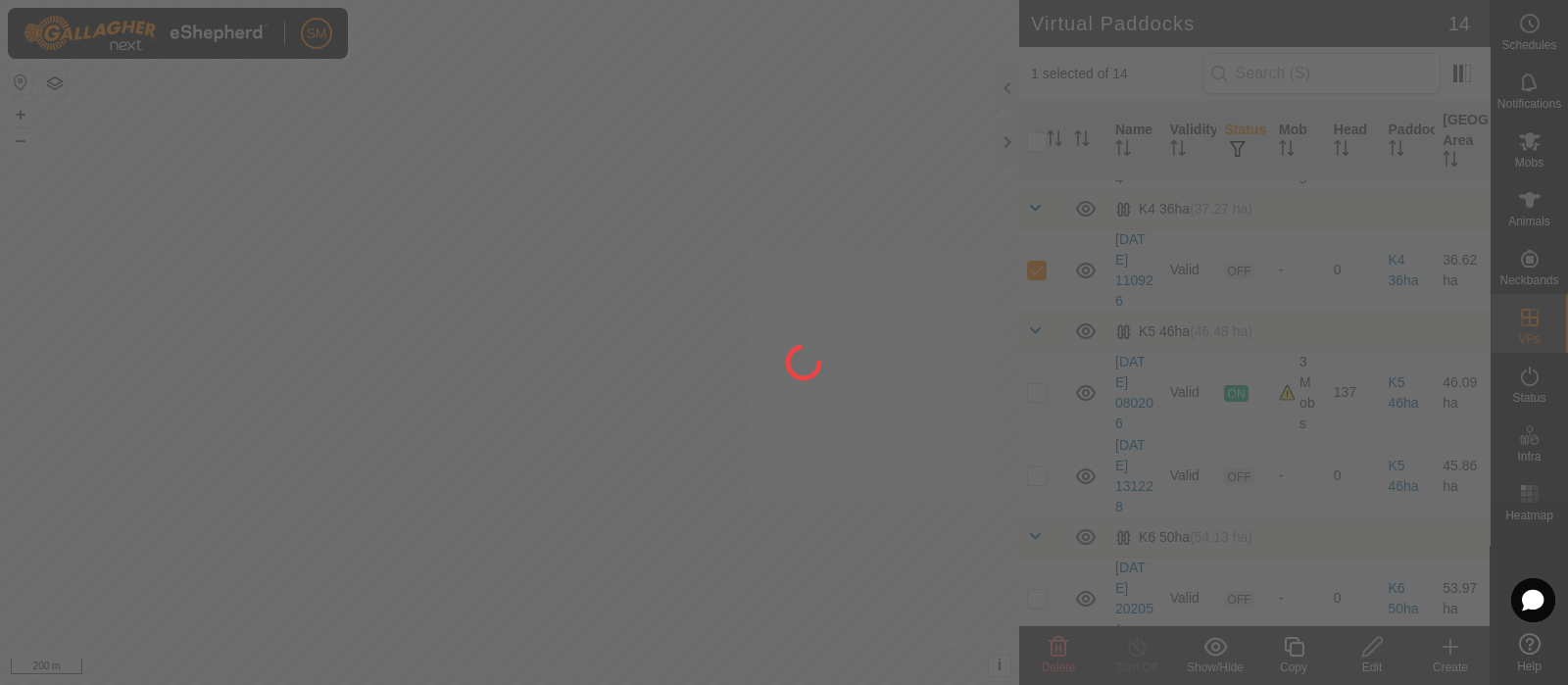 checkbox on "false" 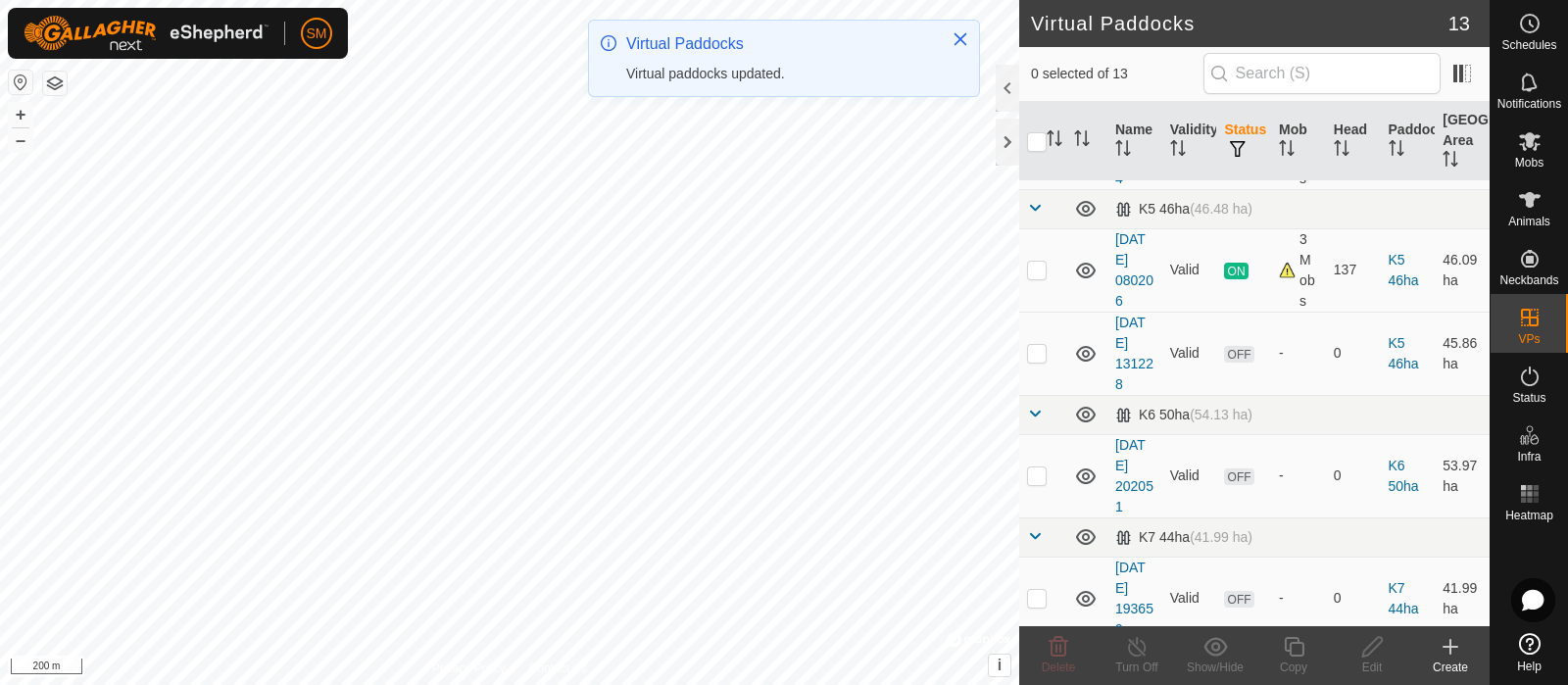 click on "SM Schedules Notifications Mobs Animals Neckbands VPs Status Infra Heatmap Help Virtual Paddocks 13 0 selected of 13     Name   Validity   Status   Mob   Head   Paddock   Grazing Area   C19 140ha   (140.66 ha) [DATE] 152903  Valid  OFF  -   0   C19 140ha   83.86 ha  [DATE] 084122  Valid  OFF  -   0   C19 140ha   70.24 ha   C20 80ha   (80.69 ha) [DATE] 174355  Valid  OFF  -   0   C20 80ha   80.34 ha  [DATE] 074803  Valid  OFF  -   0   C20 80ha   80.34 ha  [DATE] 194825  Valid  OFF  -   0   C20 80ha   80.69 ha  [DATE] 151541  Valid  OFF  -   0   C20 80ha   80.69 ha   C26 102ha   (102.41 ha) [DATE] 073205  Valid  OFF  -   0   C26 102ha   4.09 ha   Feedlot 26 6ha   (5.94 ha) [DATE] 075744  Valid  ON  3 Mobs   46   Feedlot 26 6ha   3.78 ha   K5 46ha   (46.48 ha) [DATE] 080206  Valid  ON  3 Mobs   137   K5 46ha   46.09 ha  [DATE] 131228  Valid  OFF  -   0   K5 46ha   45.86 ha   K6 50ha   (54.13 ha) [DATE] 202051  Valid  OFF  -   0   K6 50ha   53.97 ha   K7 44ha   Valid  +" 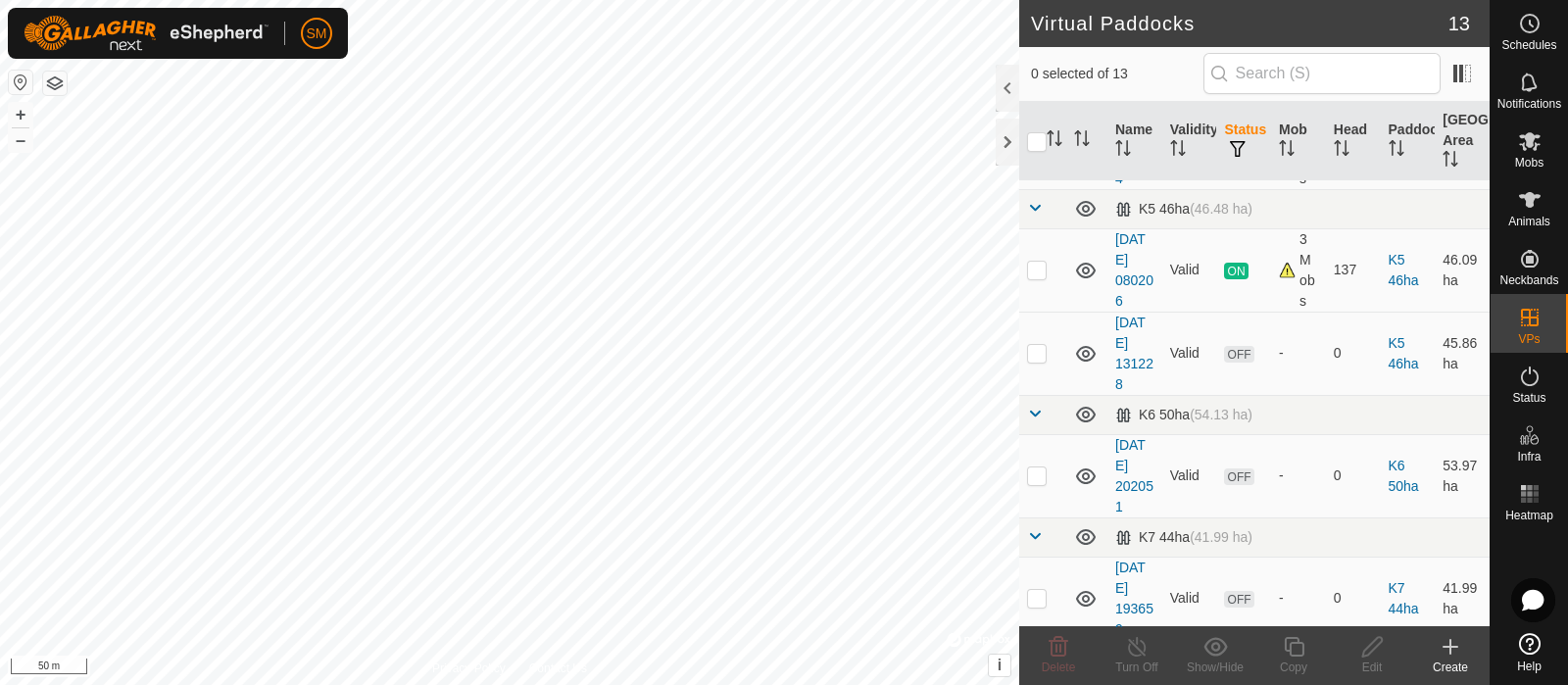 checkbox on "true" 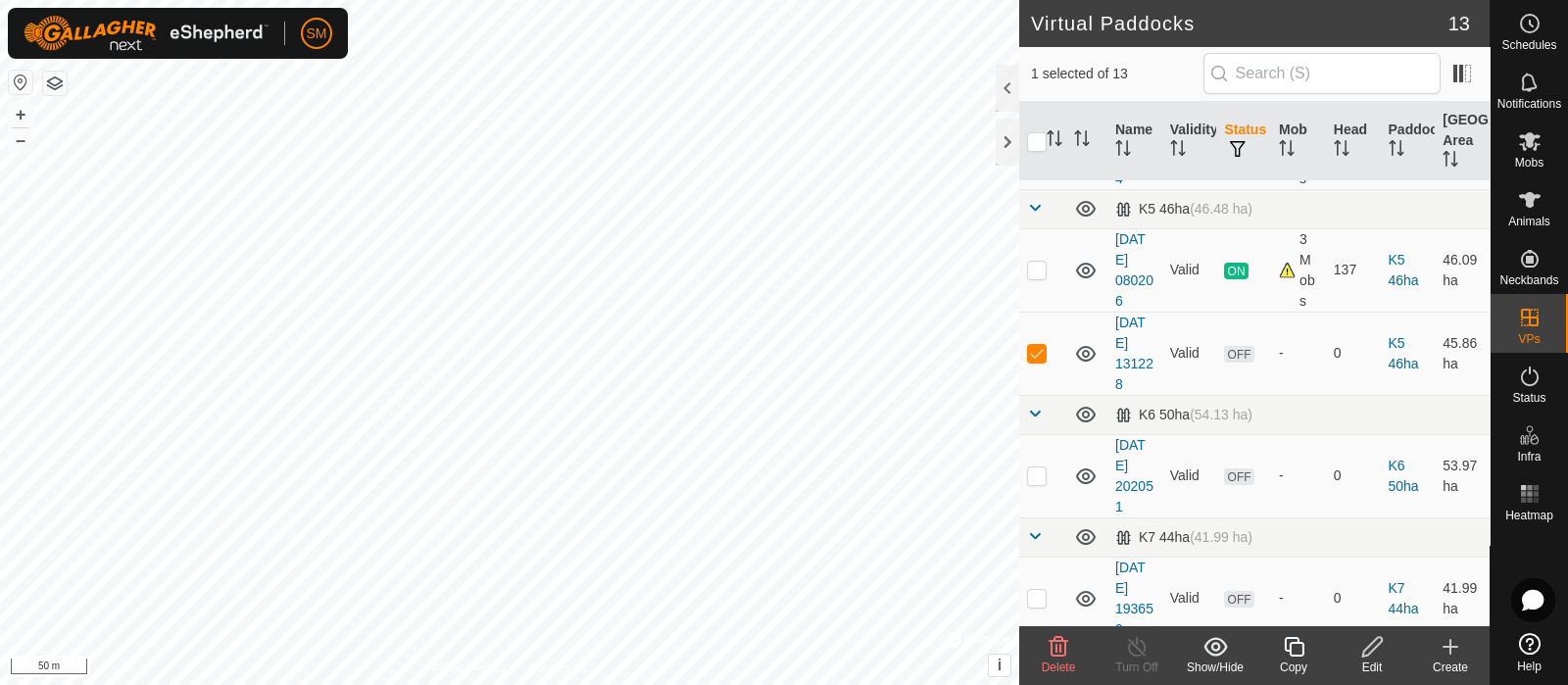 click 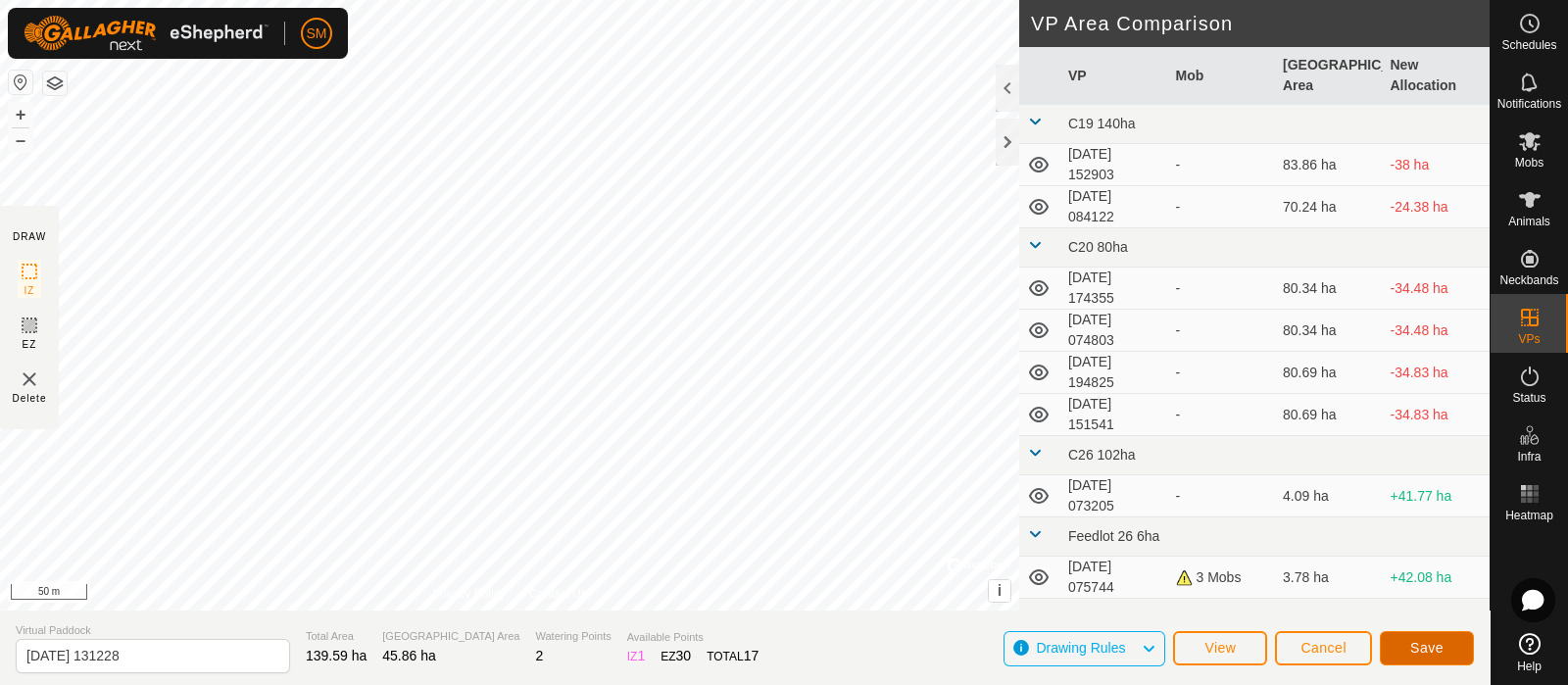 click on "Save" 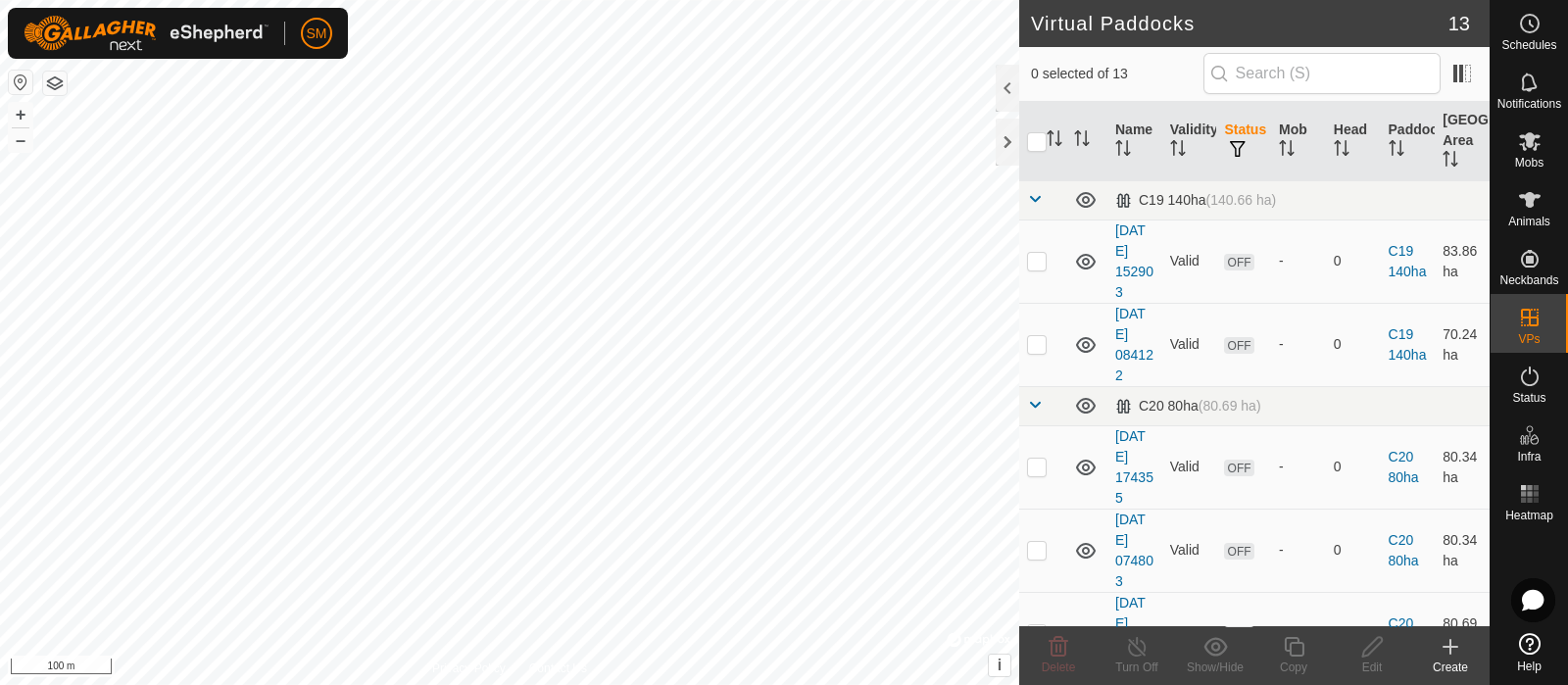 checkbox on "true" 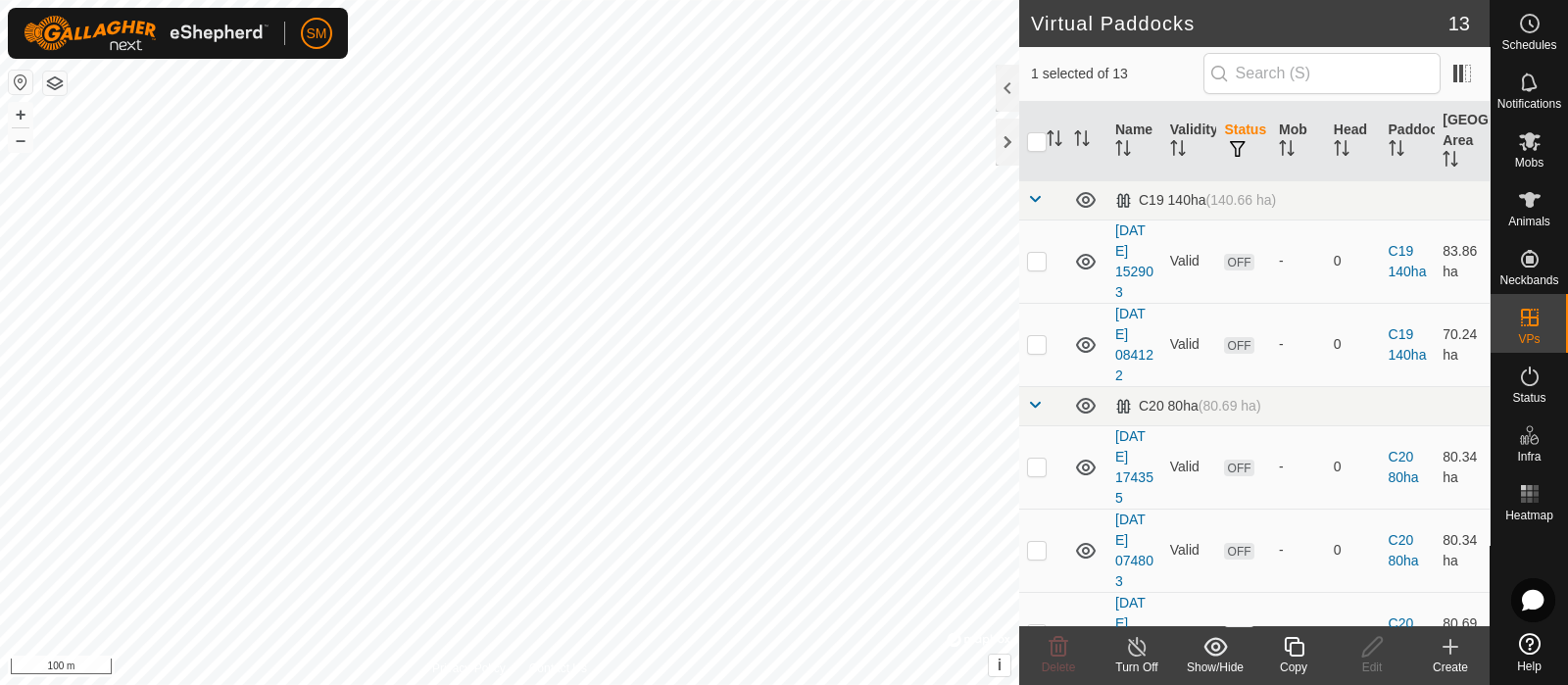 click 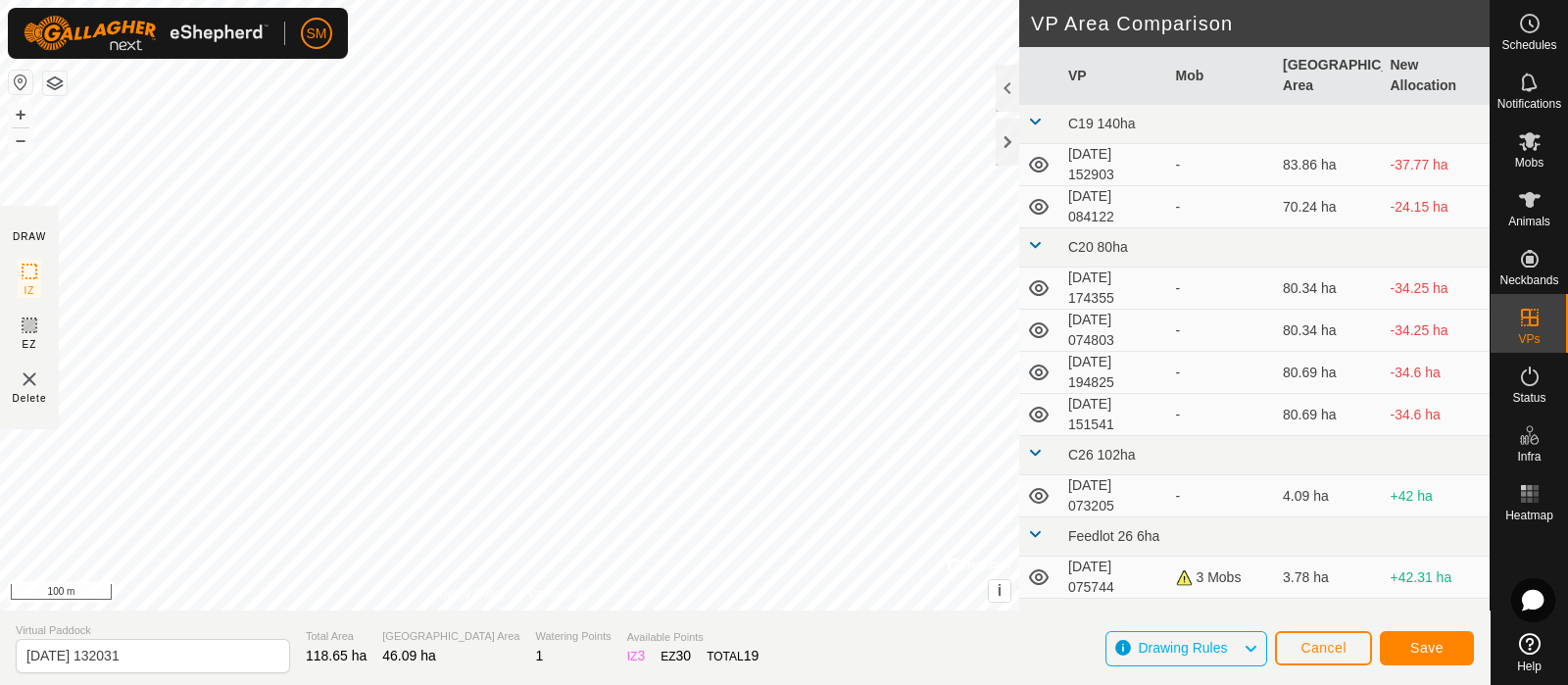 type on "[DATE] 132038" 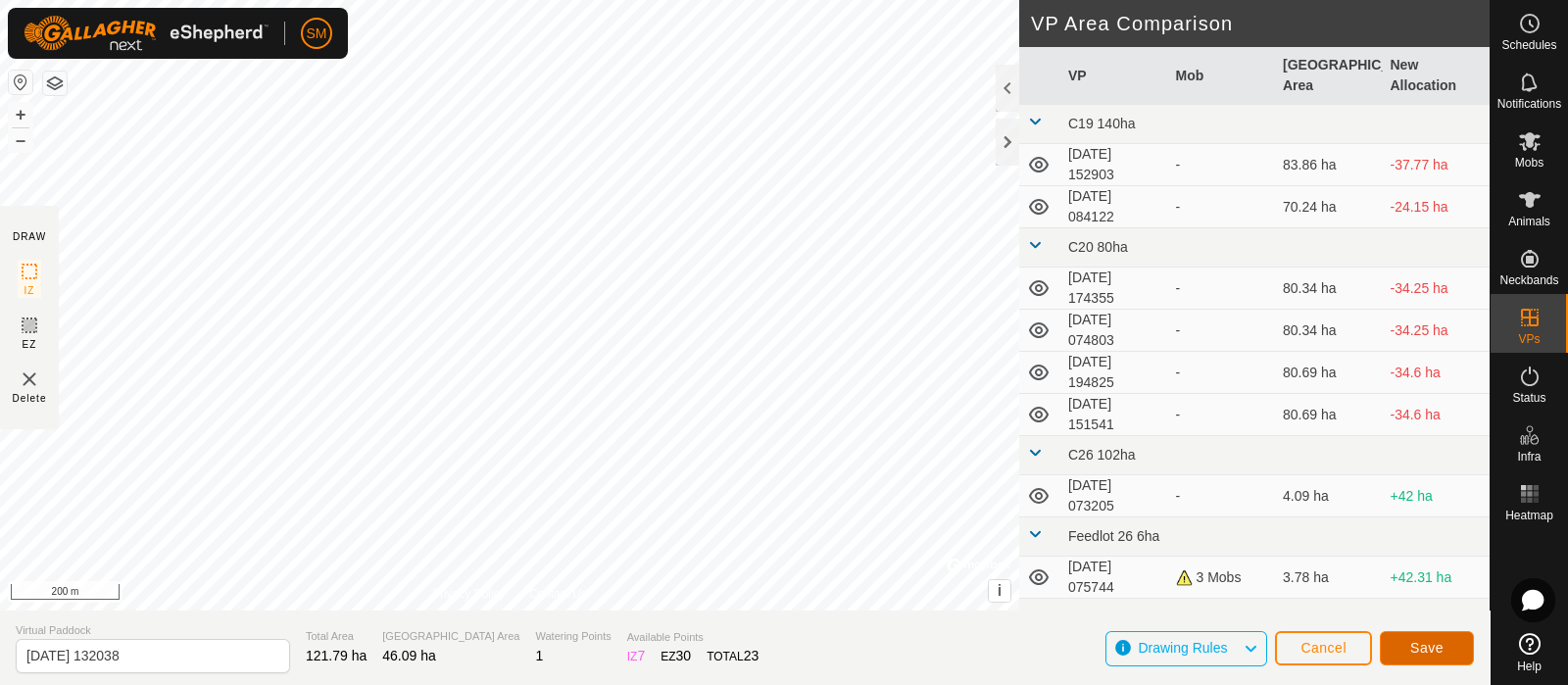 click on "Save" 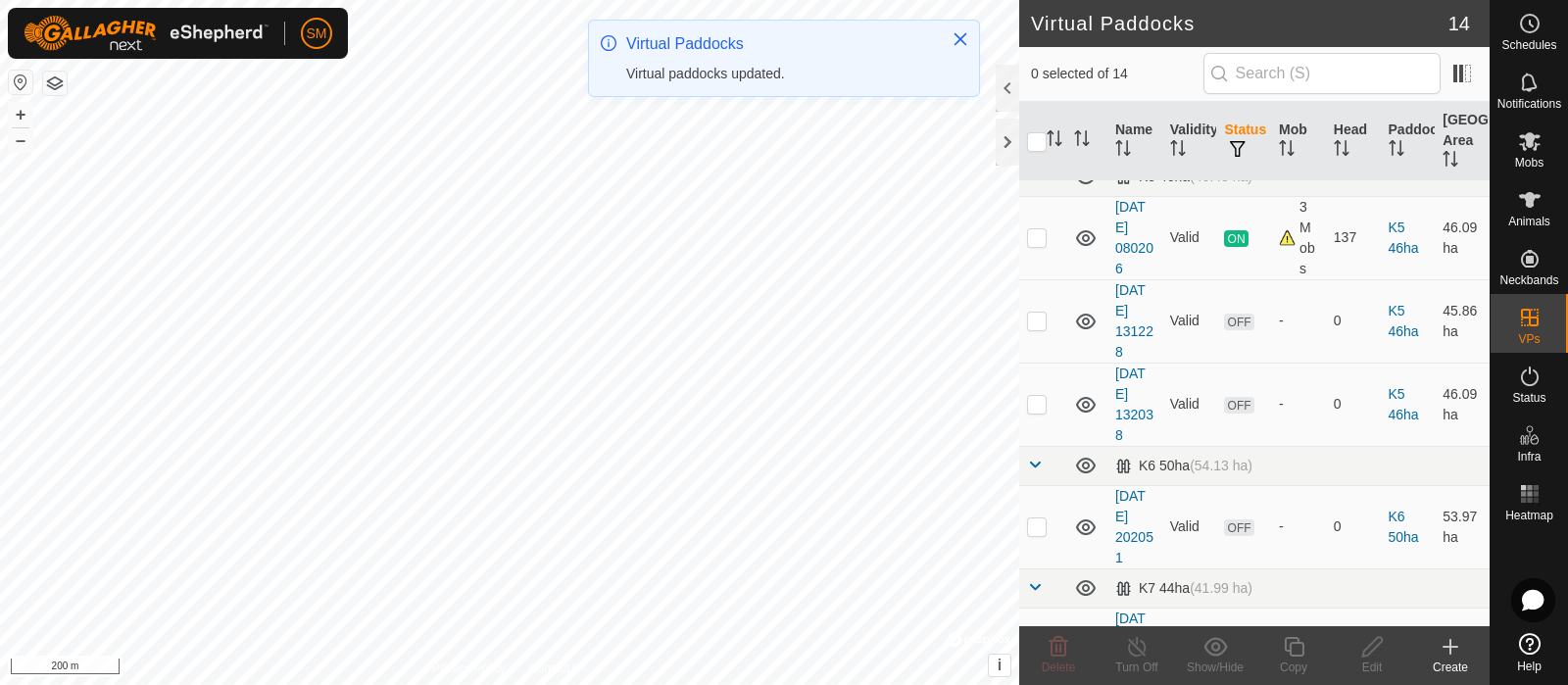 scroll, scrollTop: 849, scrollLeft: 0, axis: vertical 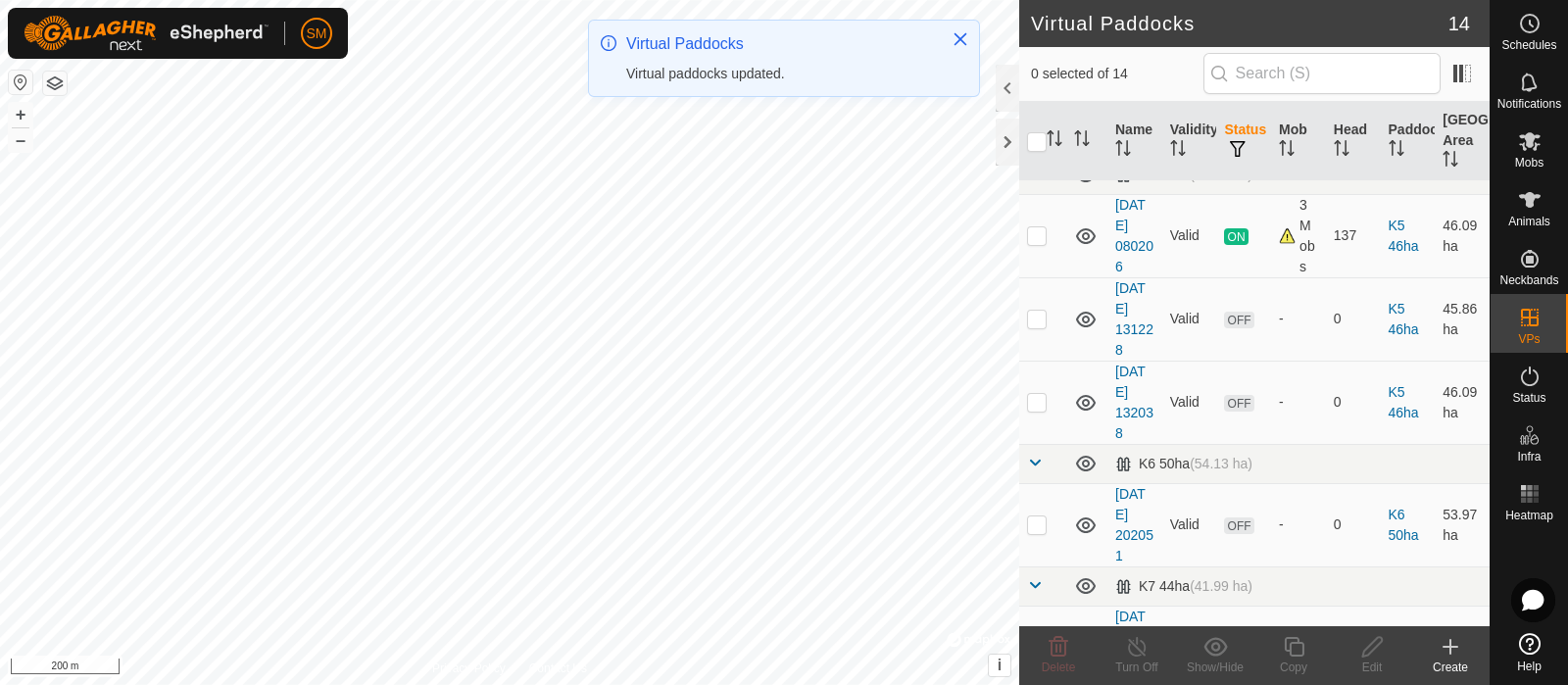 click at bounding box center [1043, 318] 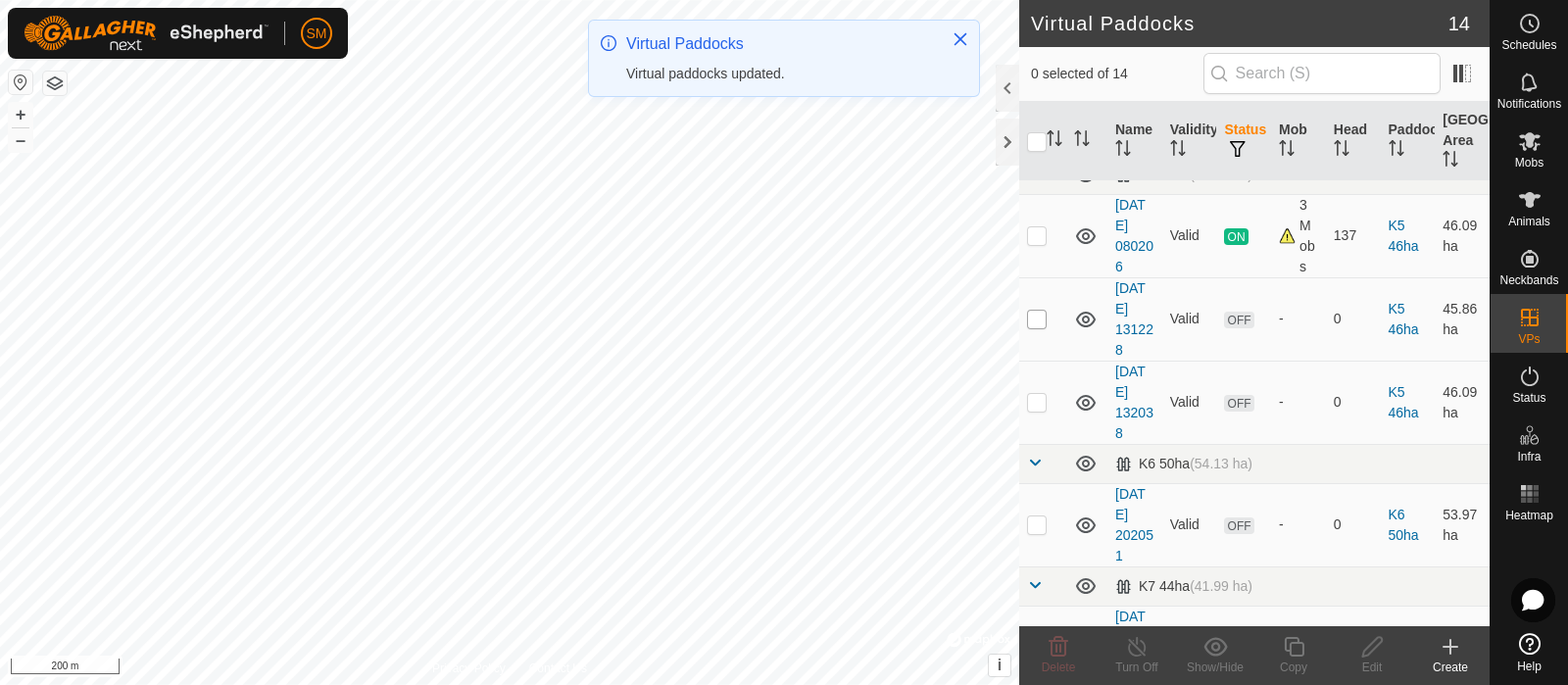 click at bounding box center (1037, 319) 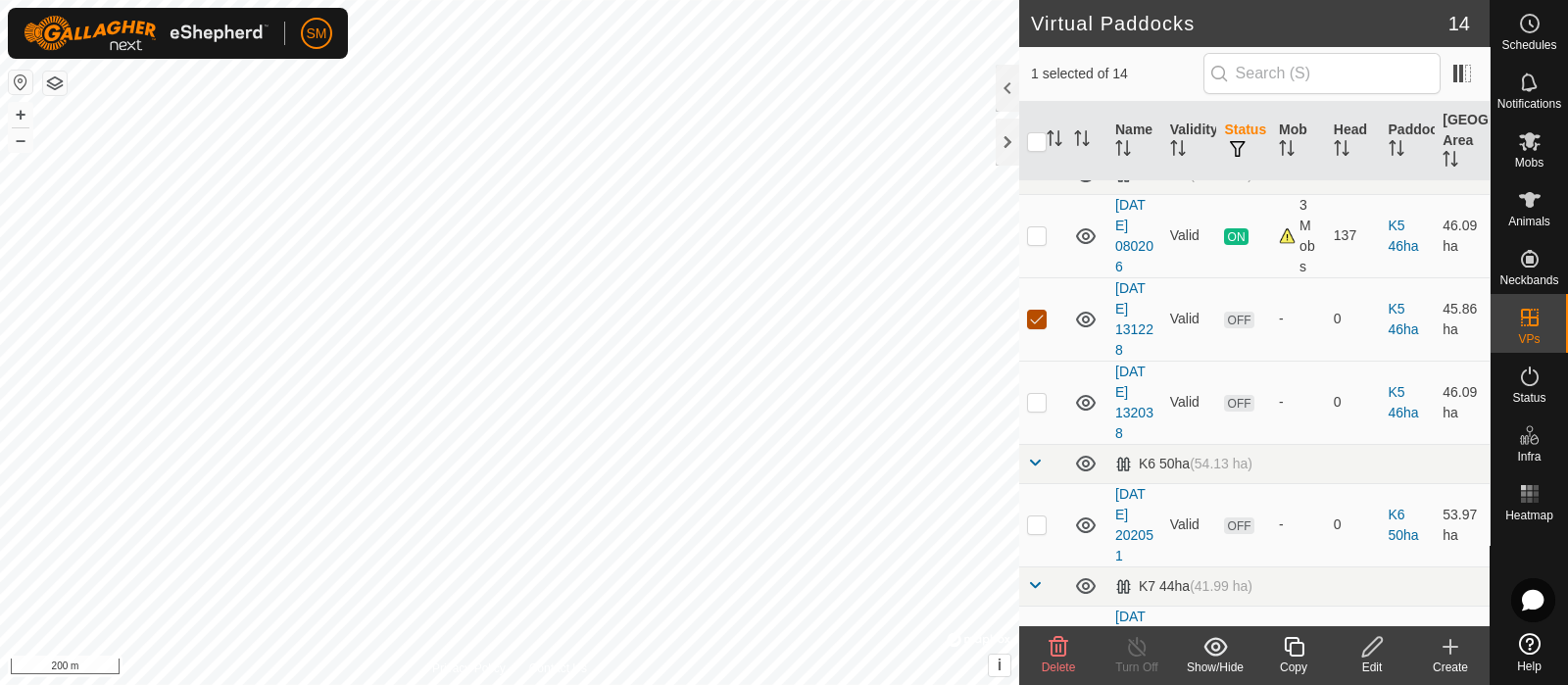 click at bounding box center (1037, 319) 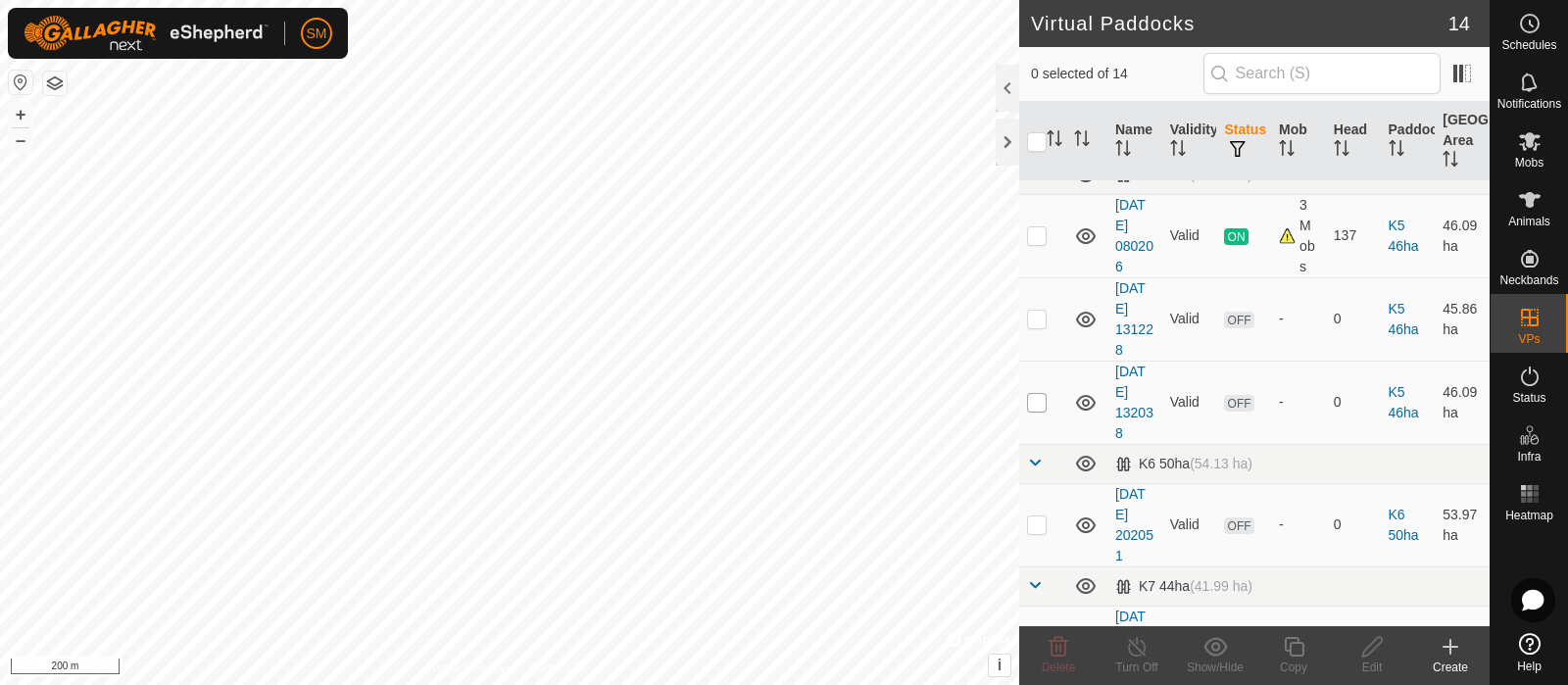 click at bounding box center [1037, 403] 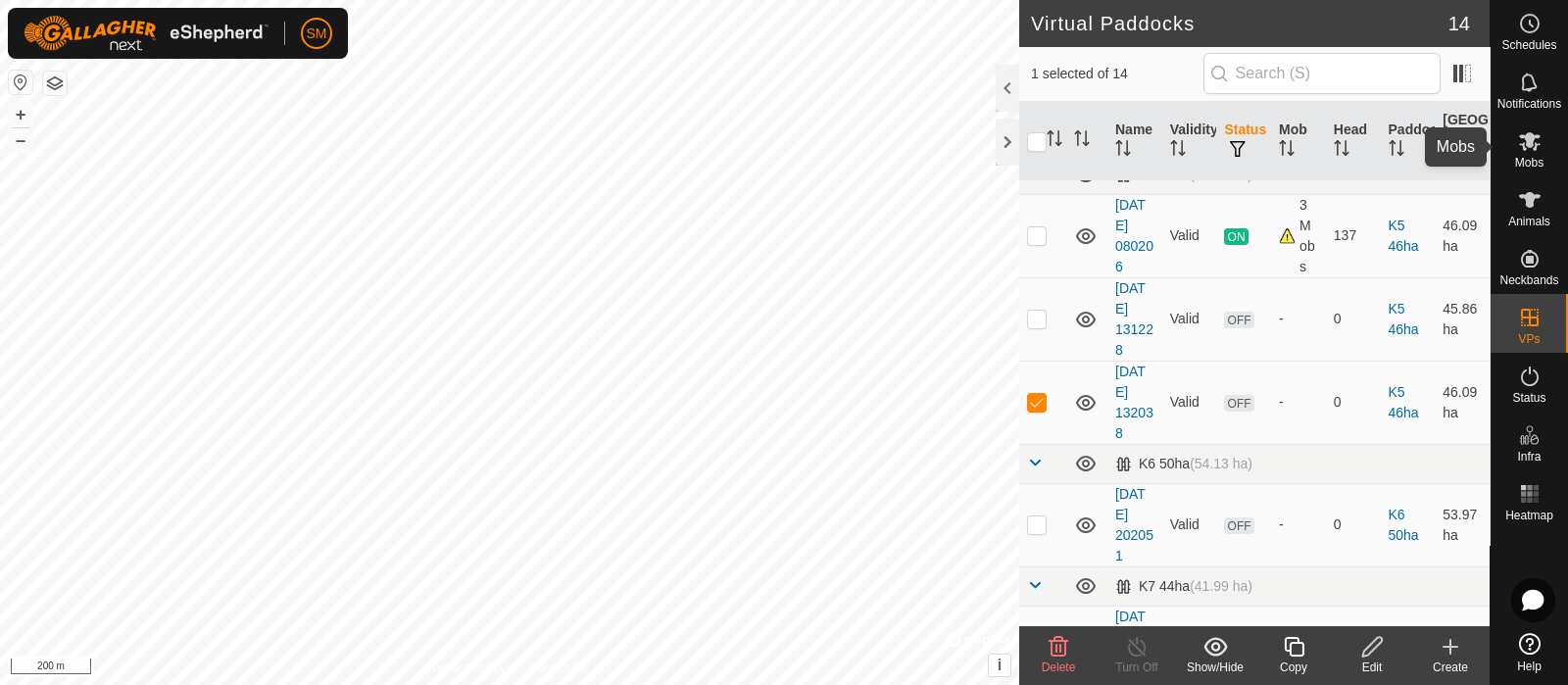 click 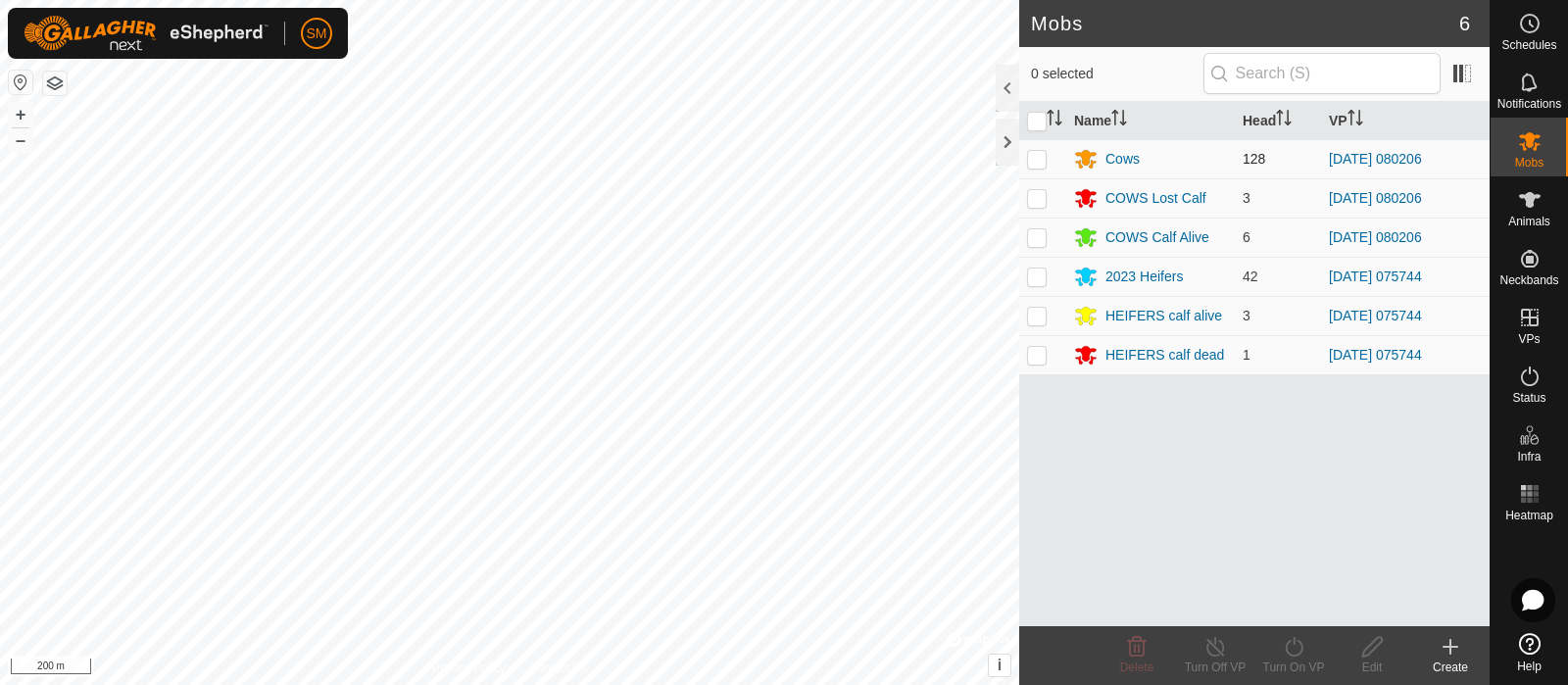 click at bounding box center (1037, 159) 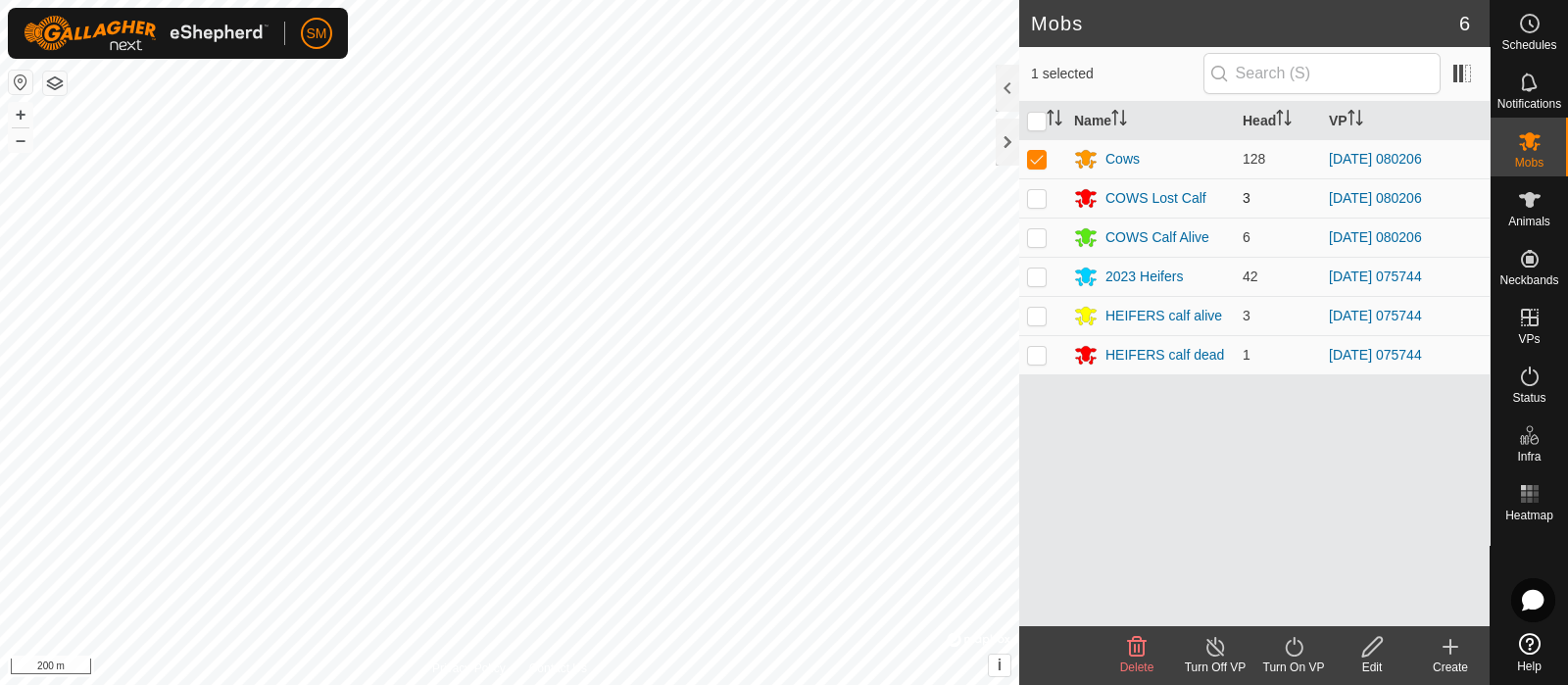 click at bounding box center [1037, 198] 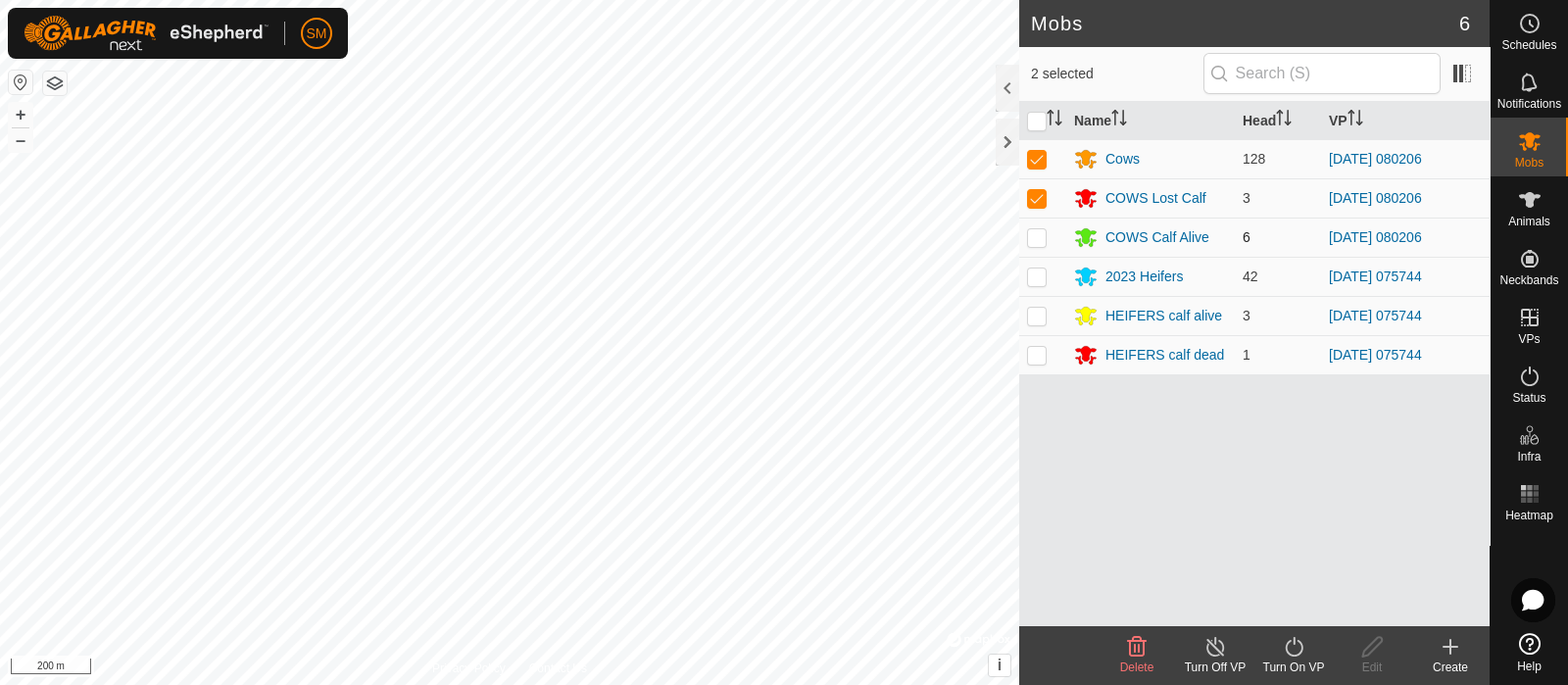click at bounding box center (1037, 237) 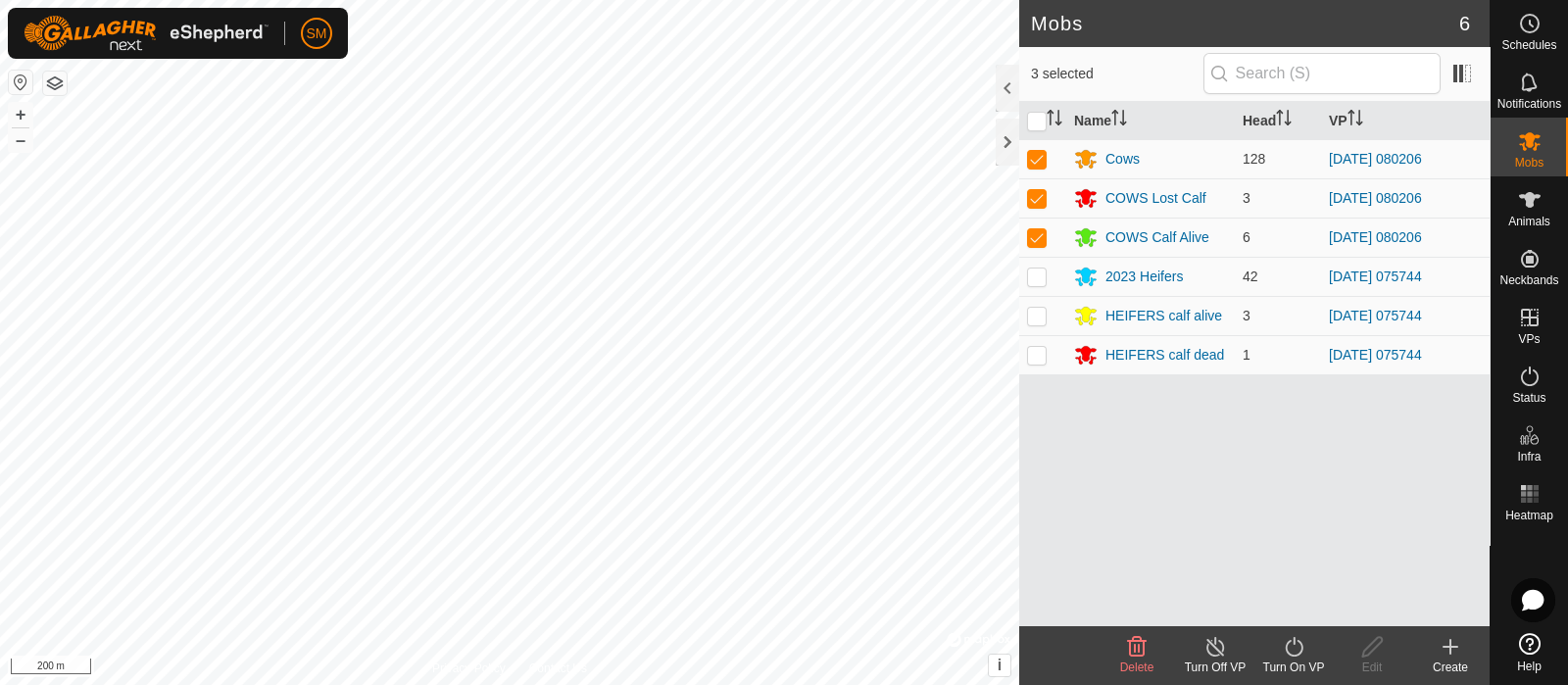 click 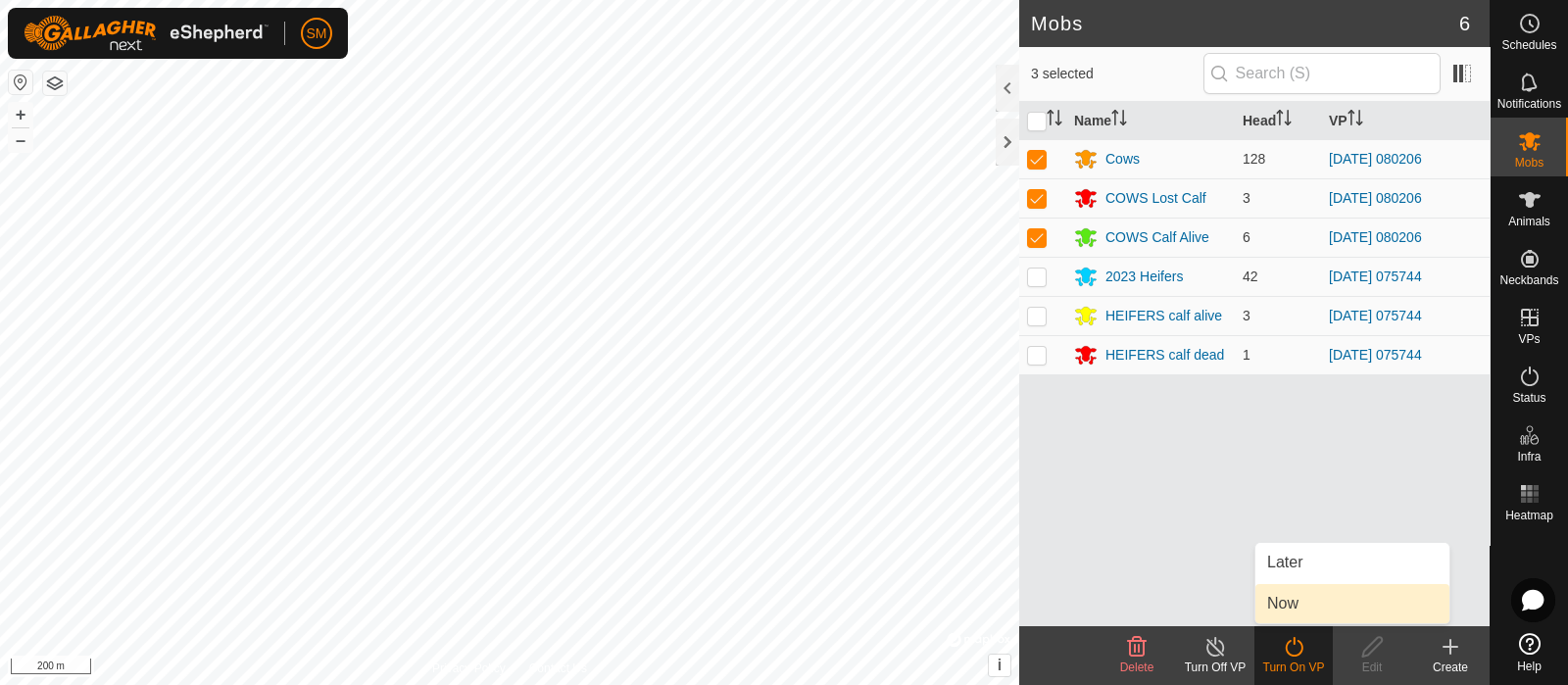 click on "Now" at bounding box center [1283, 604] 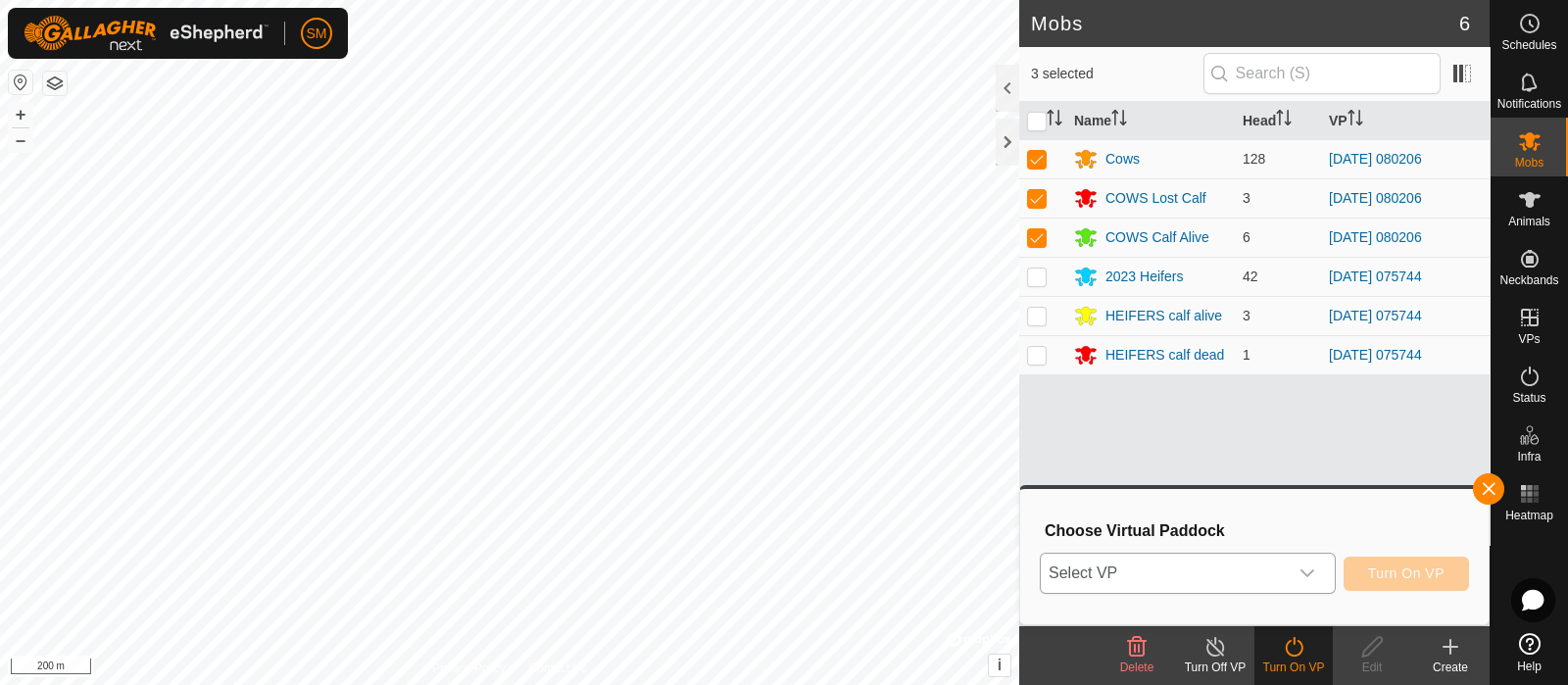 click at bounding box center (1307, 573) 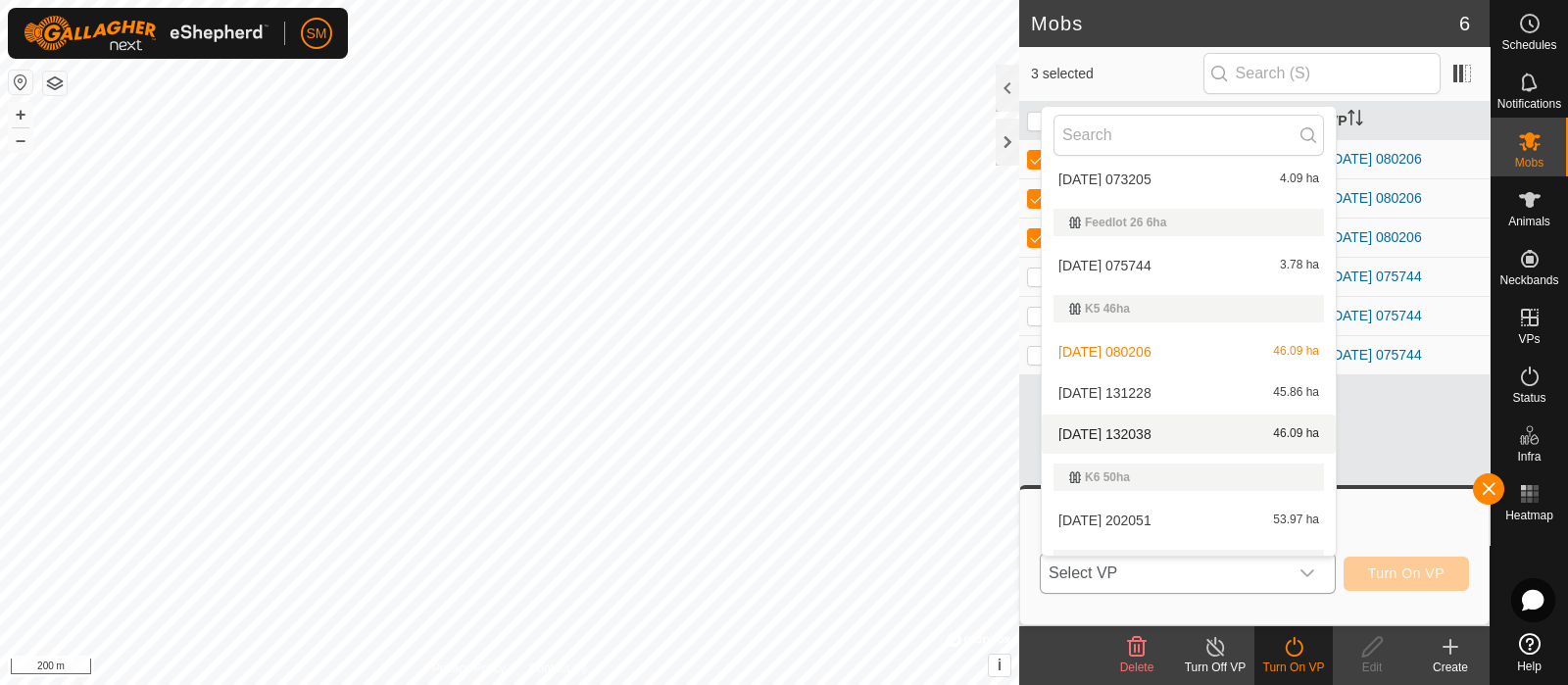 scroll, scrollTop: 391, scrollLeft: 0, axis: vertical 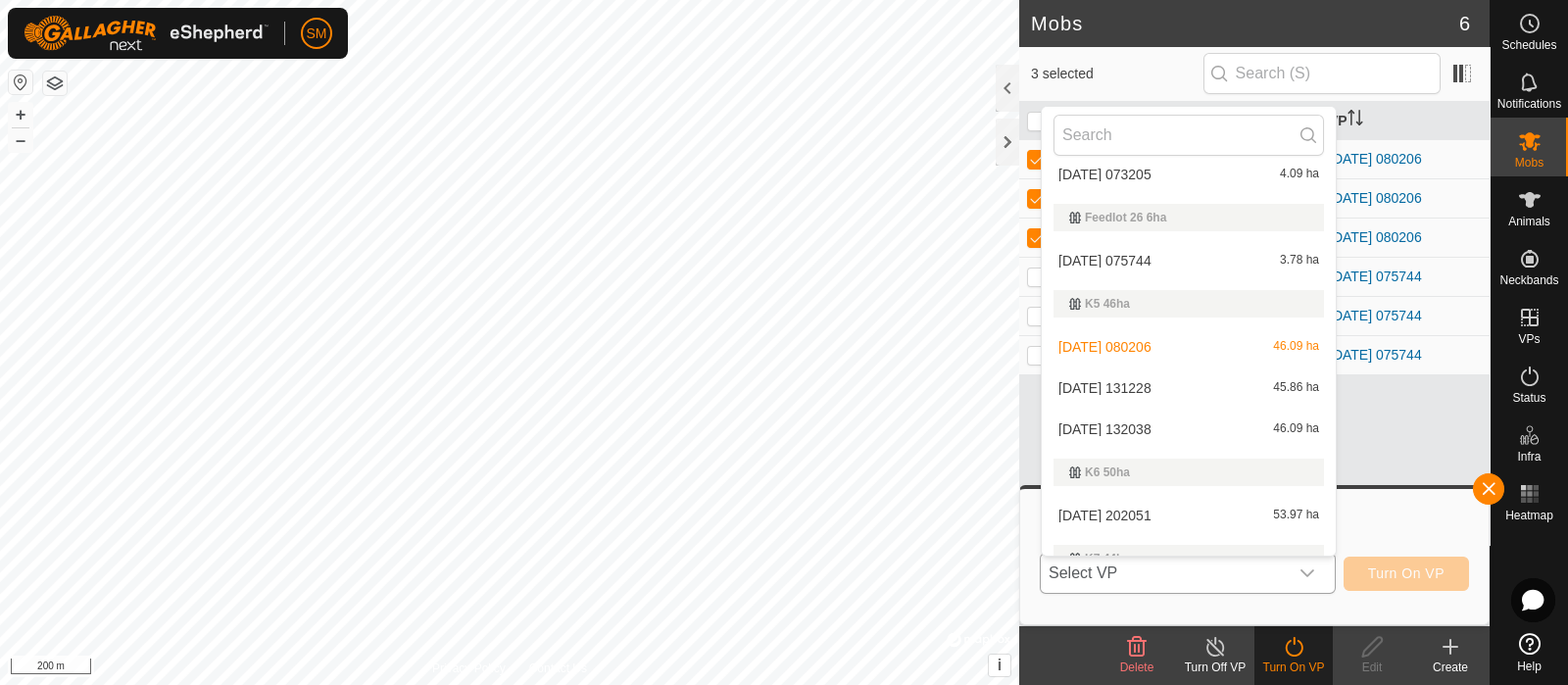 click on "[DATE] 132038  46.09 ha" at bounding box center [1189, 429] 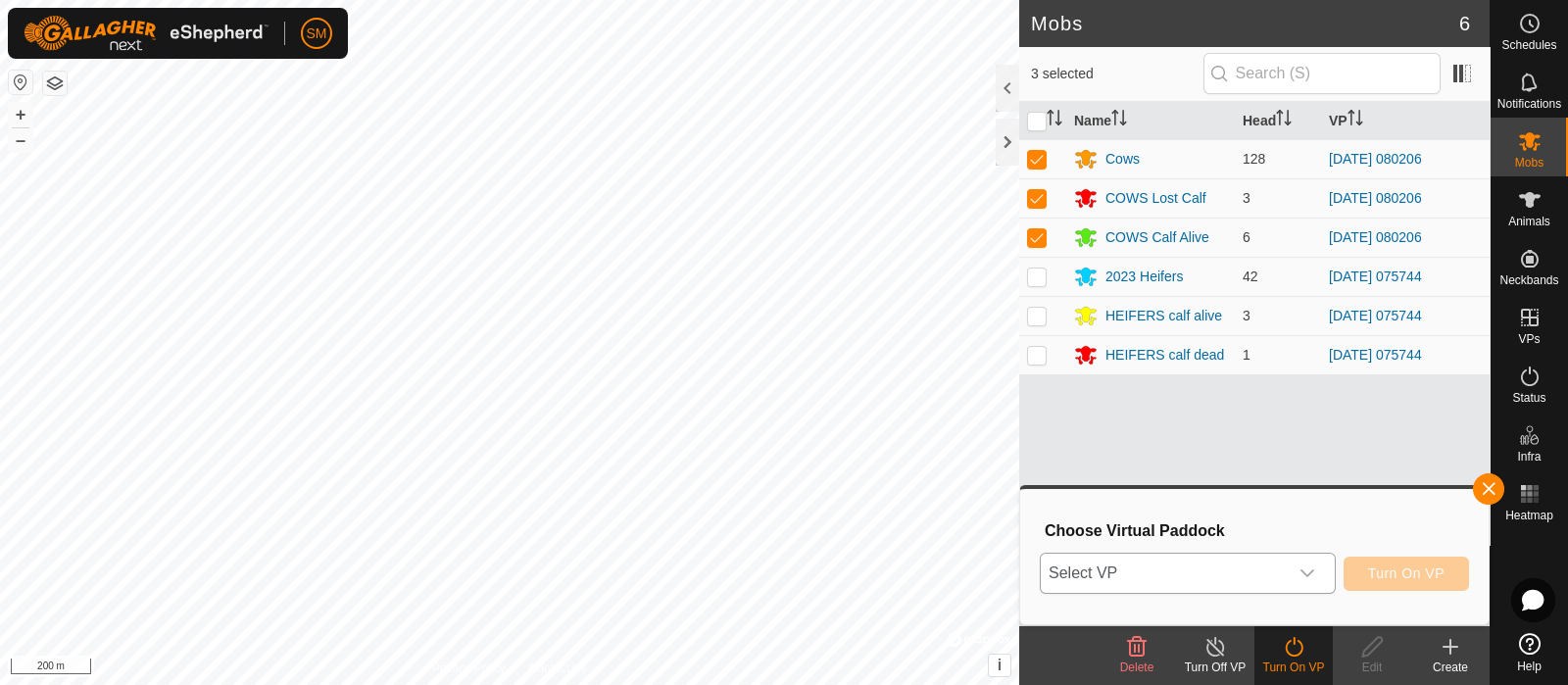 click on "46.09 ha" at bounding box center [1296, 455] 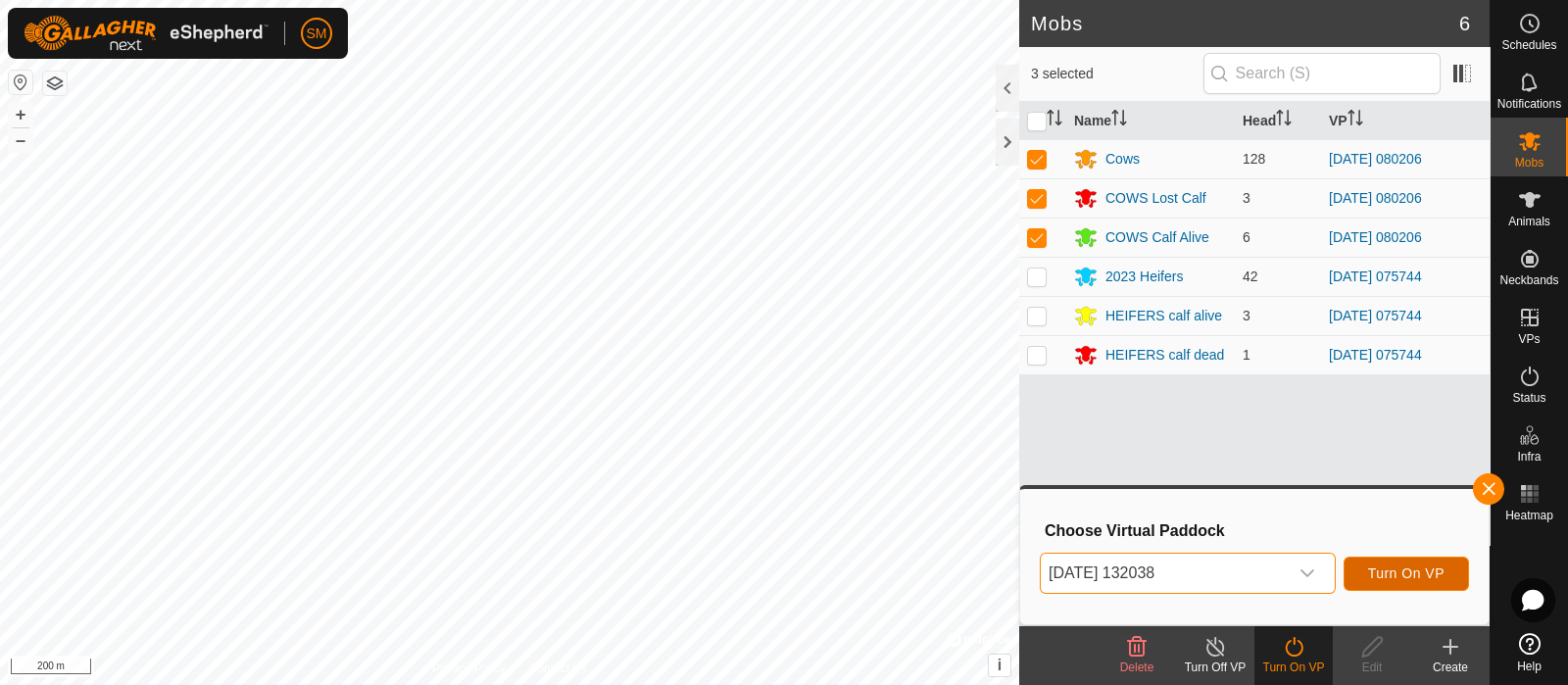 click on "Turn On VP" at bounding box center [1406, 573] 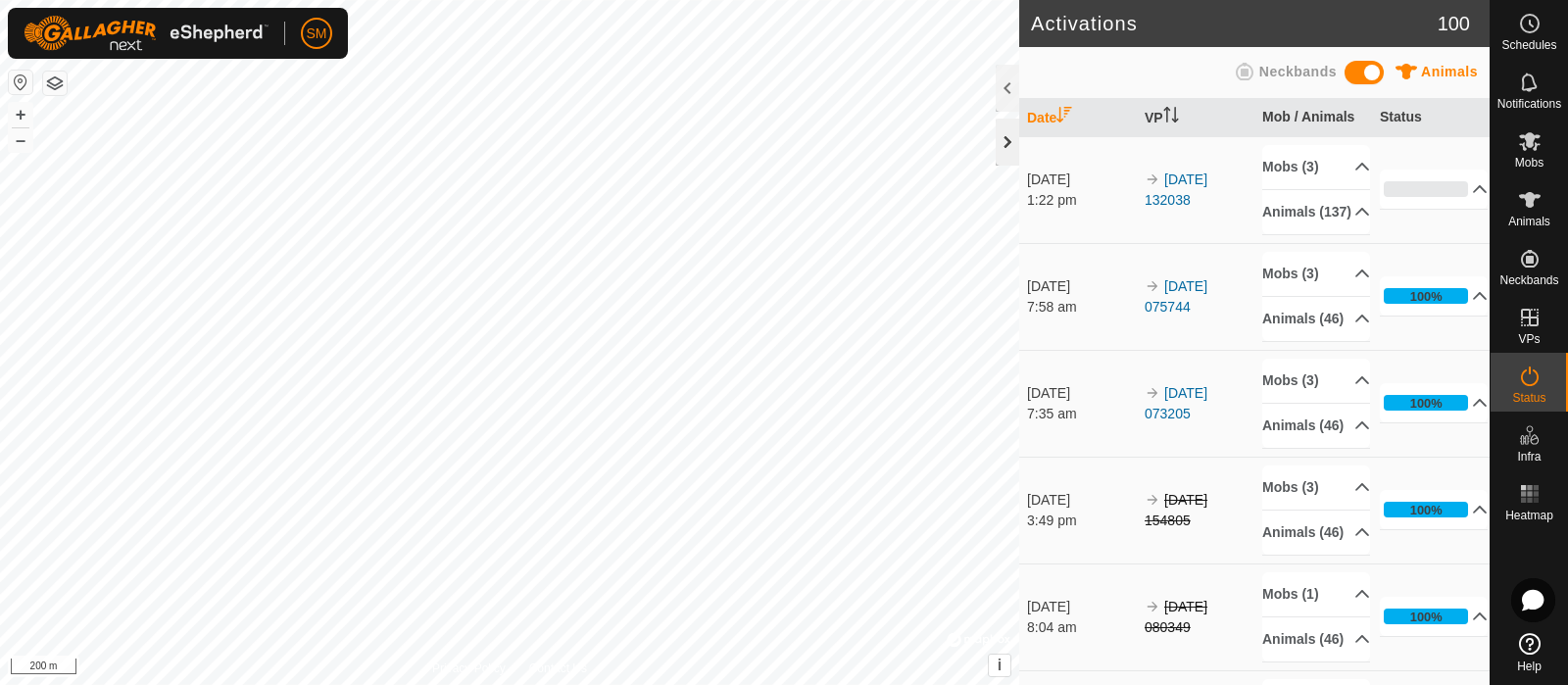 click 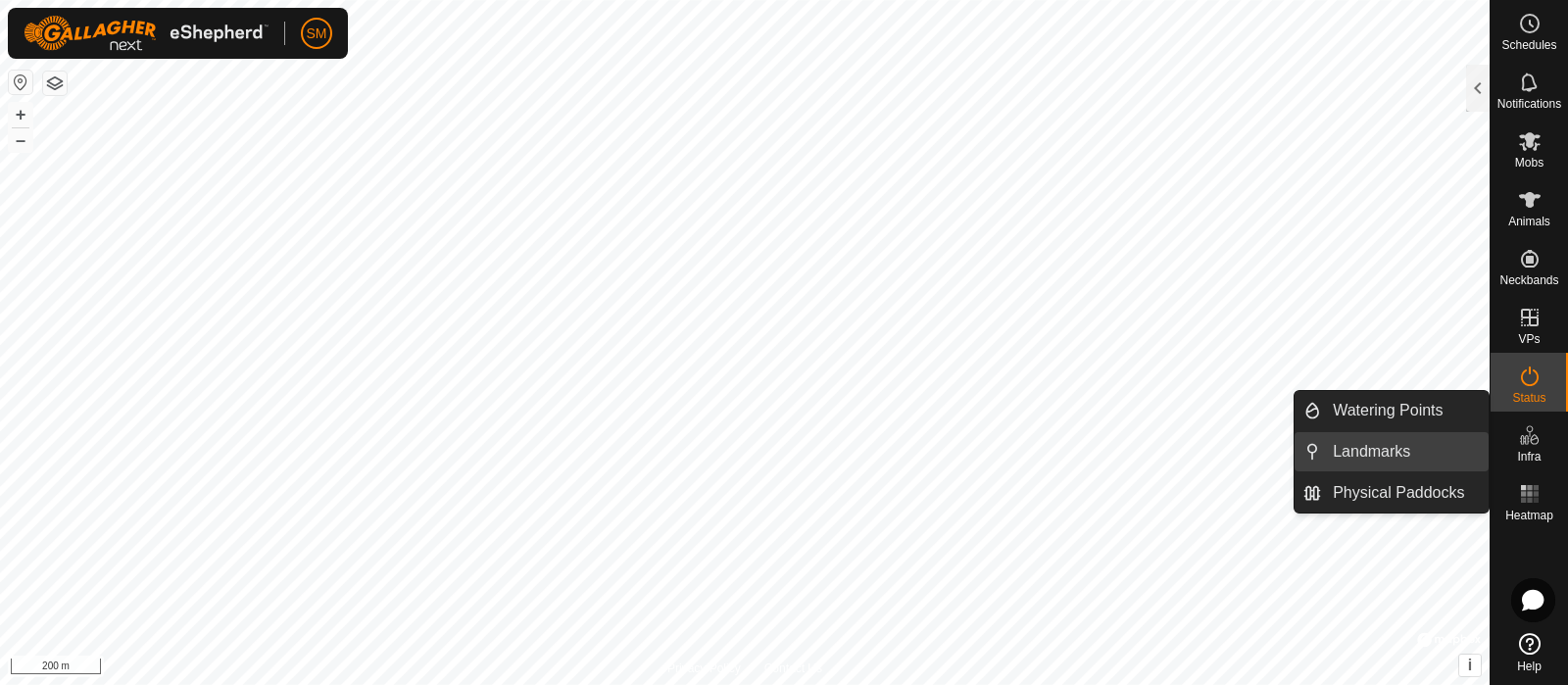 click on "Landmarks" at bounding box center [1404, 452] 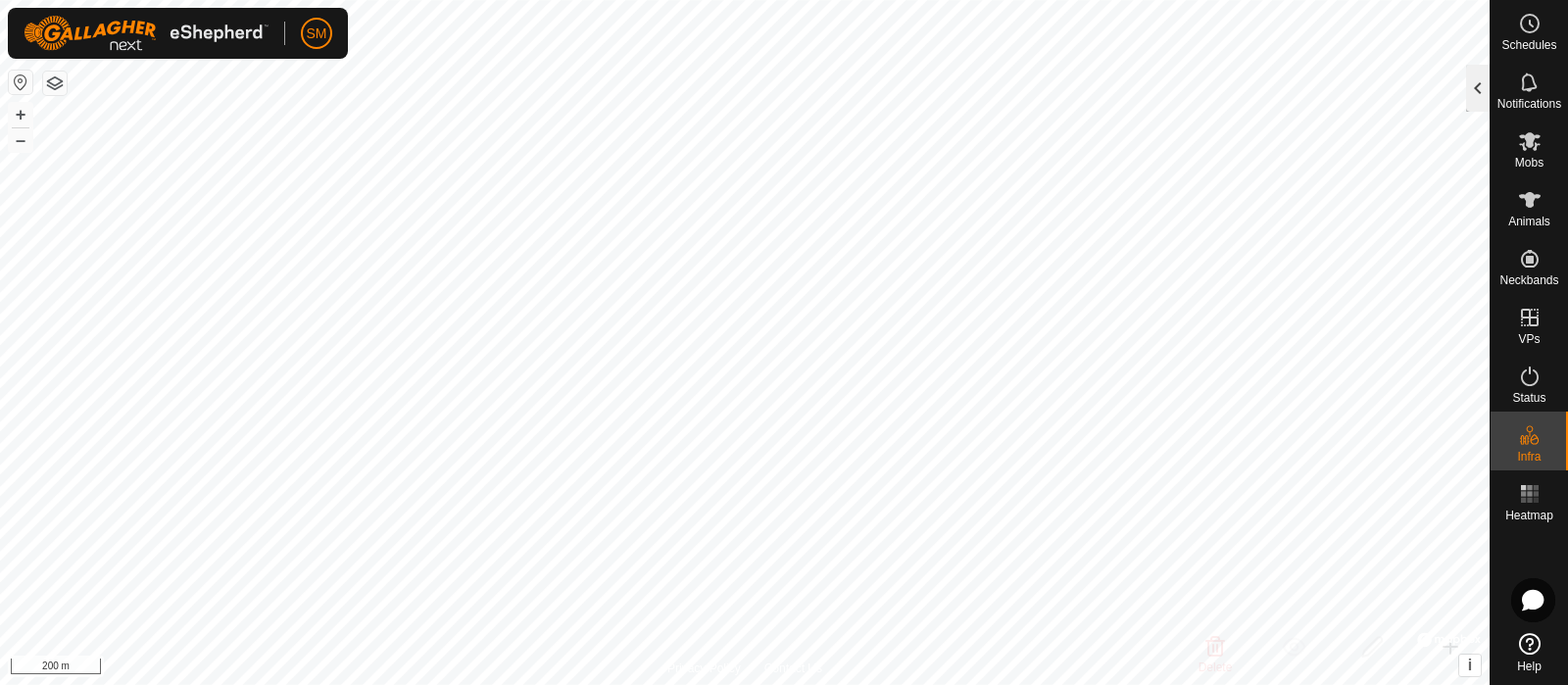click 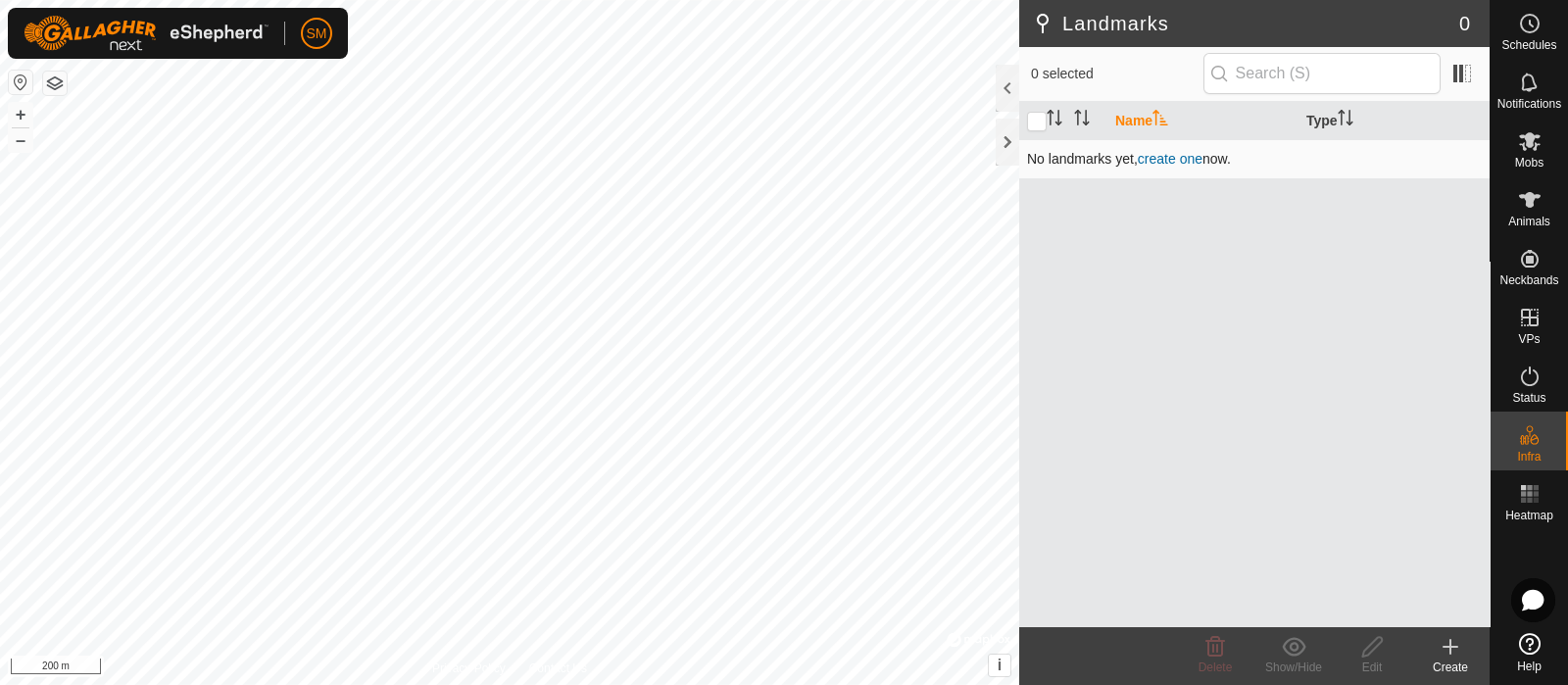 click on "create one" at bounding box center (1170, 159) 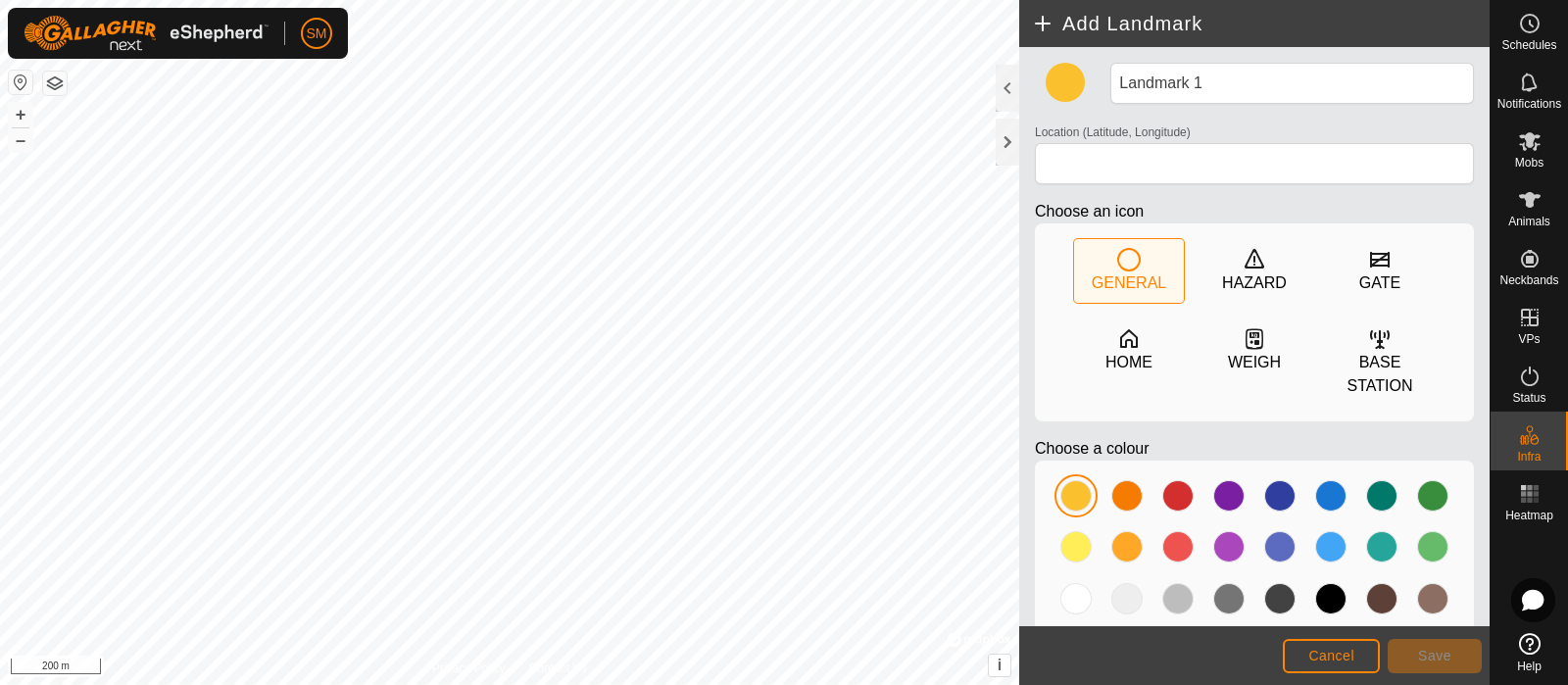 click on "[GEOGRAPHIC_DATA]   HOME   [GEOGRAPHIC_DATA]" 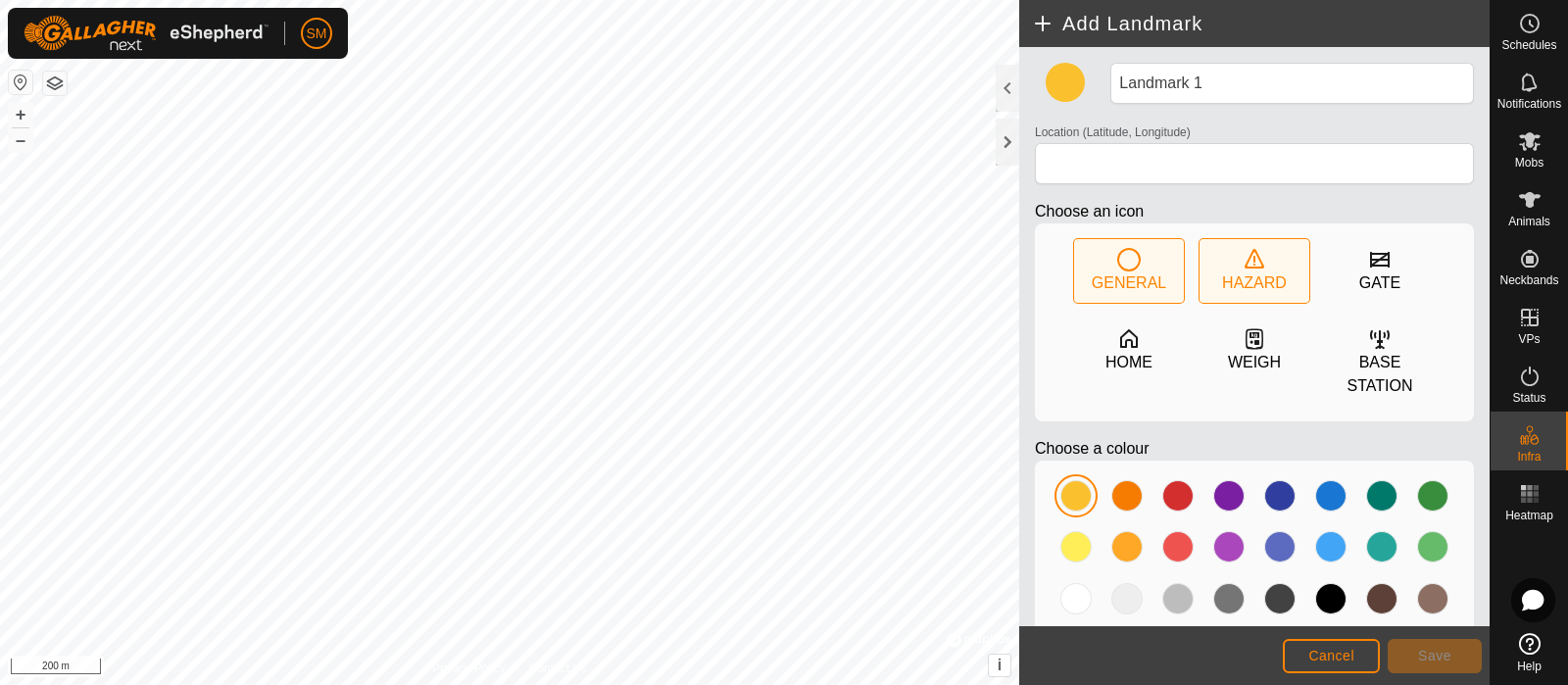click on "HAZARD" 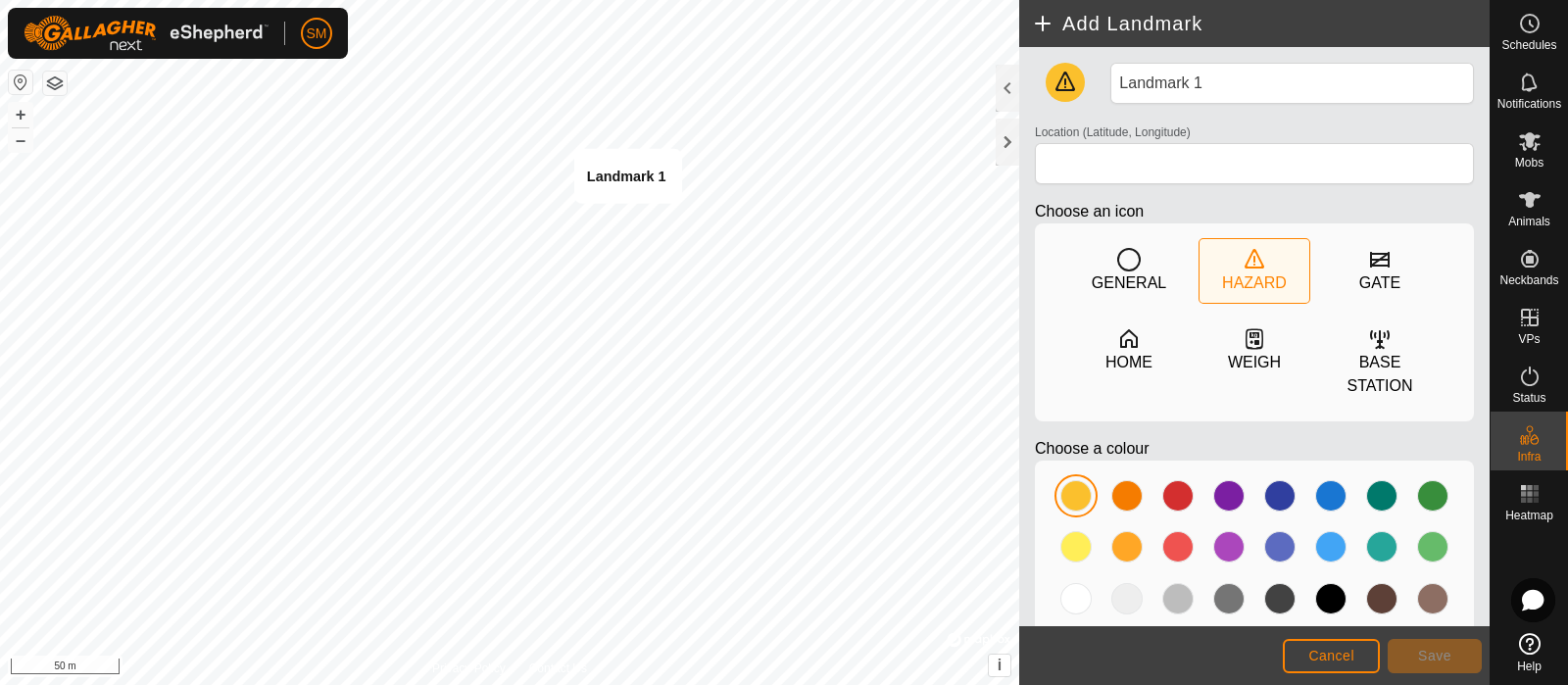 type on "-29.897509, 116.404244" 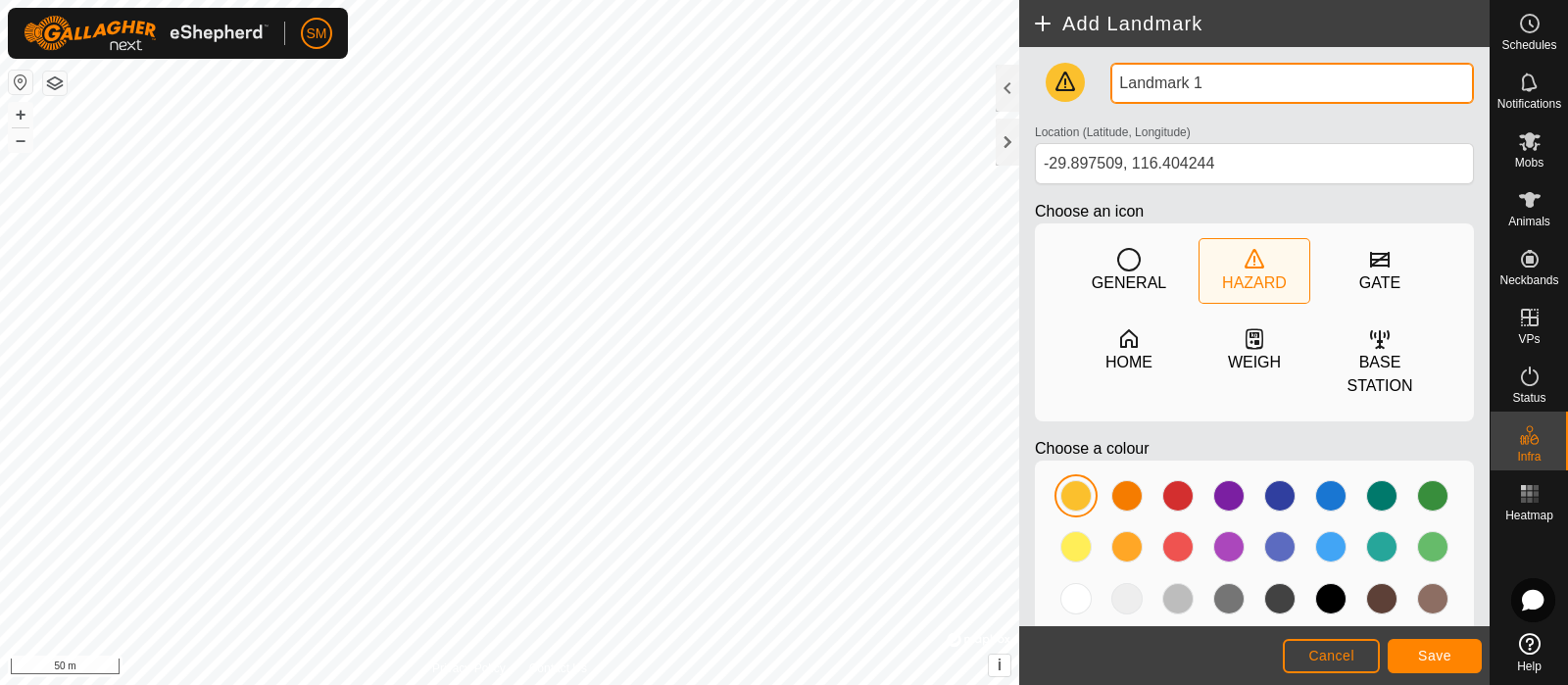 drag, startPoint x: 1211, startPoint y: 87, endPoint x: 1060, endPoint y: 120, distance: 154.5639 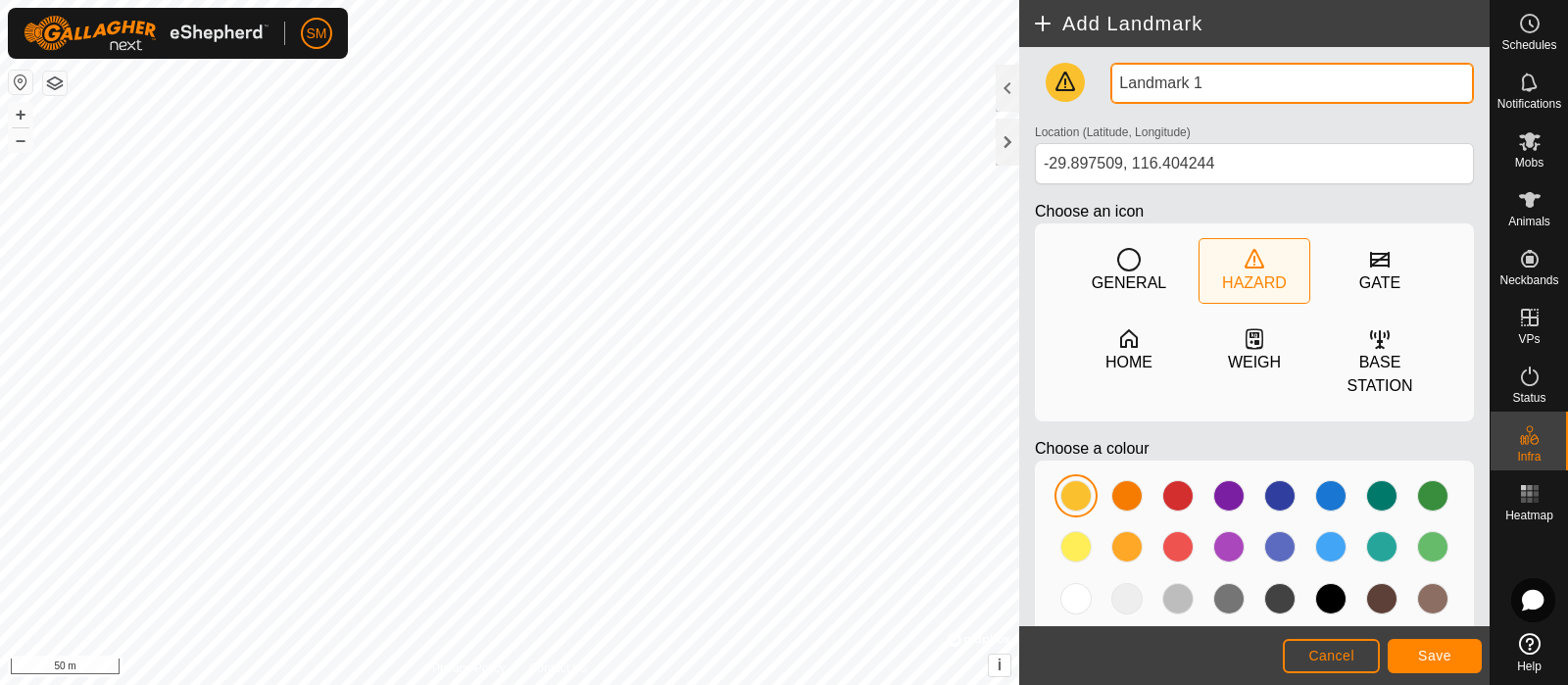 click on "Landmark 1 Location (Latitude, Longitude) [GEOGRAPHIC_DATA] Choose an icon  GENERAL   HAZARD   GATE   HOME   WEIGH   BASE STATION  Choose a colour" 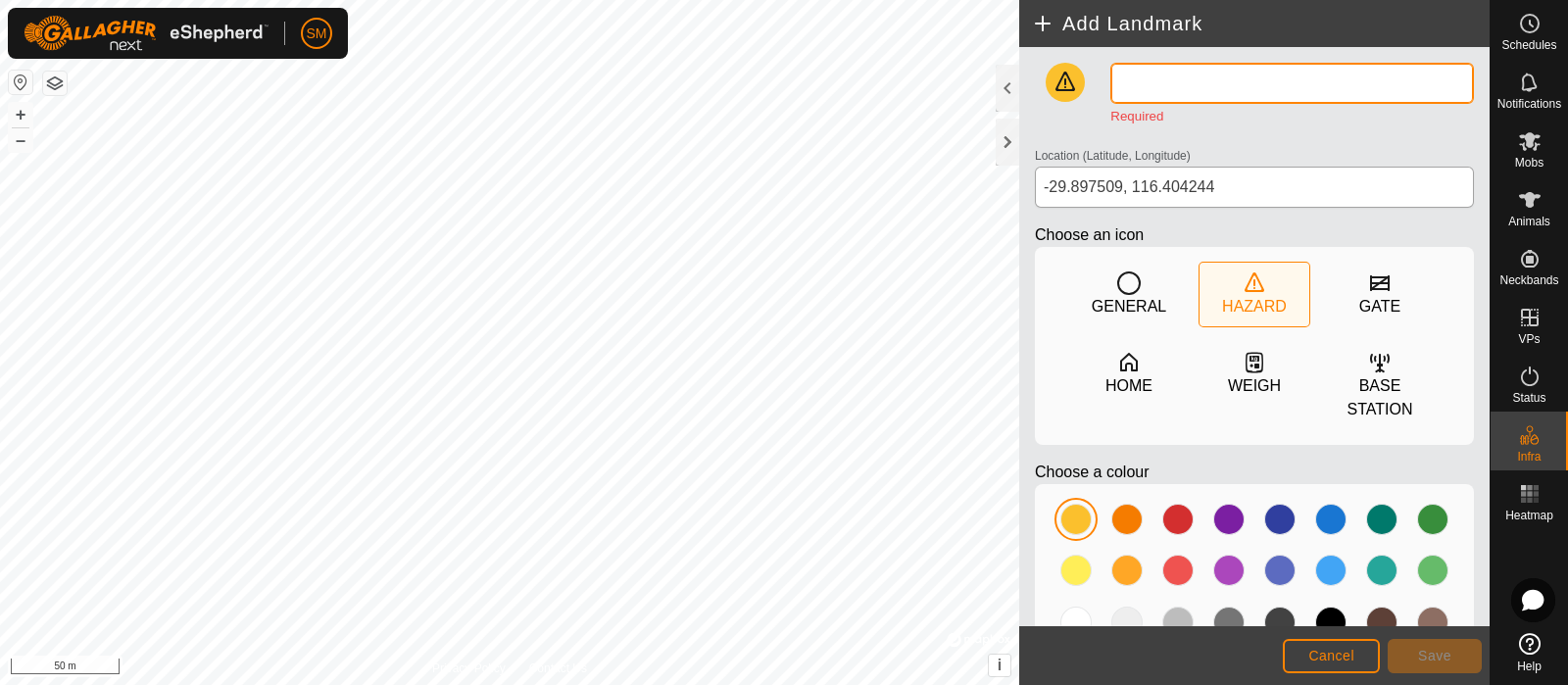 type 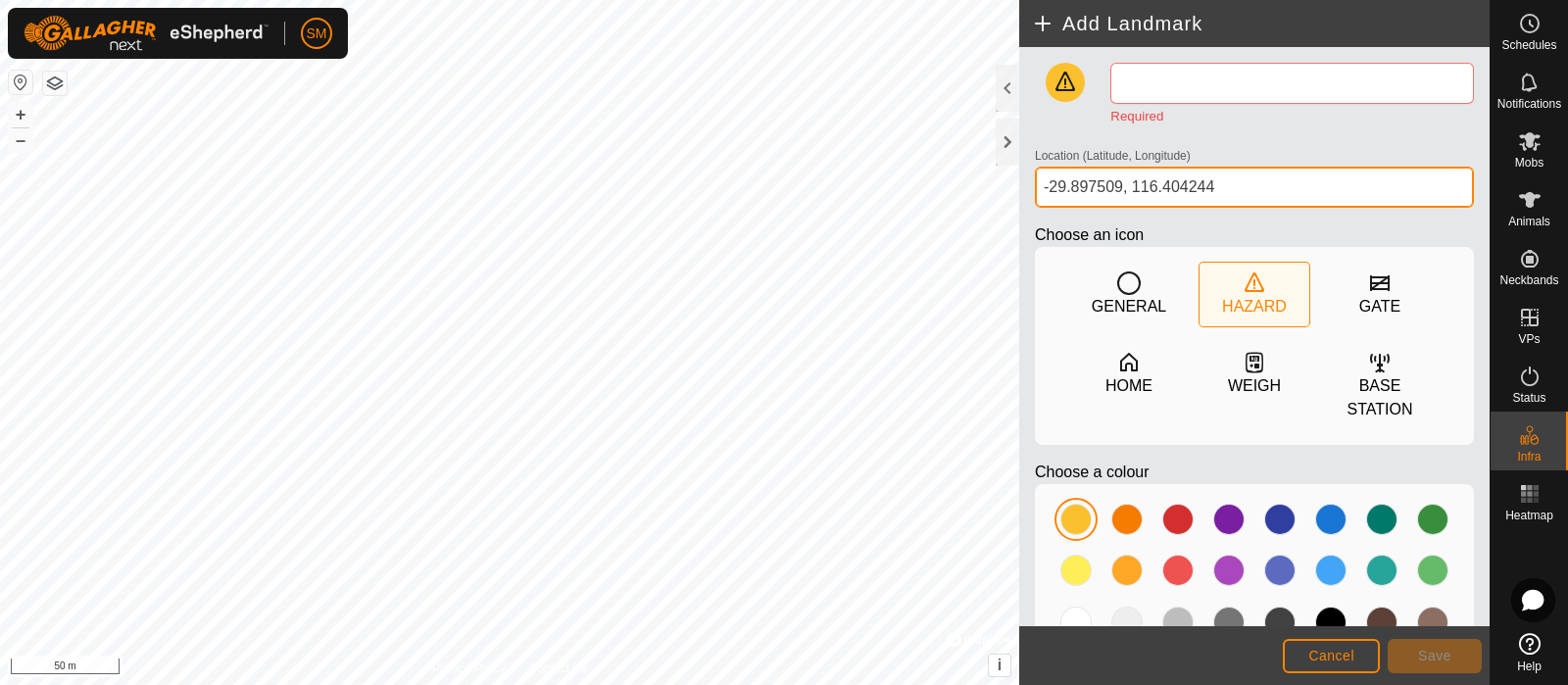 click on "-29.897509, 116.404244" at bounding box center (1254, 187) 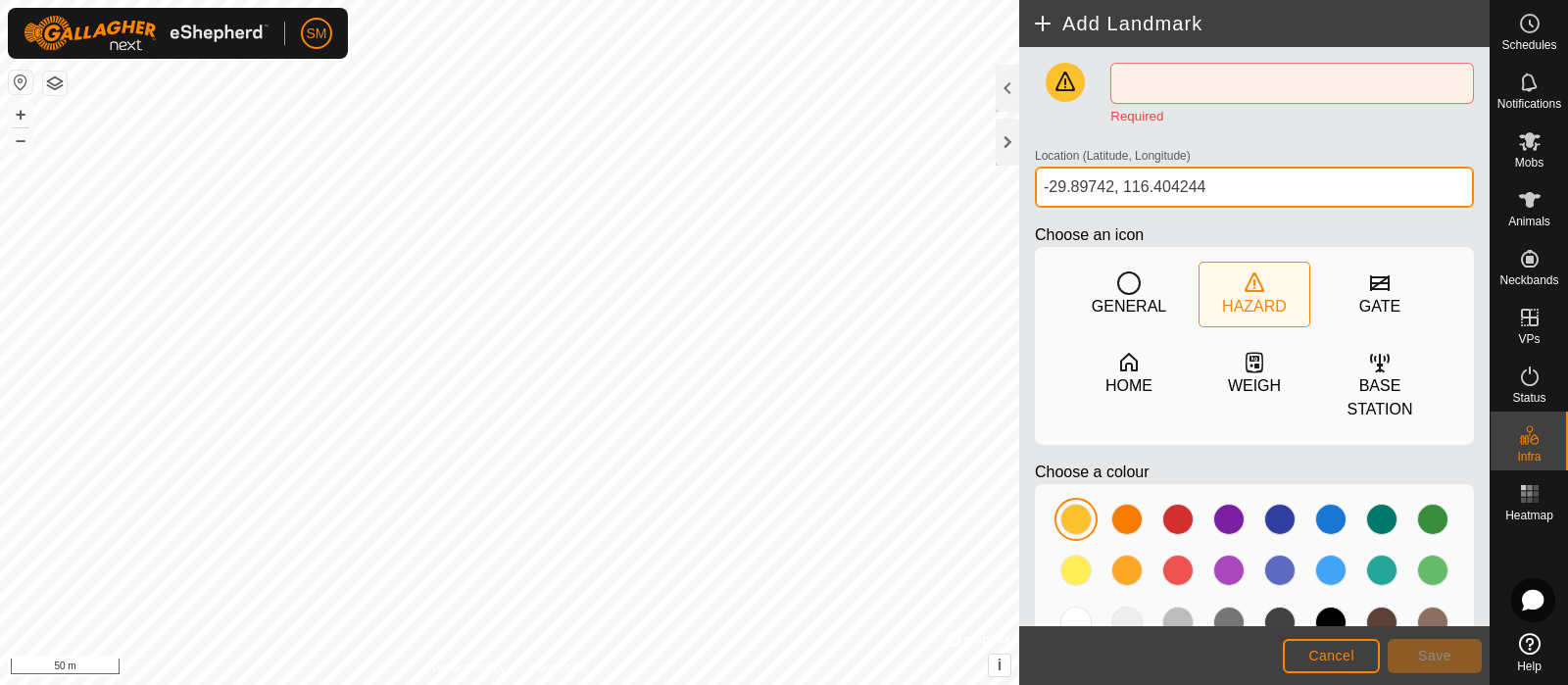 click on "-29.89742, 116.404244" at bounding box center [1254, 187] 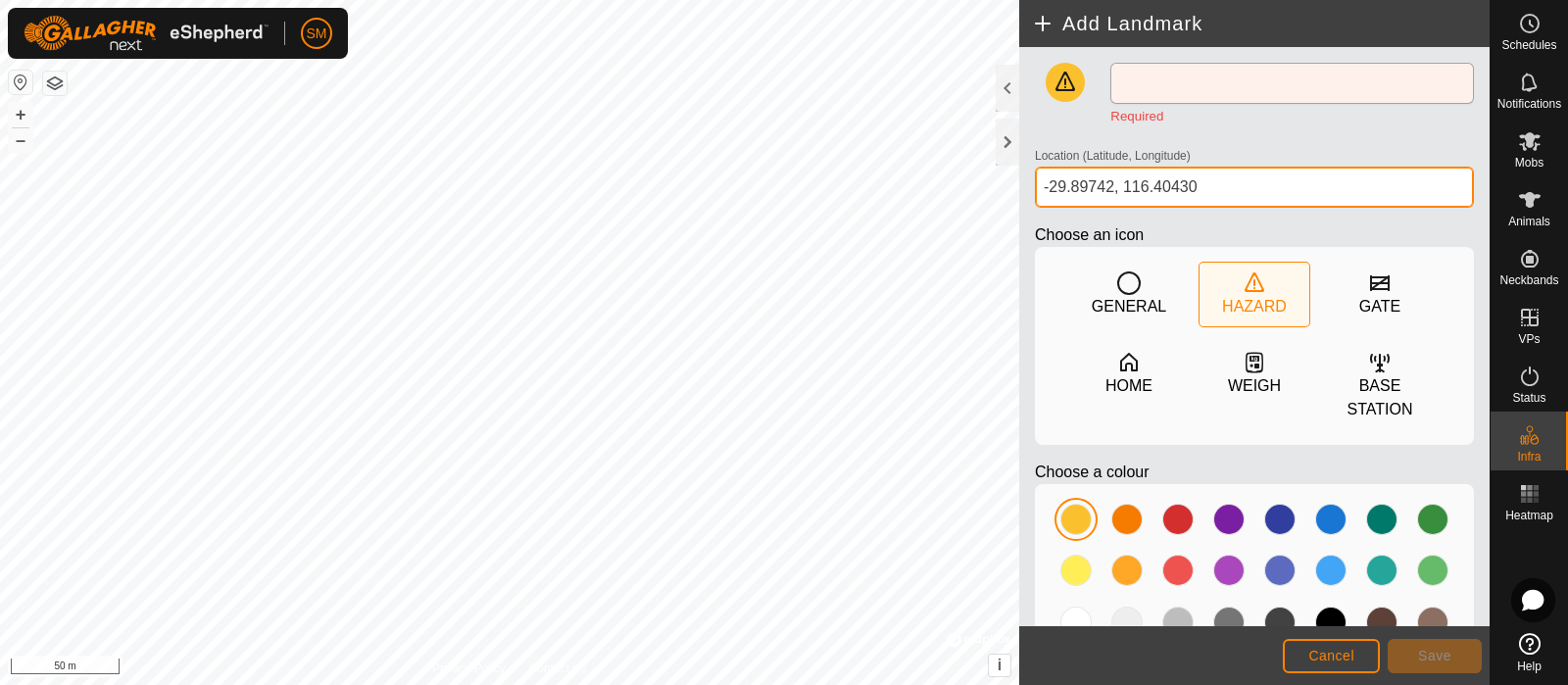 type on "-29.89742, 116.40430" 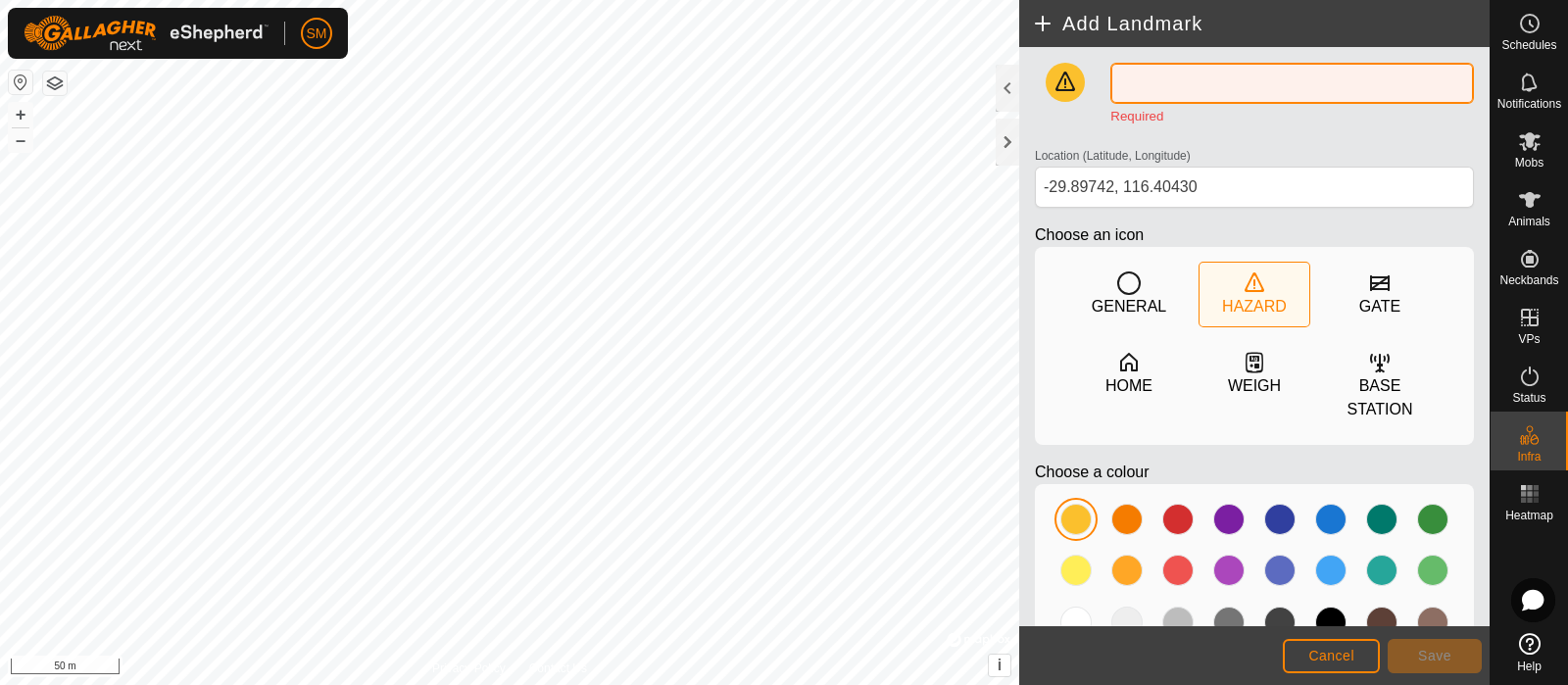 click at bounding box center [1292, 83] 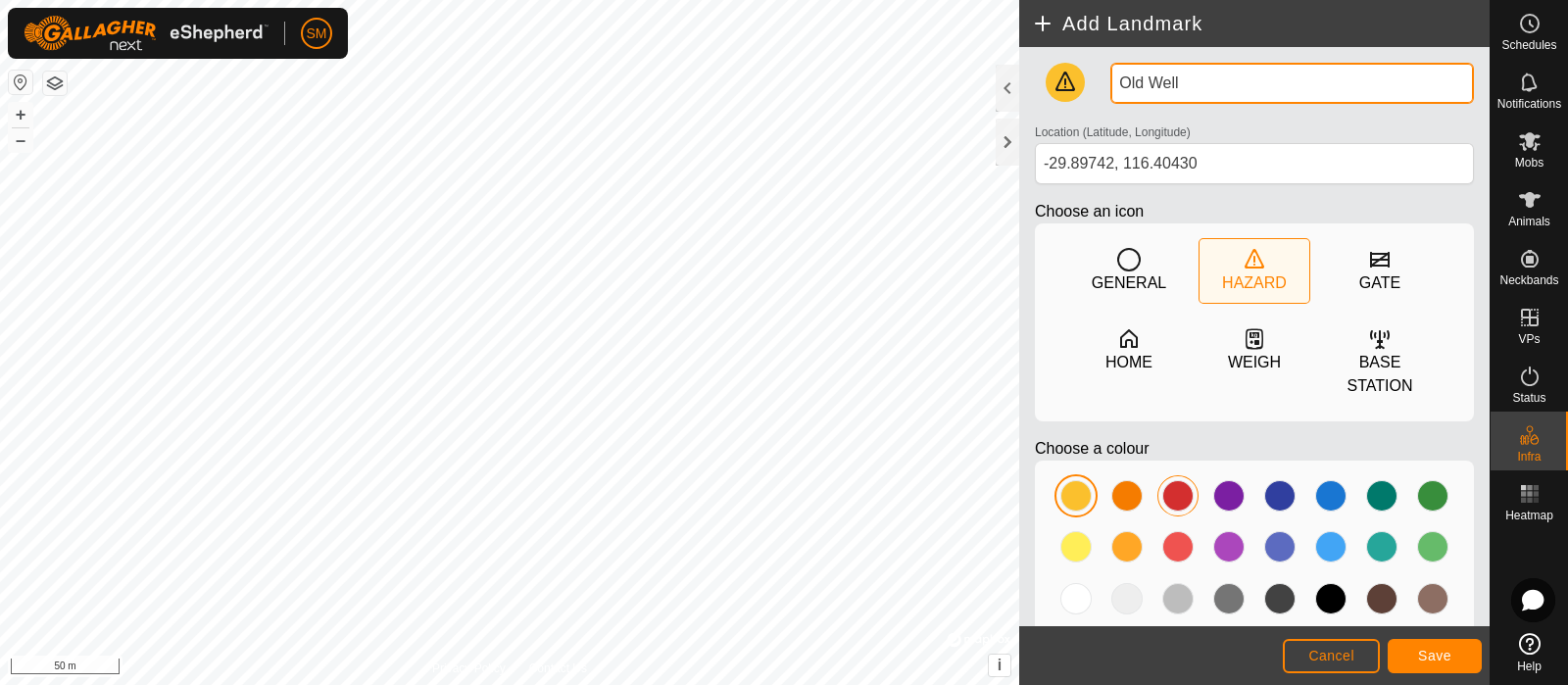 type on "Old Well" 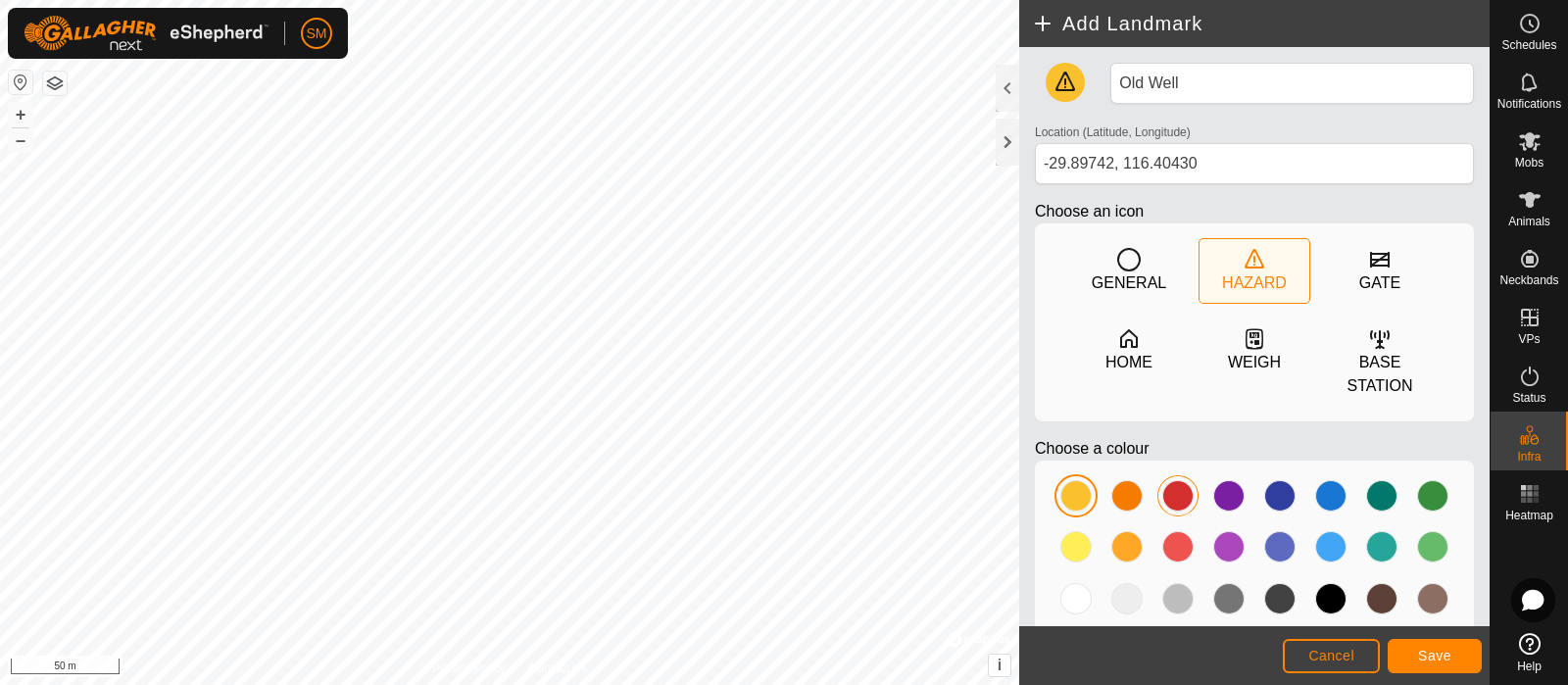 click 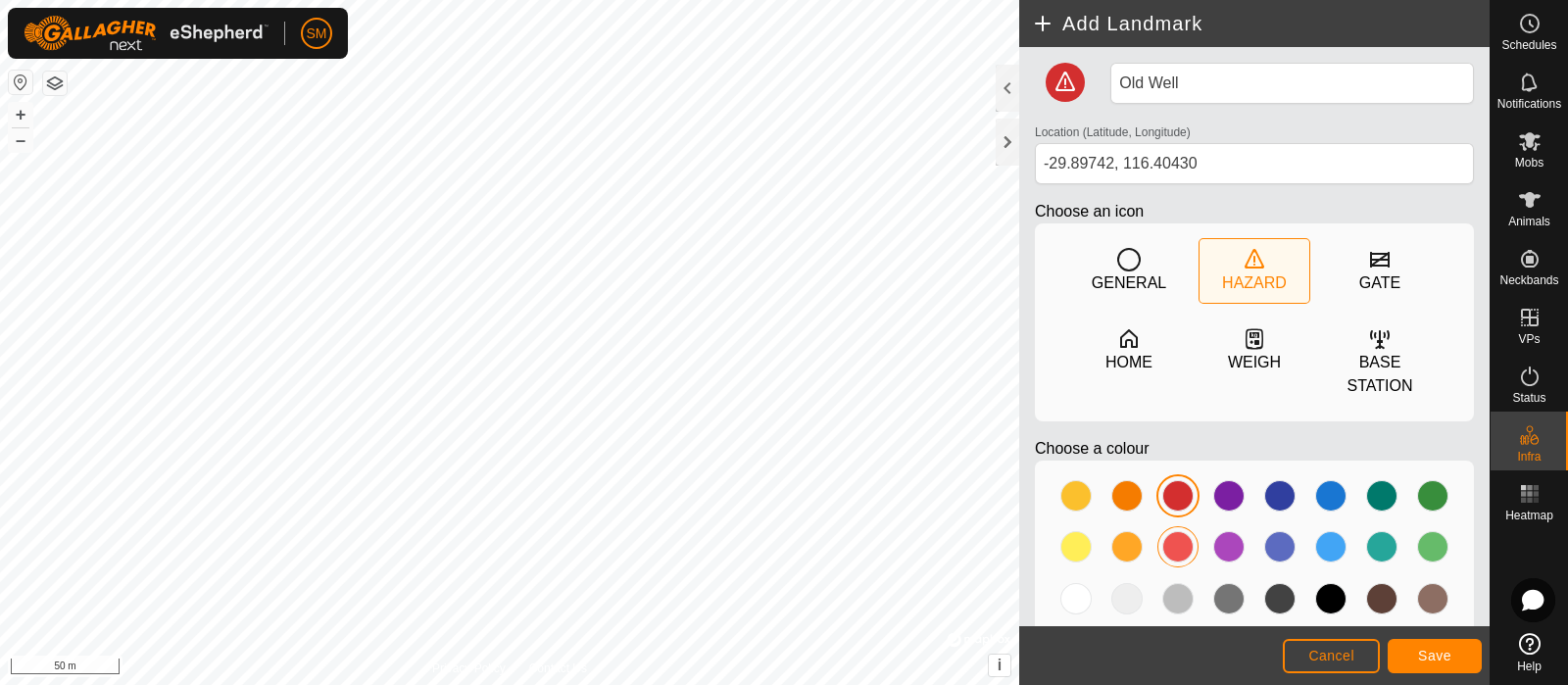 click 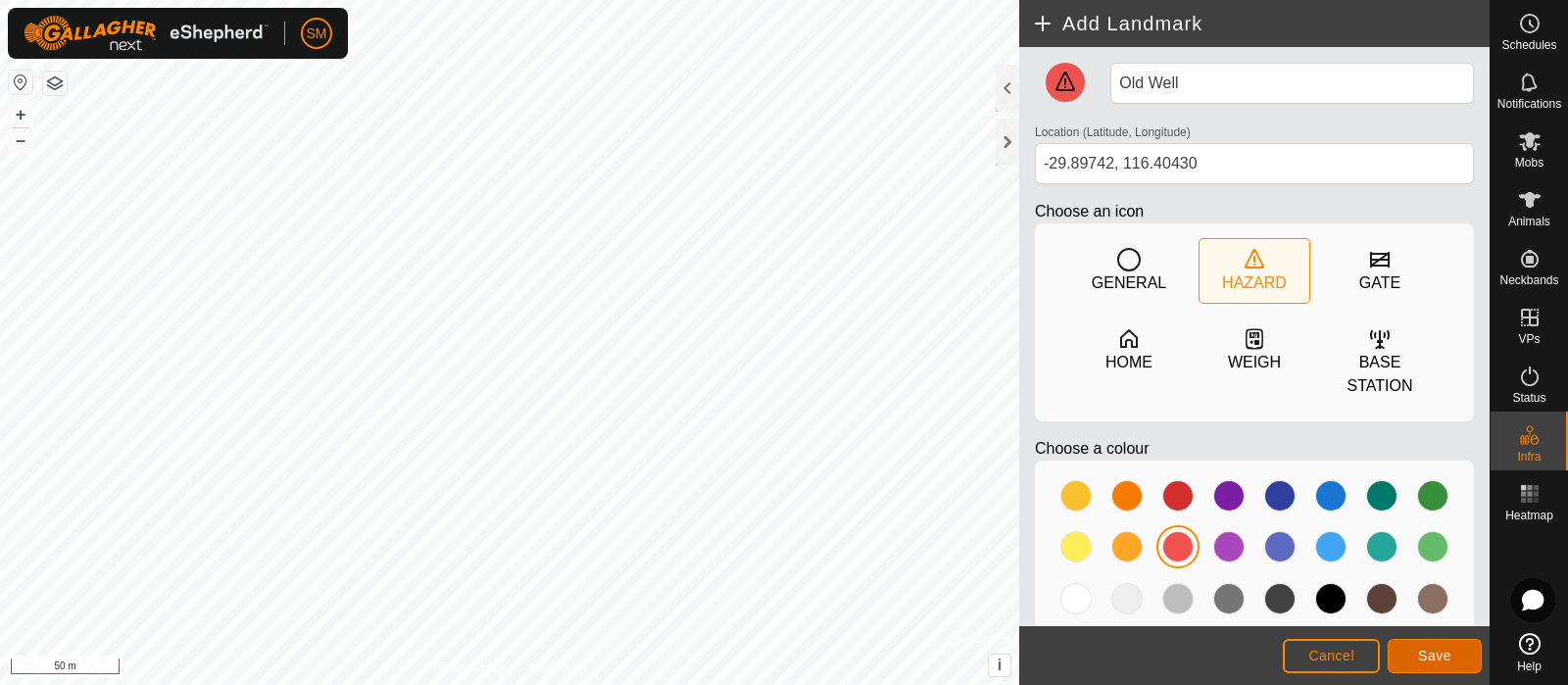 click on "Save" 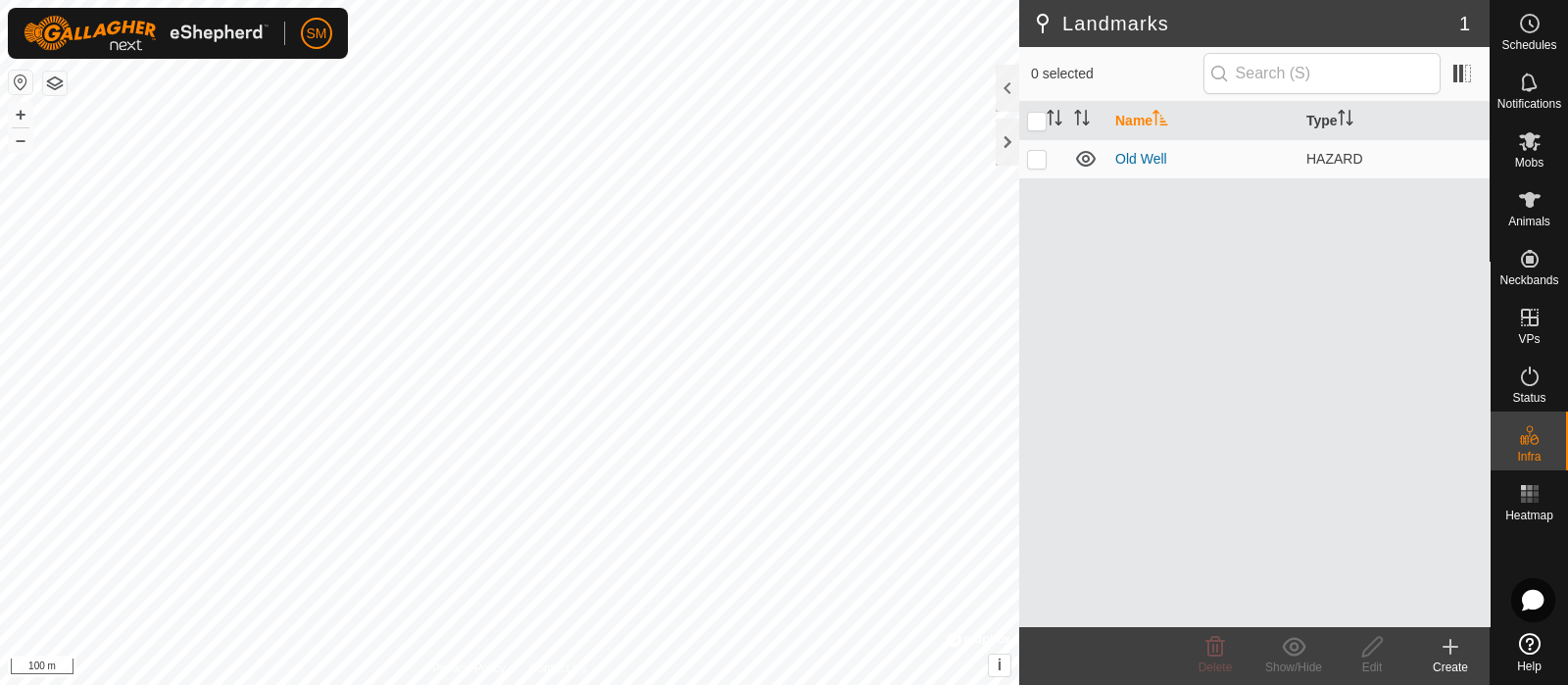click 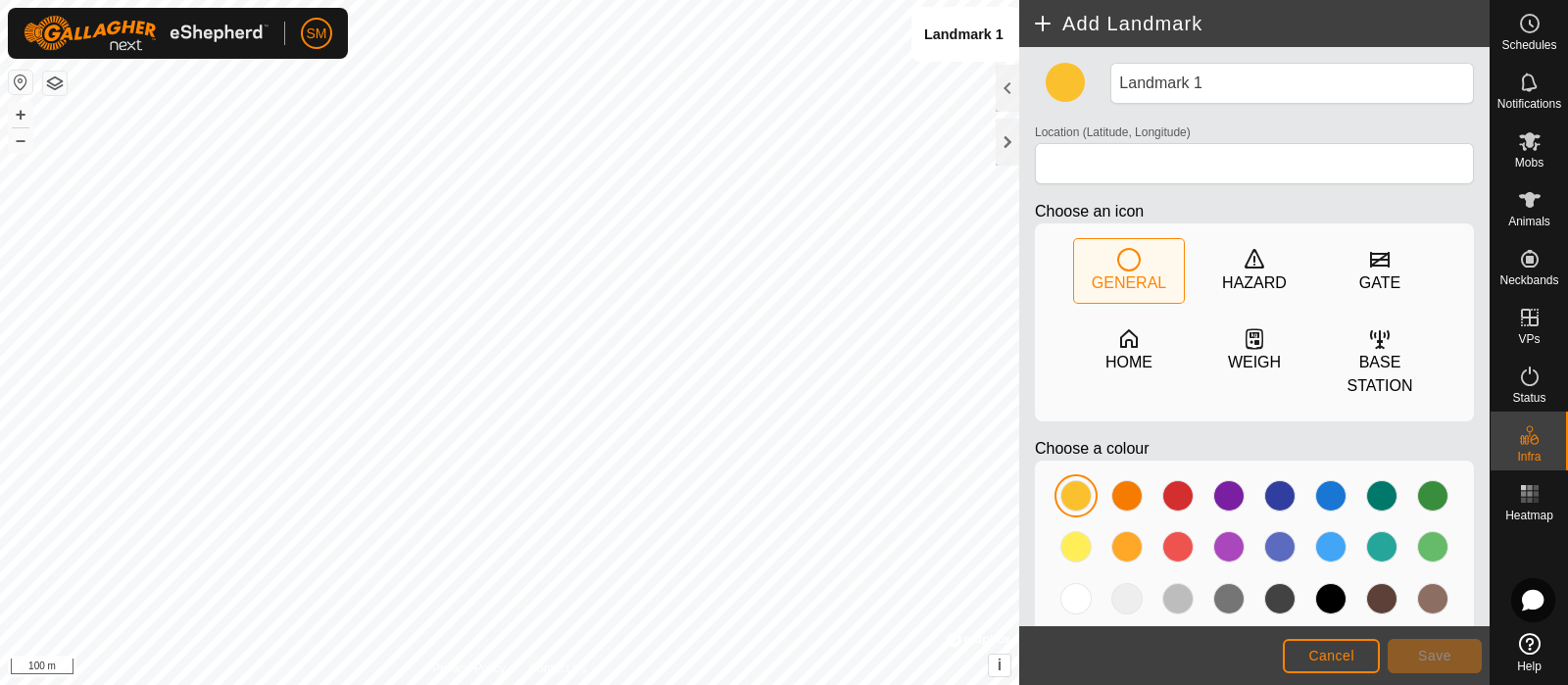 click 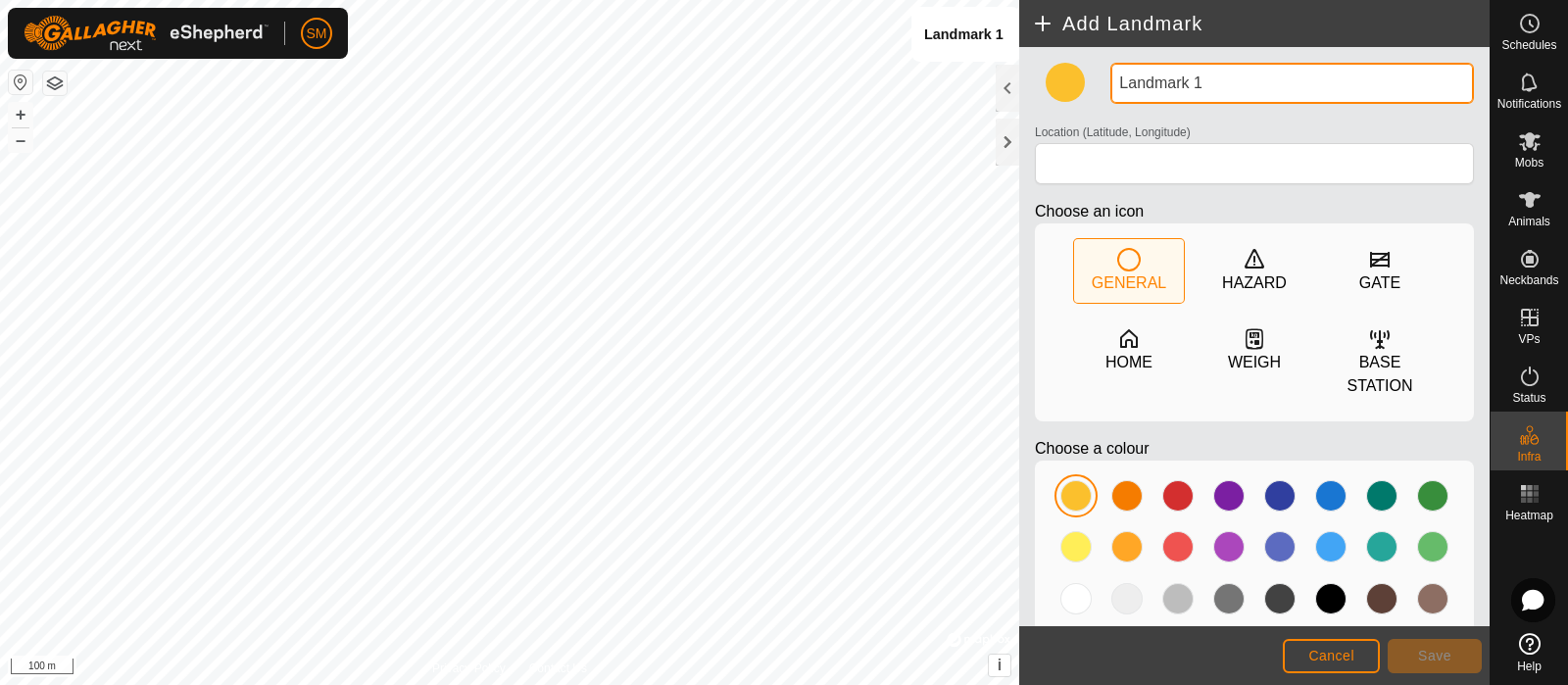 click on "Landmark 1" at bounding box center (1292, 83) 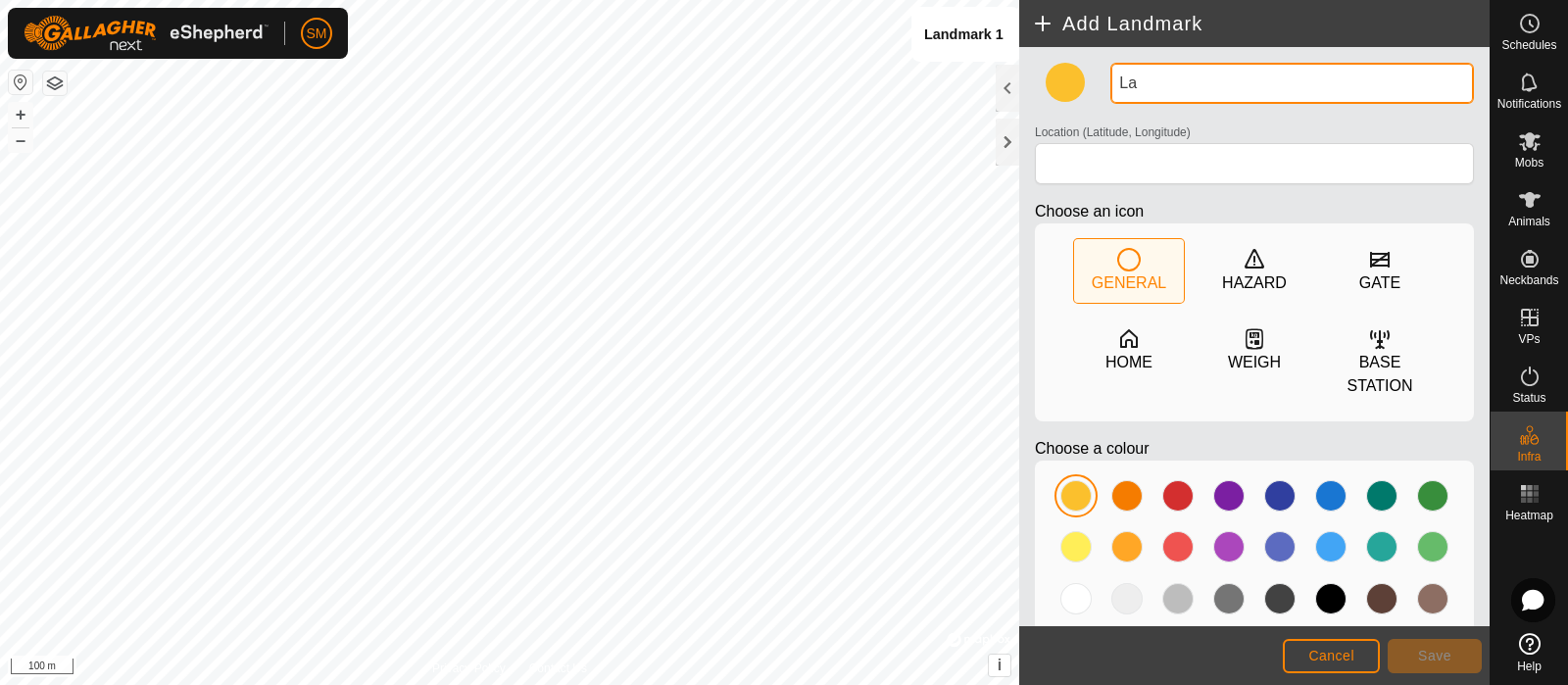 type on "L" 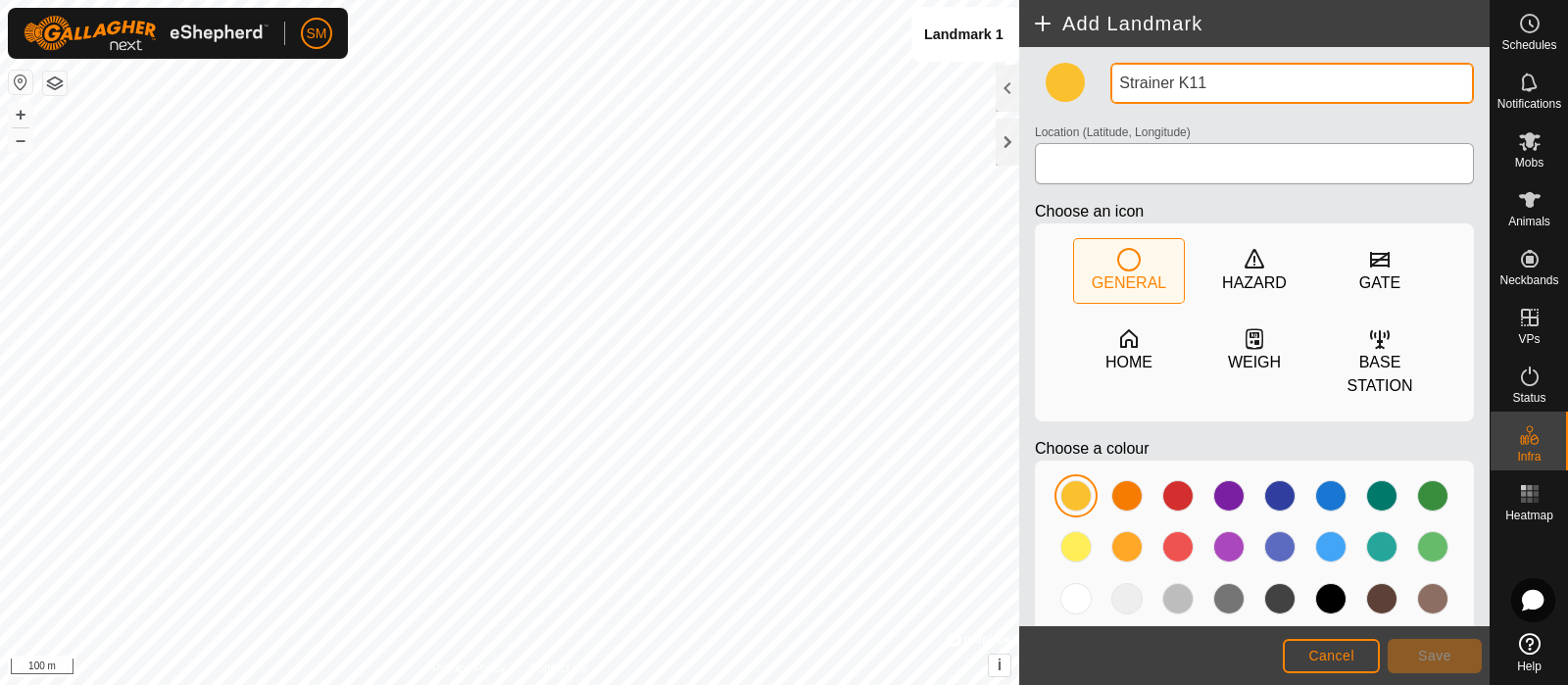 type on "Strainer K11" 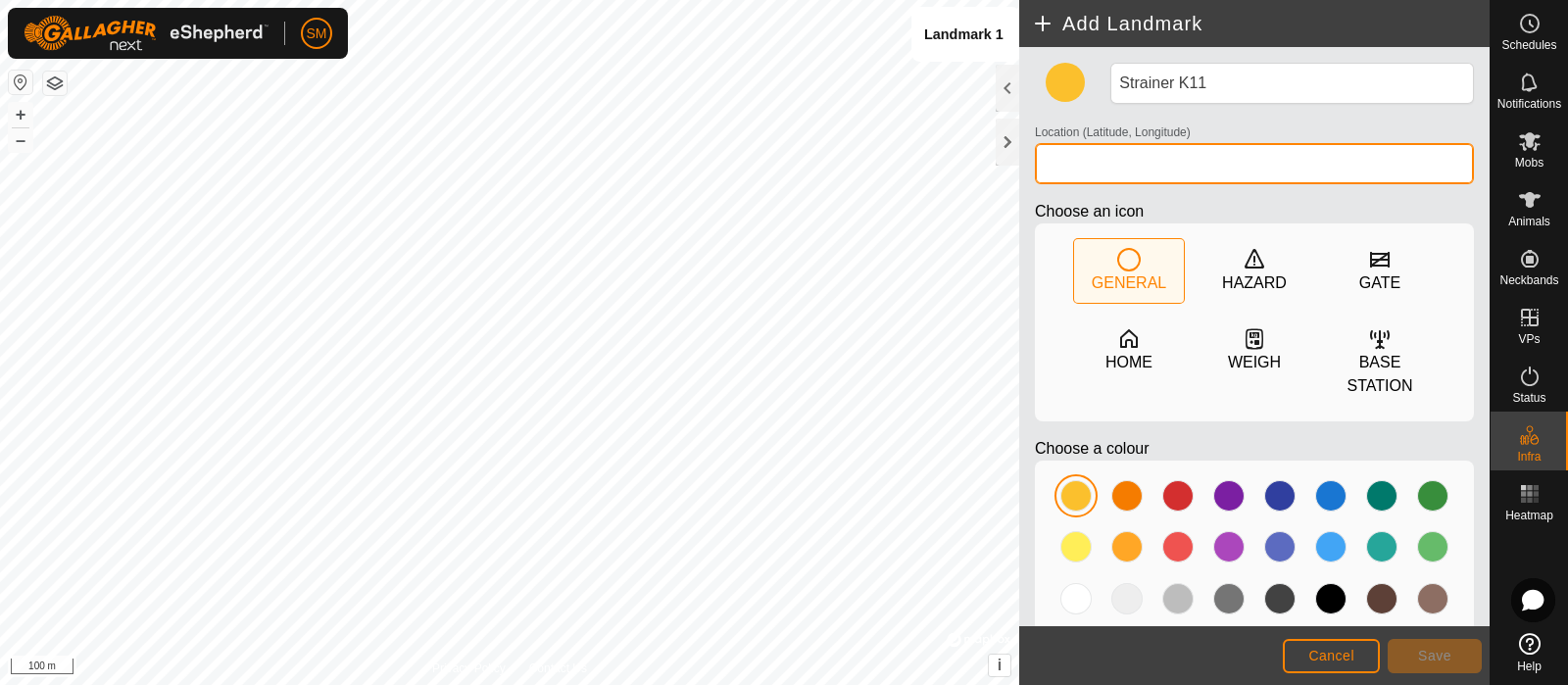 click on "Location (Latitude, Longitude)" at bounding box center [1254, 164] 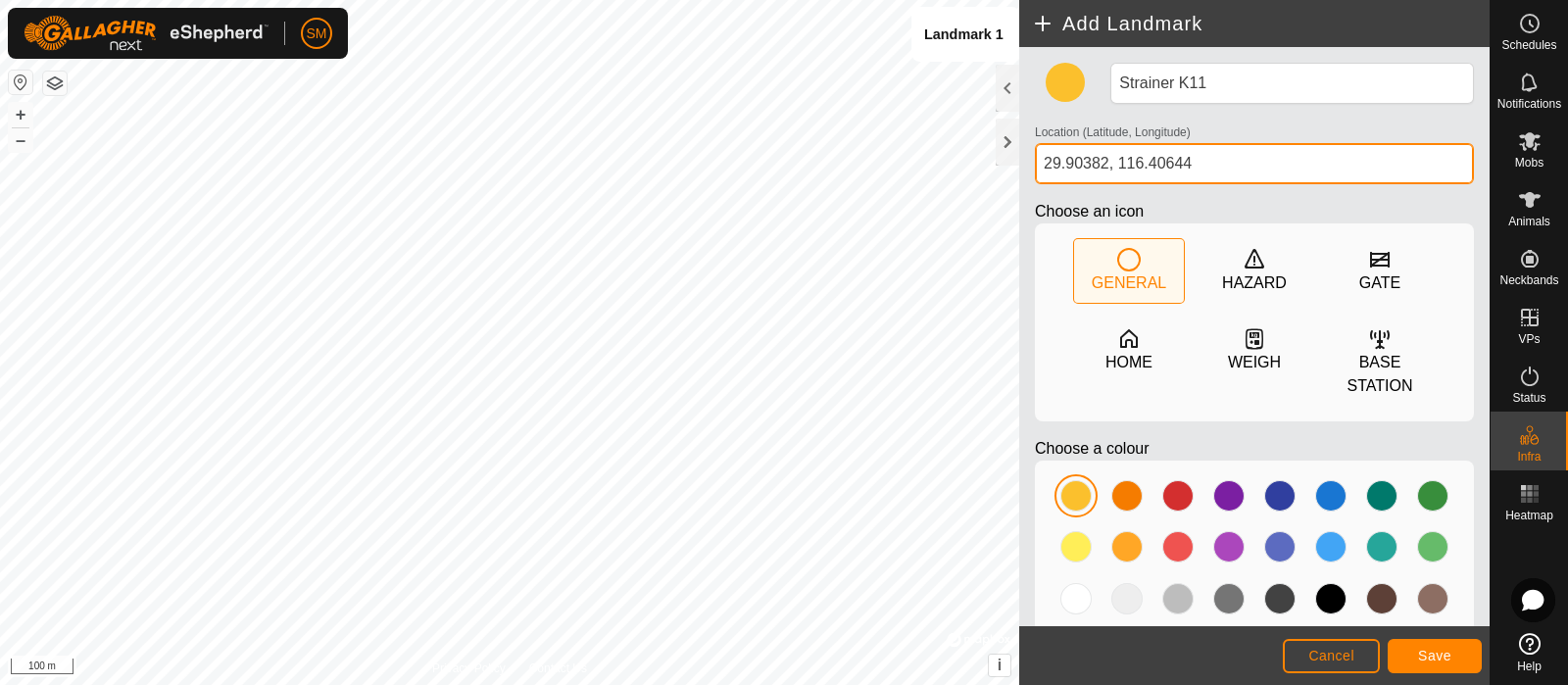 type on "29.90382, 116.40644" 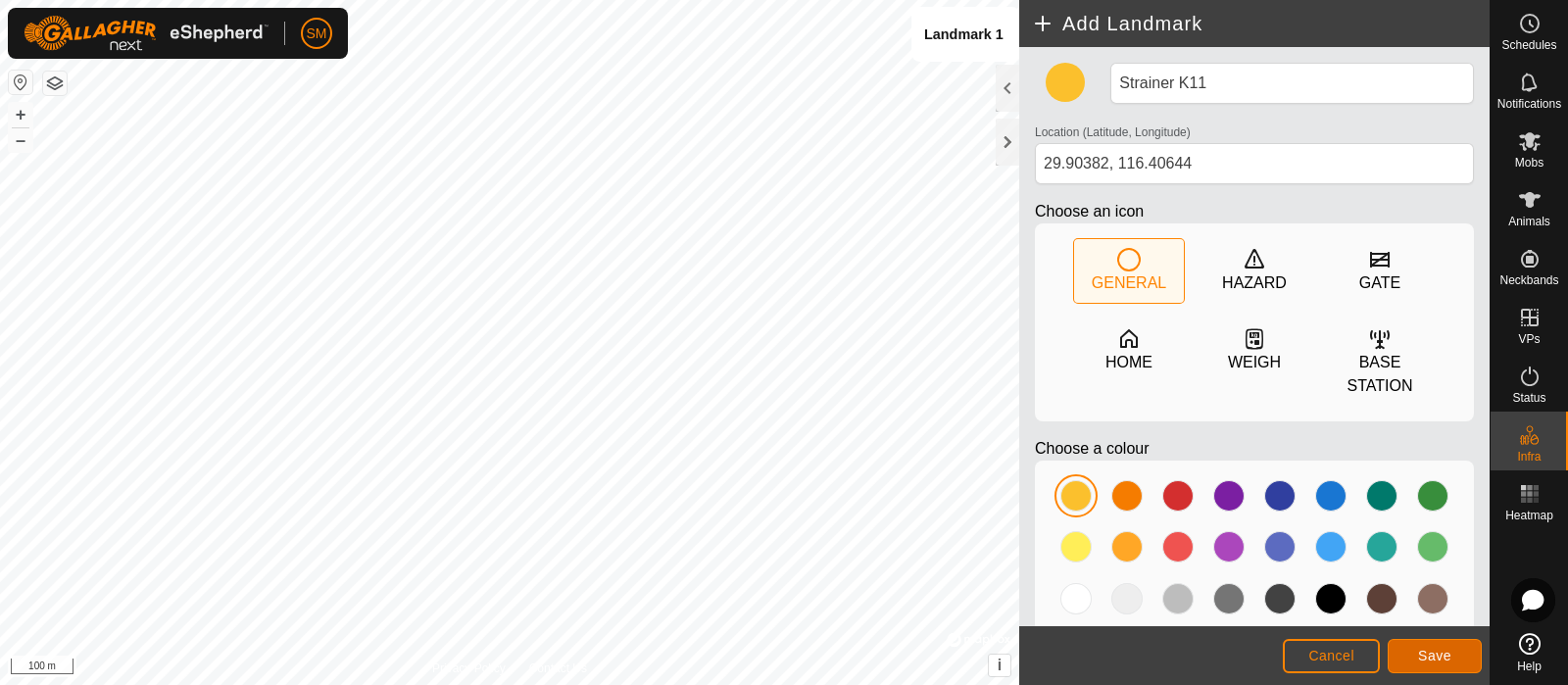 click on "Save" 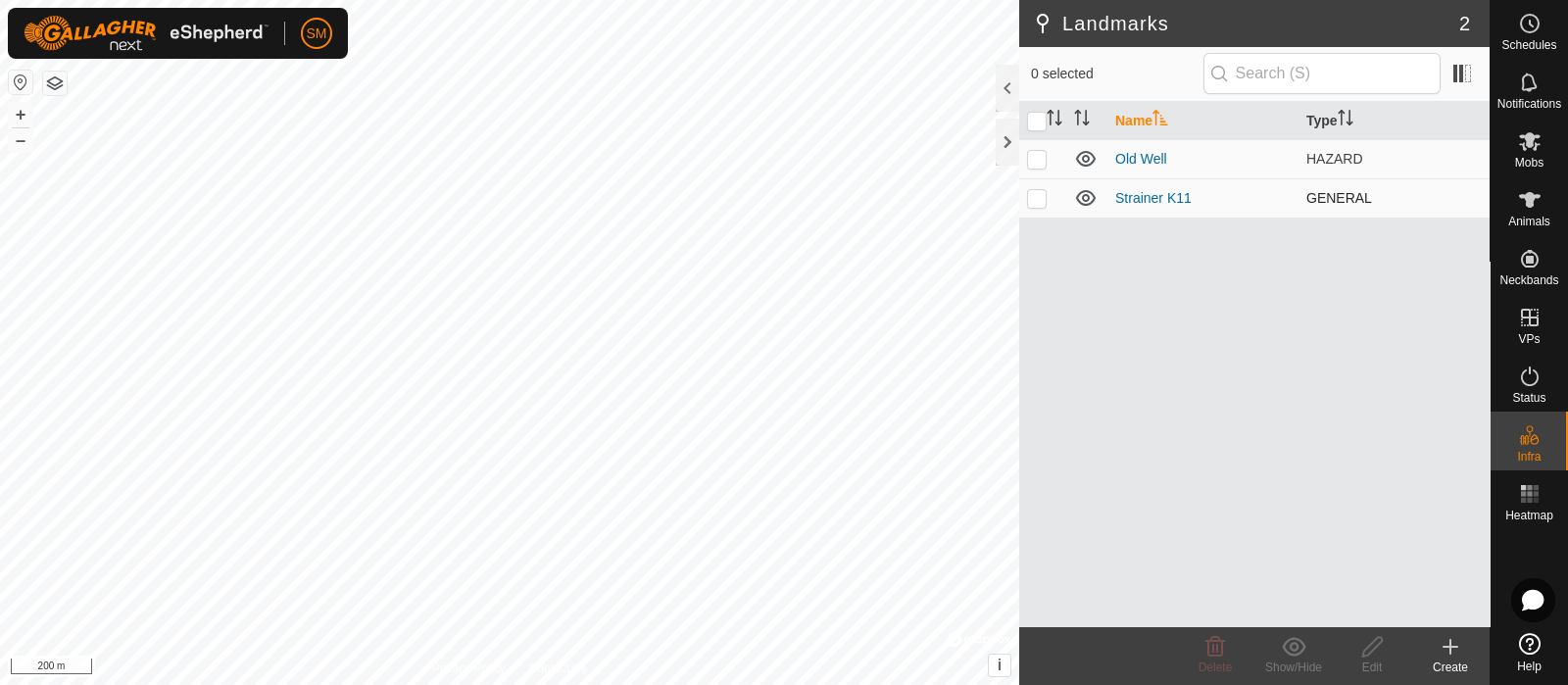 click at bounding box center [1043, 198] 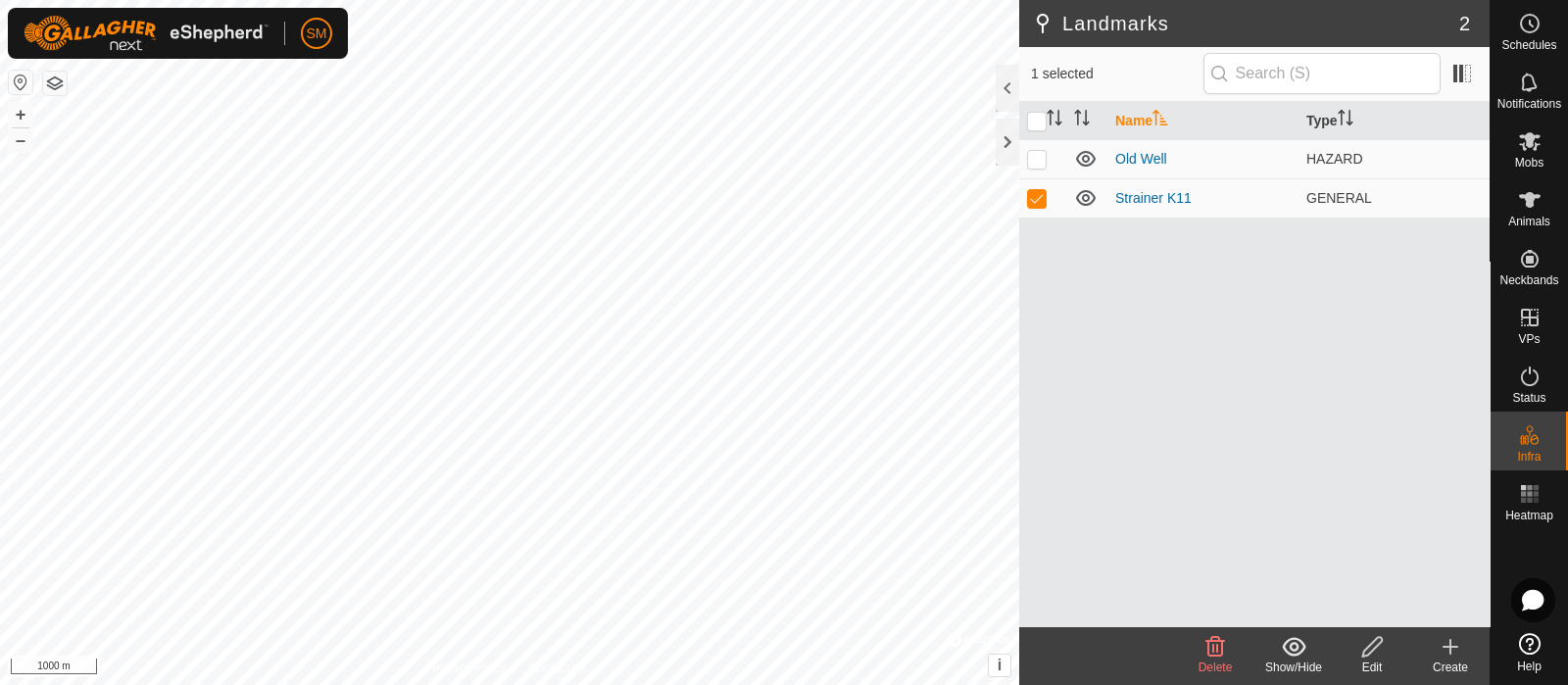 click 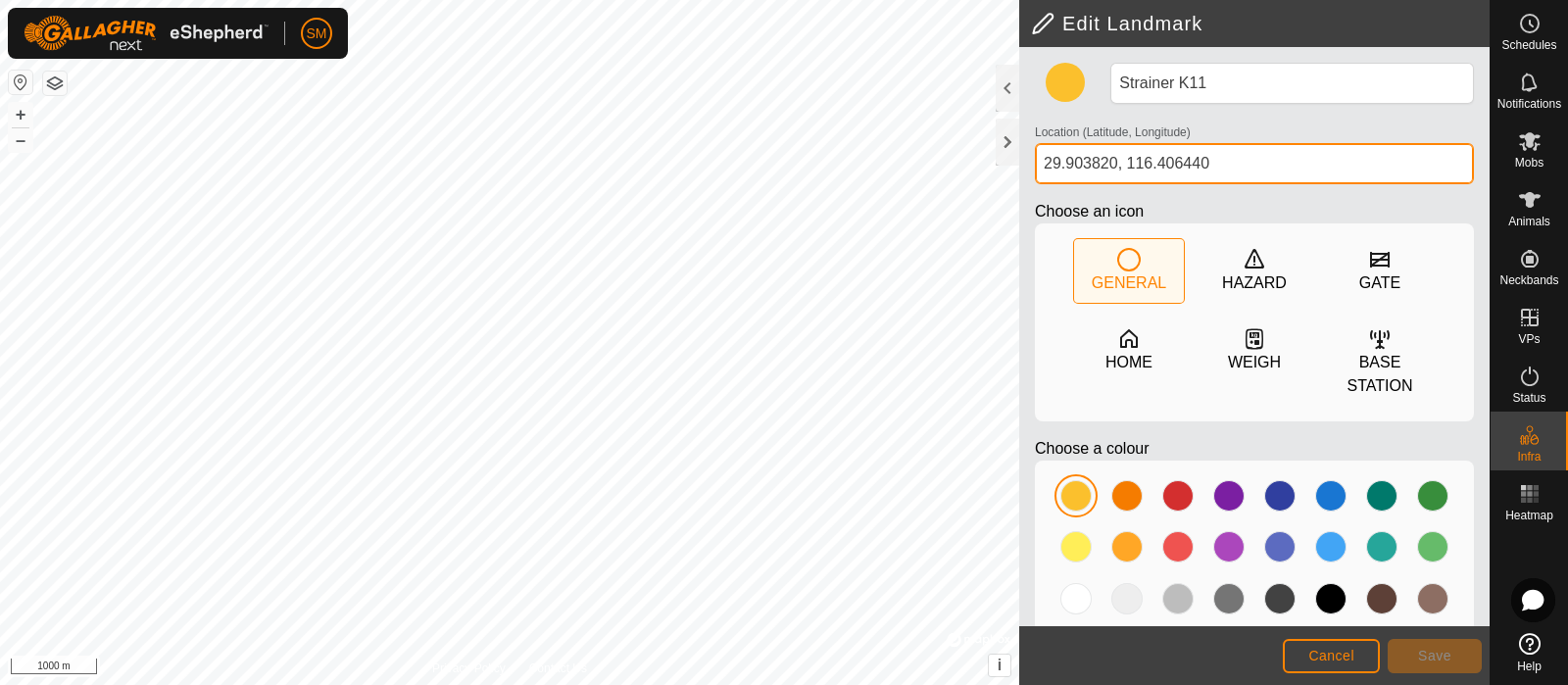 click on "29.903820, 116.406440" at bounding box center (1254, 164) 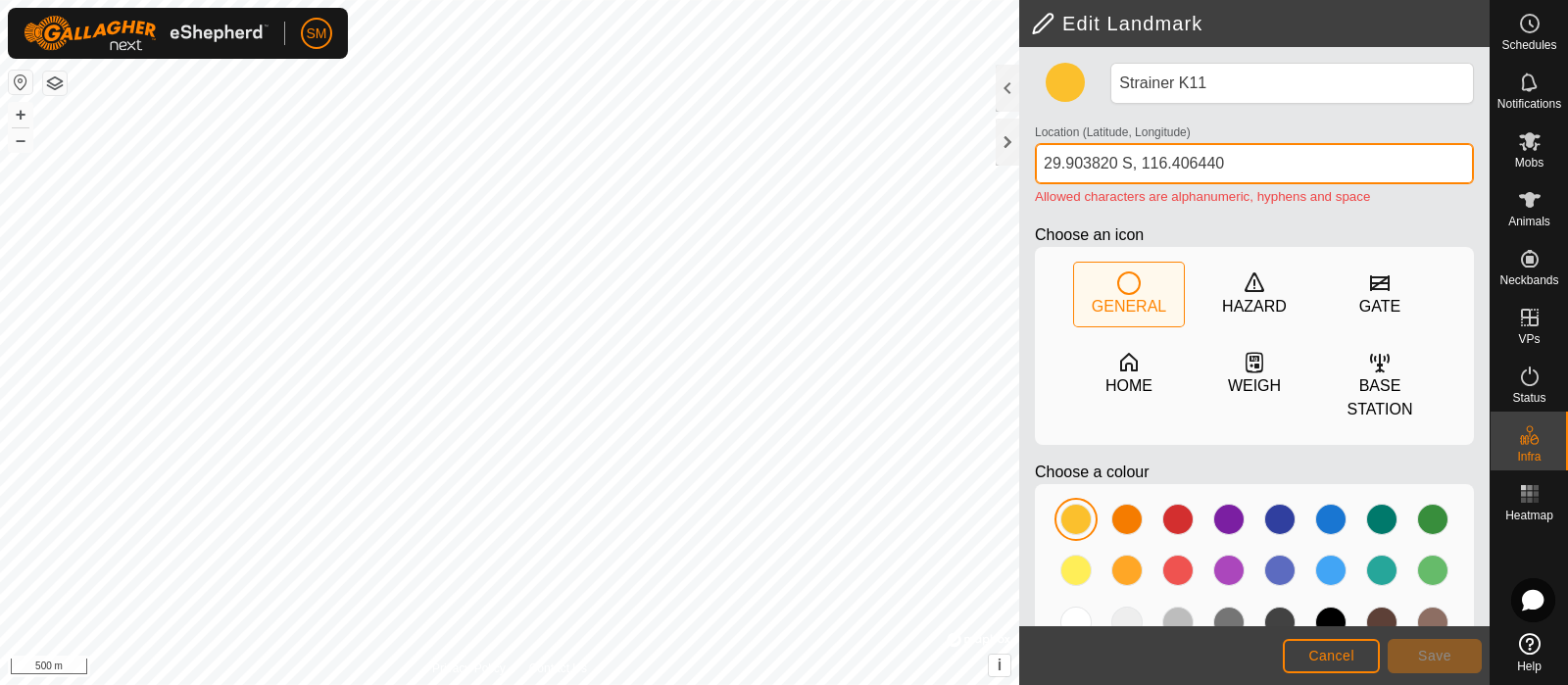 click on "29.903820 S, 116.406440" at bounding box center (1254, 164) 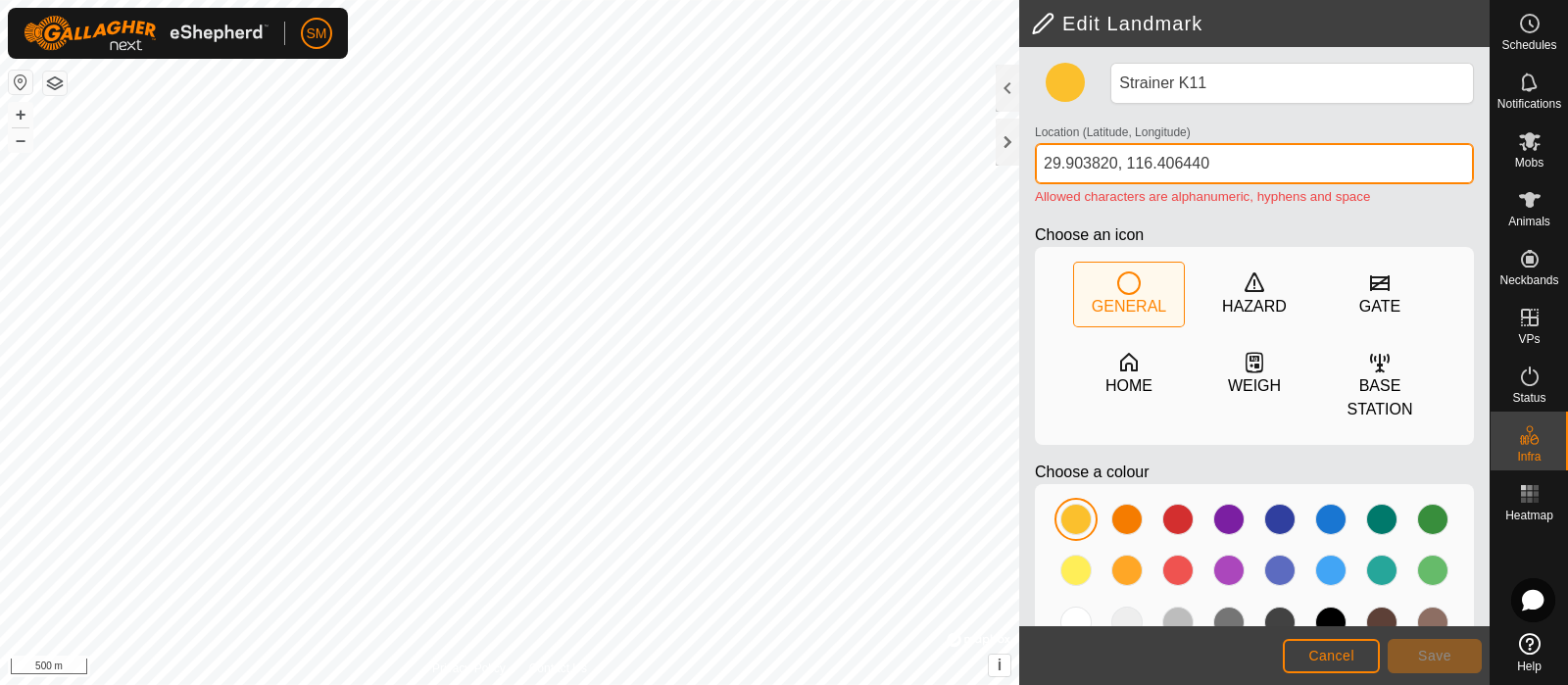 type on "29.903820, 116.406440" 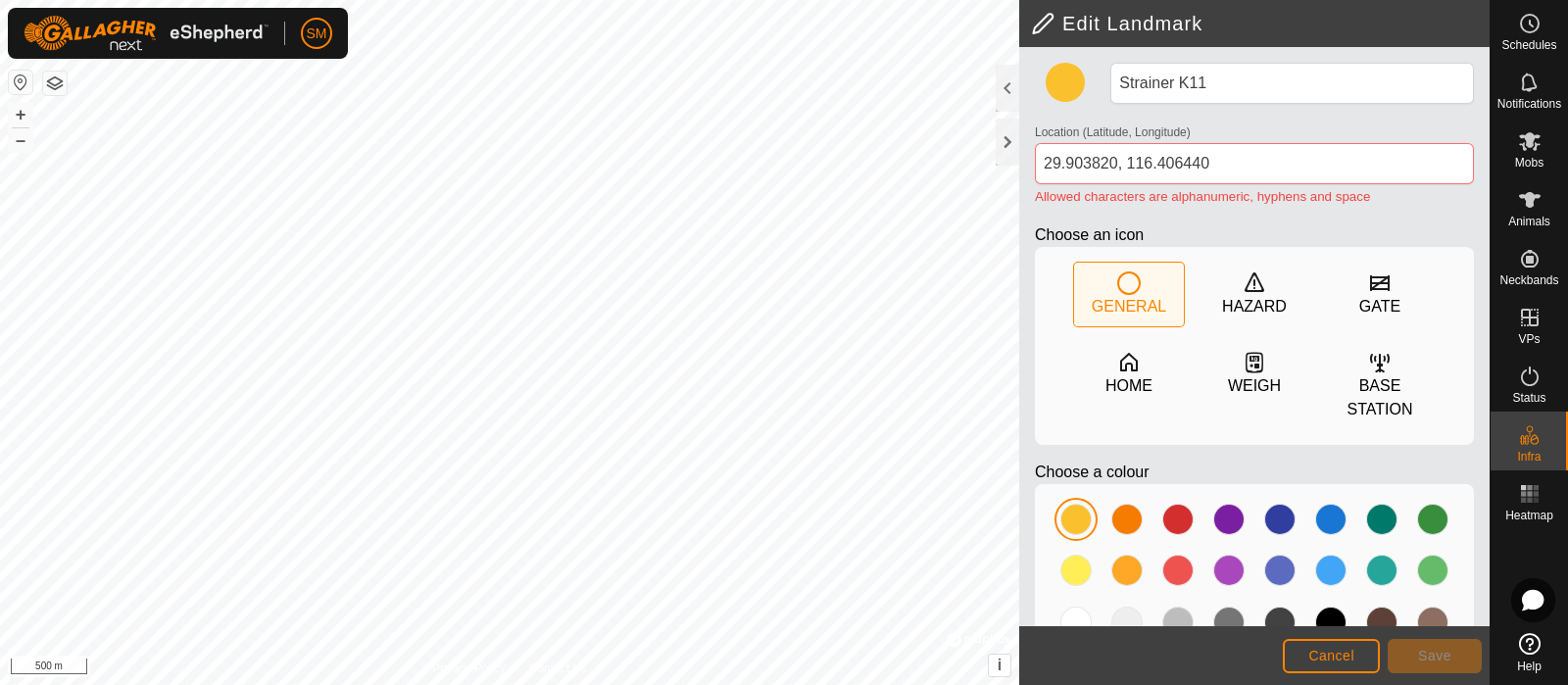 click on "Strainer K11 Location (Latitude, Longitude) [GEOGRAPHIC_DATA] Allowed characters are alphanumeric, hyphens and space Choose an icon  GENERAL   HAZARD   GATE   HOME   WEIGH   BASE STATION  Choose a colour" 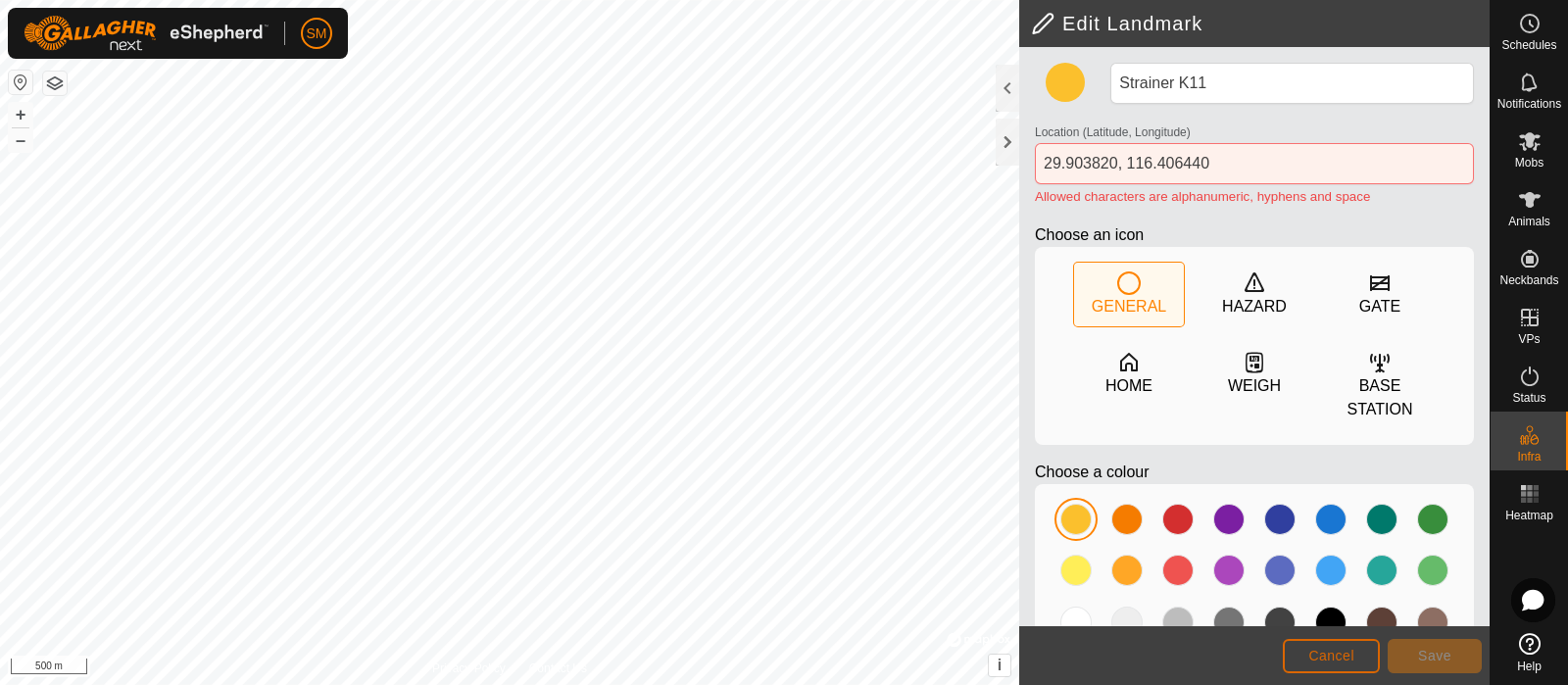 click on "Cancel" 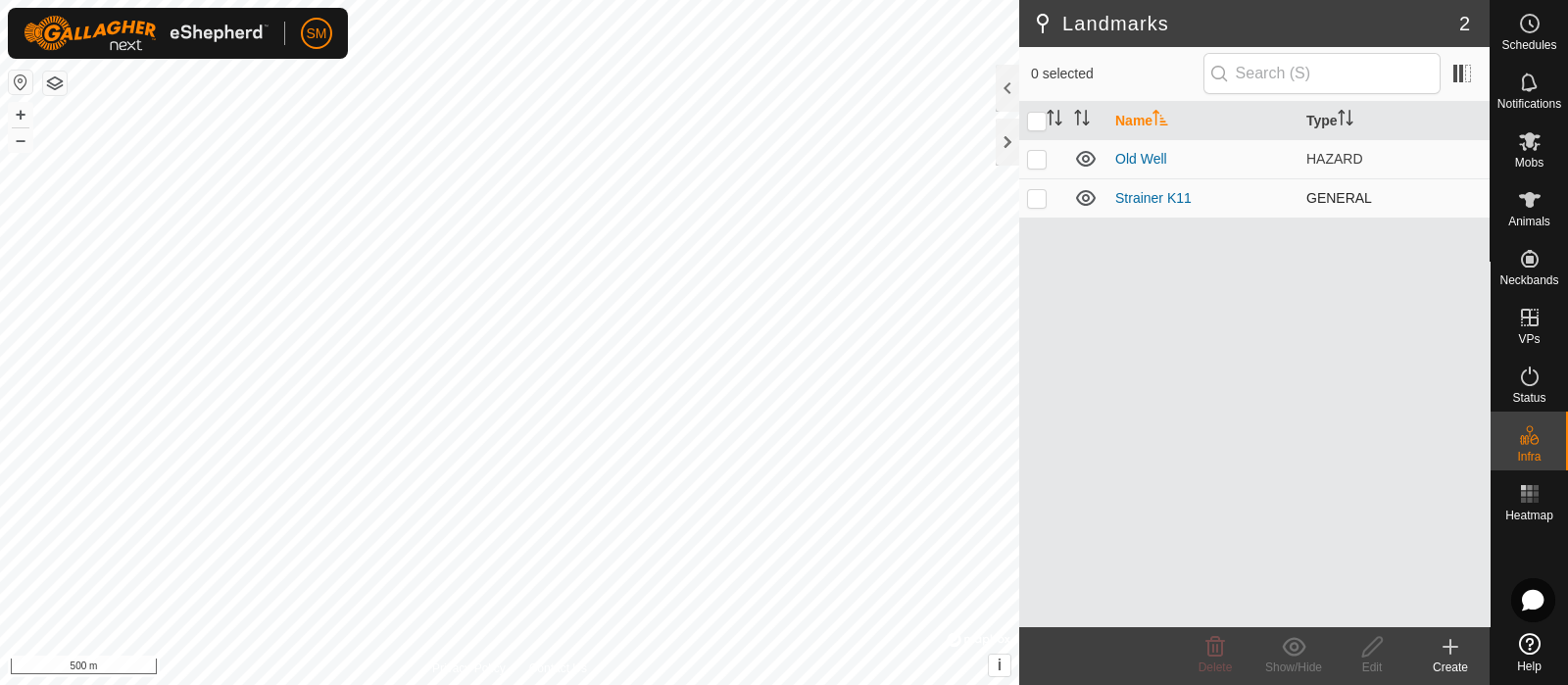click 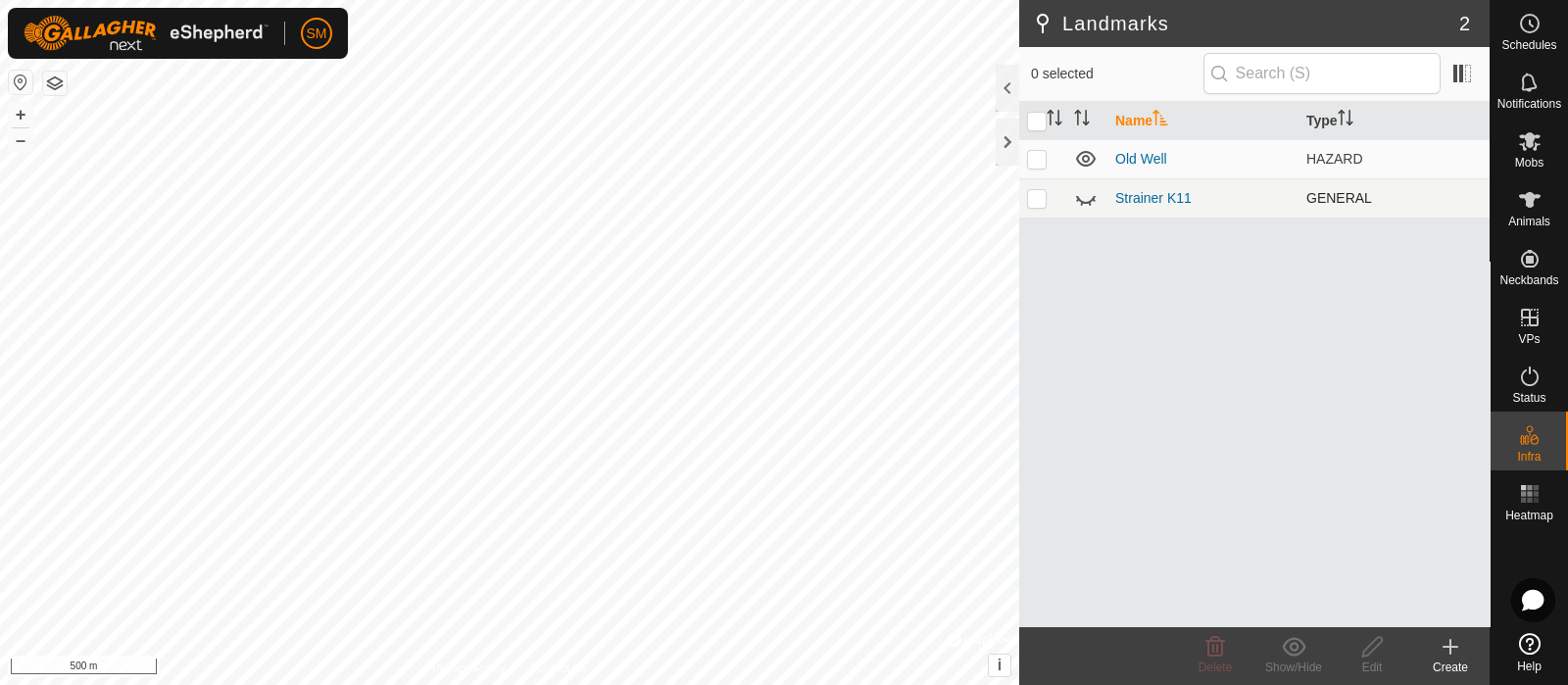 click 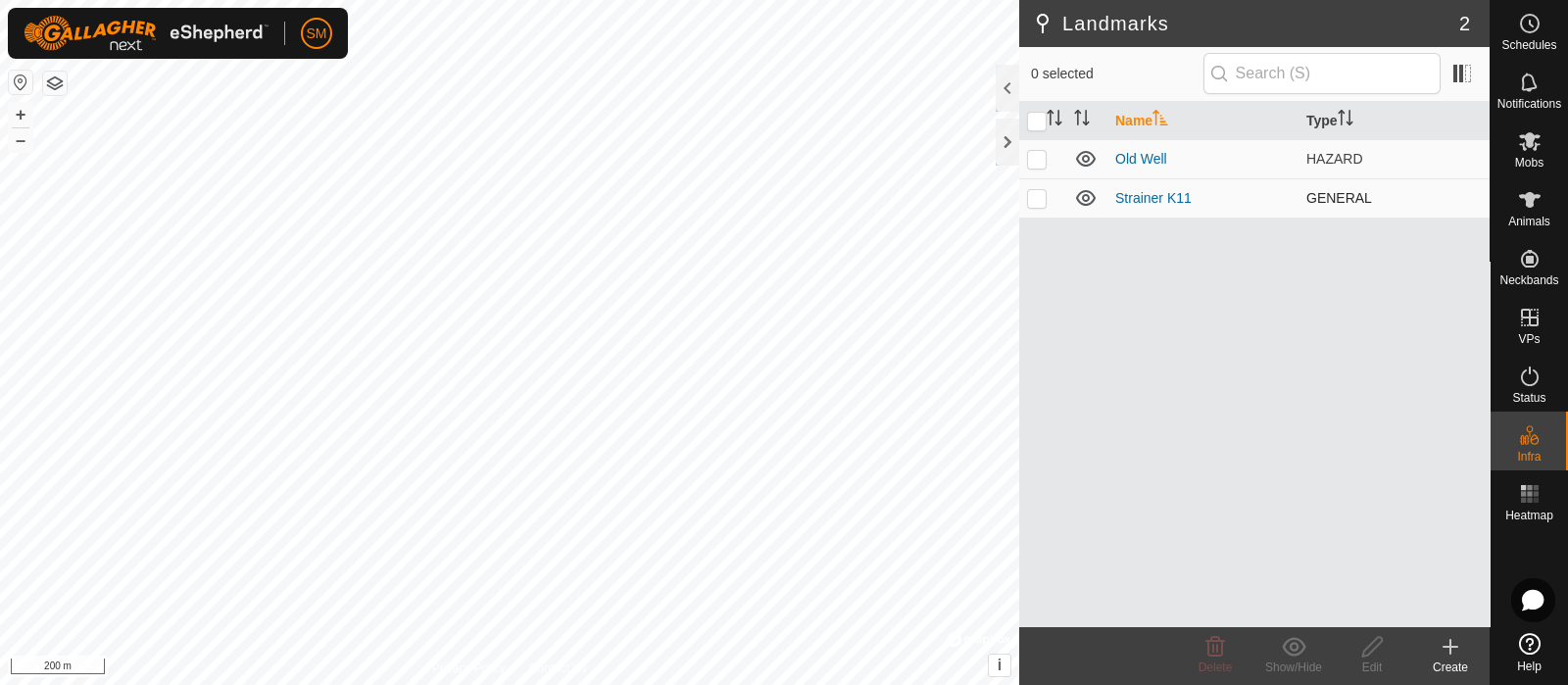 click at bounding box center [1043, 198] 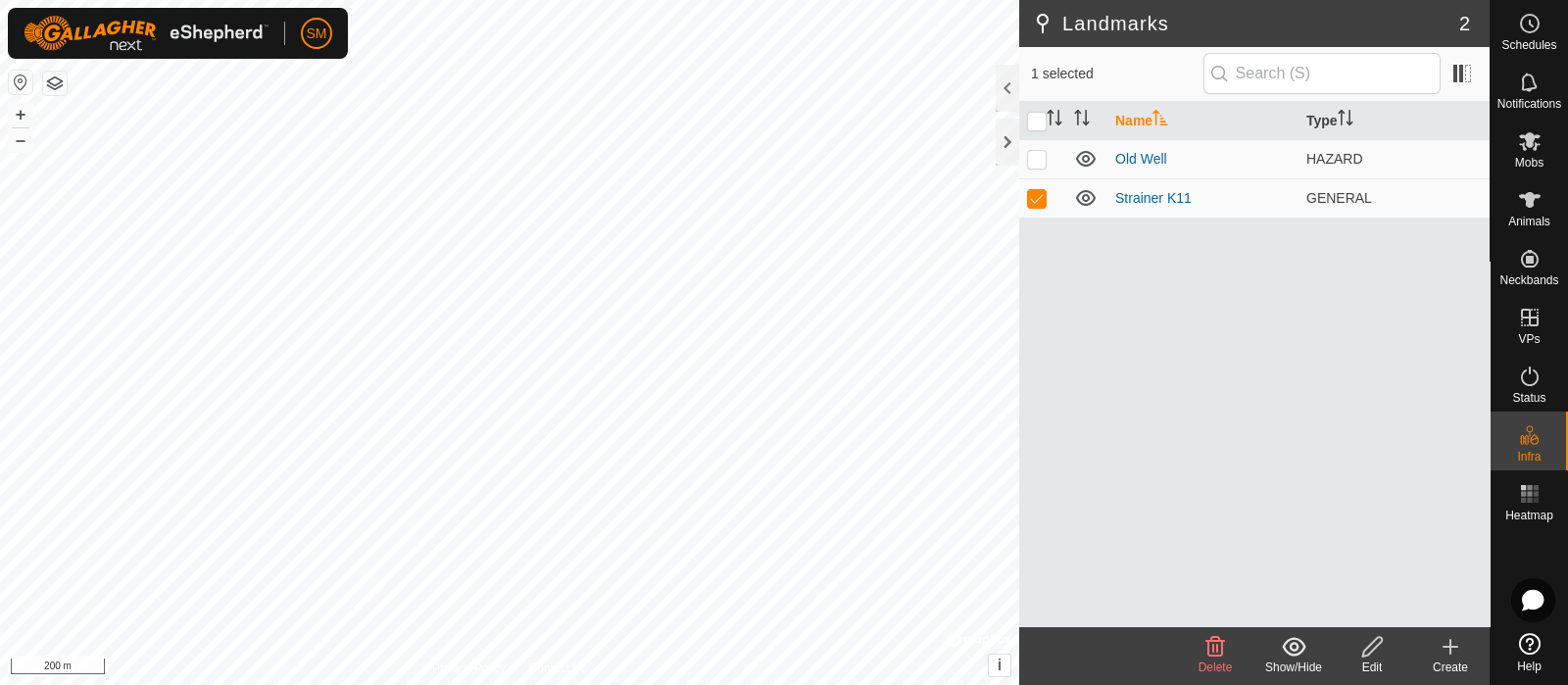 click 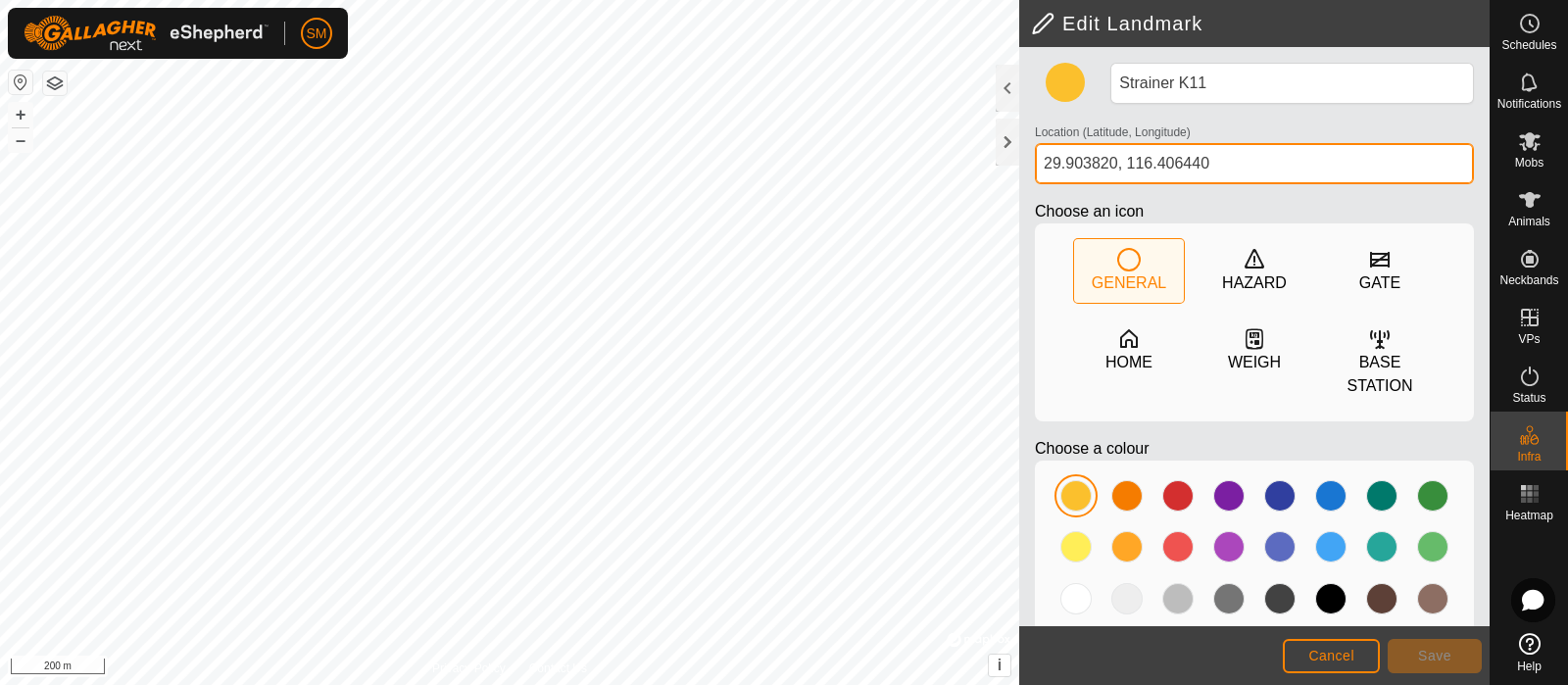 click on "29.903820, 116.406440" at bounding box center (1254, 164) 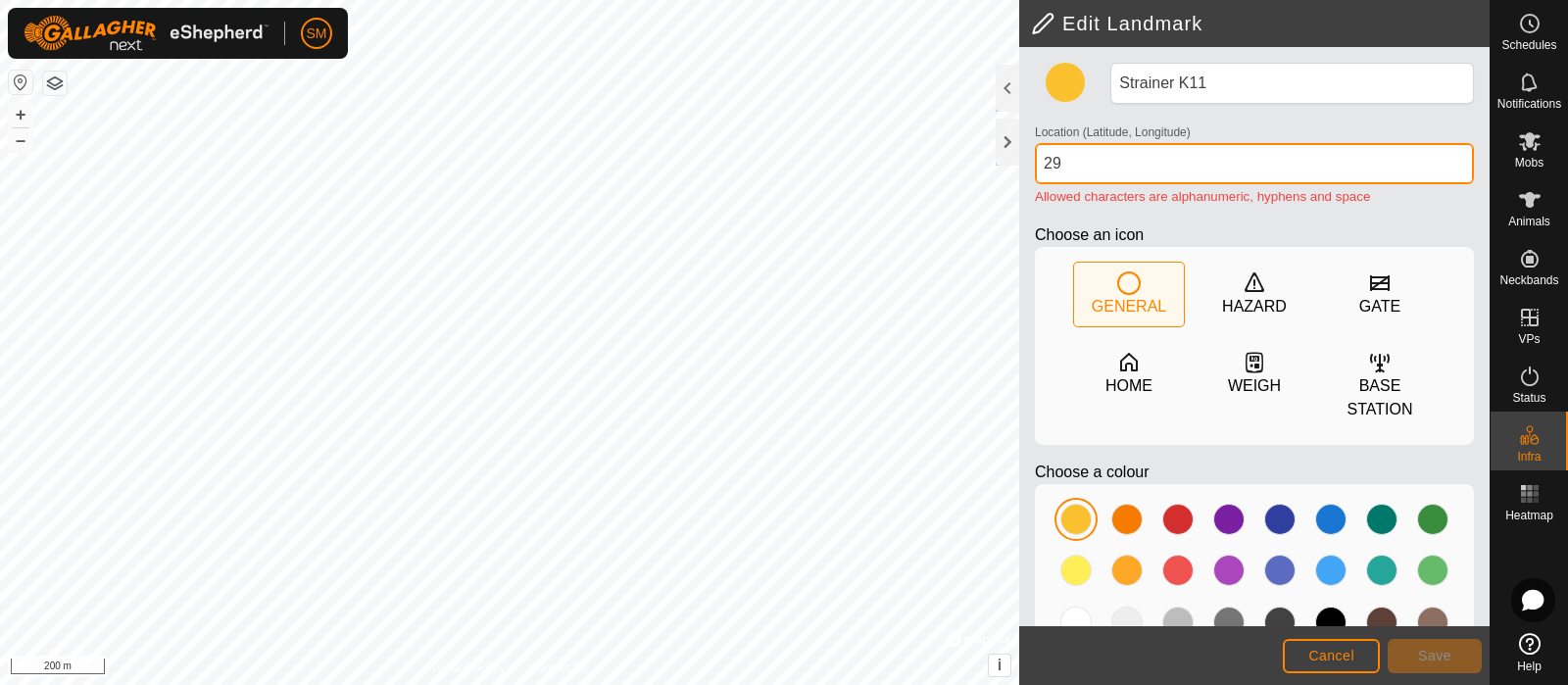 type on "2" 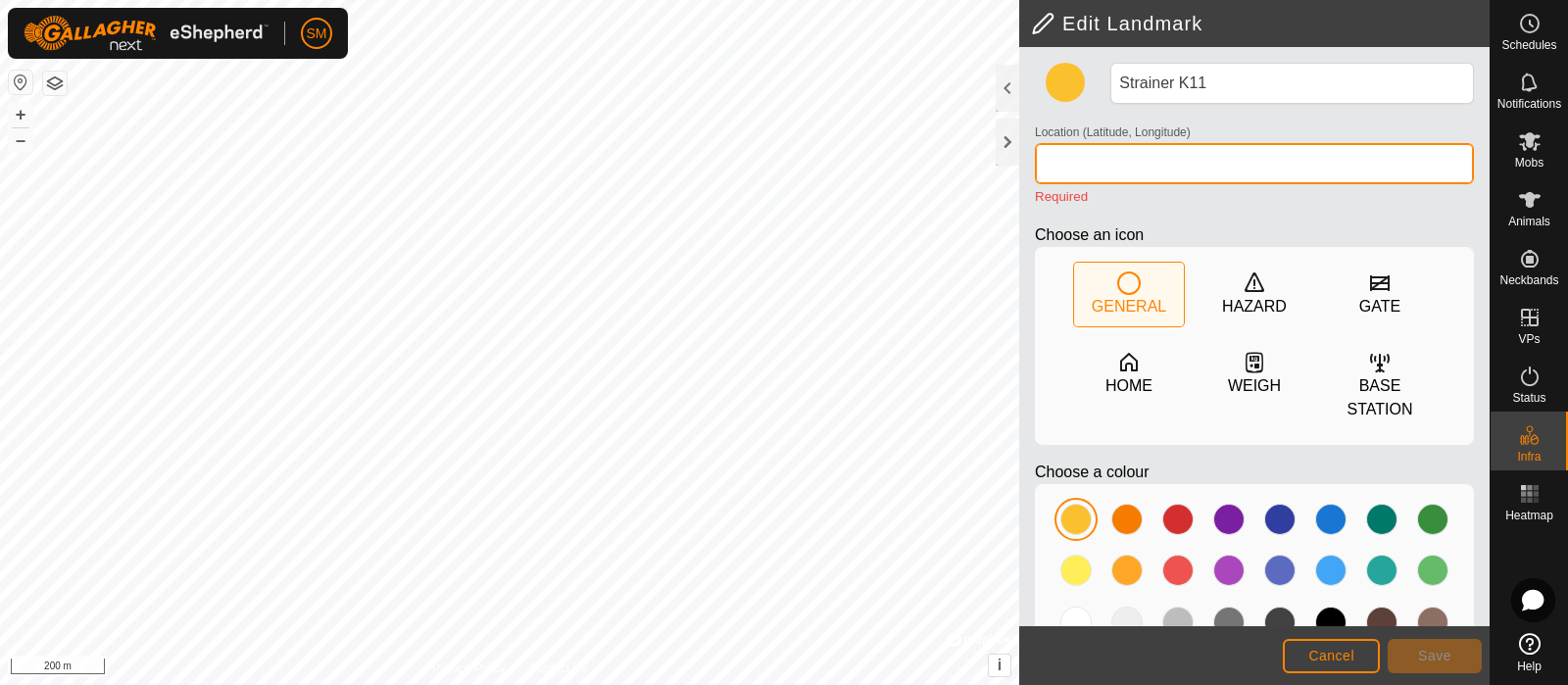 type on "v" 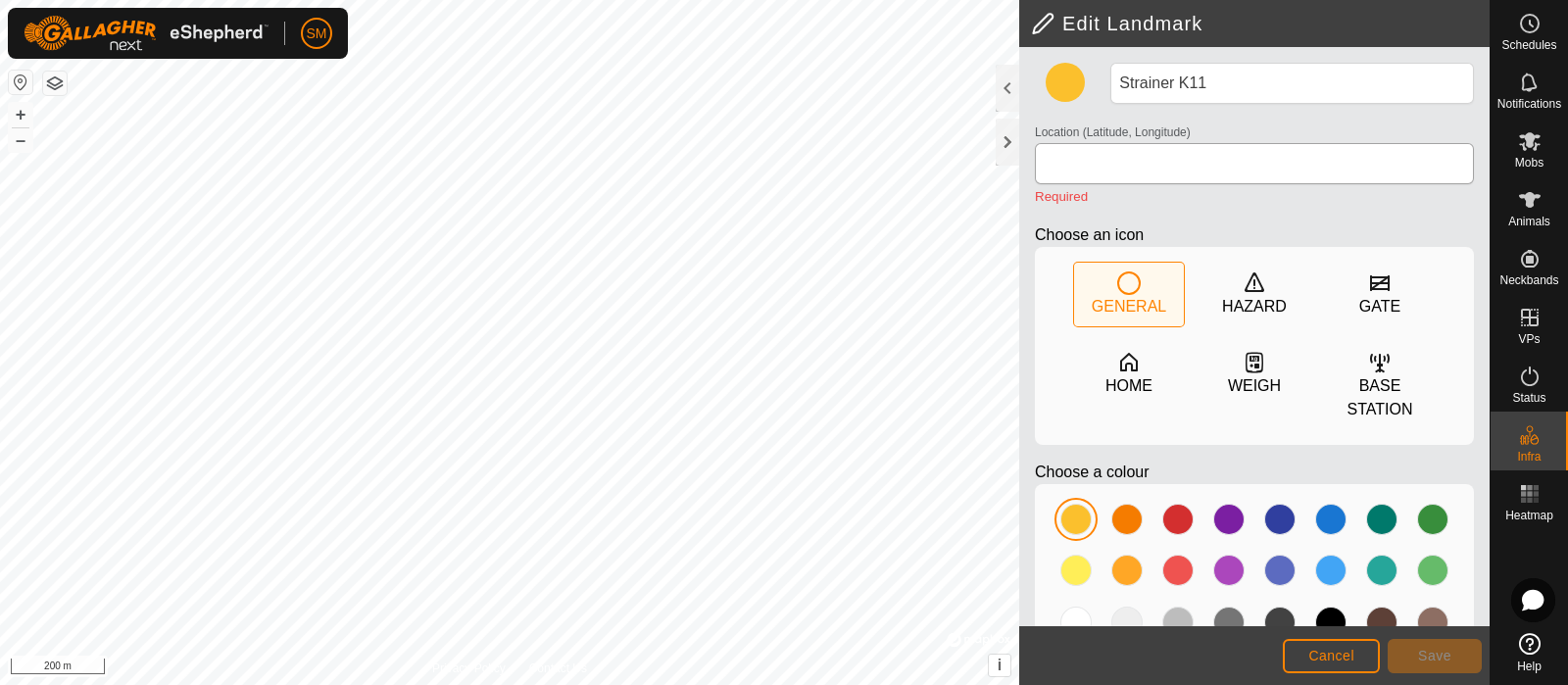 click on "Strainer K11 Location (Latitude, Longitude) Required Choose an icon  GENERAL   HAZARD   GATE   HOME   WEIGH   BASE STATION  Choose a colour" 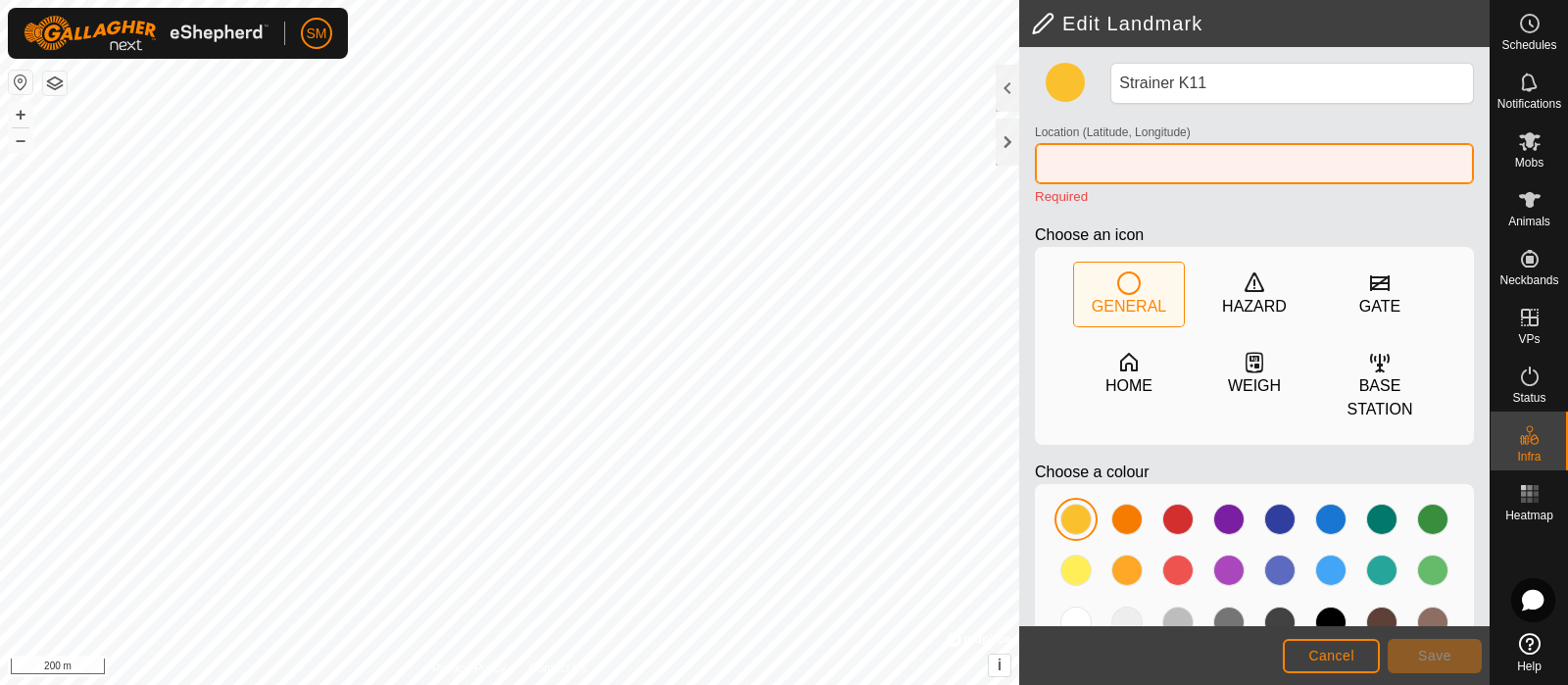 click on "Location (Latitude, Longitude)" at bounding box center [1254, 164] 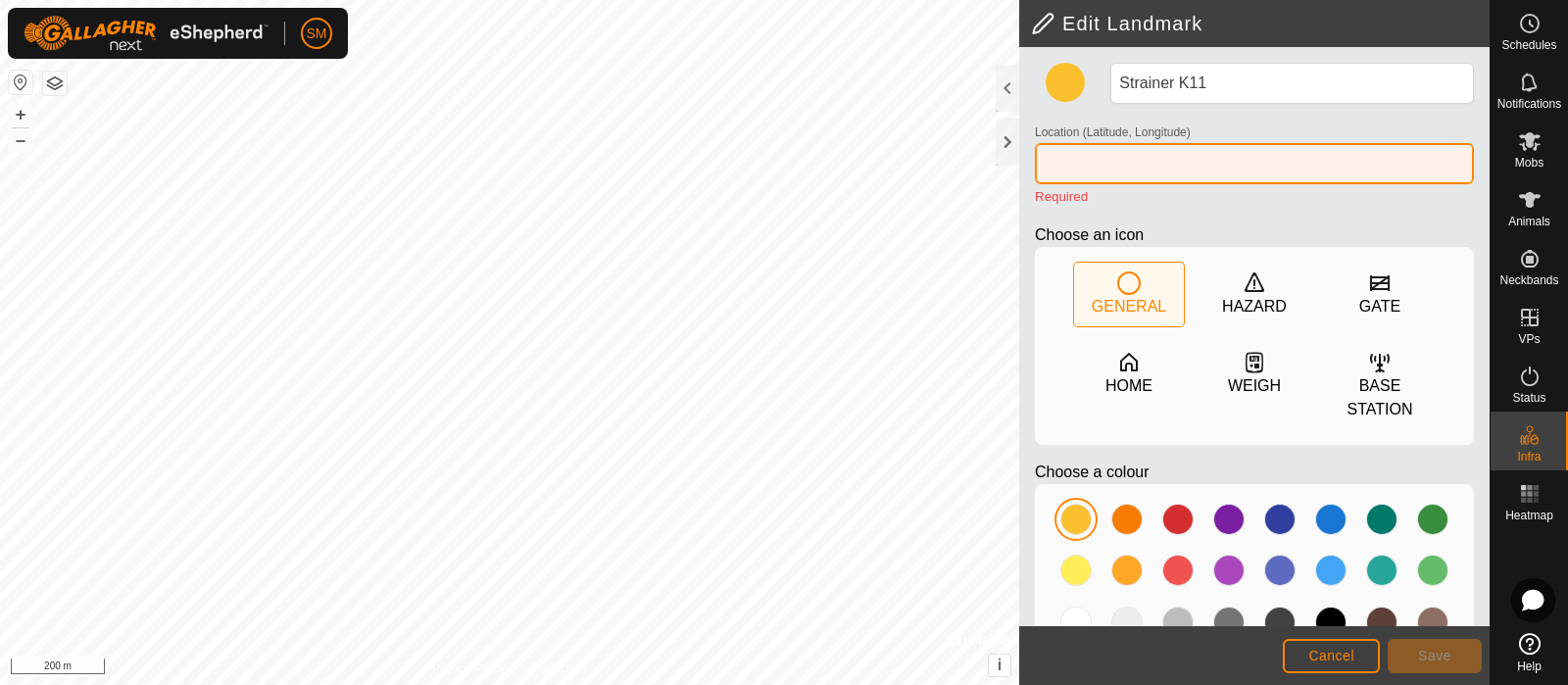paste on "[GEOGRAPHIC_DATA]" 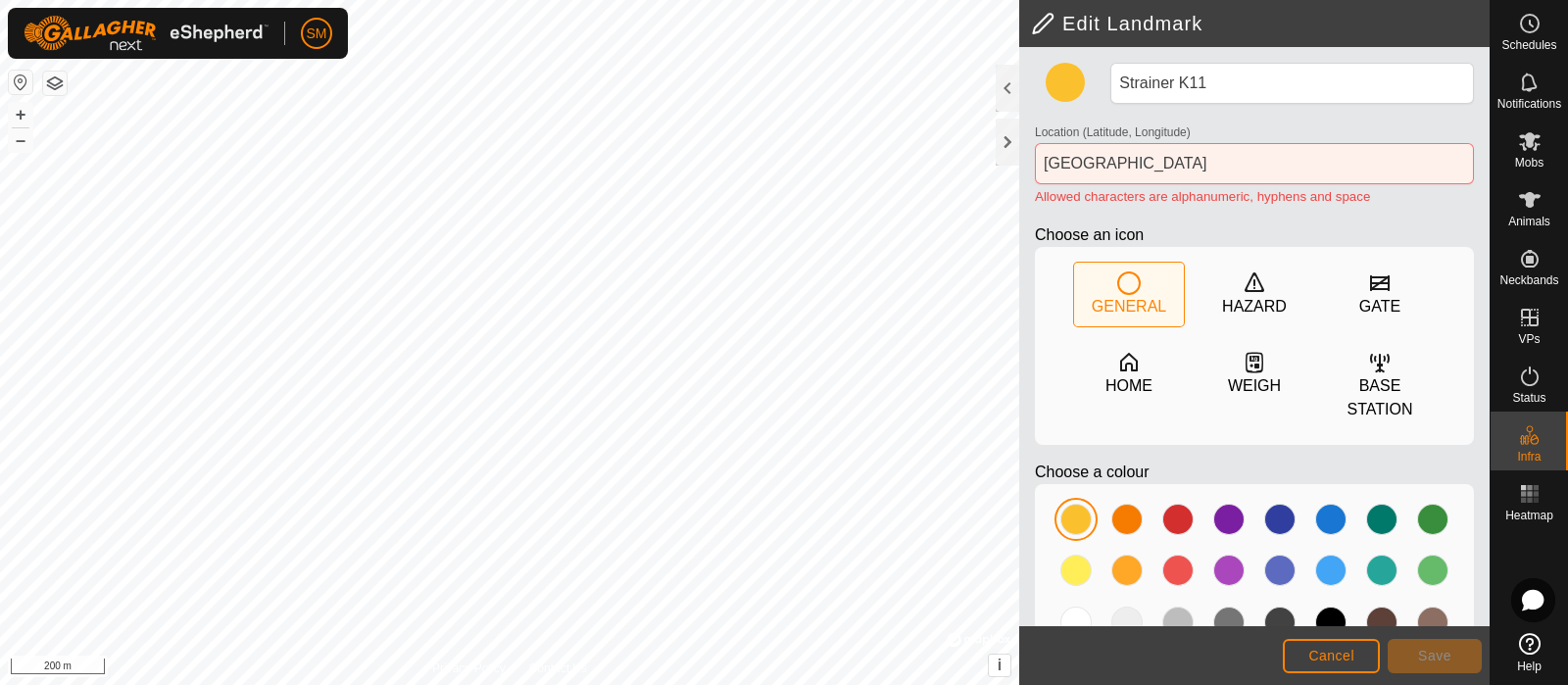 click on "Allowed characters are alphanumeric, hyphens and space" 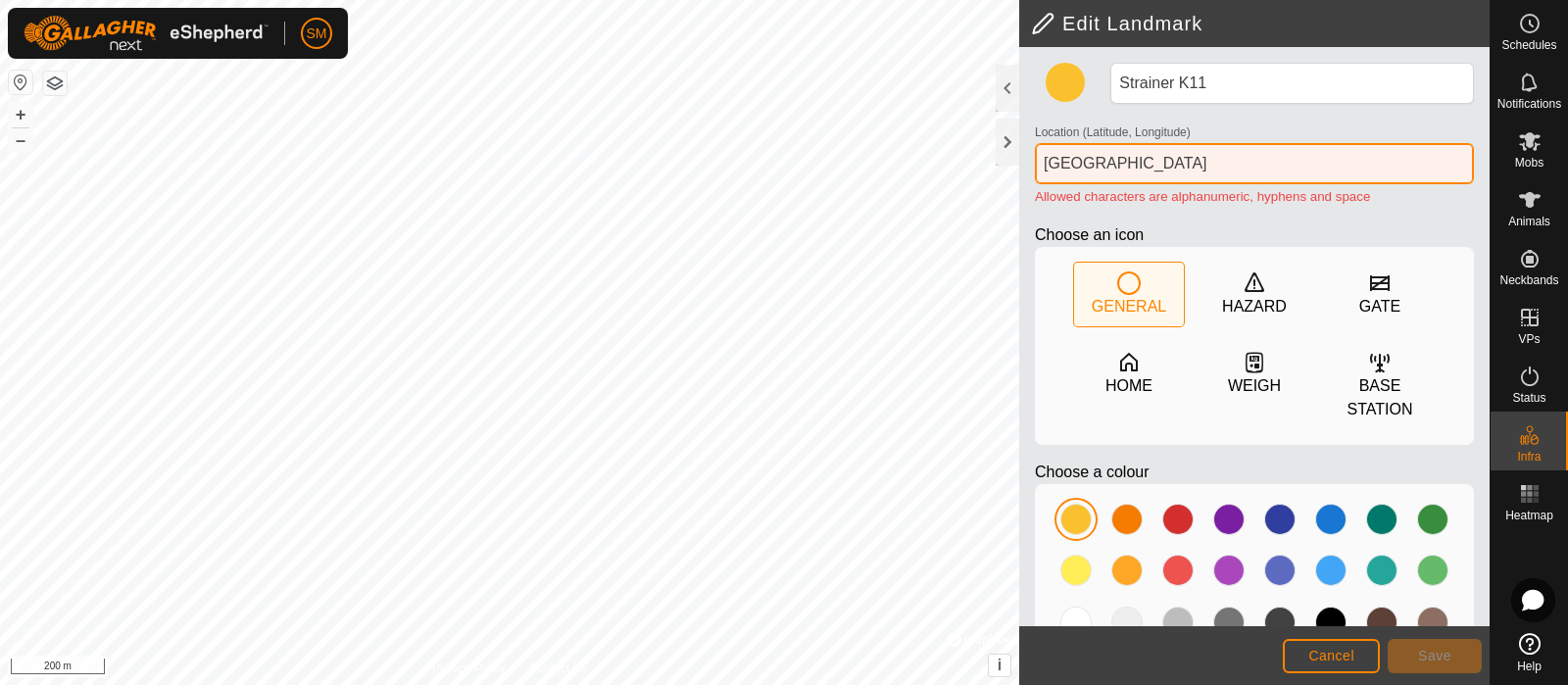 click on "[GEOGRAPHIC_DATA]" at bounding box center [1254, 164] 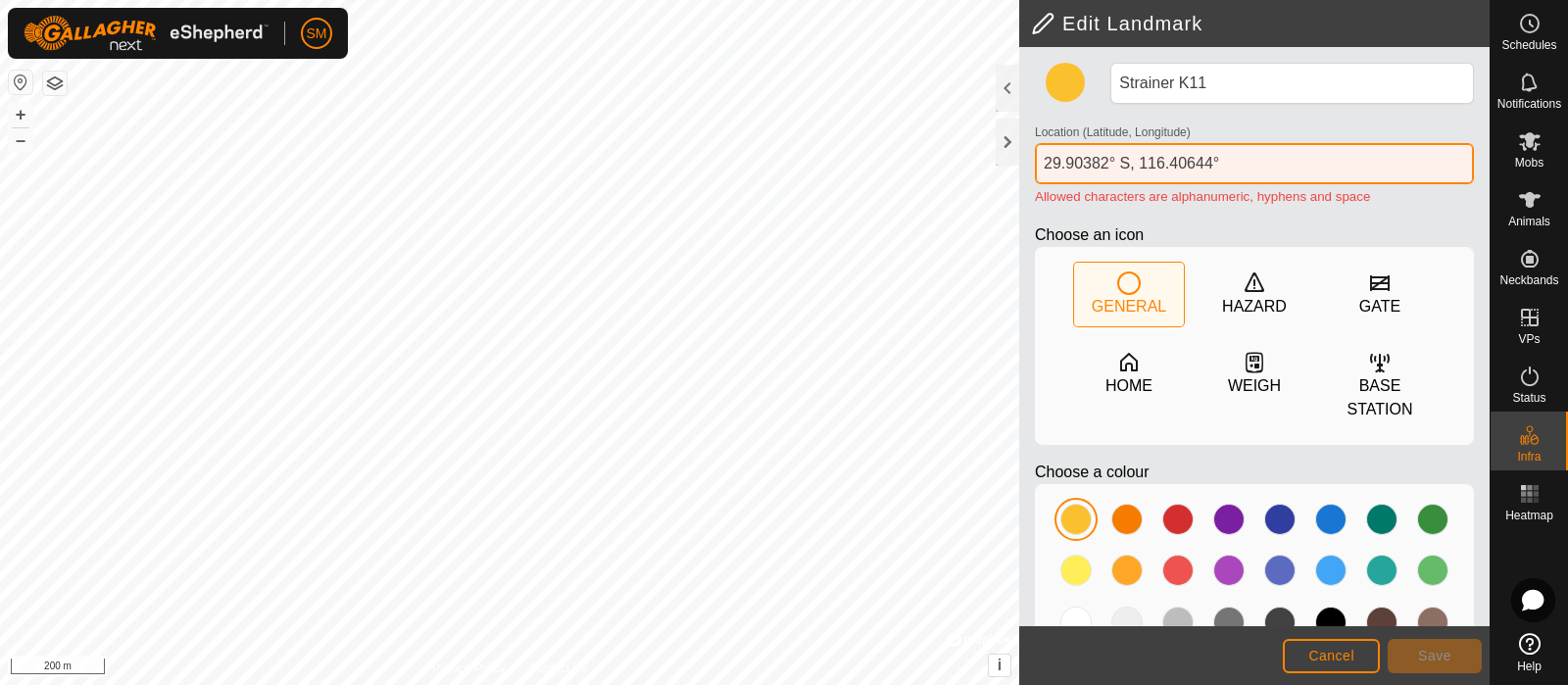 click on "29.90382° S, 116.40644°" at bounding box center [1254, 164] 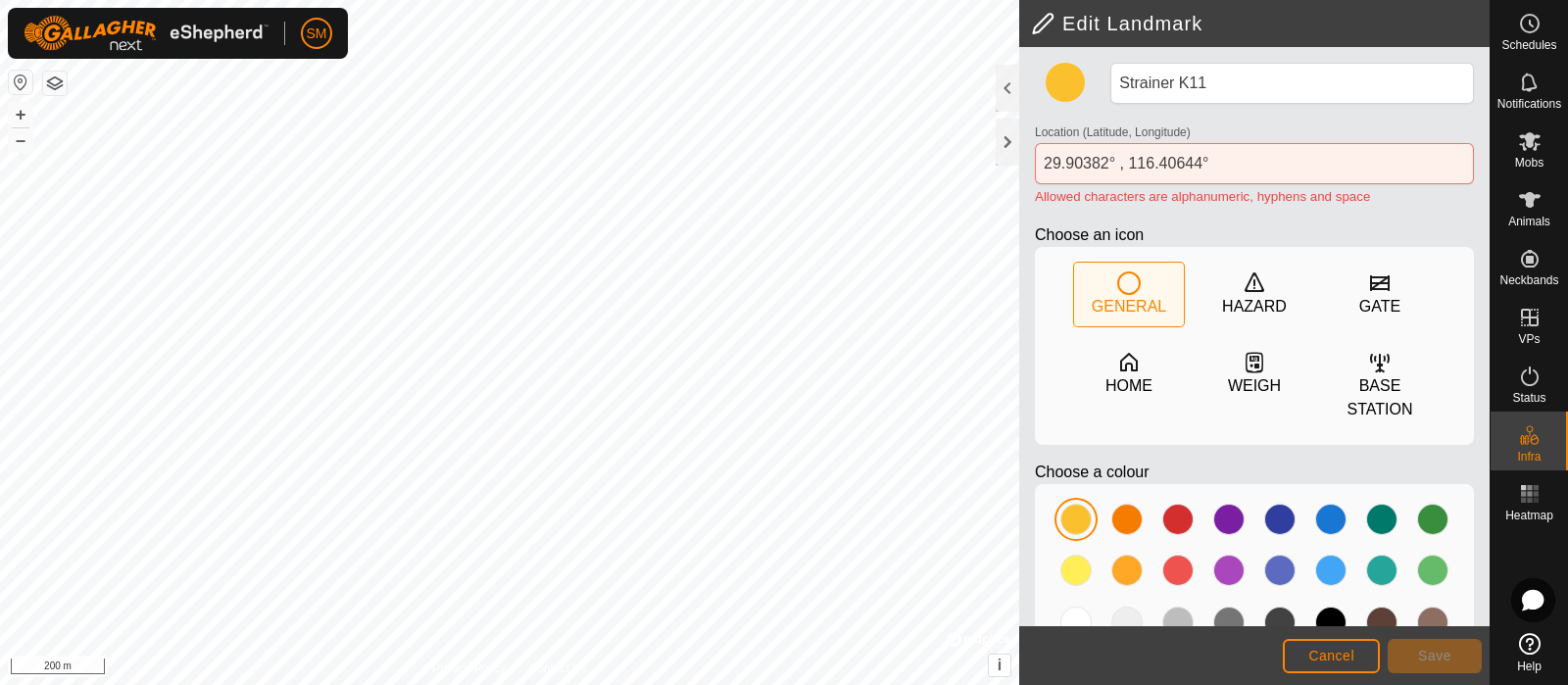 click on "Strainer K11 Location (Latitude, Longitude) [GEOGRAPHIC_DATA] Allowed characters are alphanumeric, hyphens and space Choose an icon  GENERAL   HAZARD   GATE   HOME   WEIGH   BASE STATION  Choose a colour" 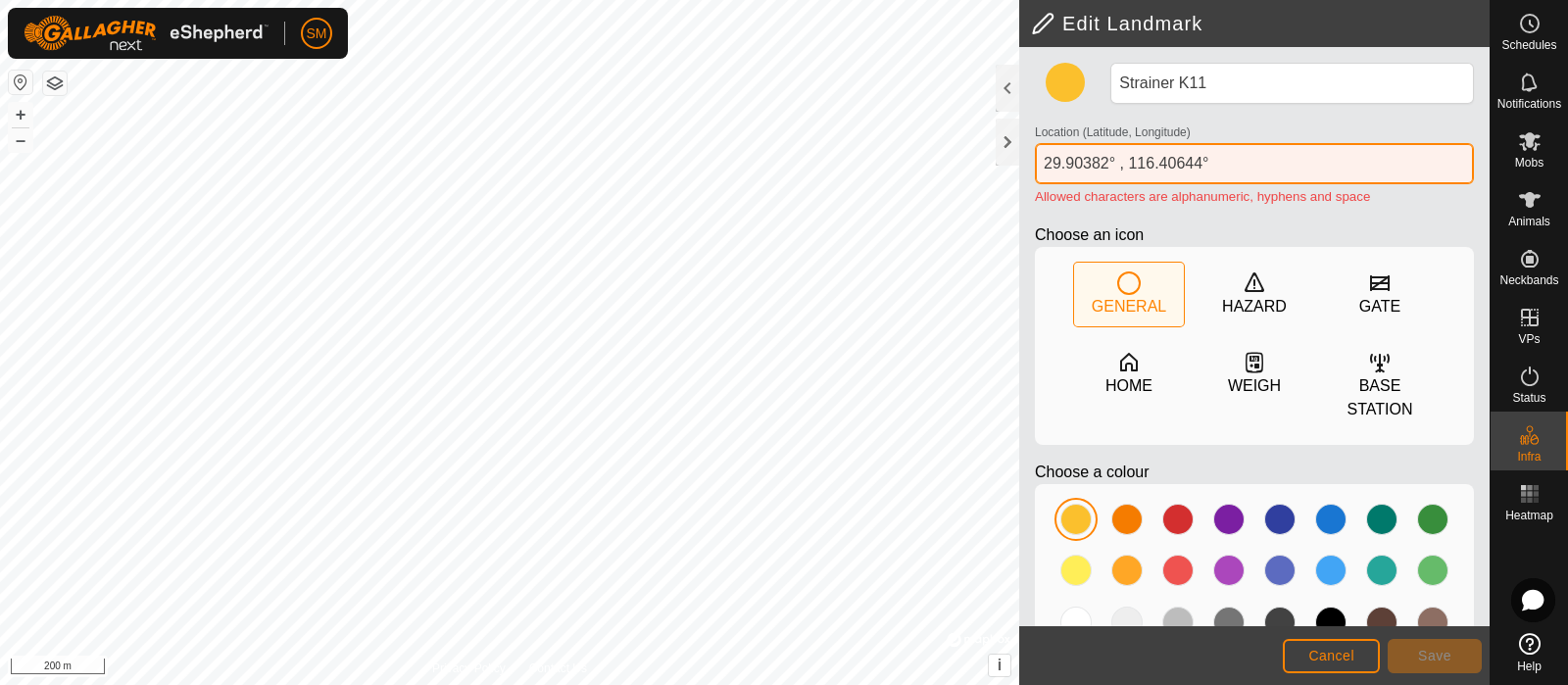 click on "29.90382° , 116.40644°" at bounding box center [1254, 164] 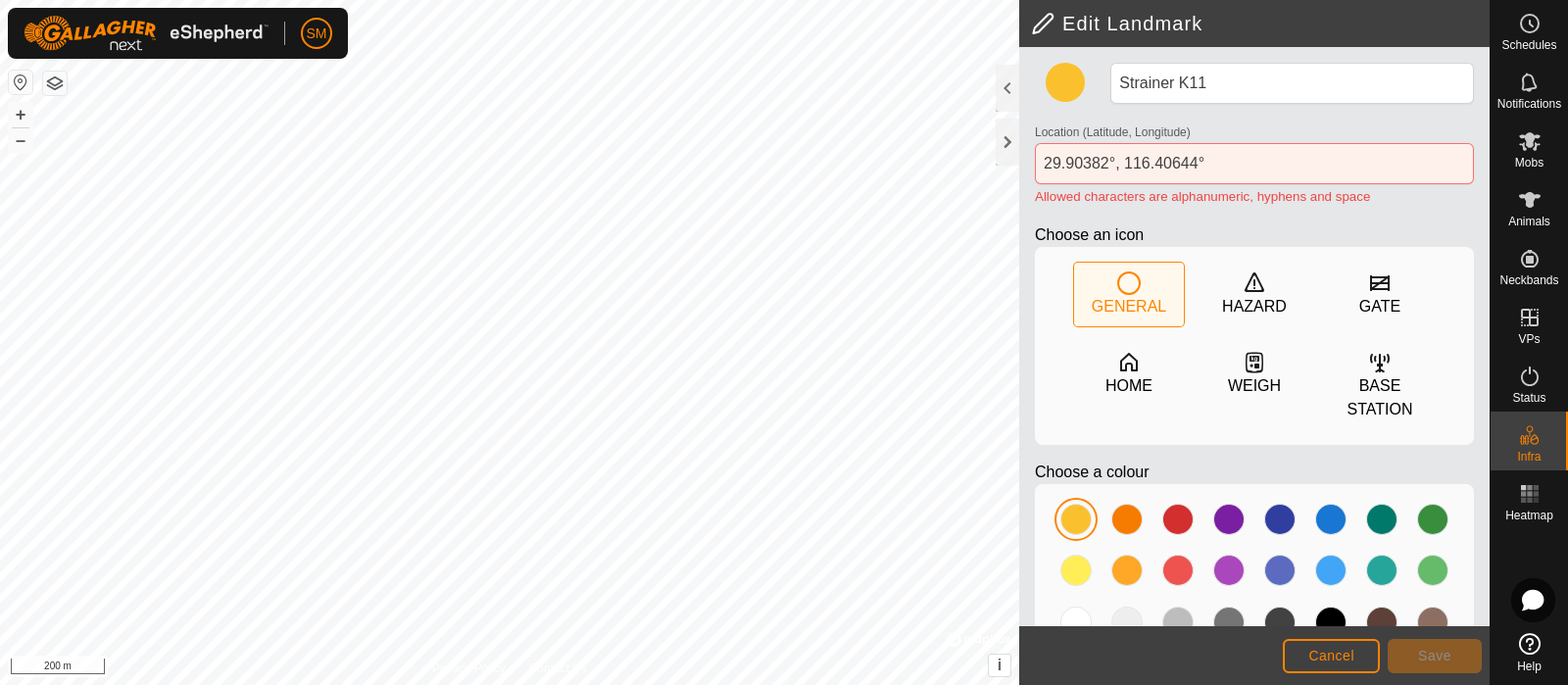 click on "Strainer K11 Location (Latitude, Longitude) [GEOGRAPHIC_DATA] Allowed characters are alphanumeric, hyphens and space Choose an icon  GENERAL   HAZARD   GATE   HOME   WEIGH   BASE STATION  Choose a colour" 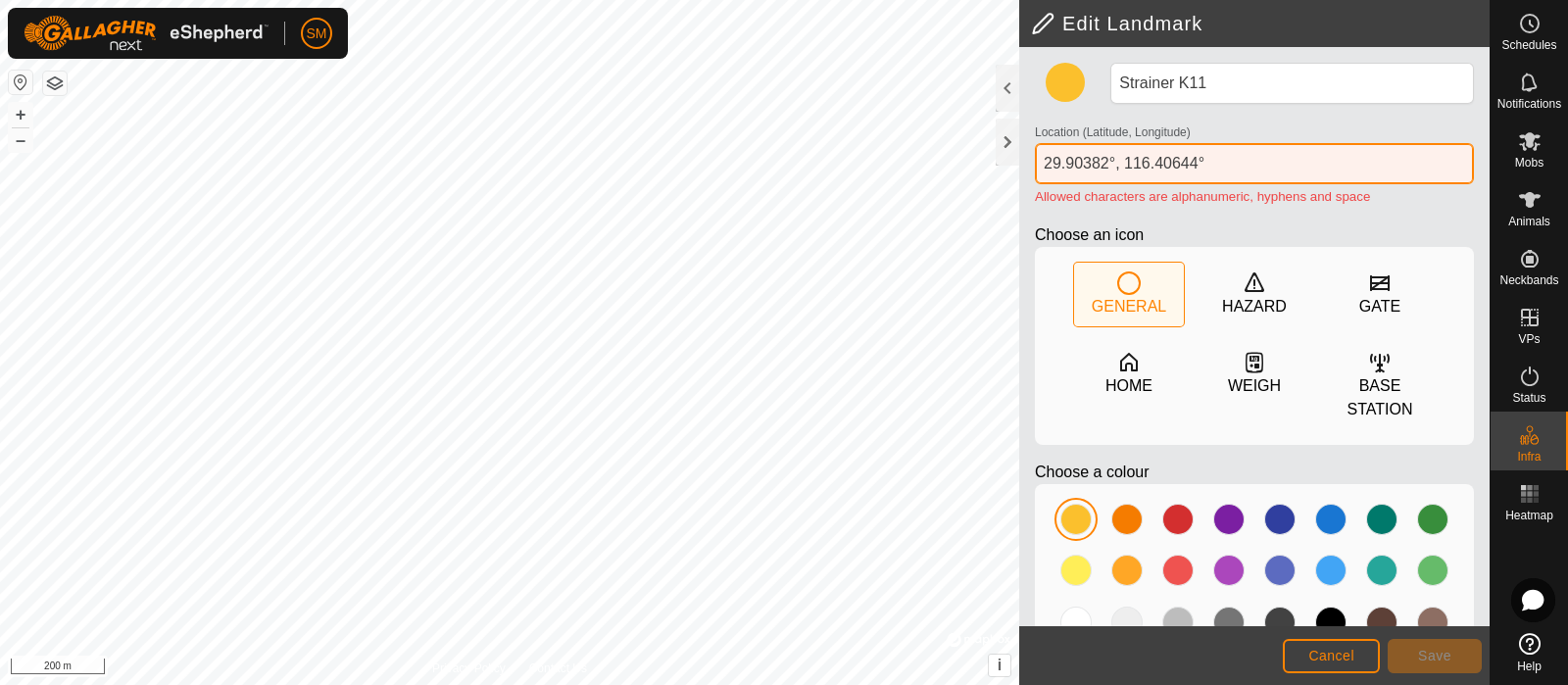 click on "29.90382°, 116.40644°" at bounding box center (1254, 164) 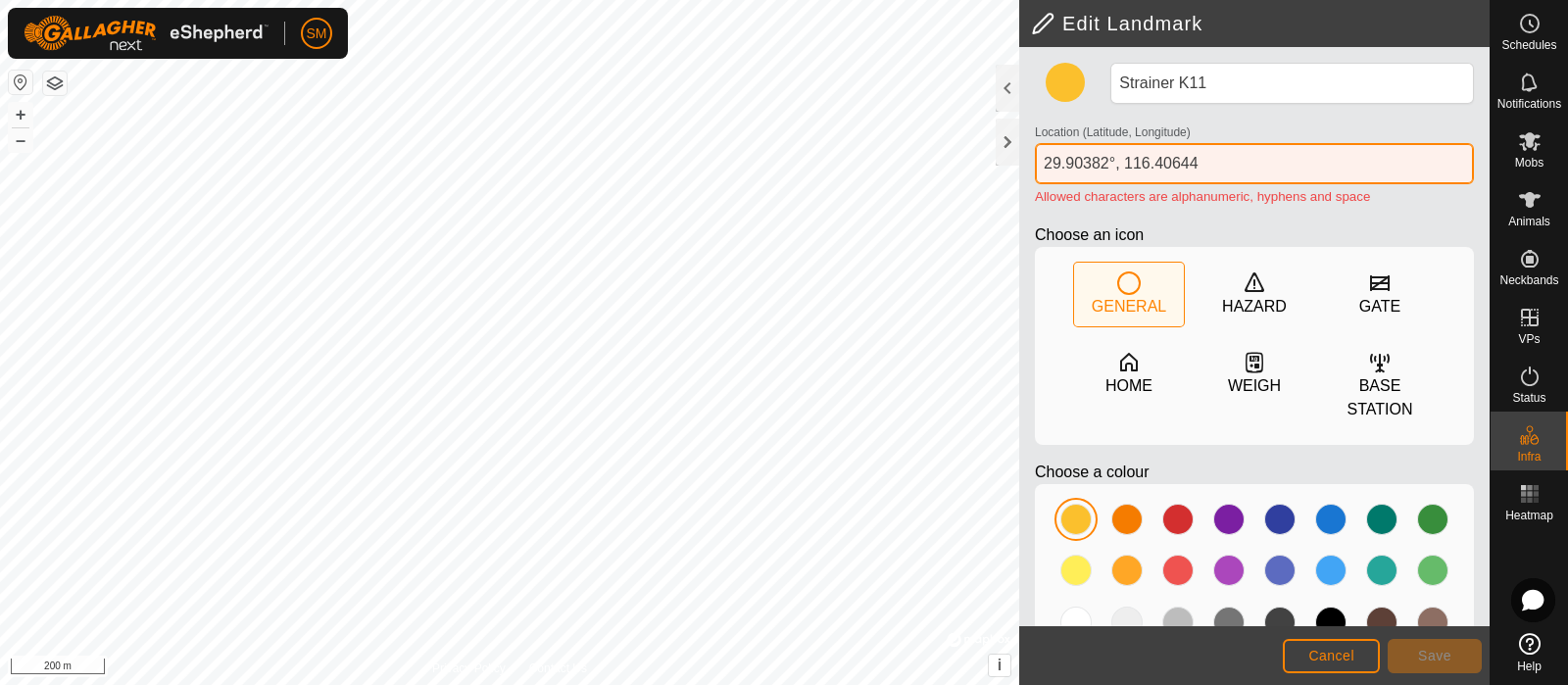 click on "29.90382°, 116.40644" at bounding box center (1254, 164) 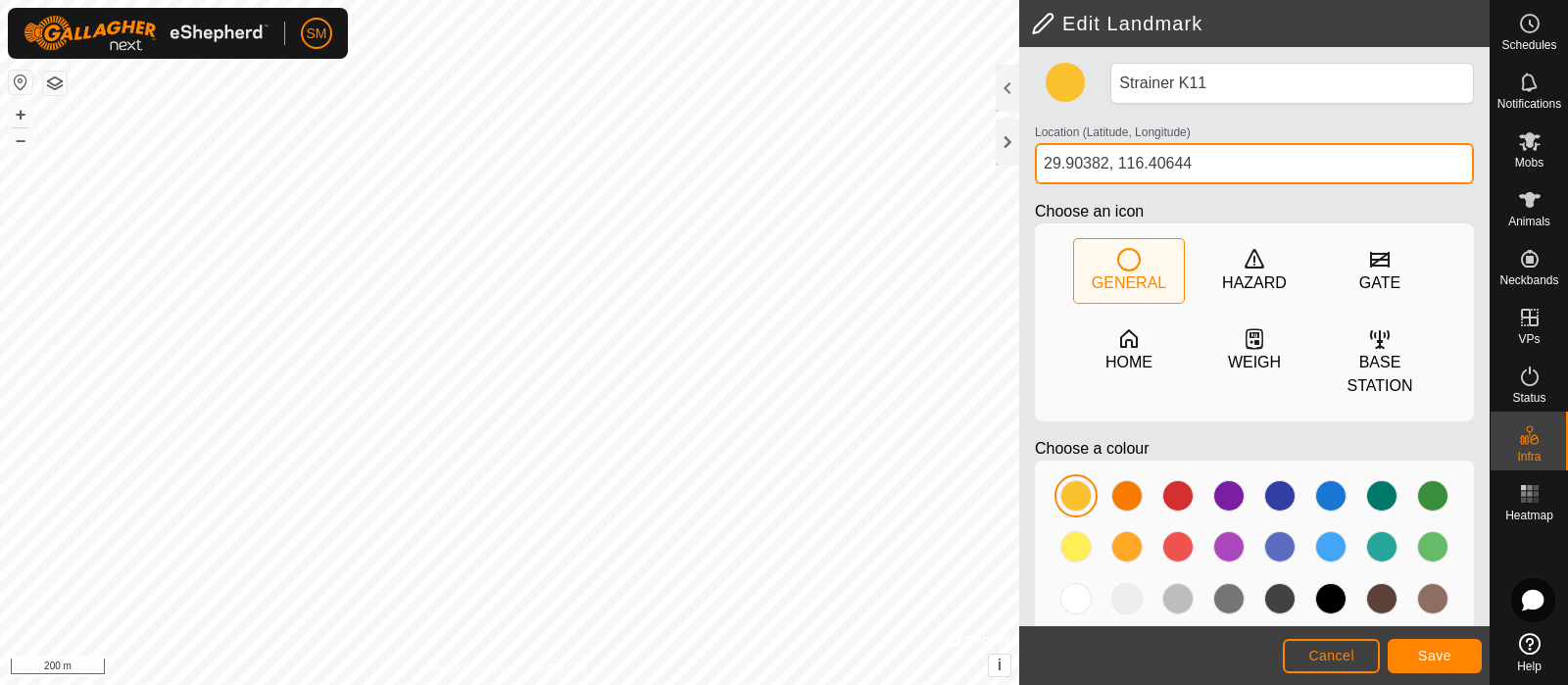 type on "29.90382, 116.40644" 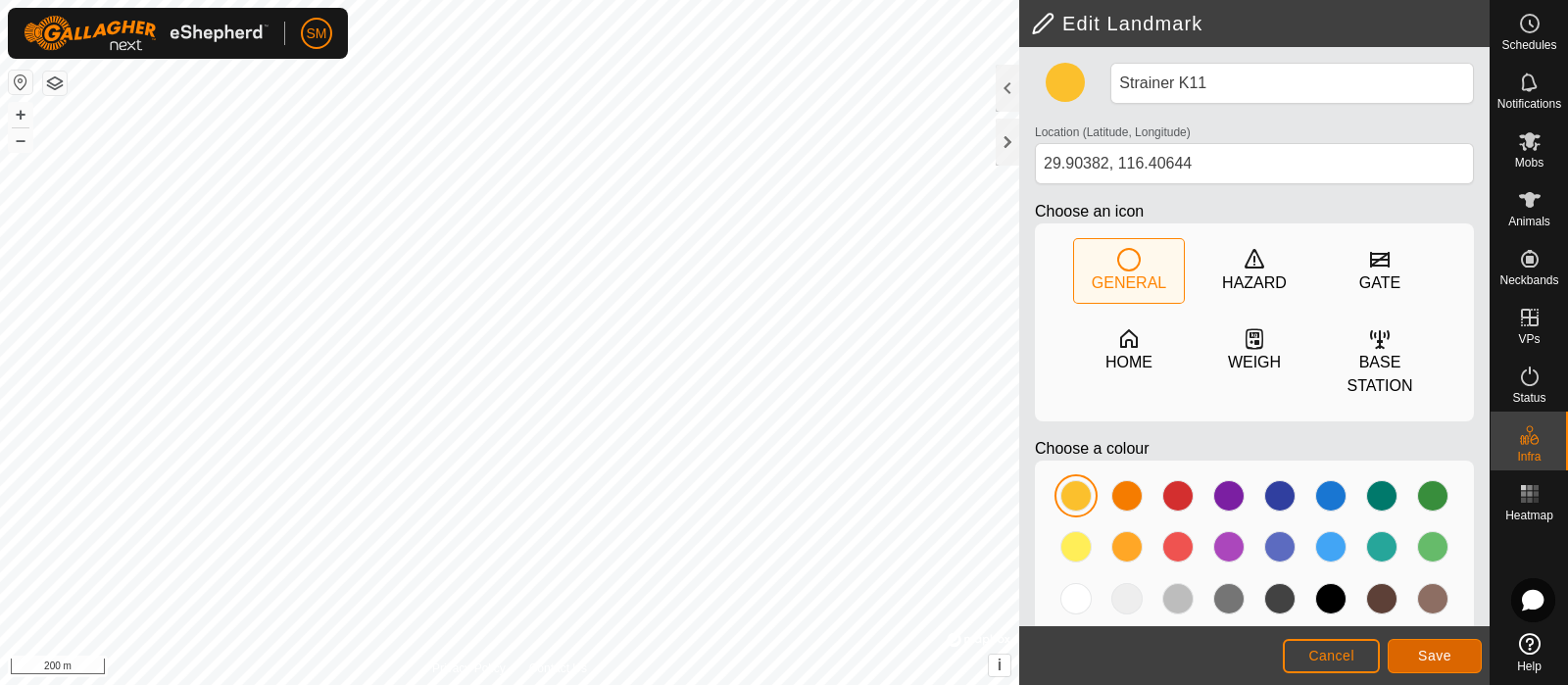 click on "Save" 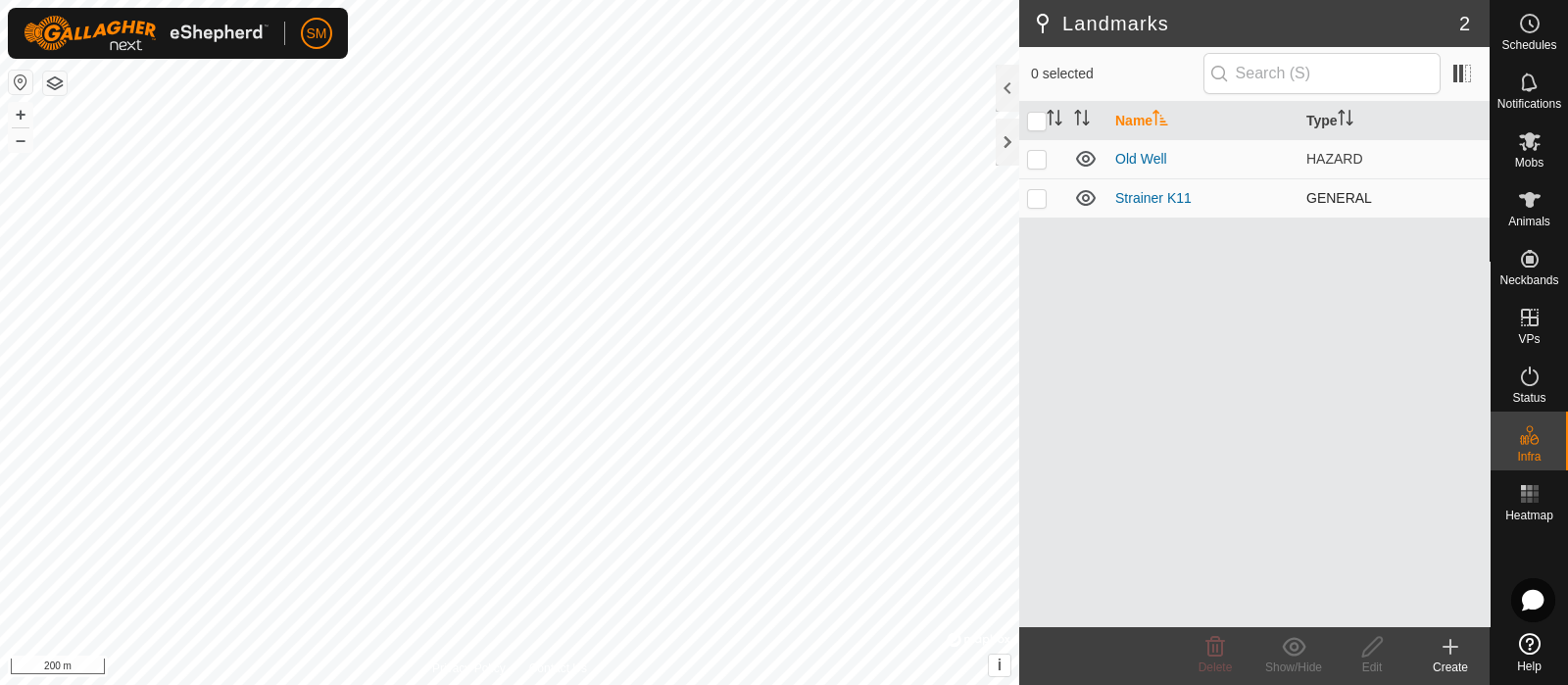 click at bounding box center [1043, 198] 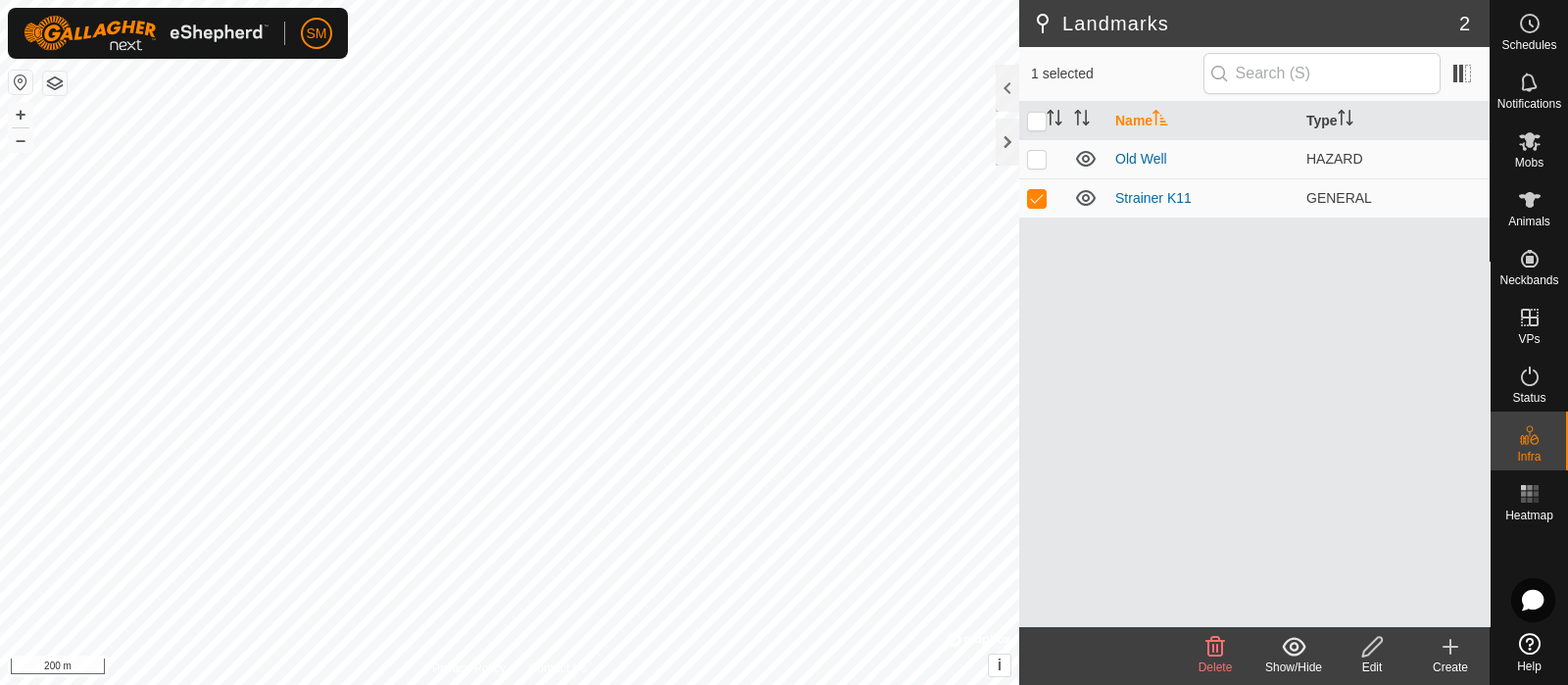 drag, startPoint x: 1428, startPoint y: 637, endPoint x: 1455, endPoint y: 662, distance: 36.796739 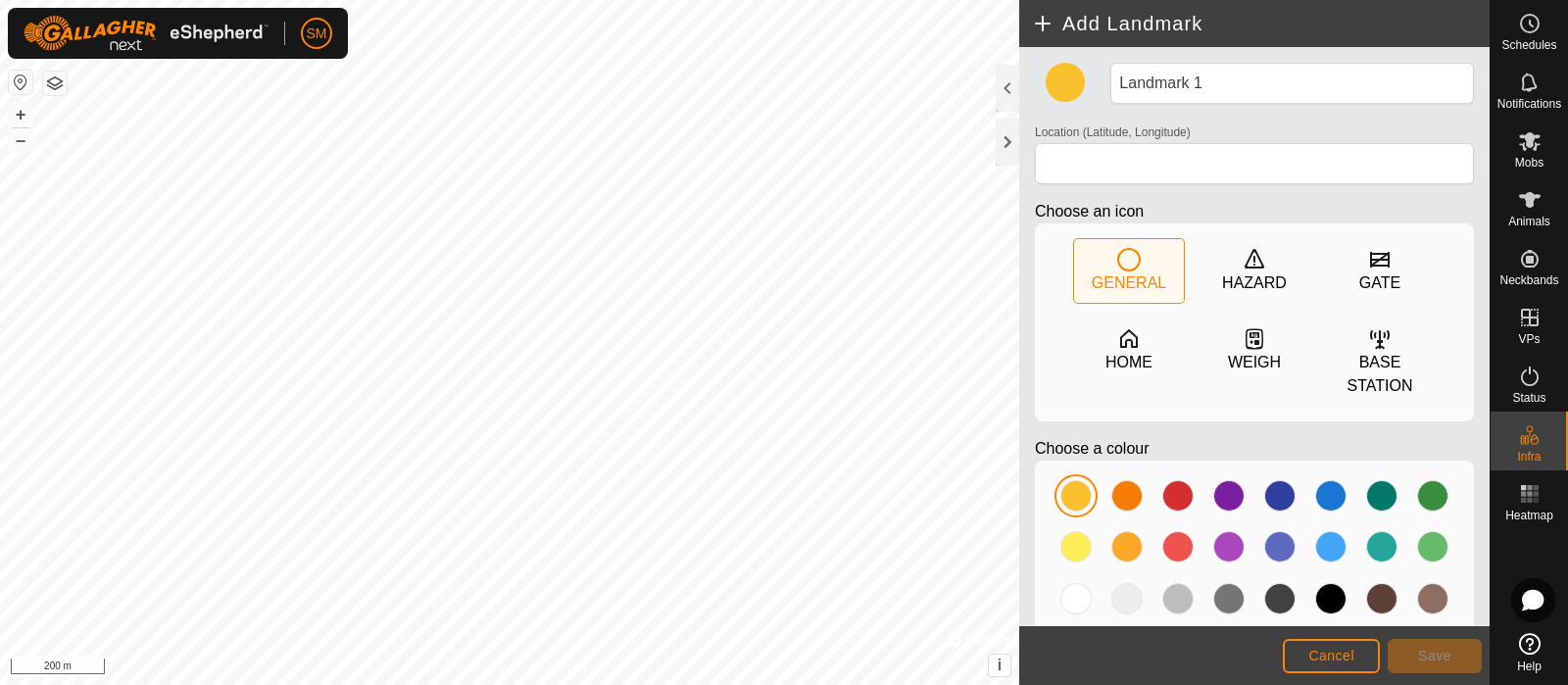 type on "-29.902110, 116.409077" 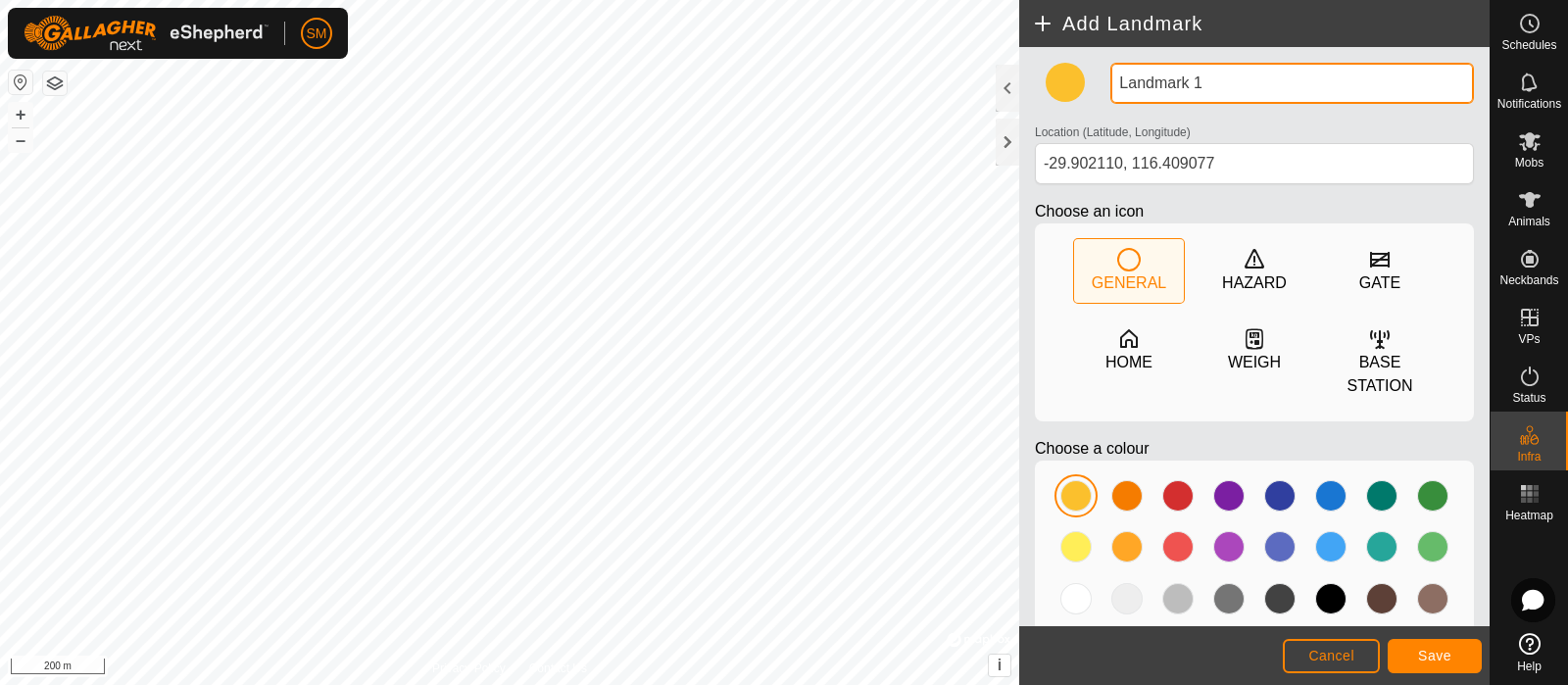 drag, startPoint x: 1222, startPoint y: 90, endPoint x: 1103, endPoint y: 85, distance: 119.104996 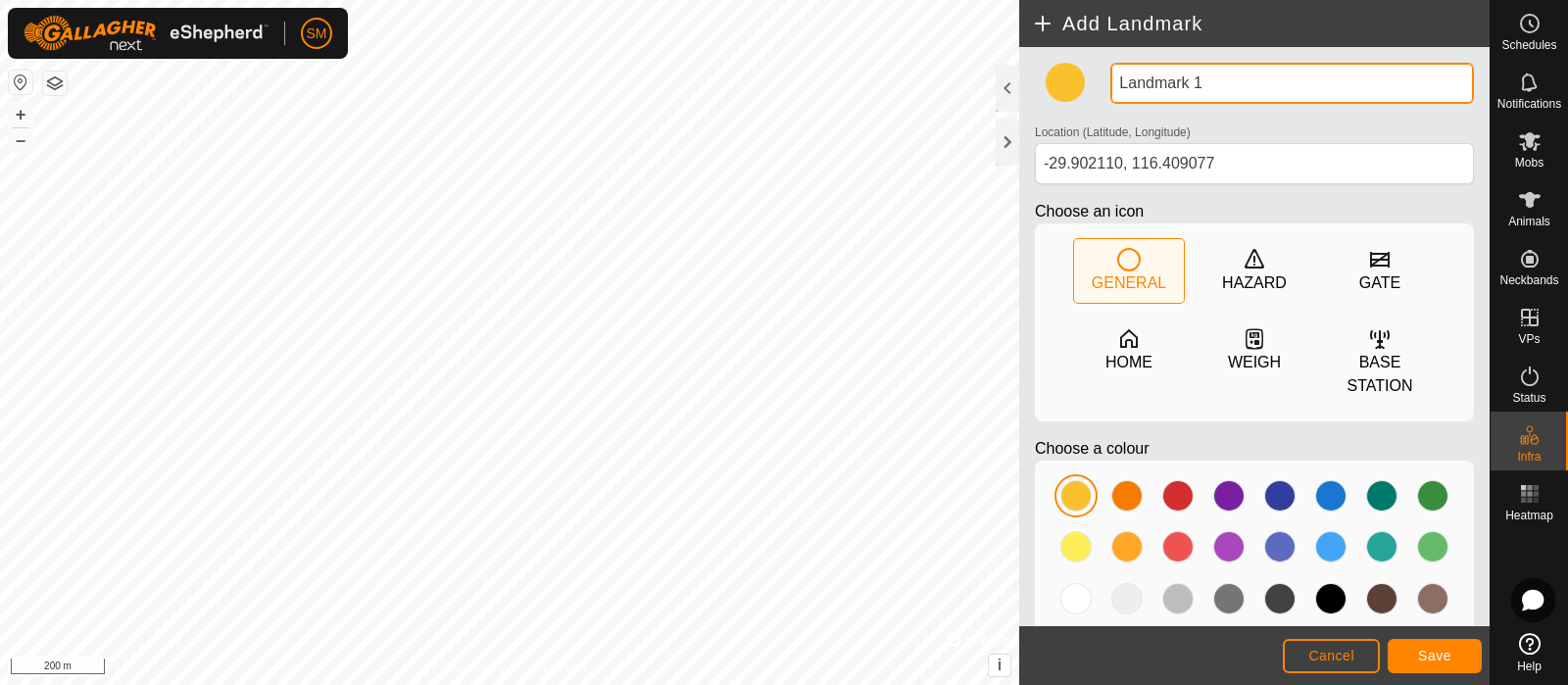 click on "Landmark 1" 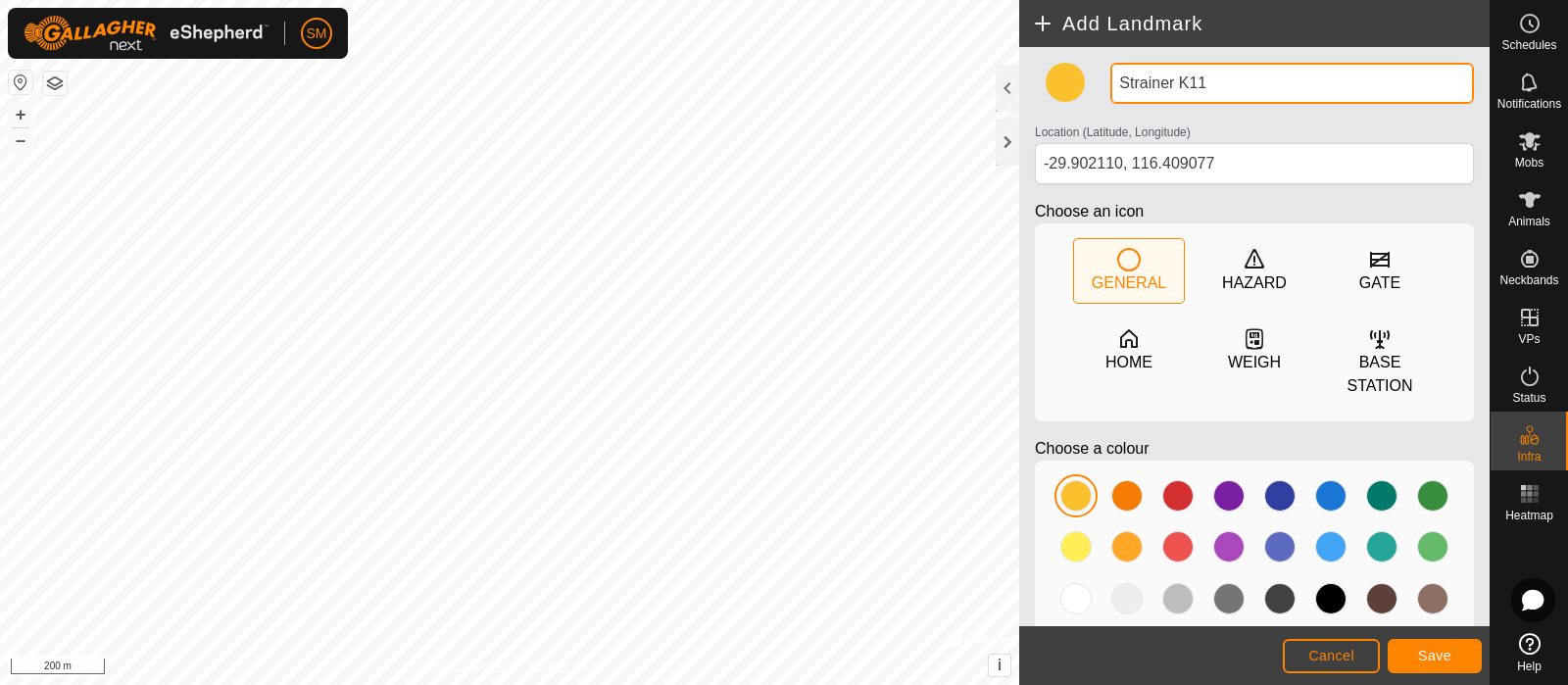 type on "Strainer K11" 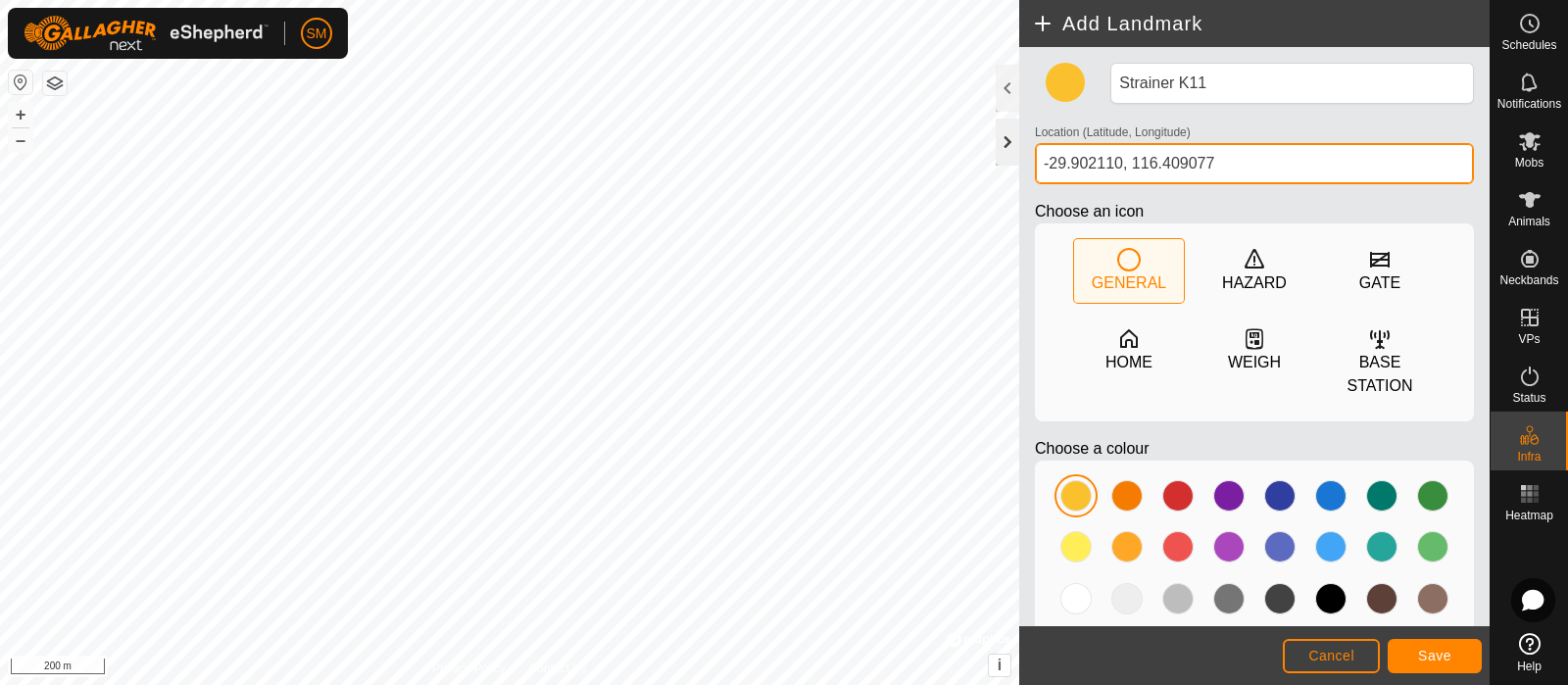 click on "Privacy Policy Contact Us
Landmark 1
+ – ⇧ i ©  Mapbox , ©  OpenStreetMap ,  Improve this map 200 m  Add Landmark  Strainer K11 Location (Latitude, Longitude) [GEOGRAPHIC_DATA] Choose an icon  GENERAL   HAZARD   GATE   HOME   WEIGH   BASE STATION  Choose a colour Cancel Save" 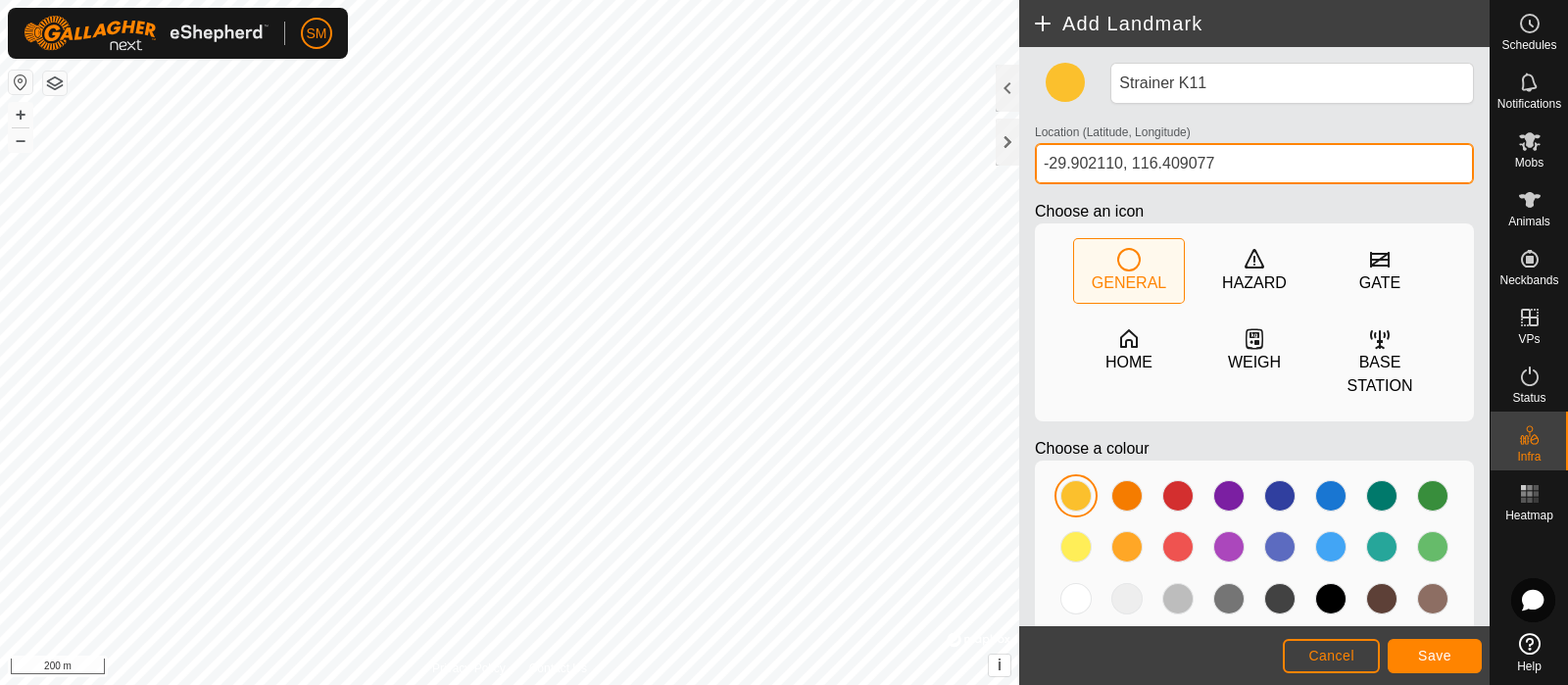 drag, startPoint x: 1125, startPoint y: 164, endPoint x: 1001, endPoint y: 170, distance: 124.145076 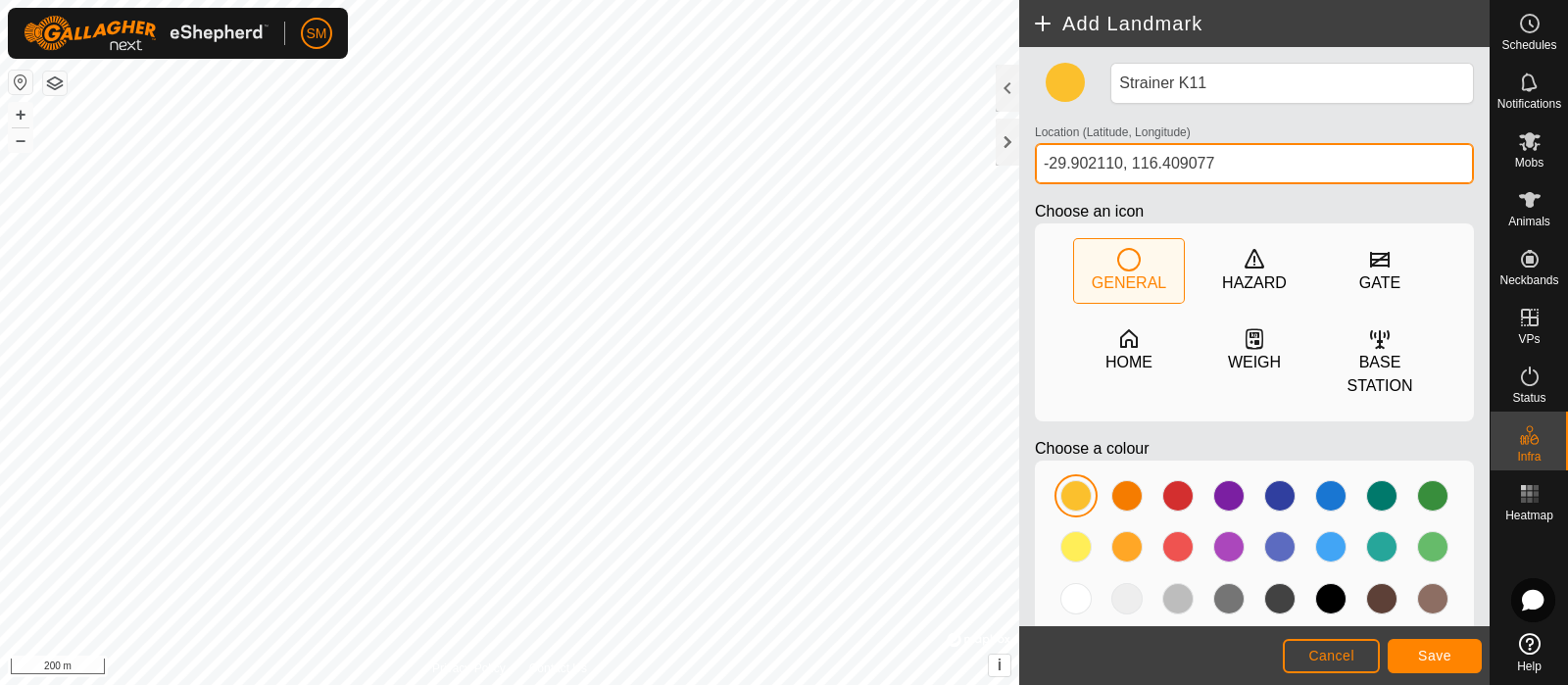 paste on "[GEOGRAPHIC_DATA]" 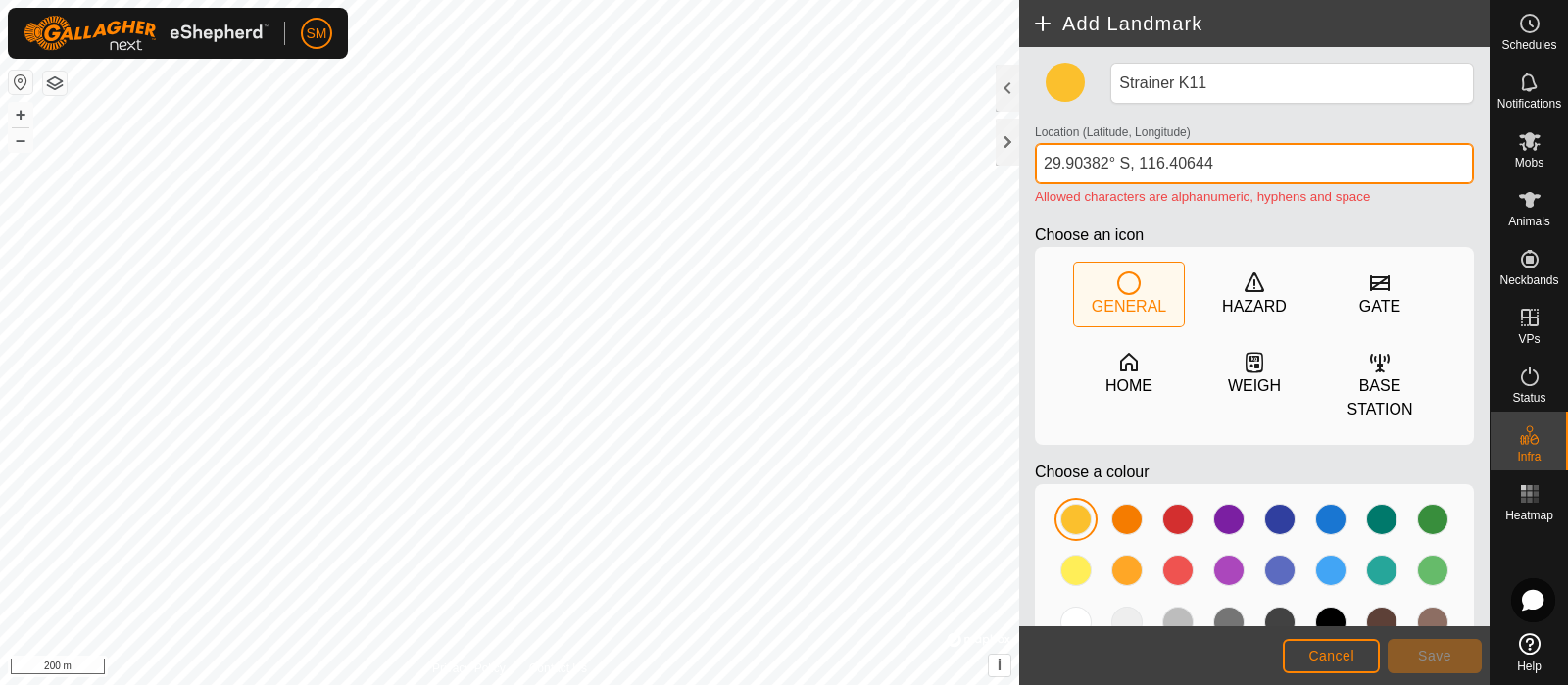 click on "29.90382° S, 116.40644" at bounding box center (1254, 164) 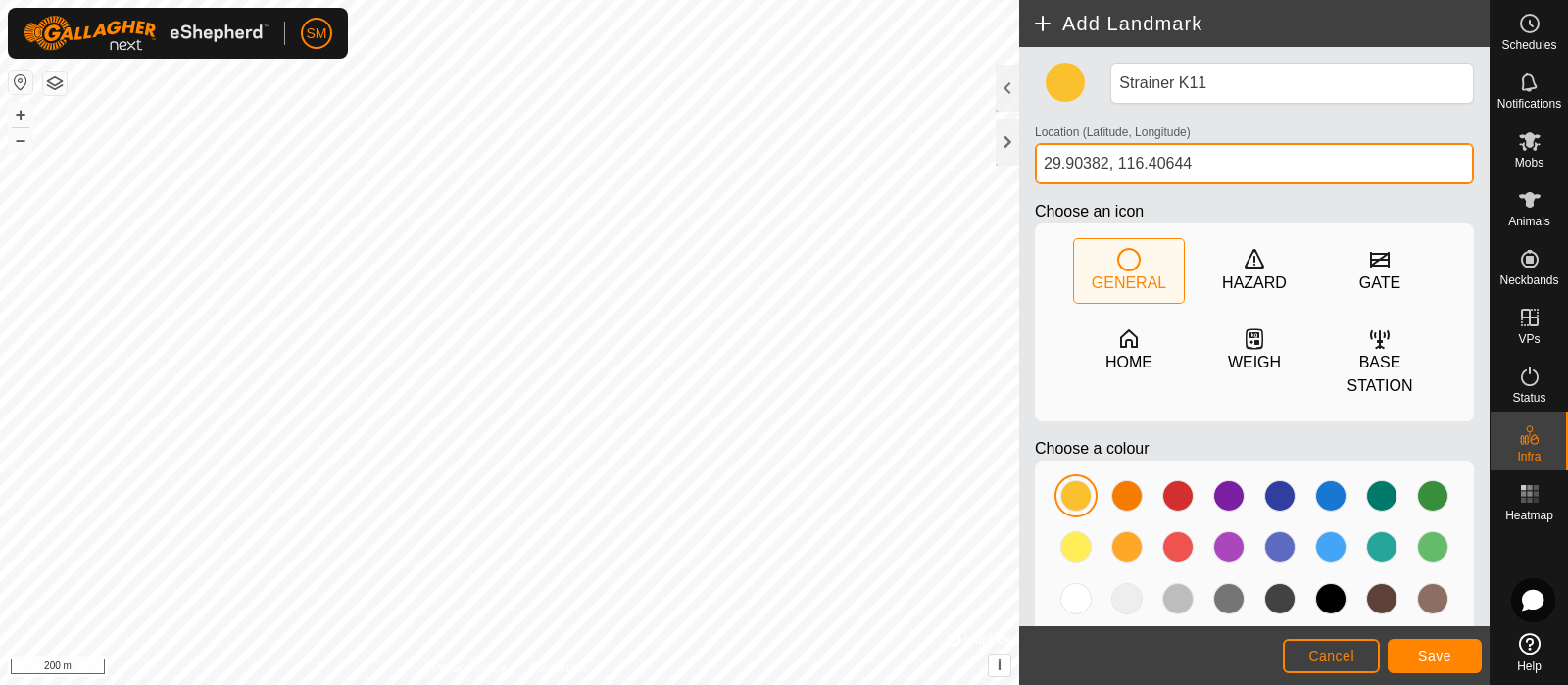 type on "29.90382, 116.40644" 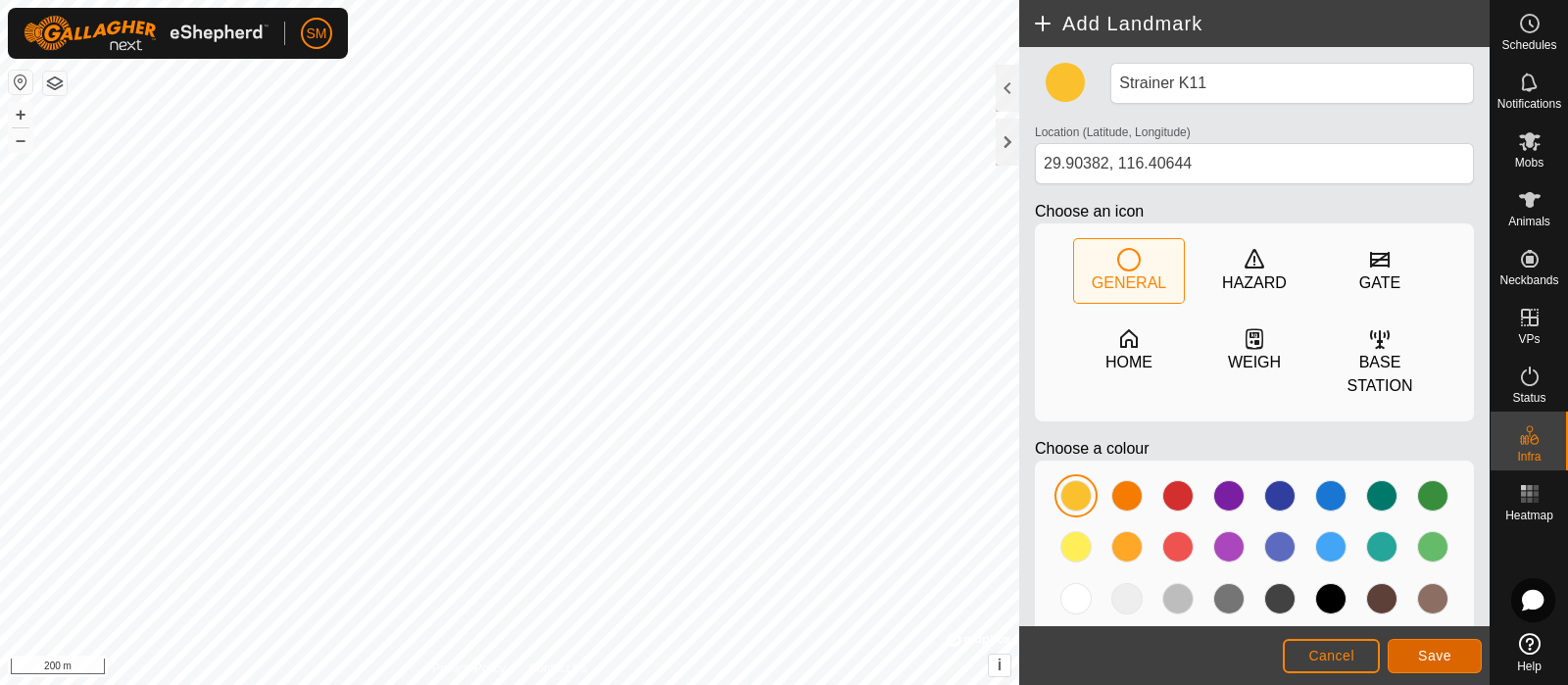 click on "Save" 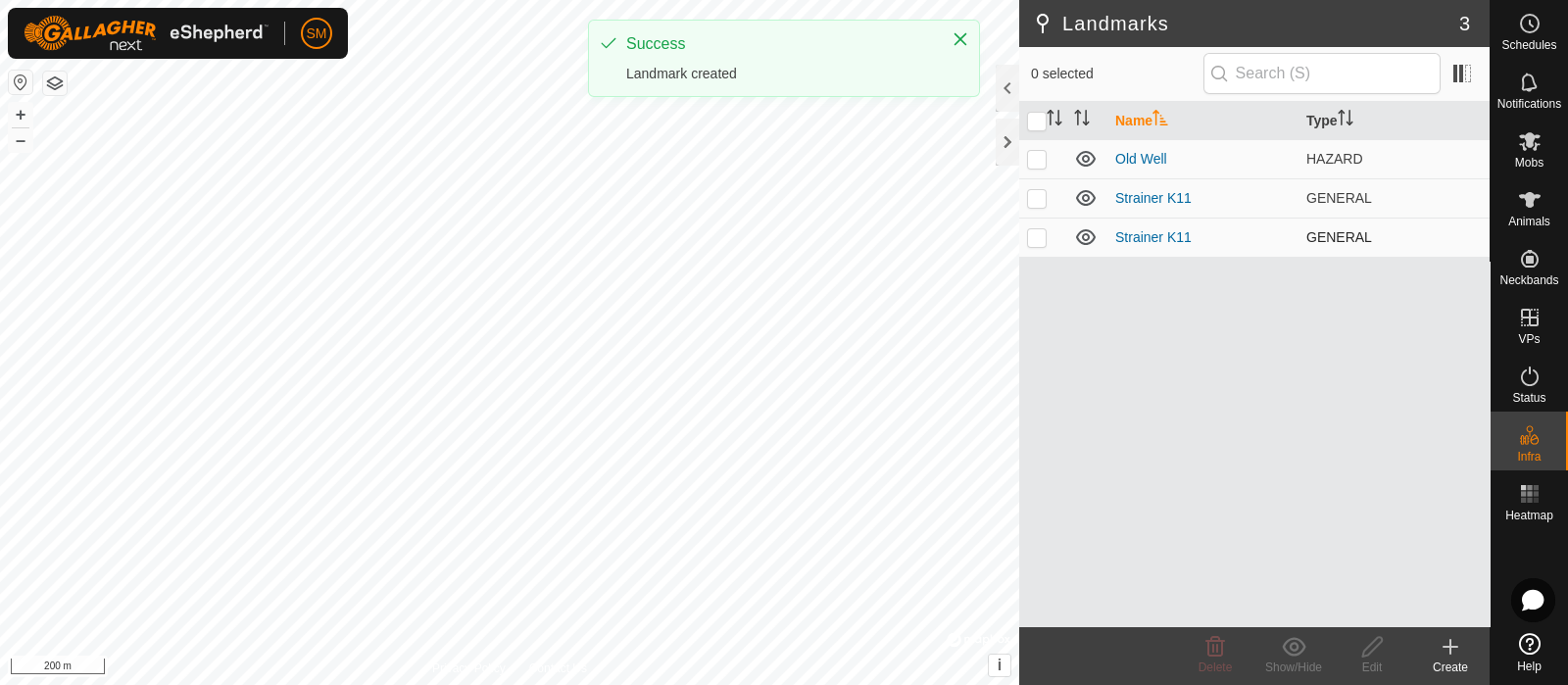 click on "Strainer K11" at bounding box center (1202, 237) 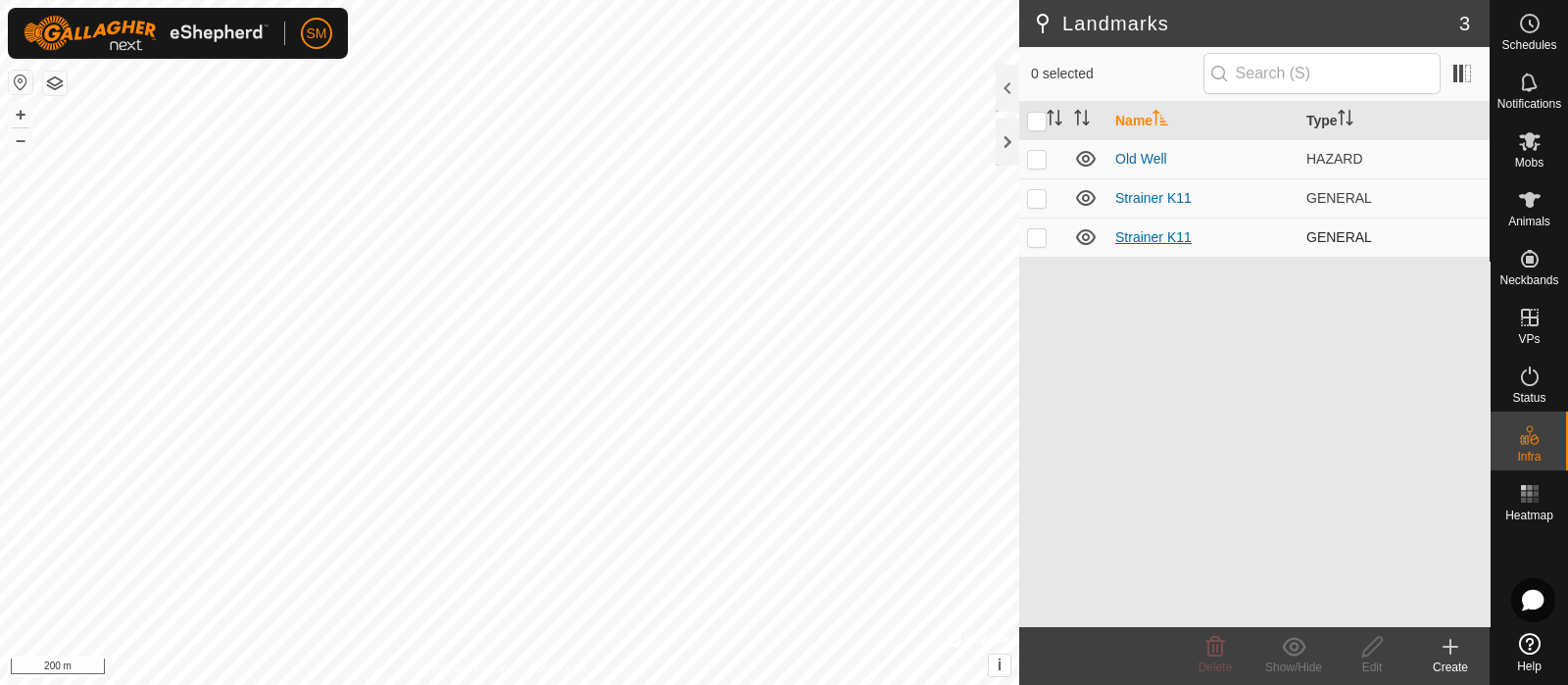 click on "Strainer K11" at bounding box center [1153, 237] 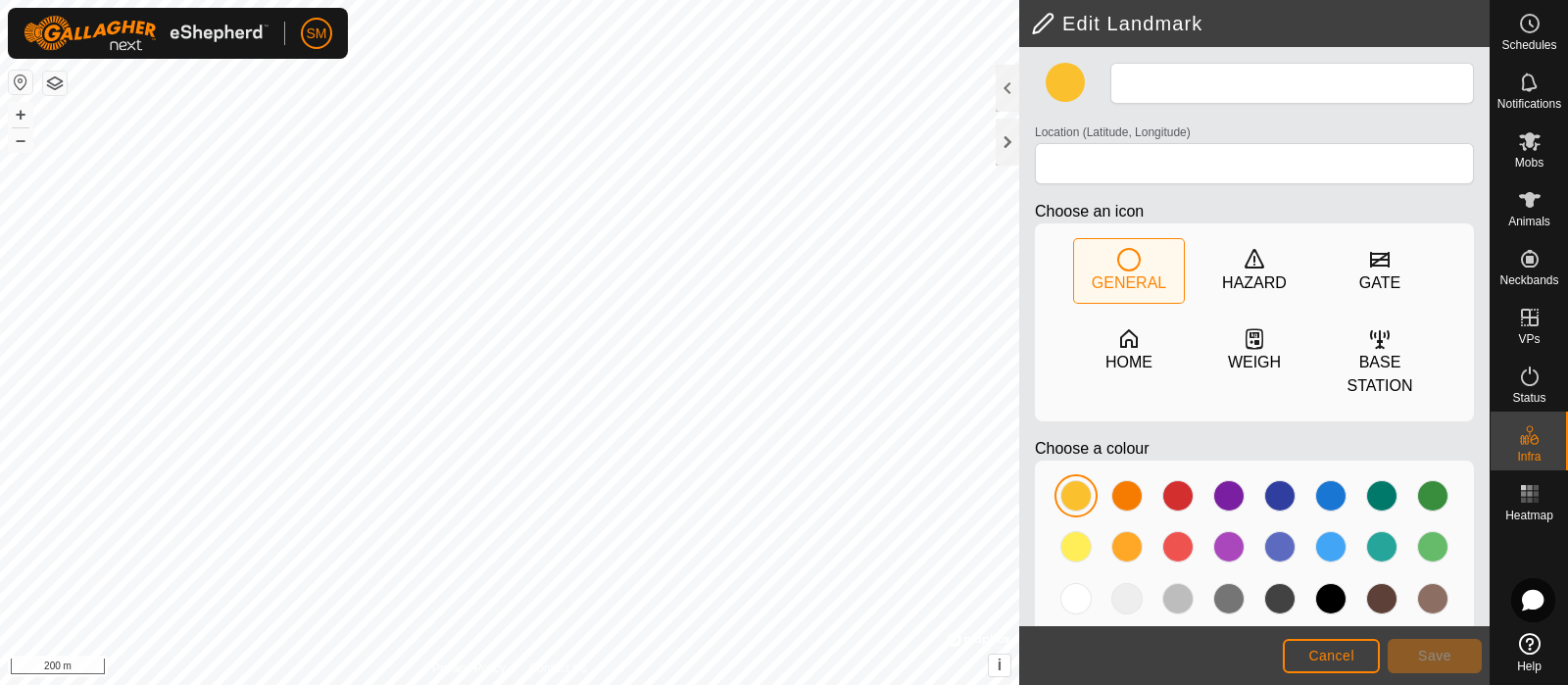 type on "Strainer K11" 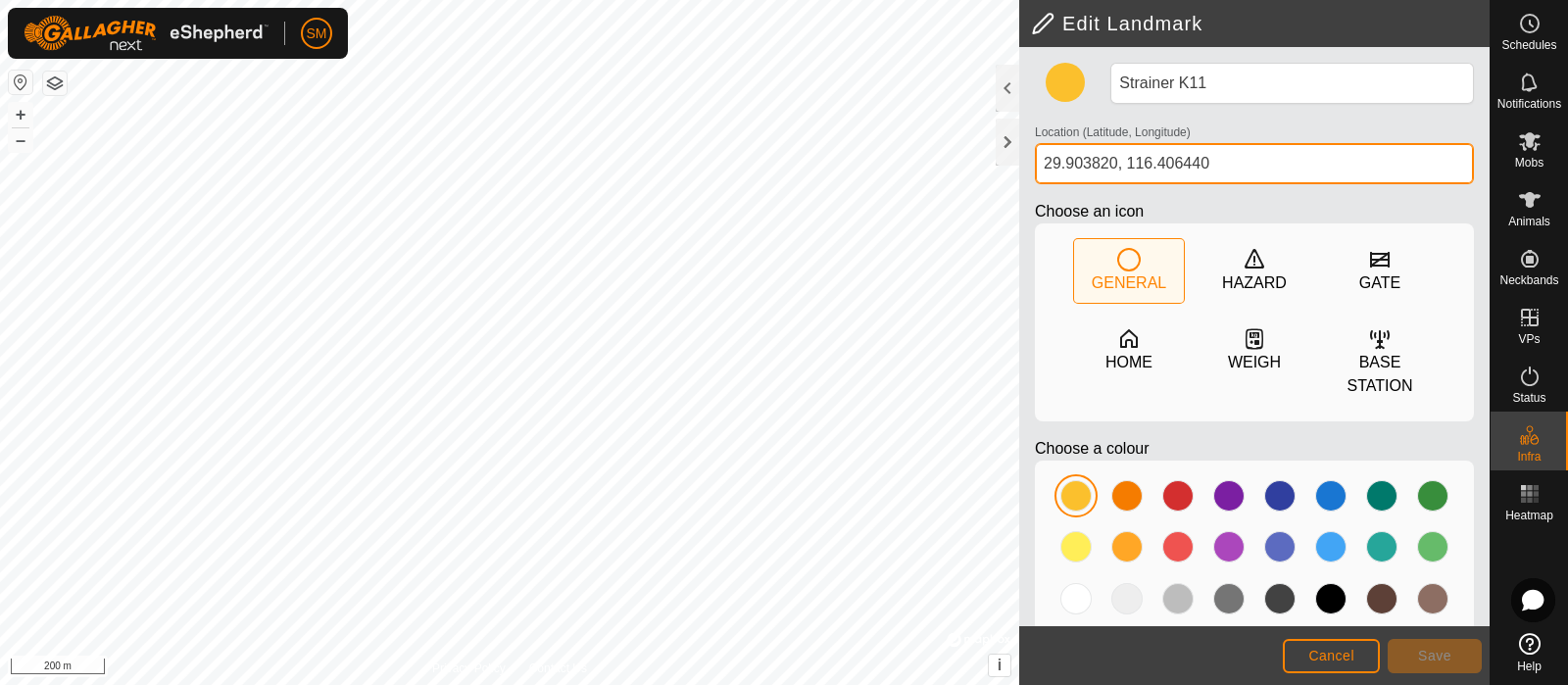 click on "29.903820, 116.406440" at bounding box center (1254, 164) 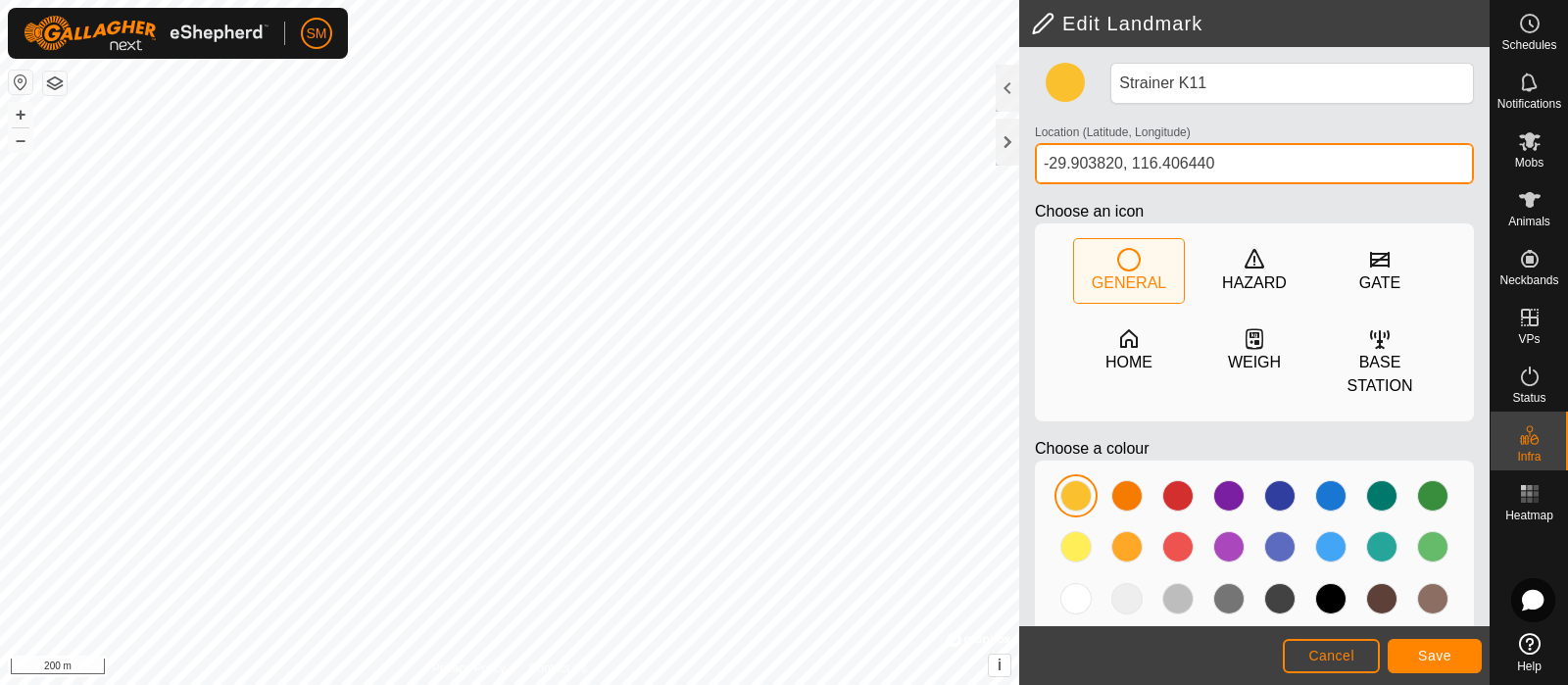 type on "-29.903820, 116.406440" 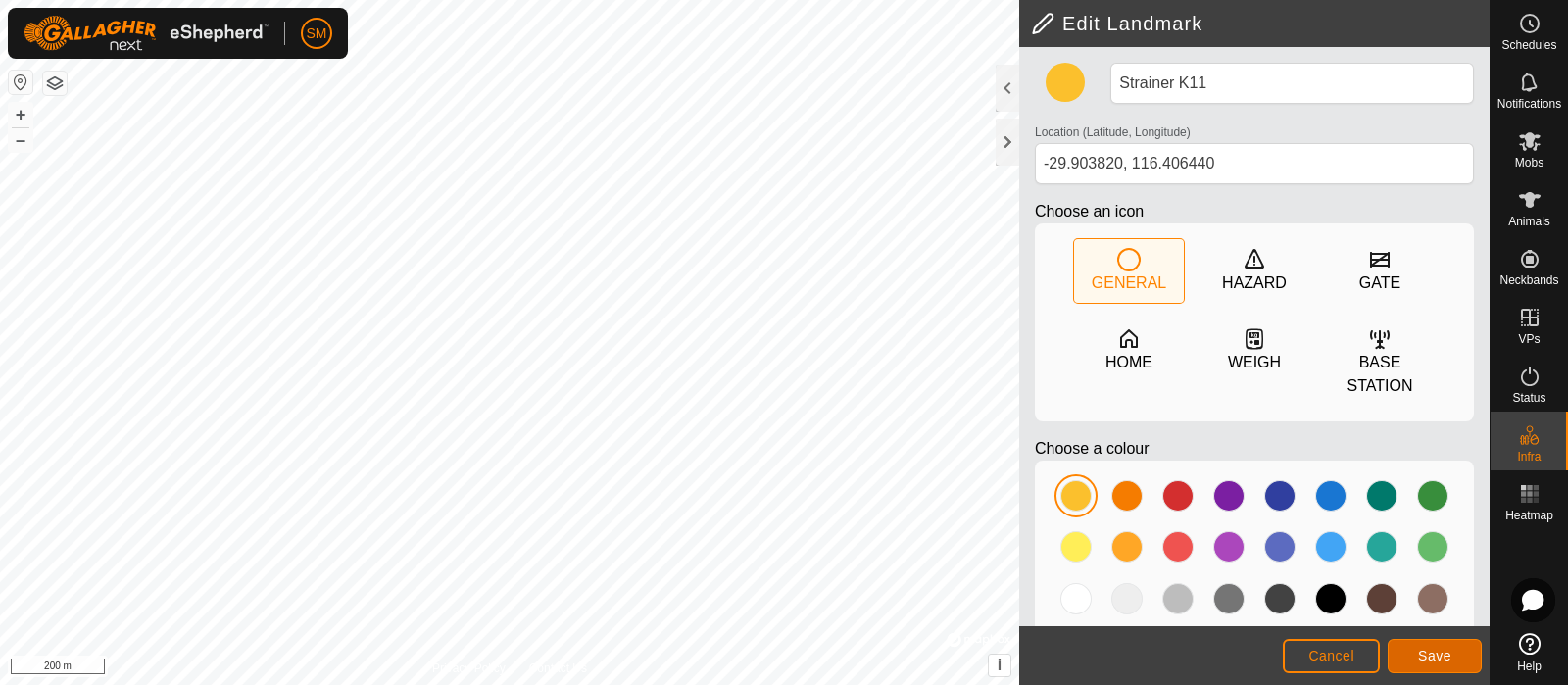 click on "Save" 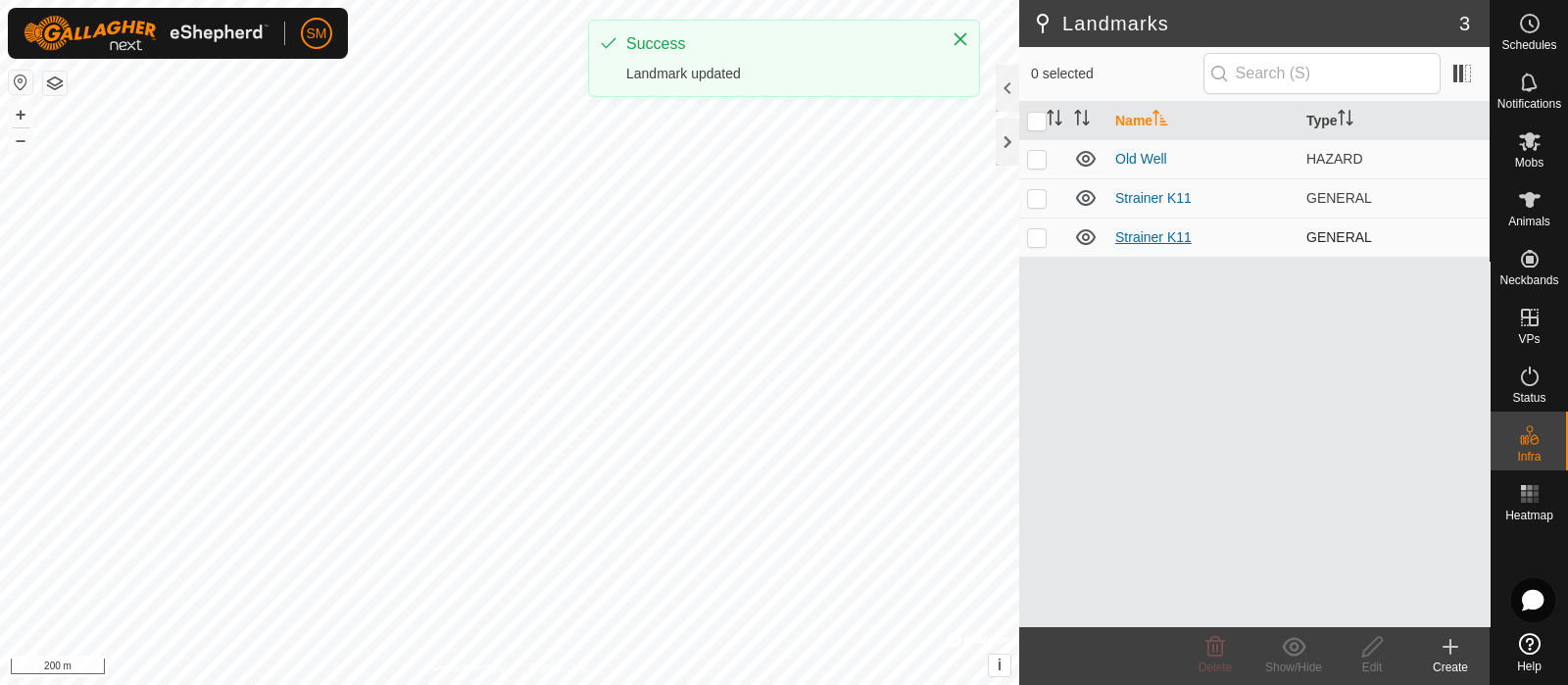 click on "Strainer K11" at bounding box center [1153, 237] 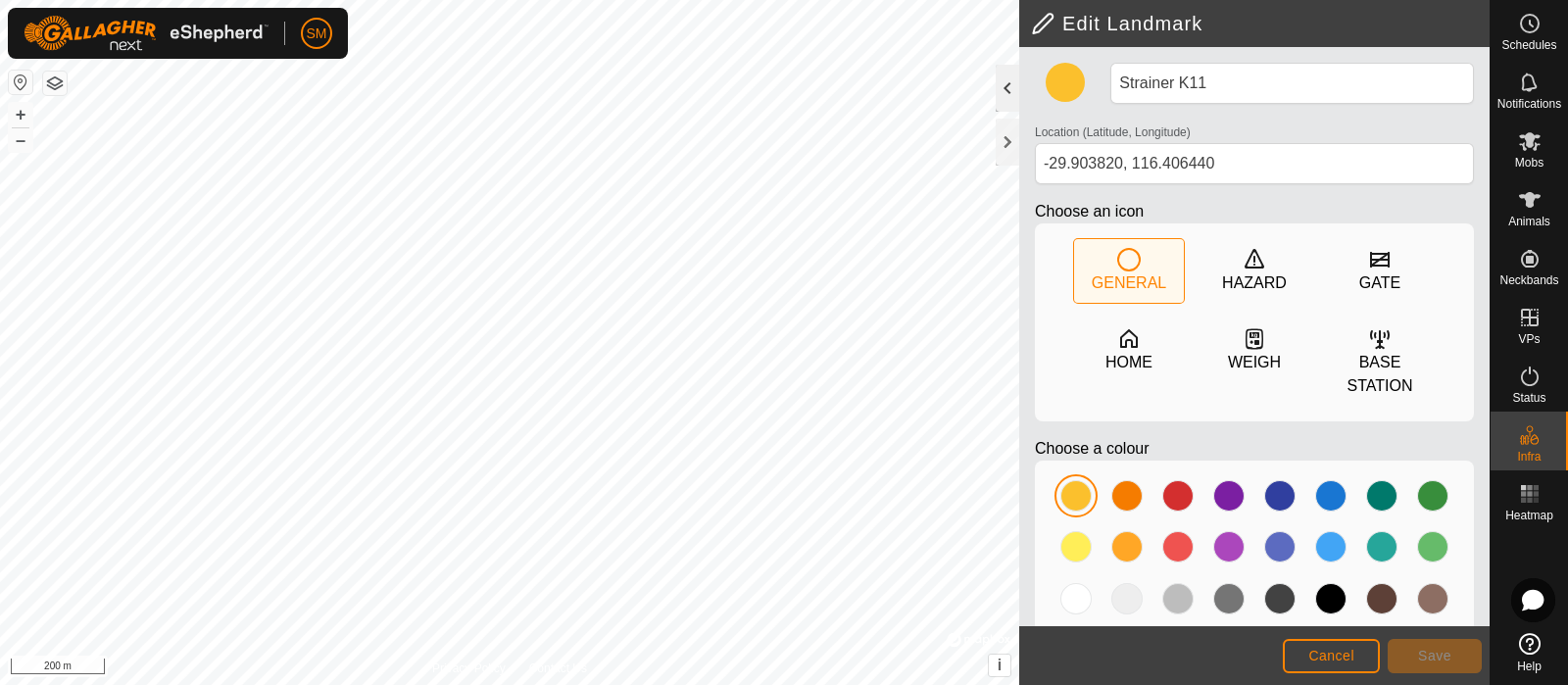 click 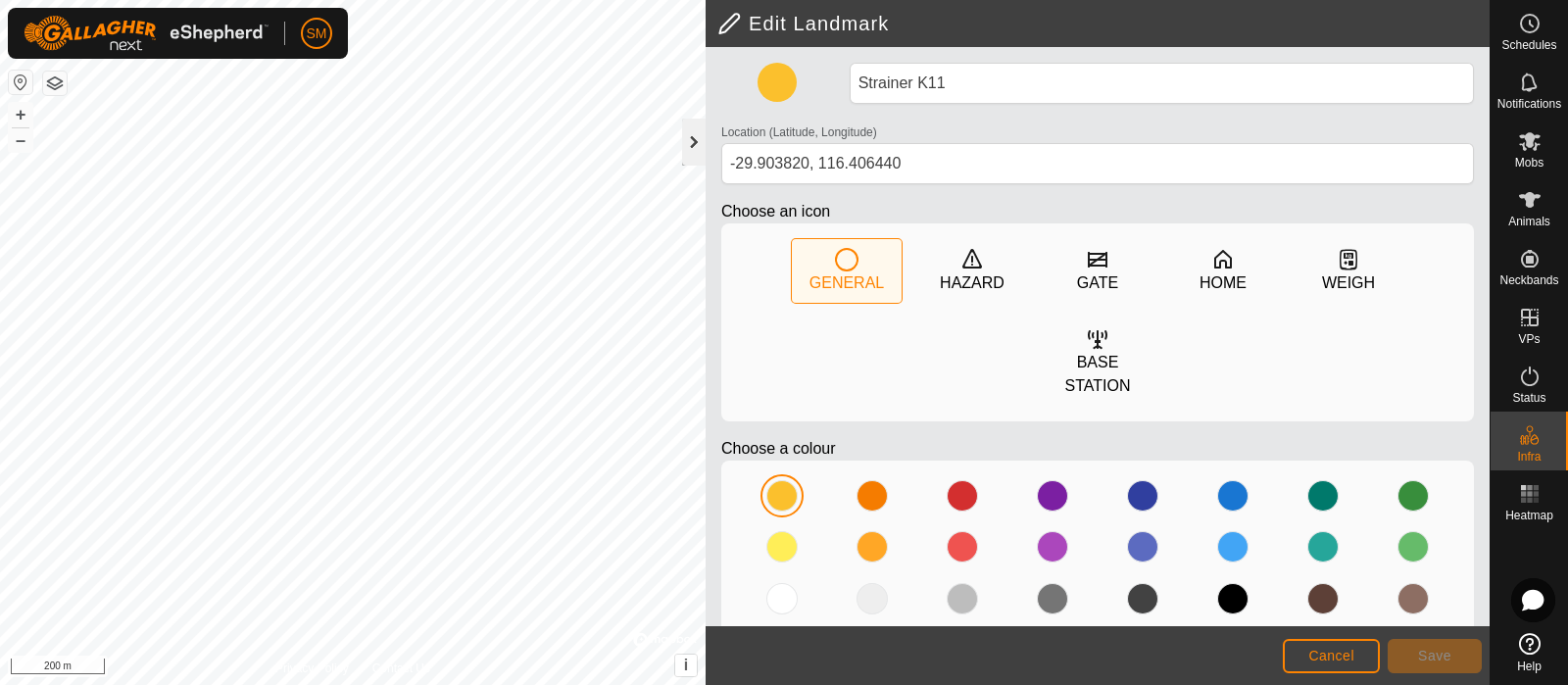 click 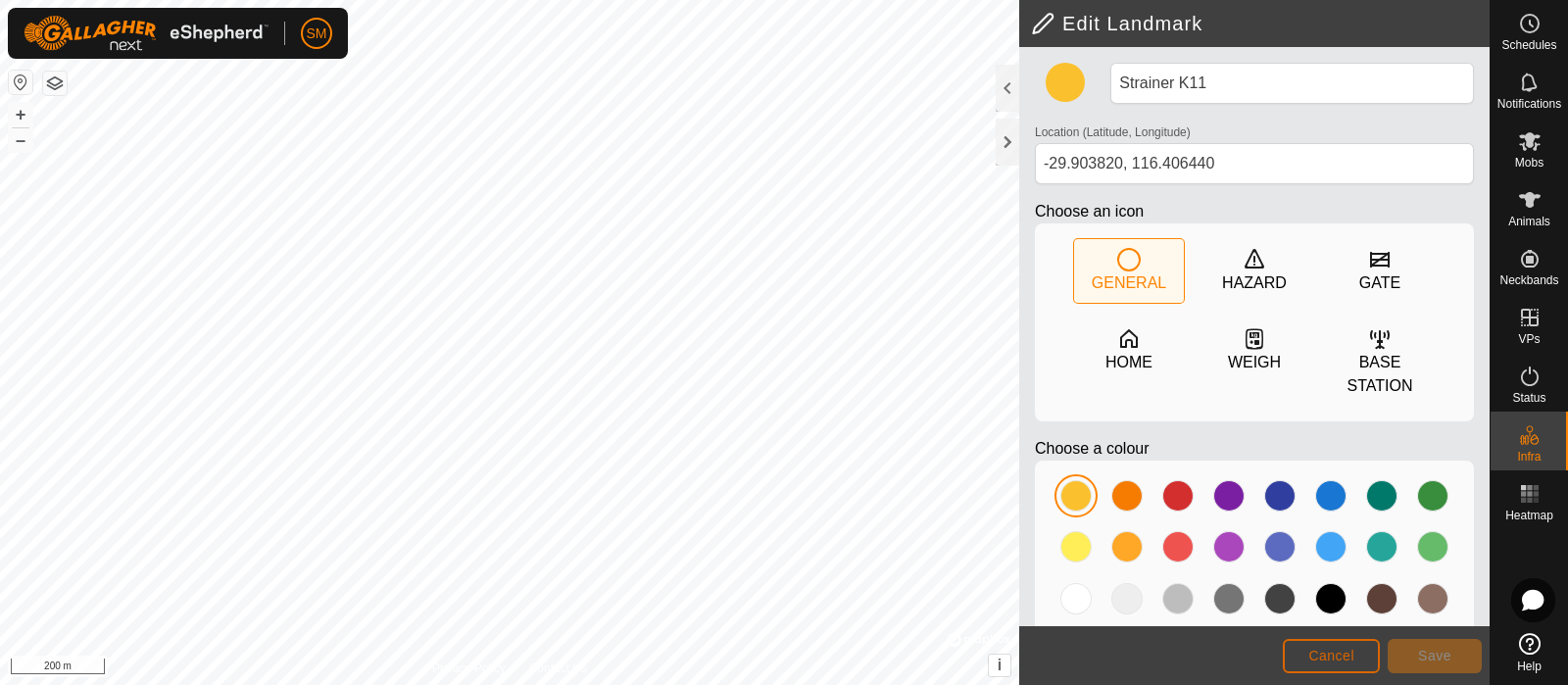 drag, startPoint x: 1303, startPoint y: 661, endPoint x: 1308, endPoint y: 672, distance: 12 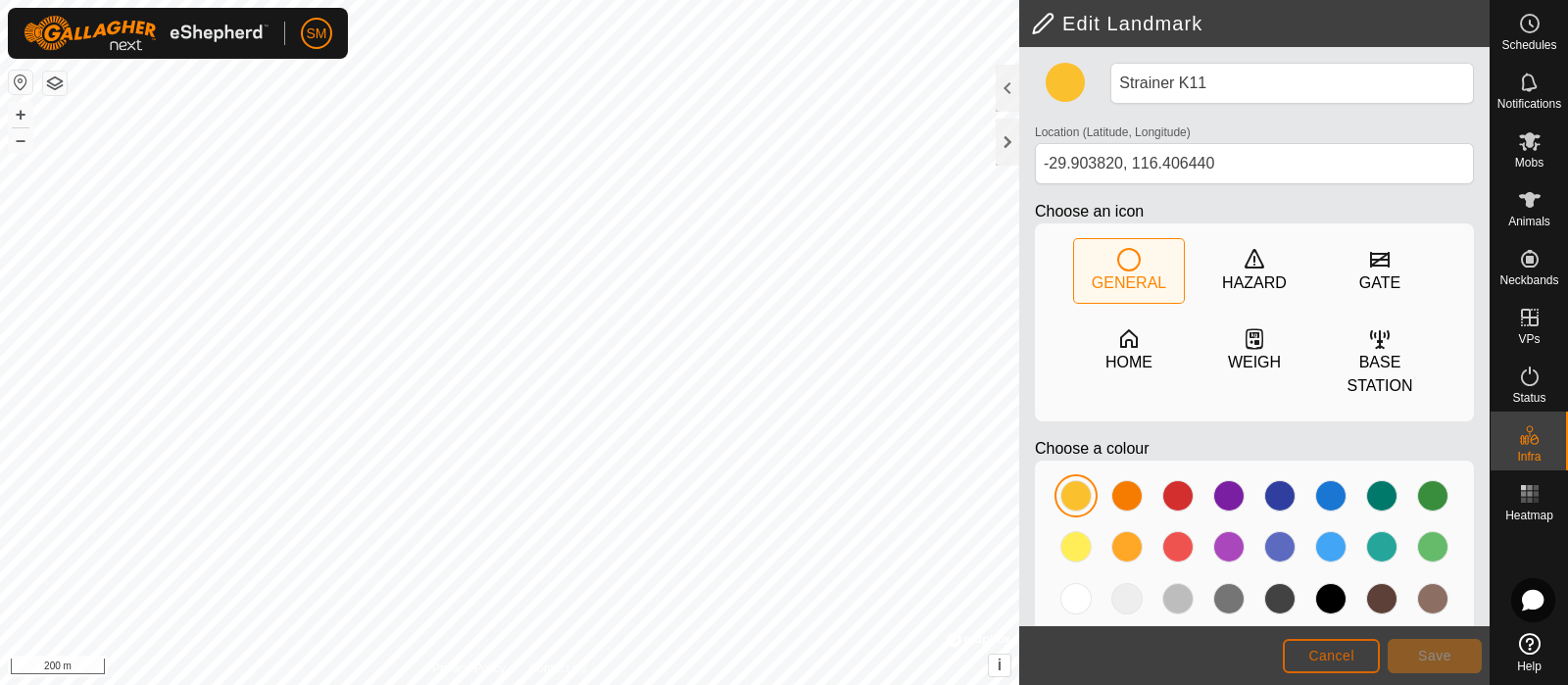 drag, startPoint x: 1308, startPoint y: 672, endPoint x: 1328, endPoint y: 653, distance: 27.586228 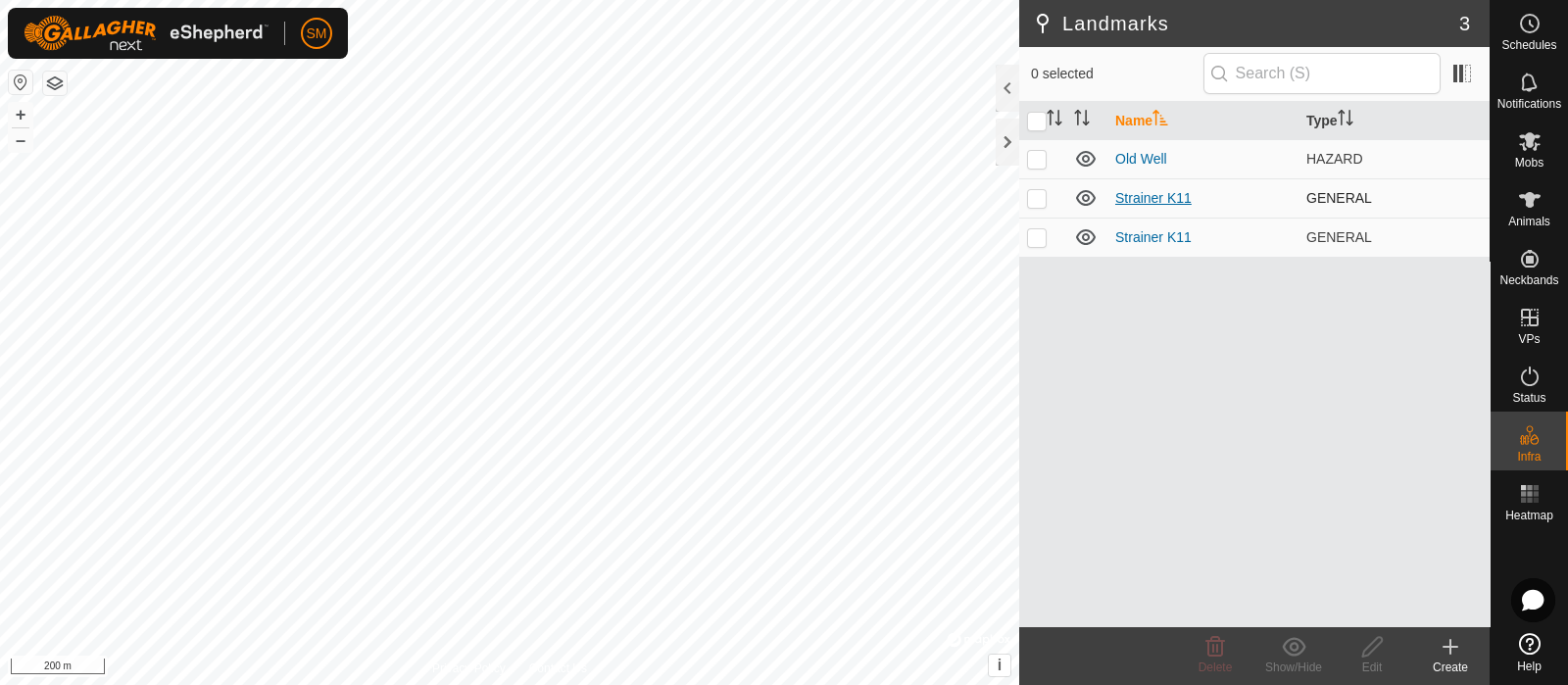 click on "Strainer K11" at bounding box center [1153, 198] 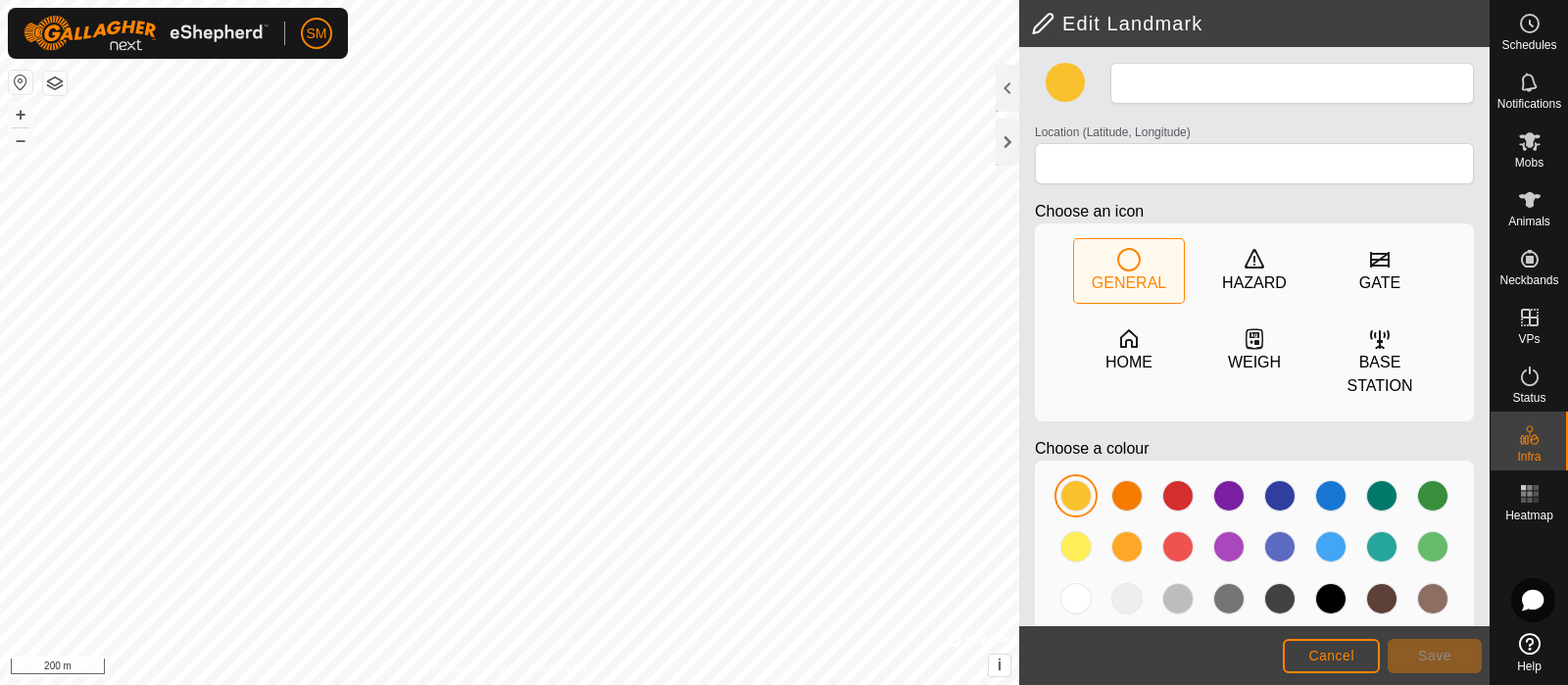 type on "Strainer K11" 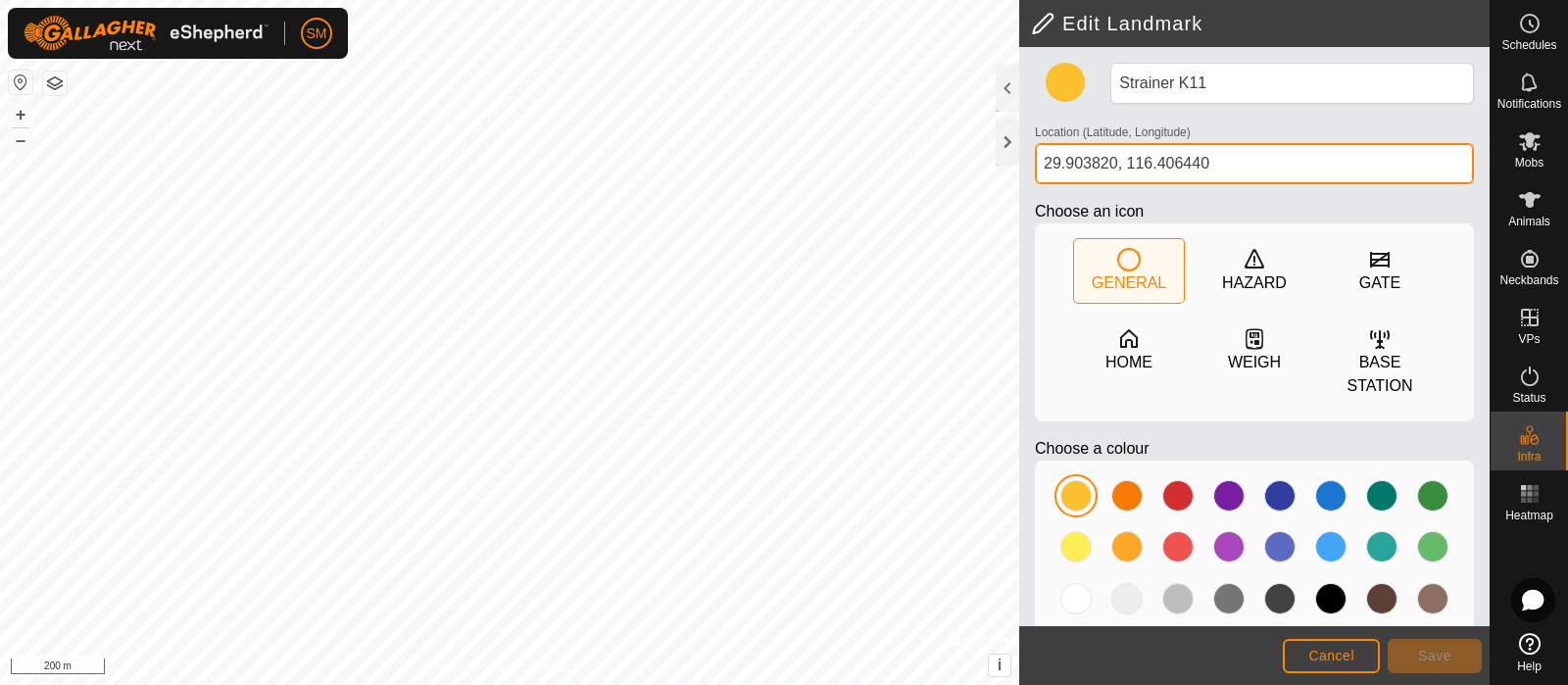click on "29.903820, 116.406440" at bounding box center [1254, 164] 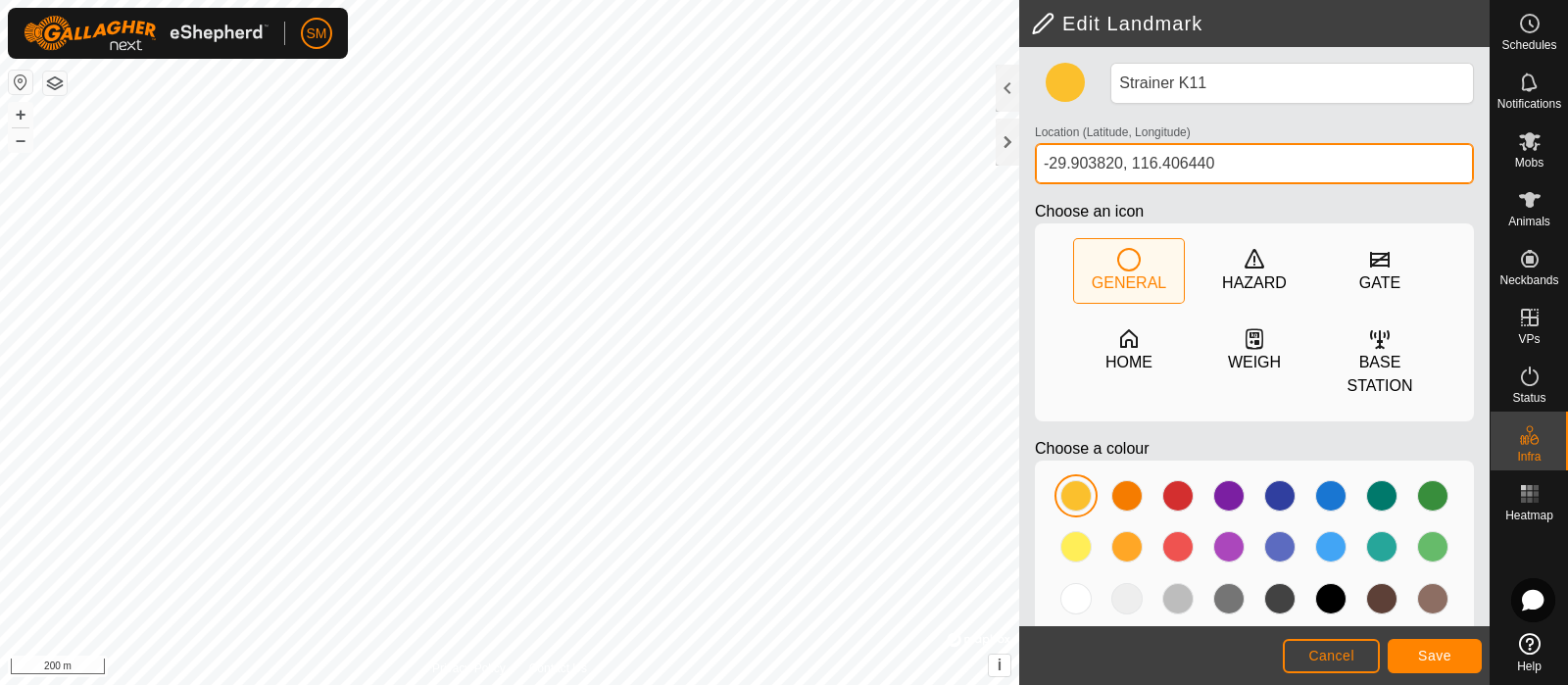 type on "-29.903820, 116.406440" 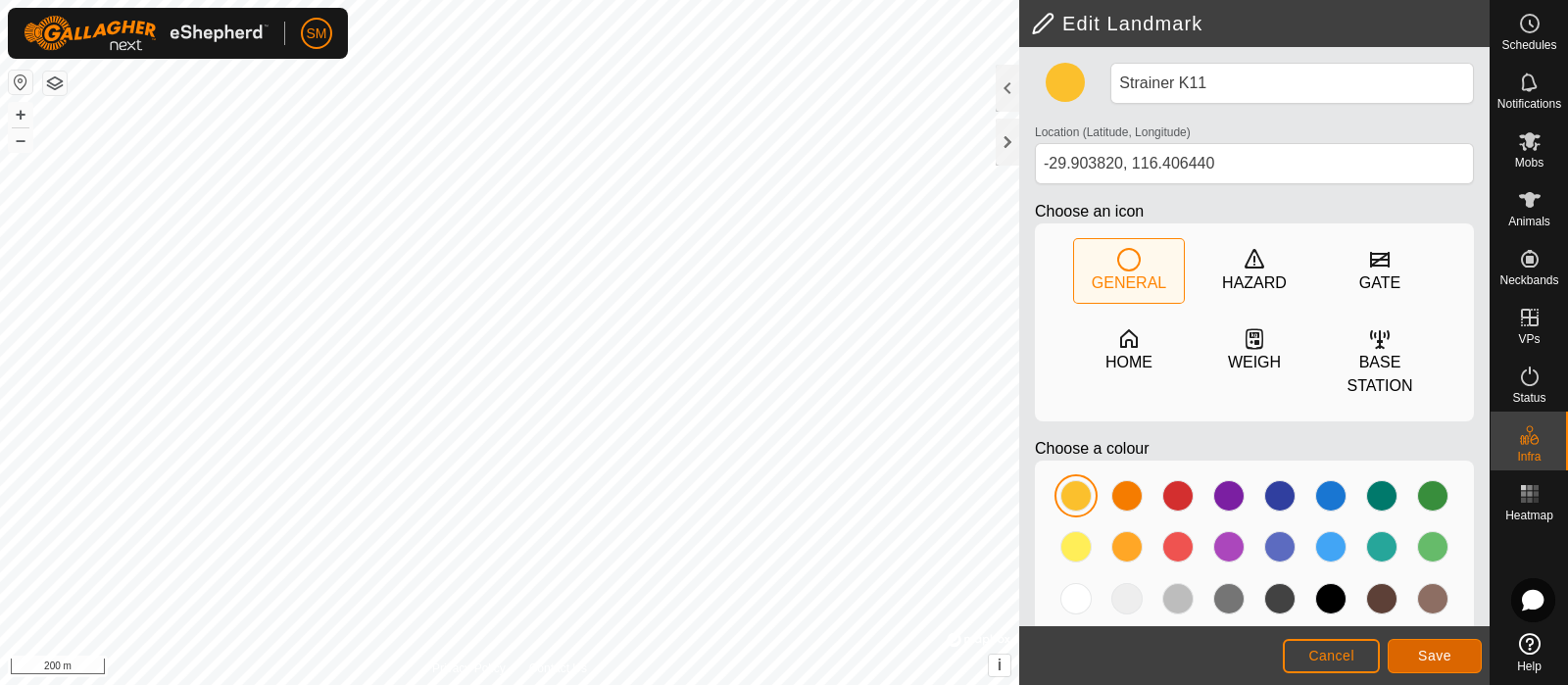 click on "Save" 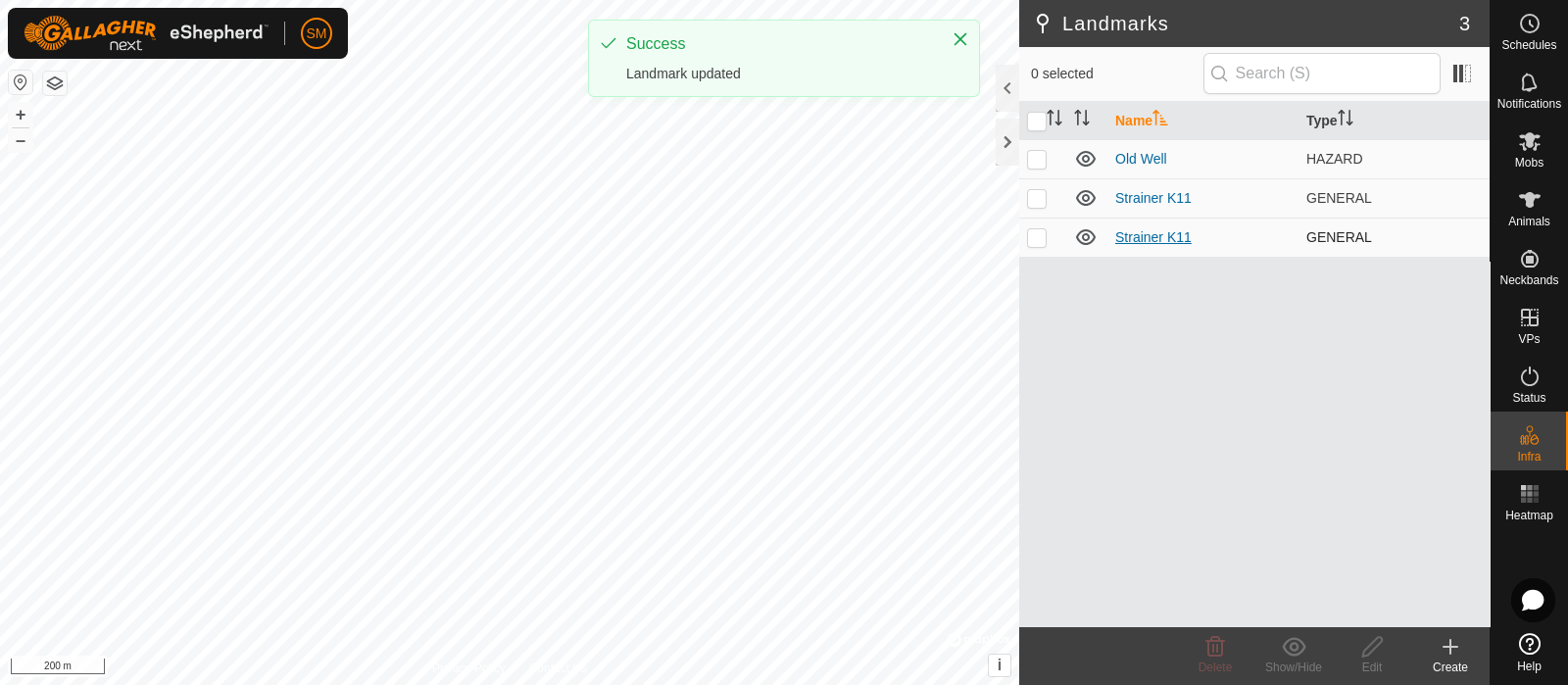 click on "Strainer K11" at bounding box center [1153, 237] 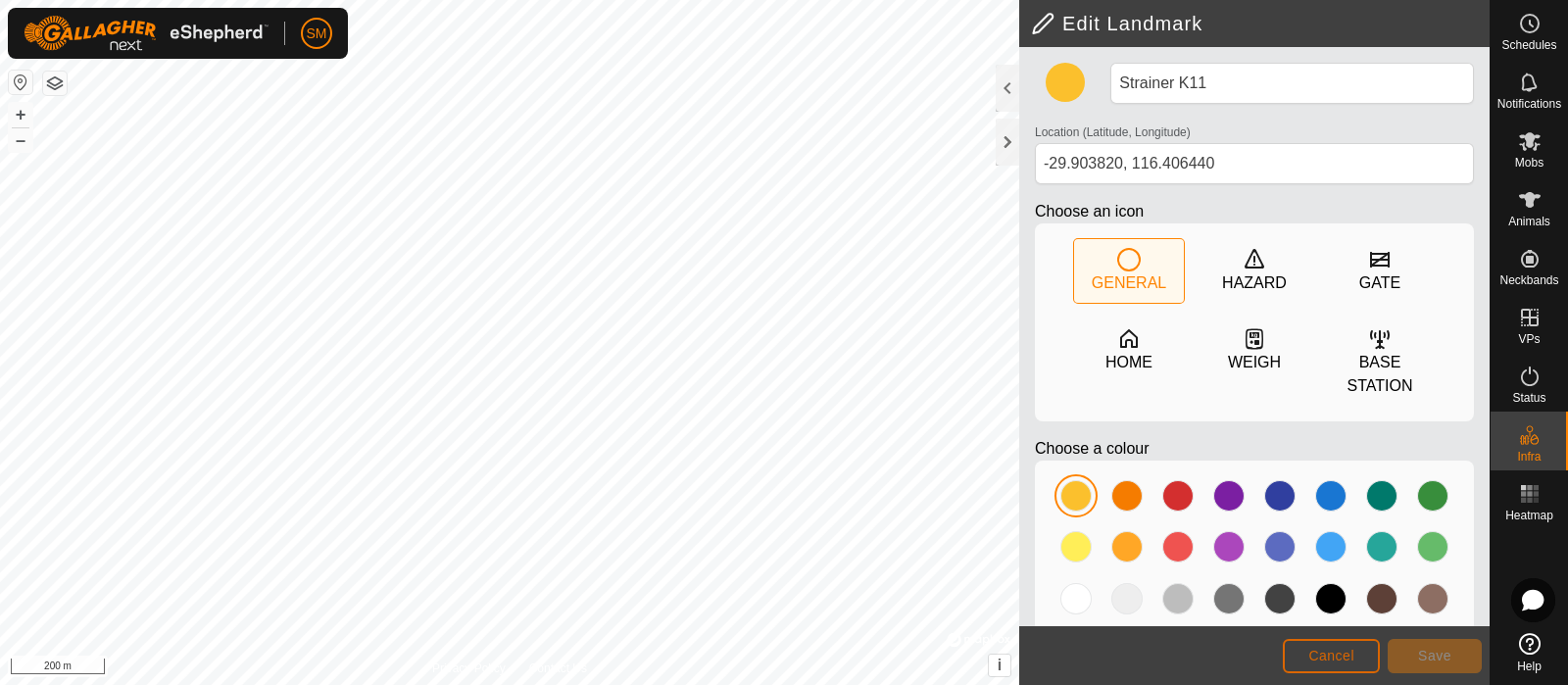 click on "Cancel" 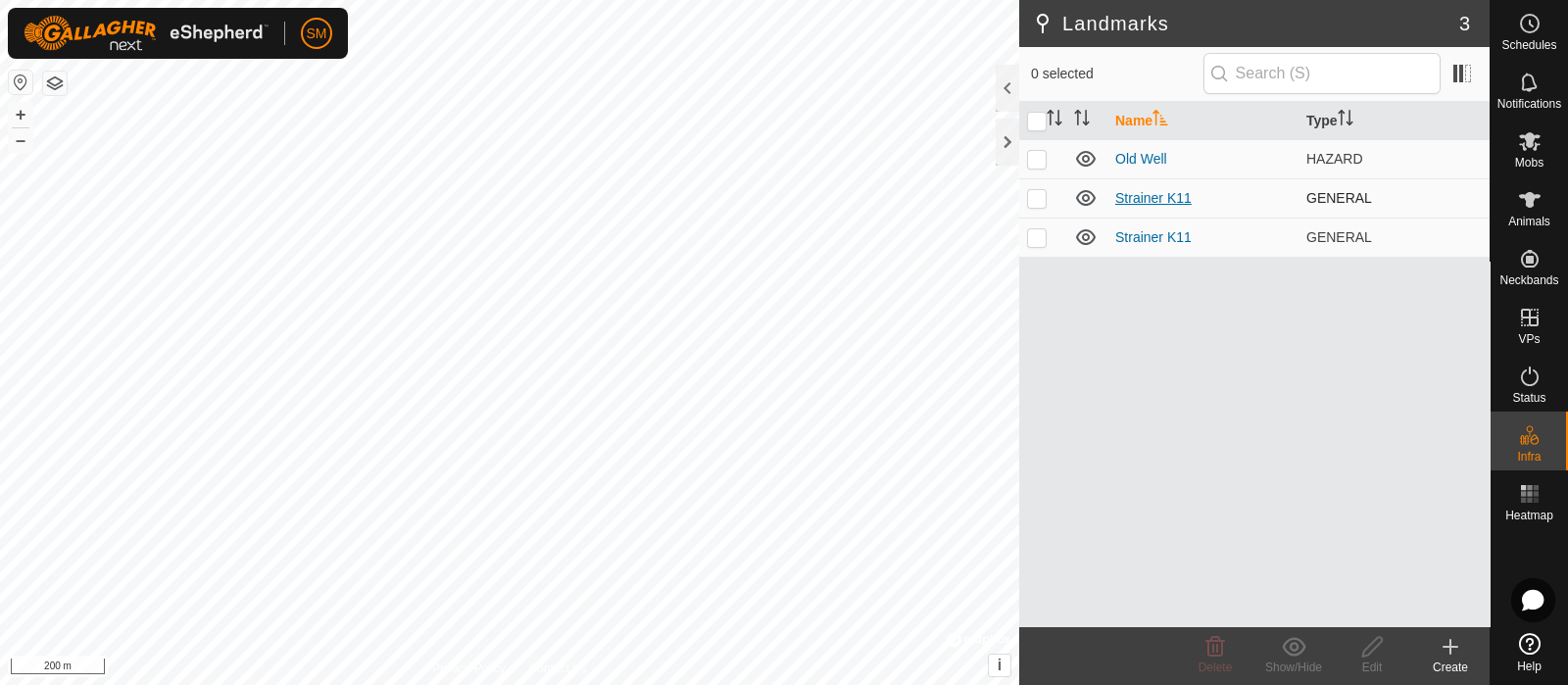 click on "Strainer K11" at bounding box center (1153, 198) 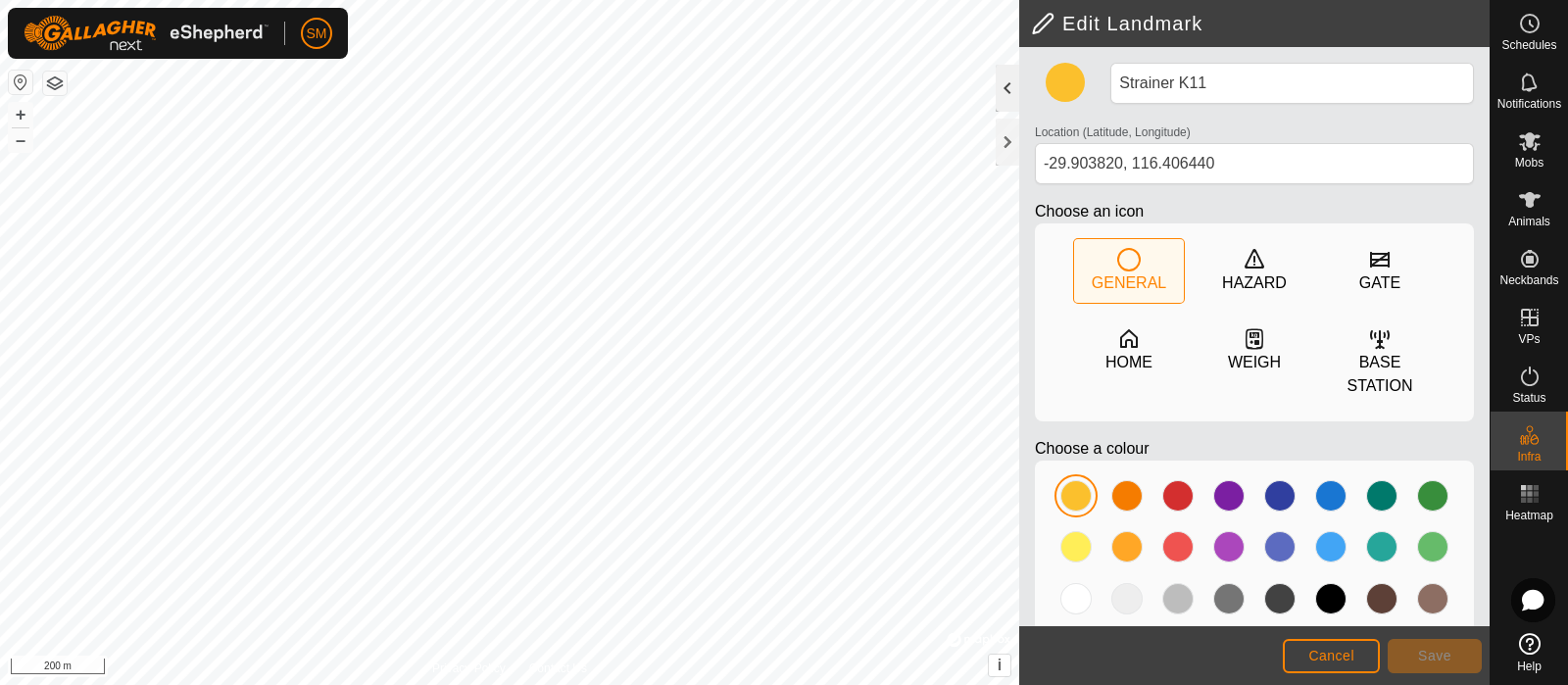 click 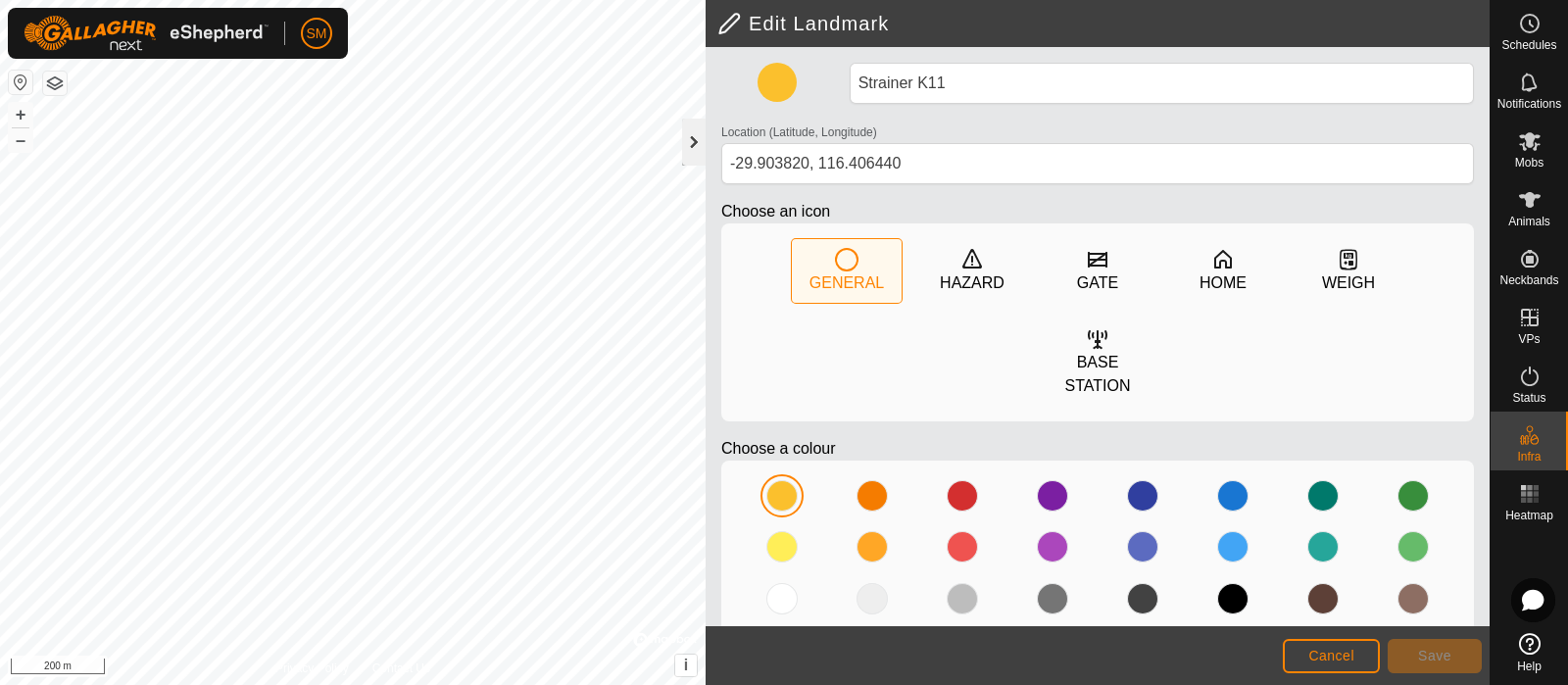 click 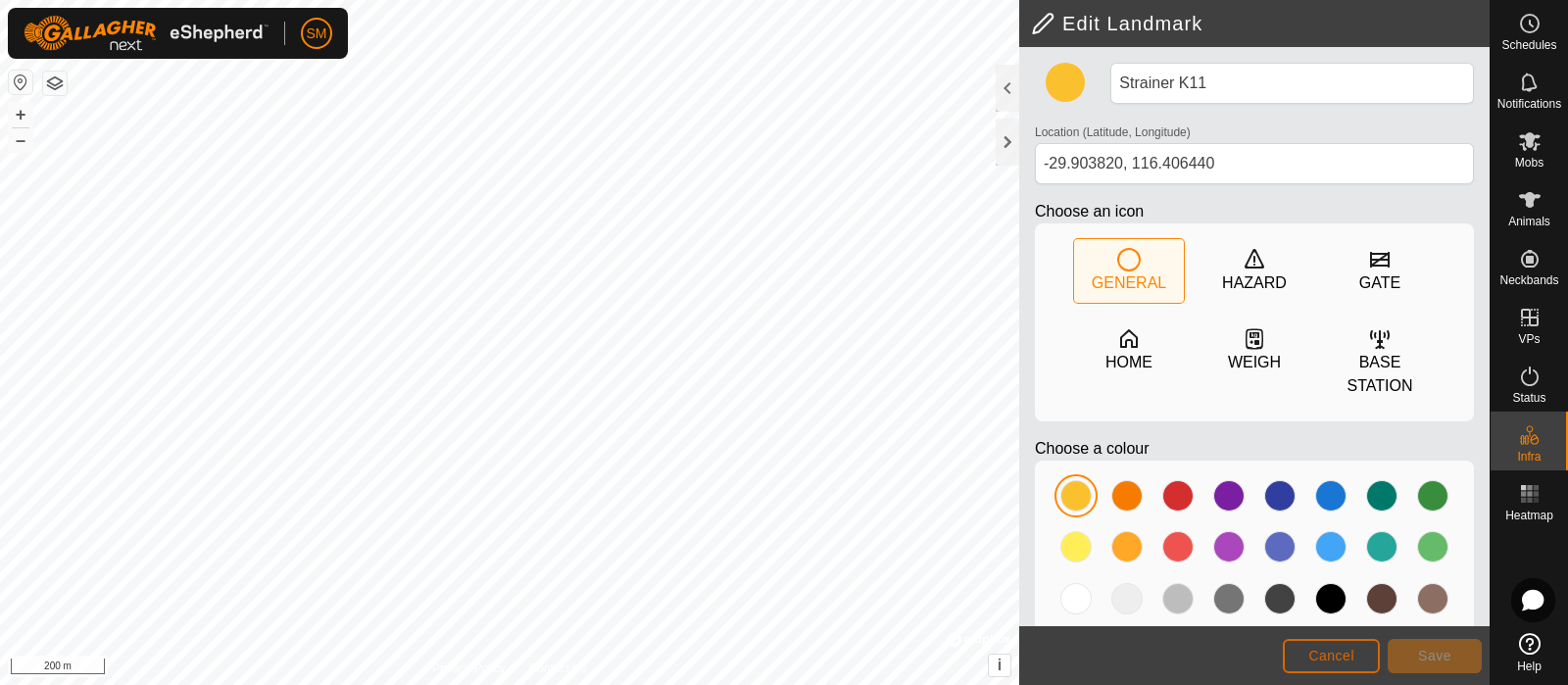click on "Cancel" 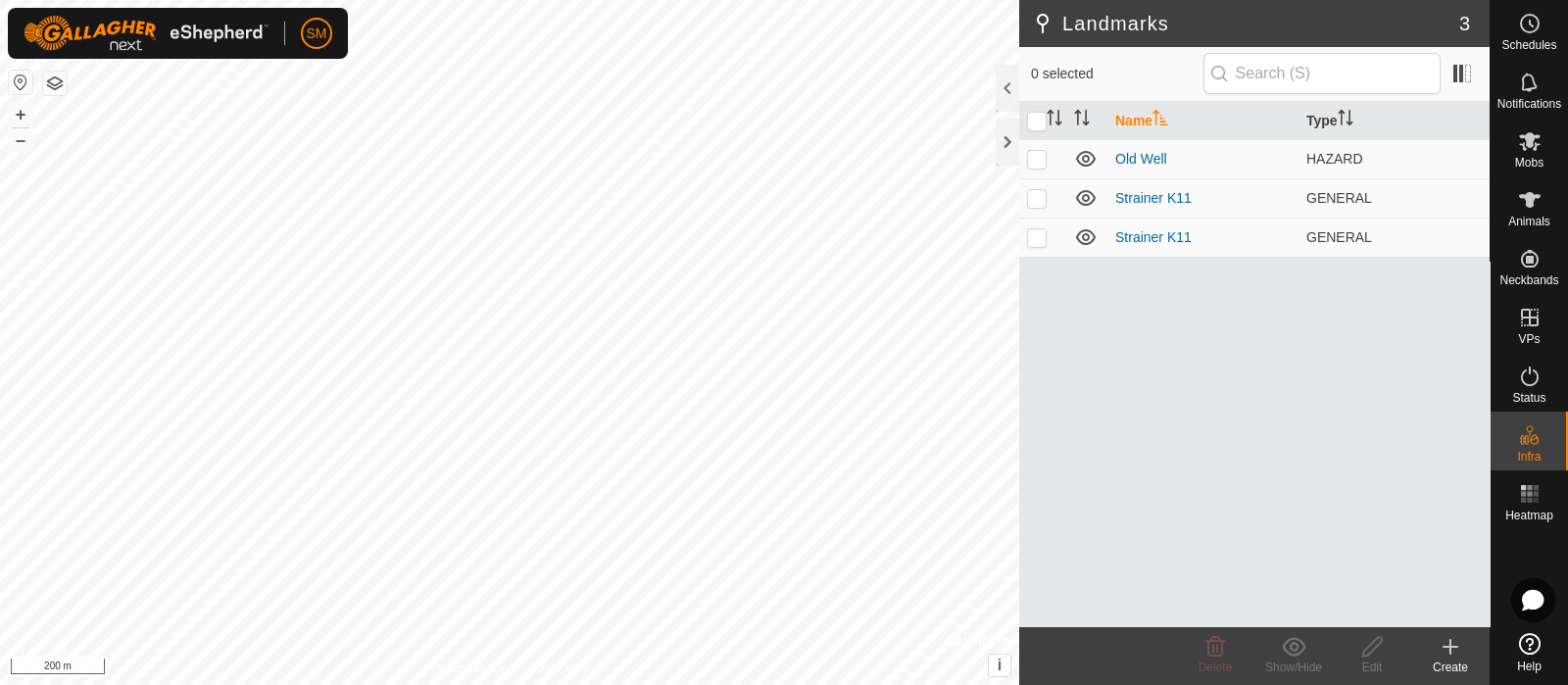 click 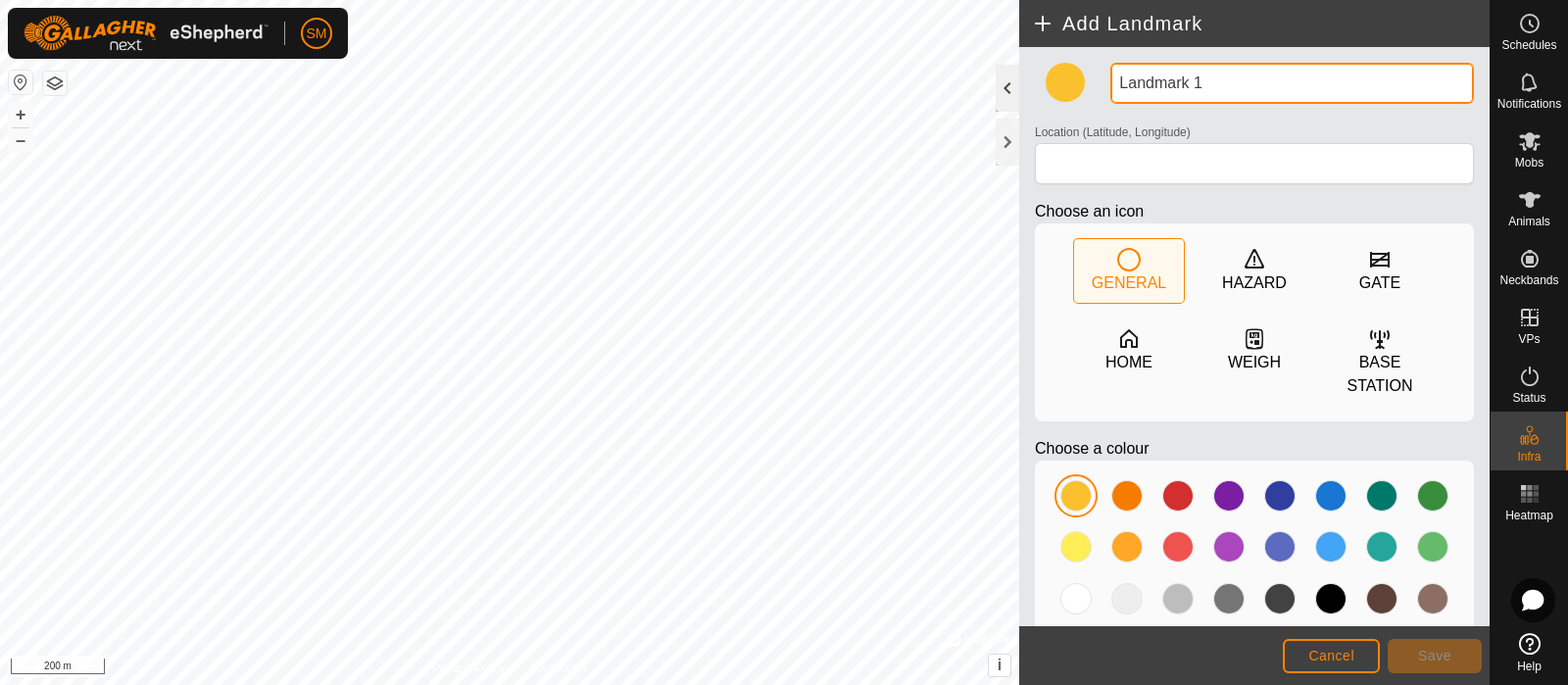 click on "Privacy Policy Contact Us + – ⇧ i ©  Mapbox , ©  OpenStreetMap ,  Improve this map 200 m  Add Landmark  Landmark 1 Location (Latitude, Longitude) Choose an icon  GENERAL   HAZARD   GATE   HOME   WEIGH   BASE STATION  Choose a colour Cancel Save" 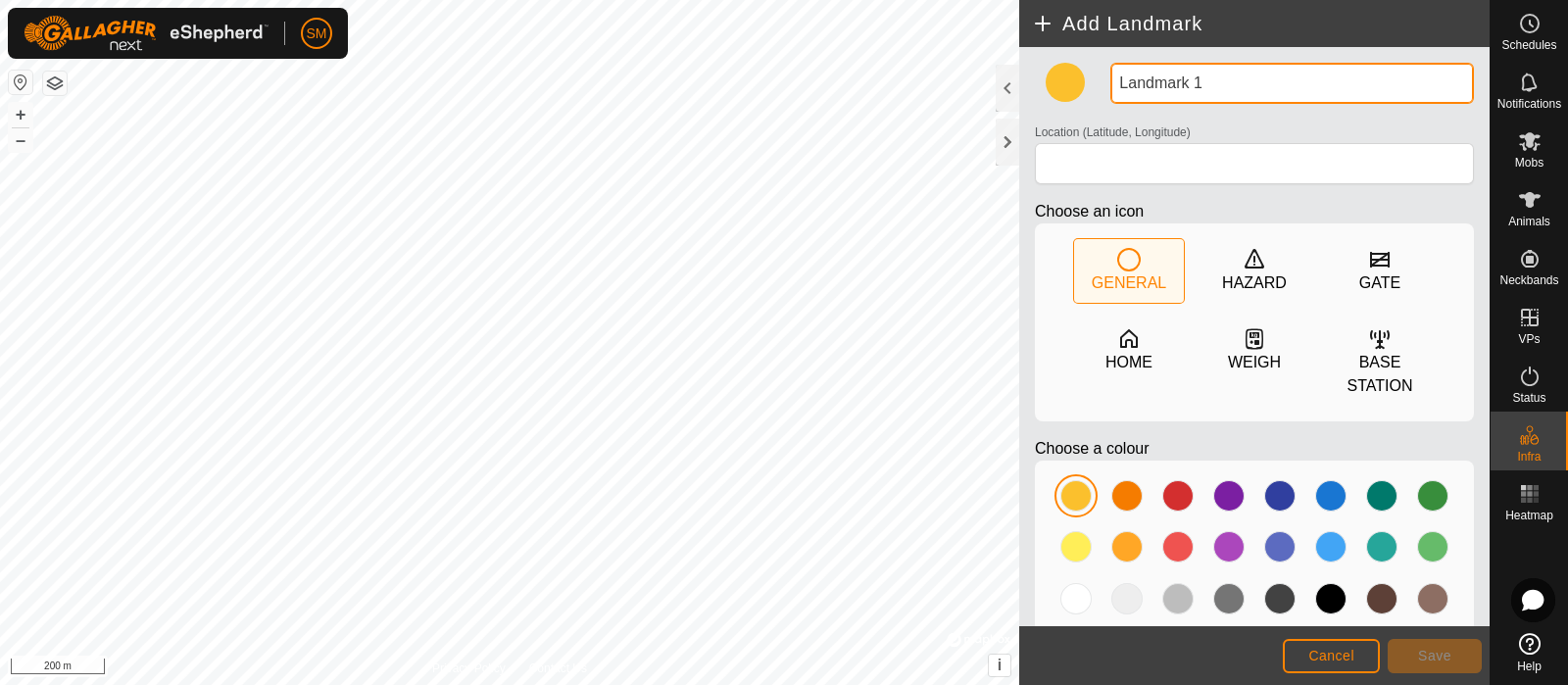 drag, startPoint x: 1209, startPoint y: 87, endPoint x: 1112, endPoint y: 83, distance: 97.08244 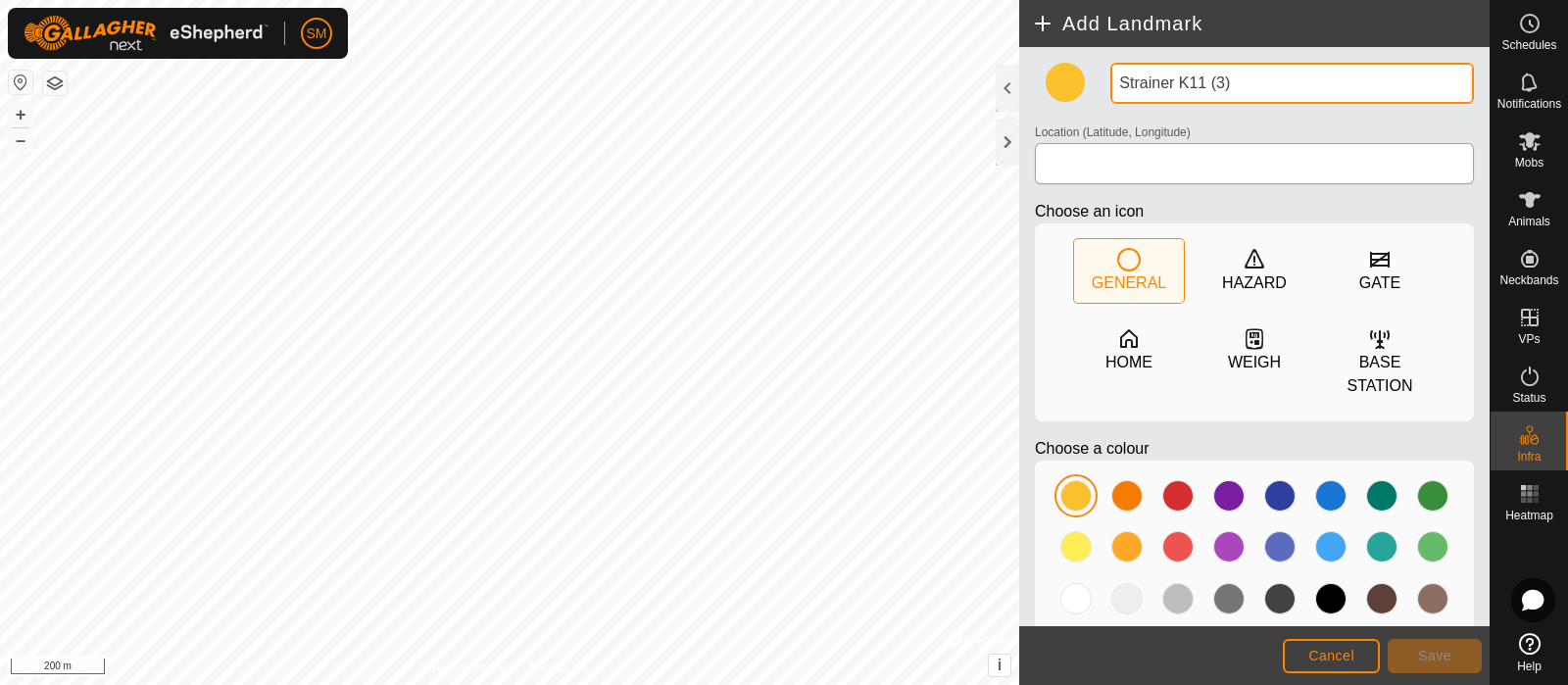 type on "Strainer K11 (3)" 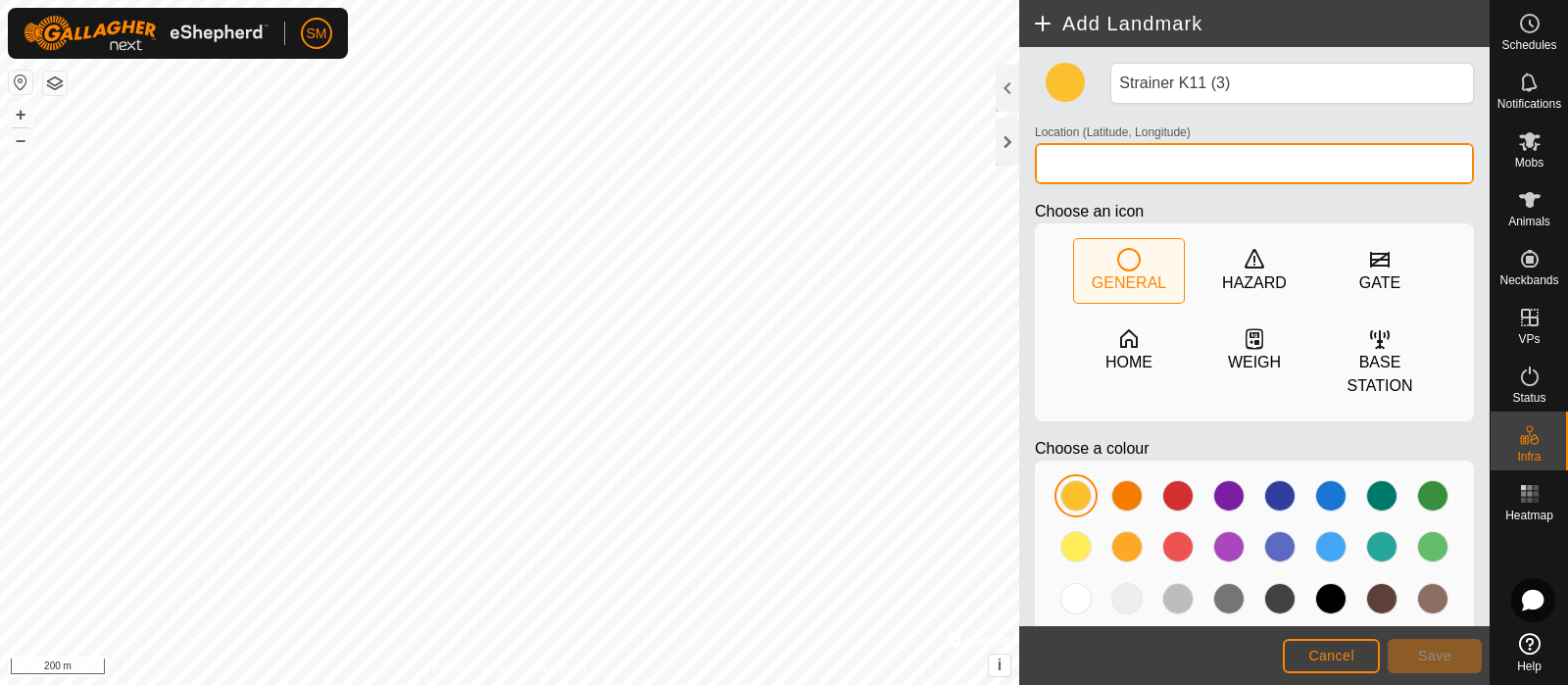 click on "Location (Latitude, Longitude)" at bounding box center (1254, 164) 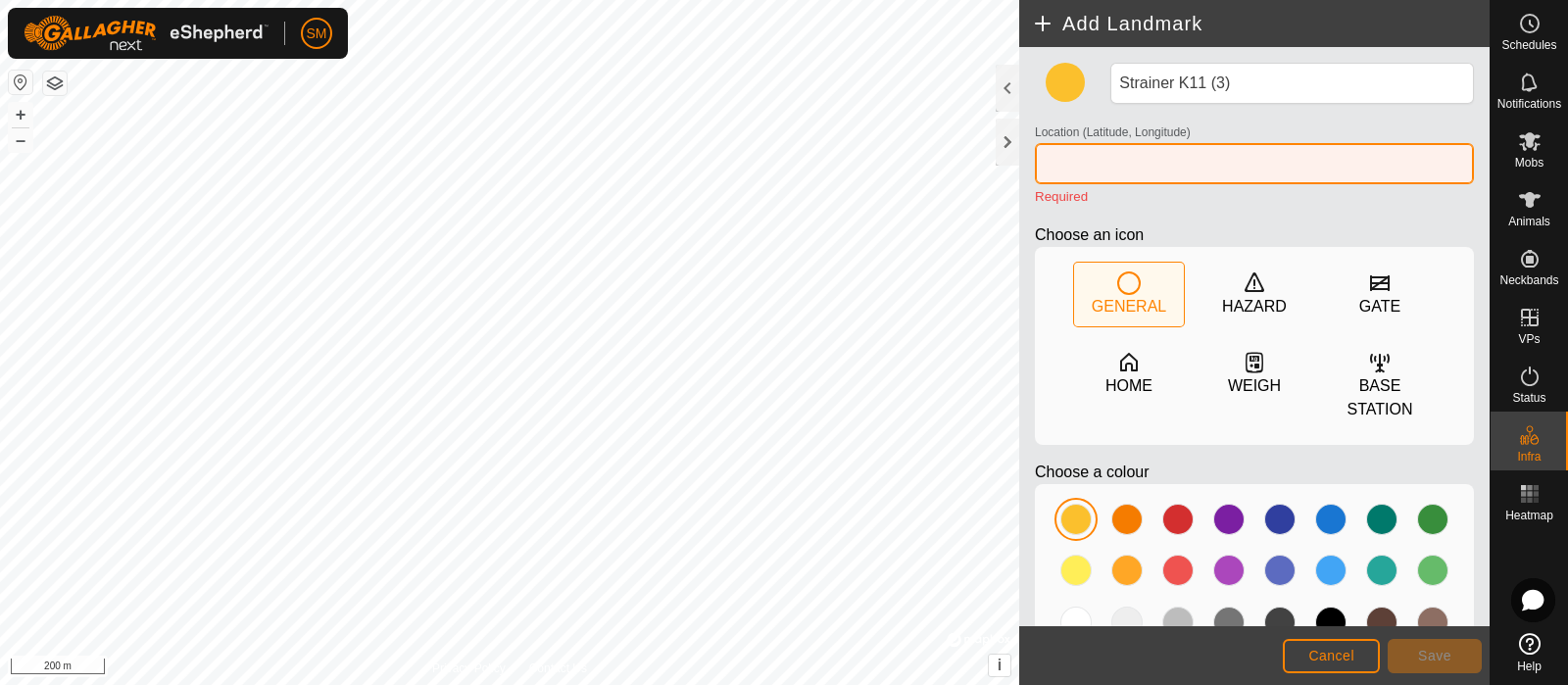 click on "Location (Latitude, Longitude)" at bounding box center (1254, 164) 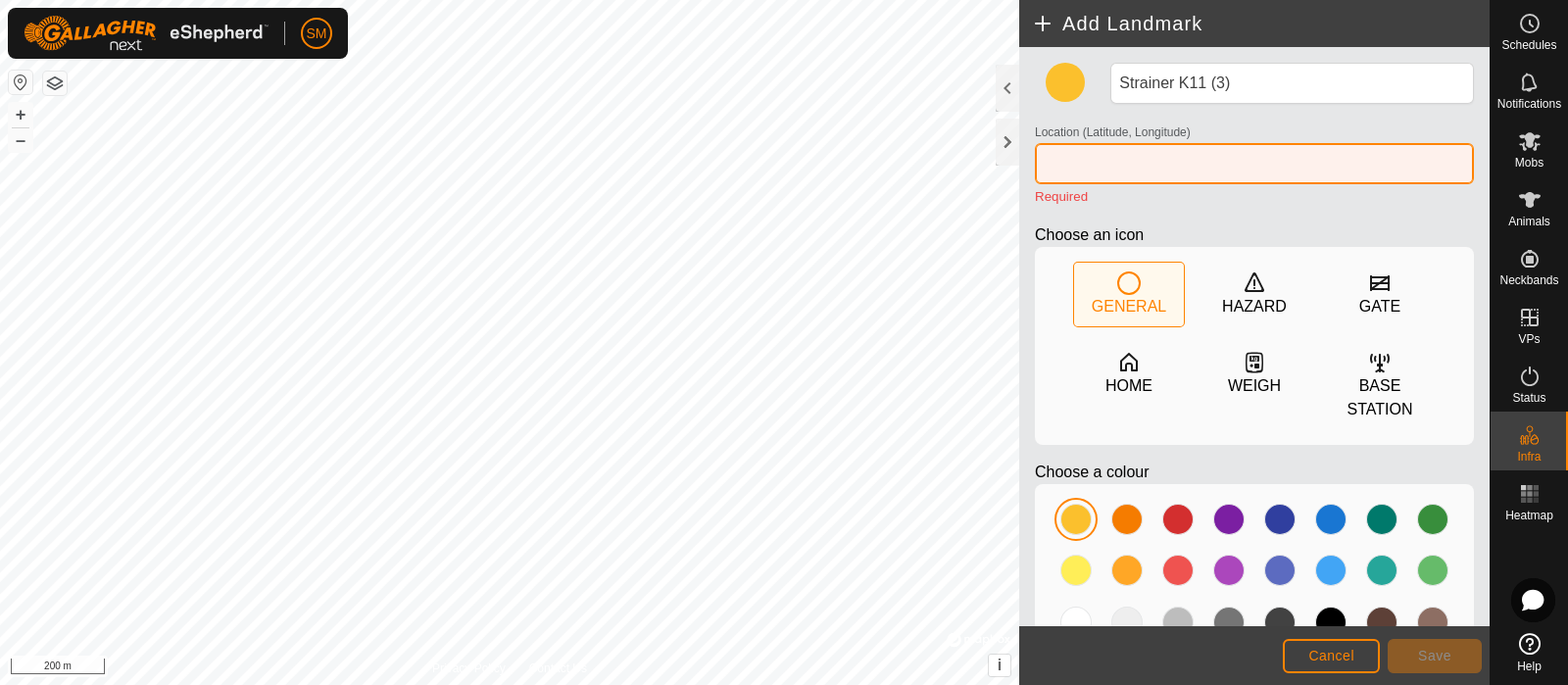 paste on "[GEOGRAPHIC_DATA]" 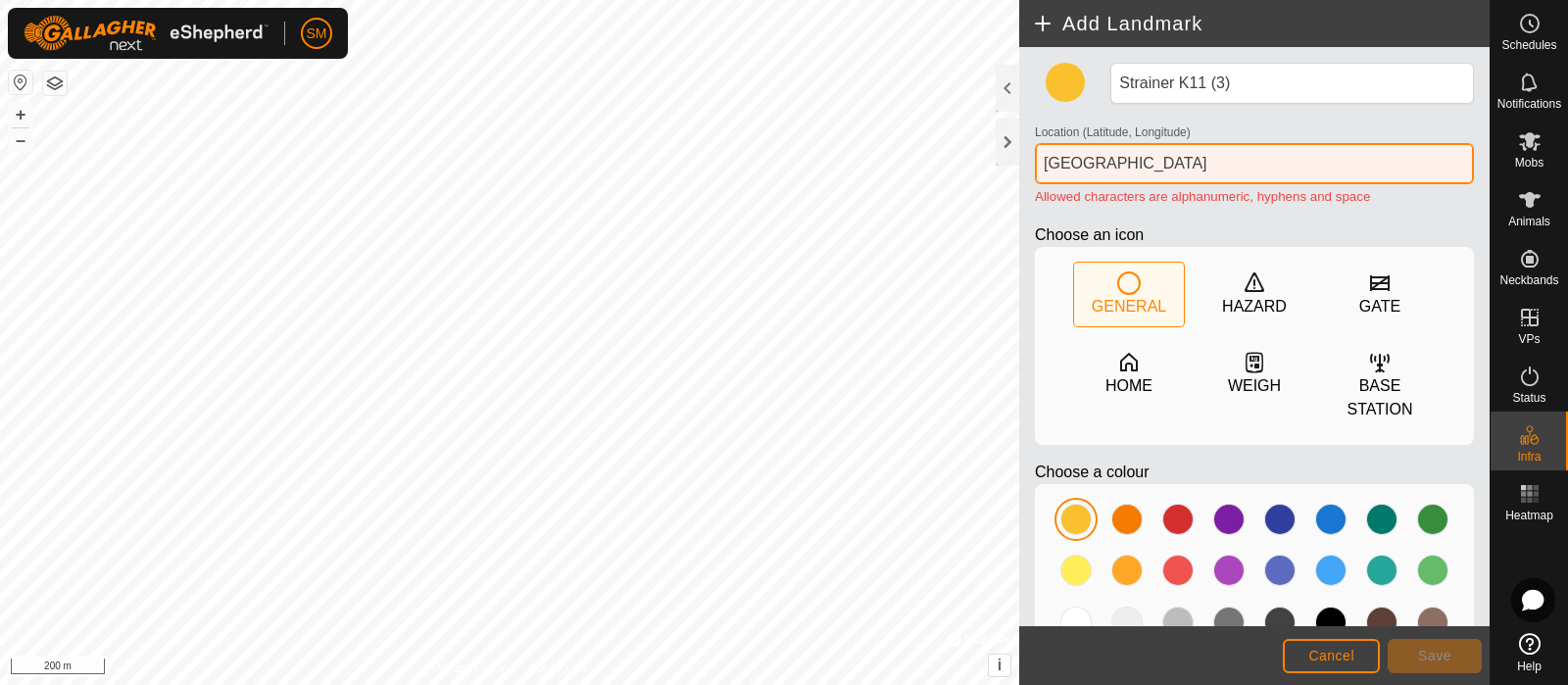 click on "[GEOGRAPHIC_DATA]" at bounding box center (1254, 164) 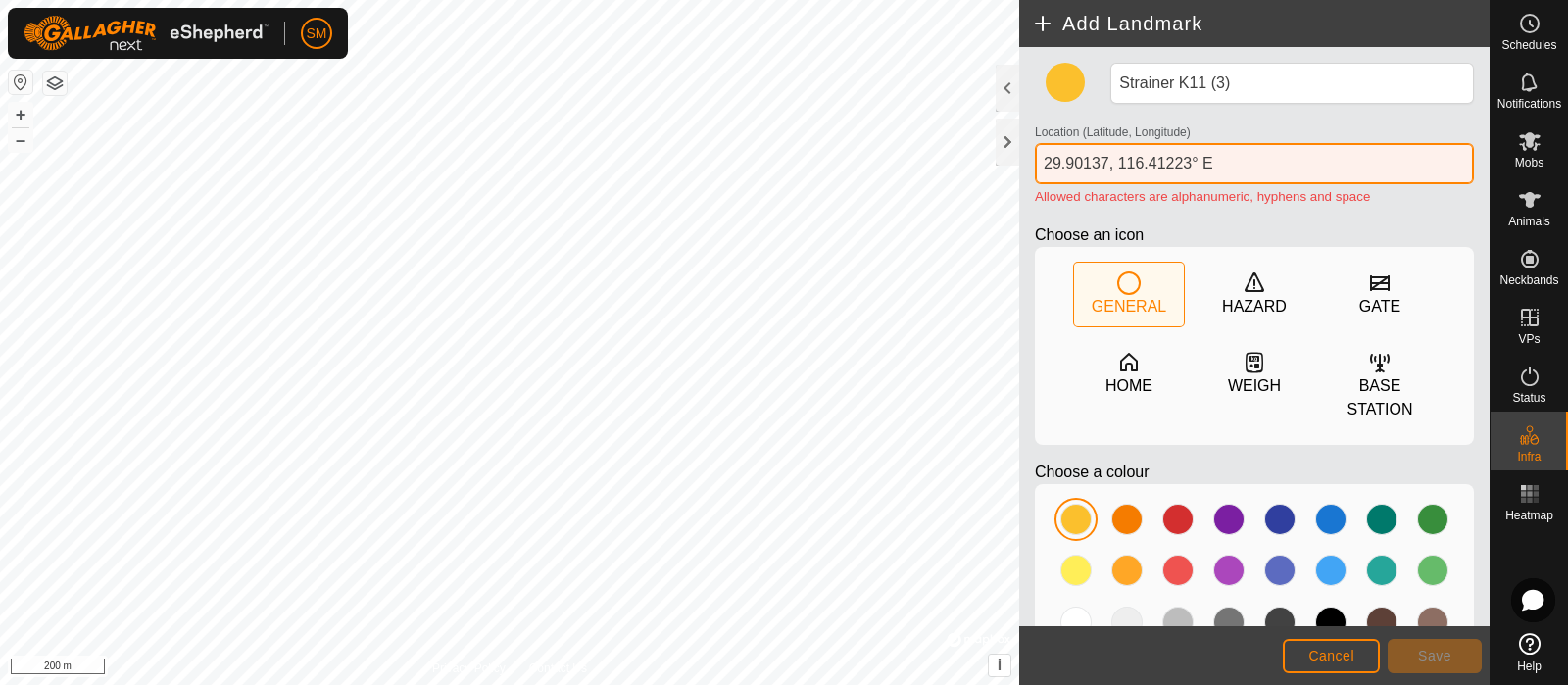click on "29.90137, 116.41223° E" at bounding box center [1254, 164] 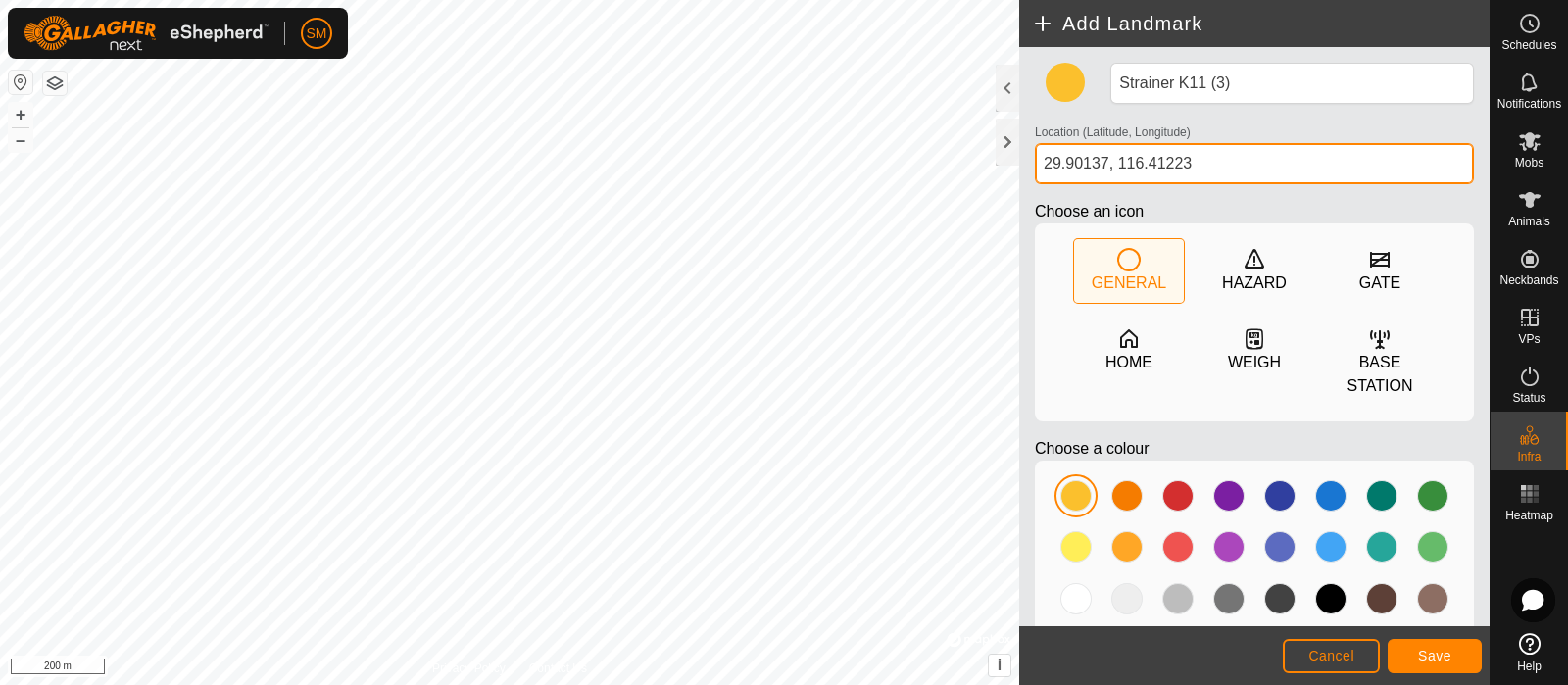 click on "29.90137, 116.41223" at bounding box center (1254, 164) 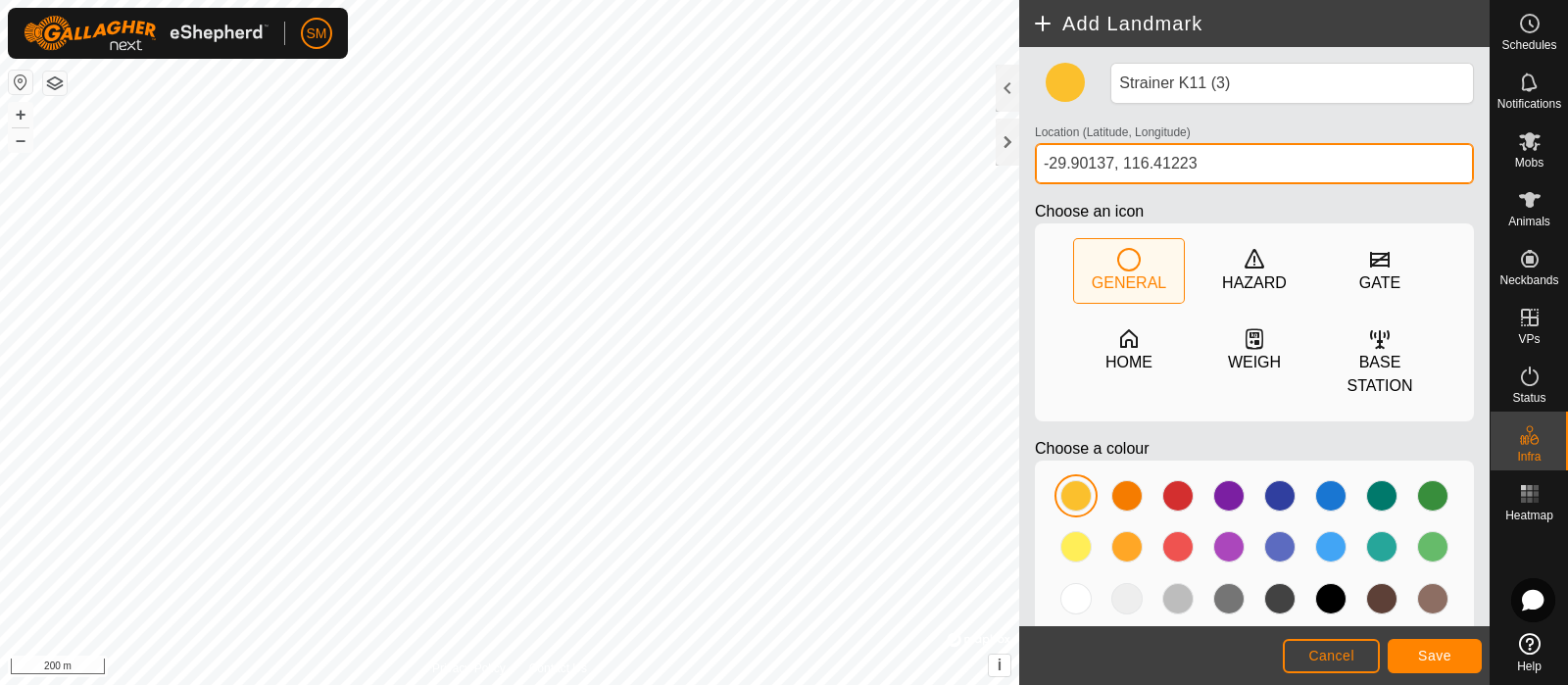 type on "-29.90137, 116.41223" 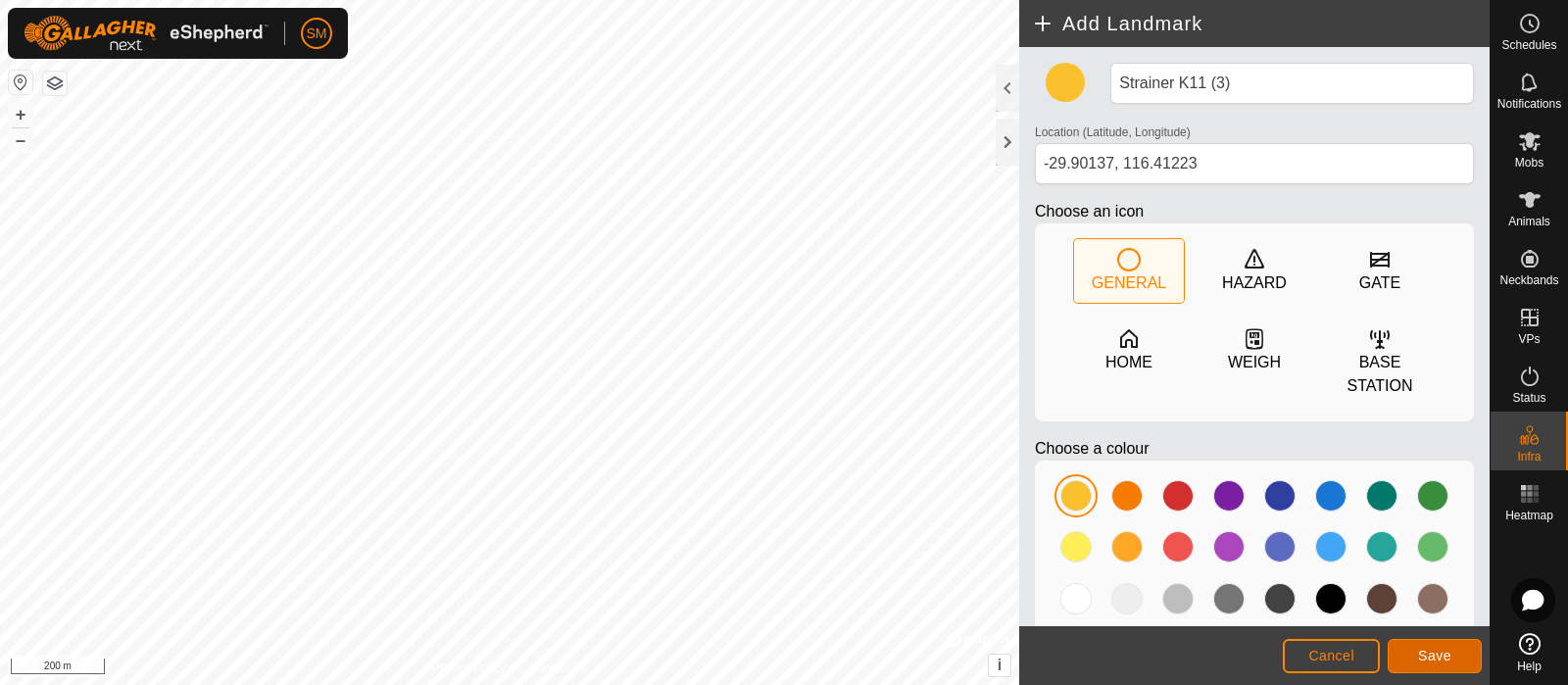 click on "Save" 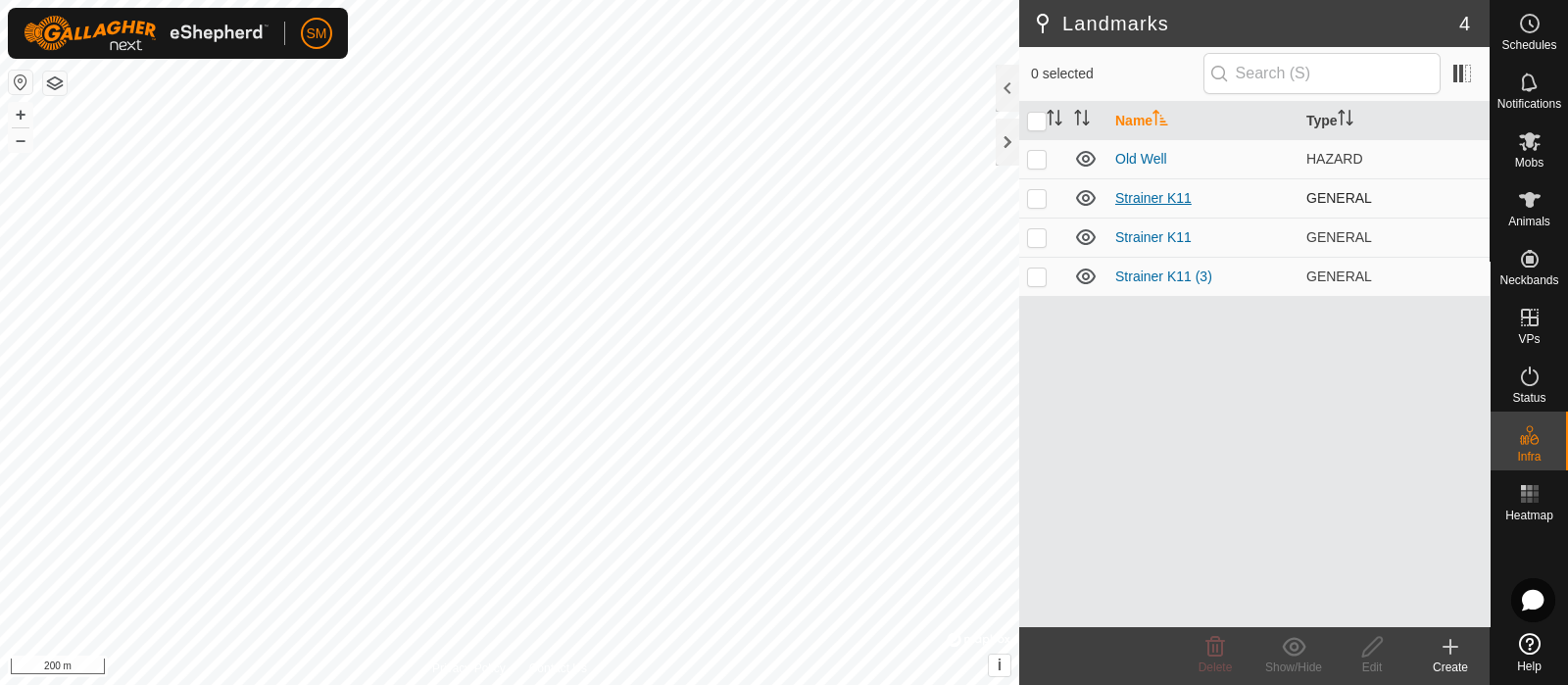 click on "Strainer K11" at bounding box center (1153, 198) 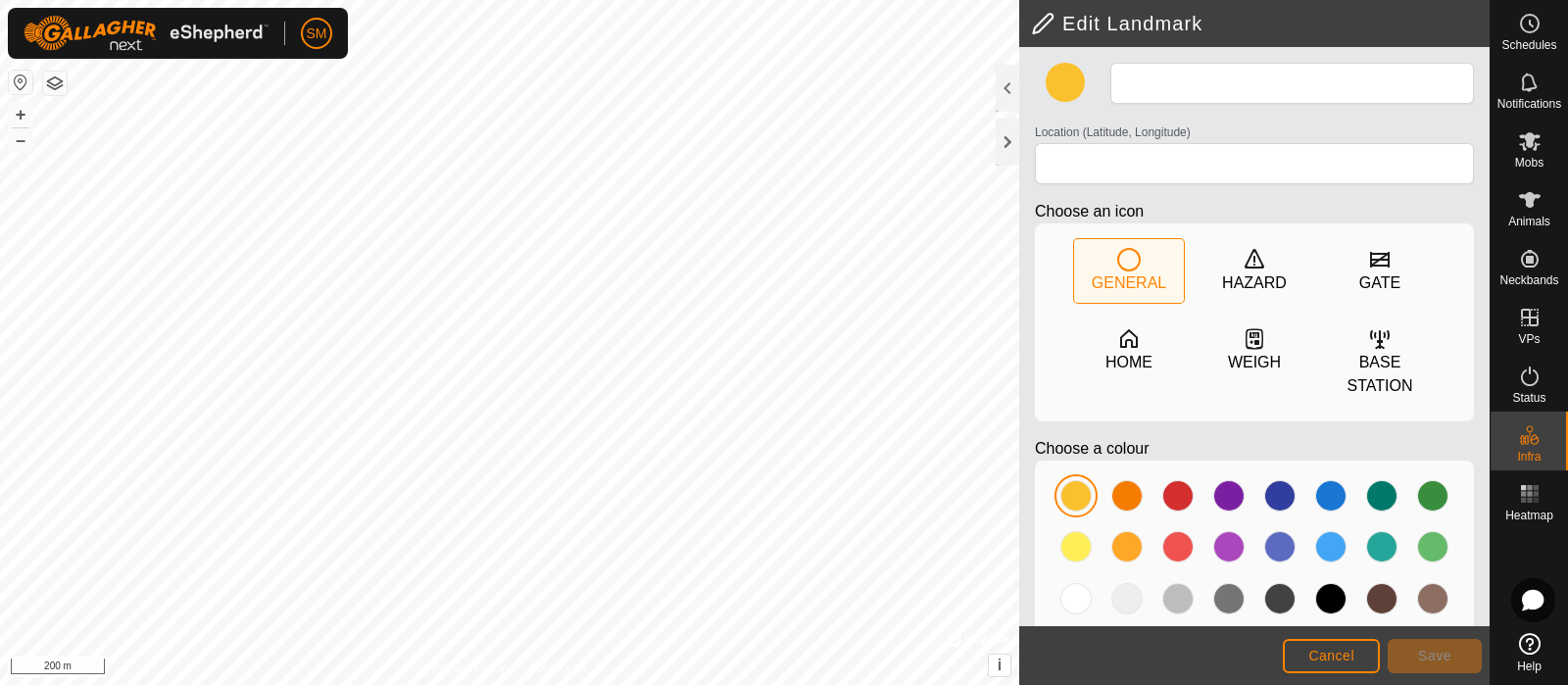type on "Strainer K11" 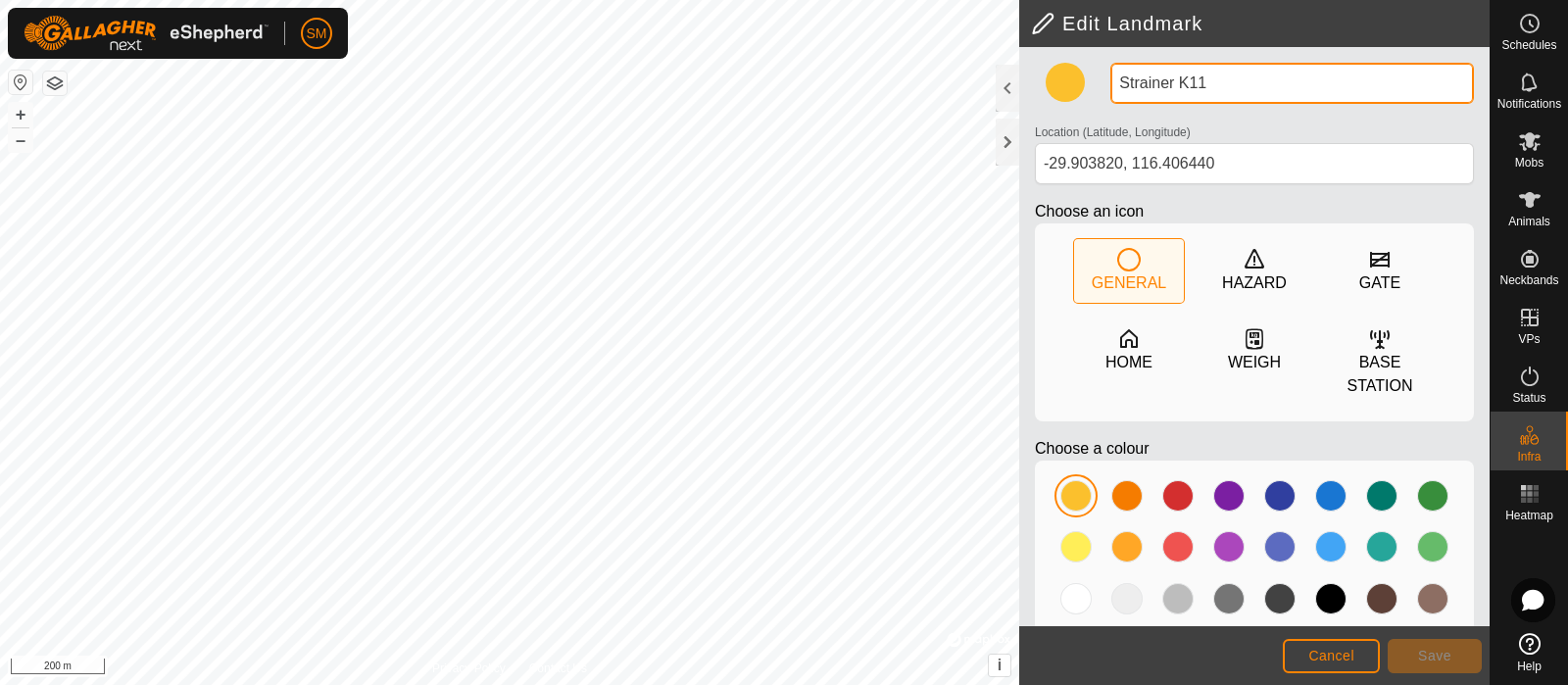 click on "Strainer K11" at bounding box center (1292, 83) 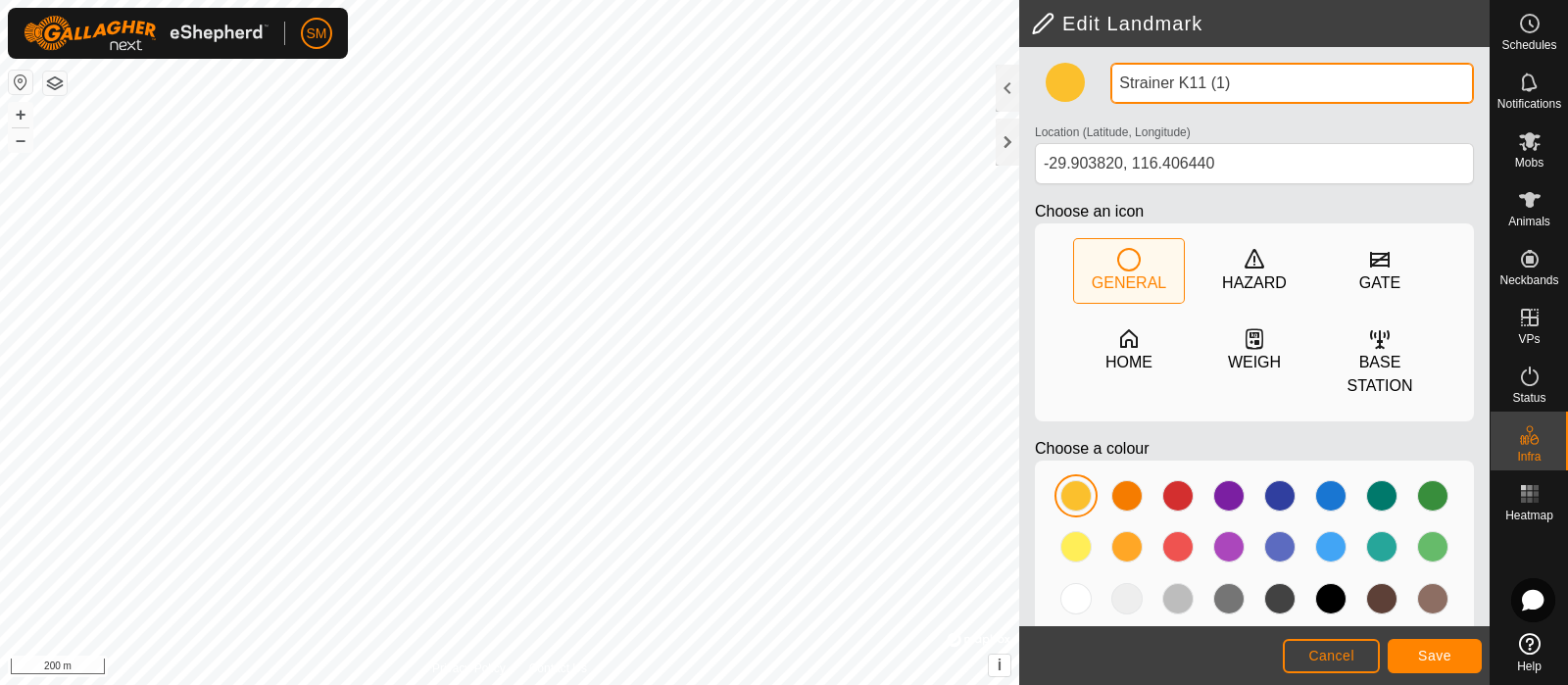 type on "Strainer K11 (1)" 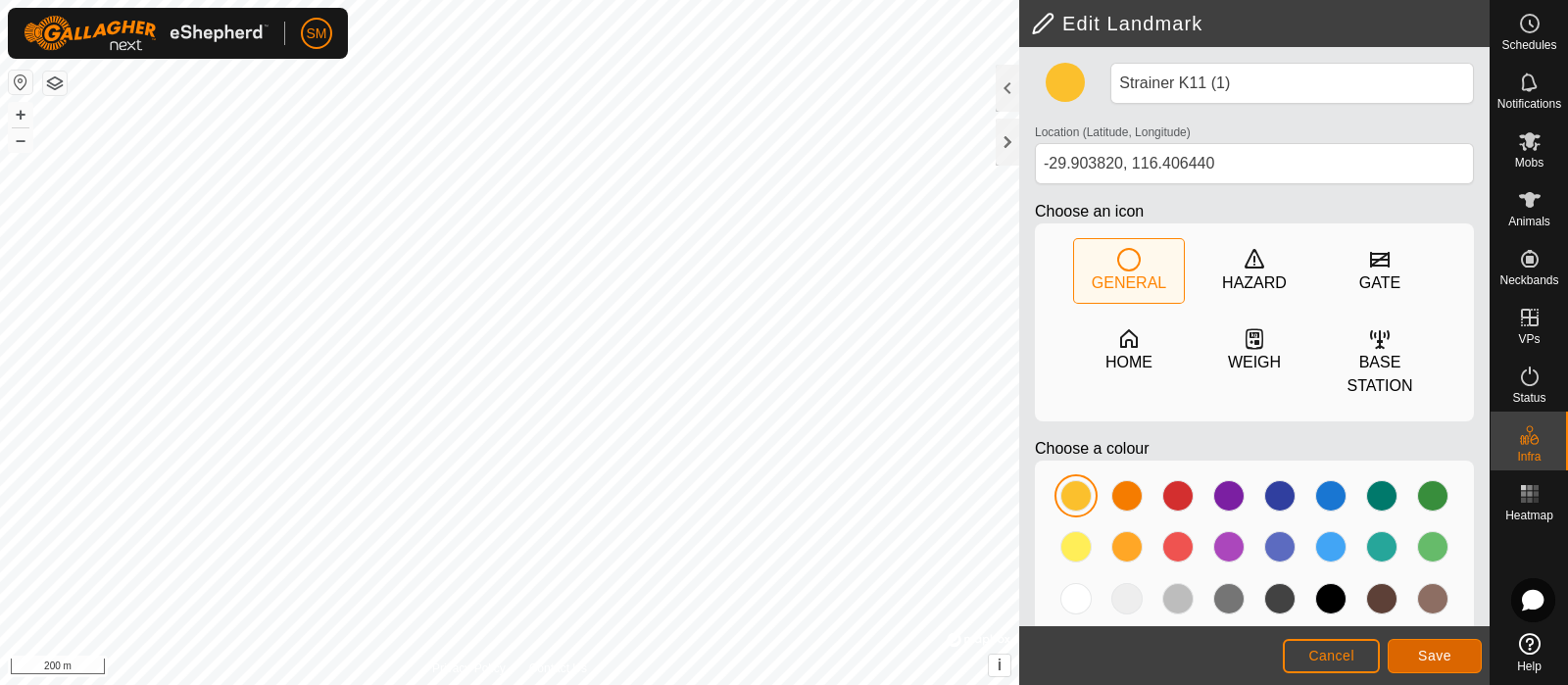 drag, startPoint x: 1440, startPoint y: 661, endPoint x: 1457, endPoint y: 648, distance: 21.400935 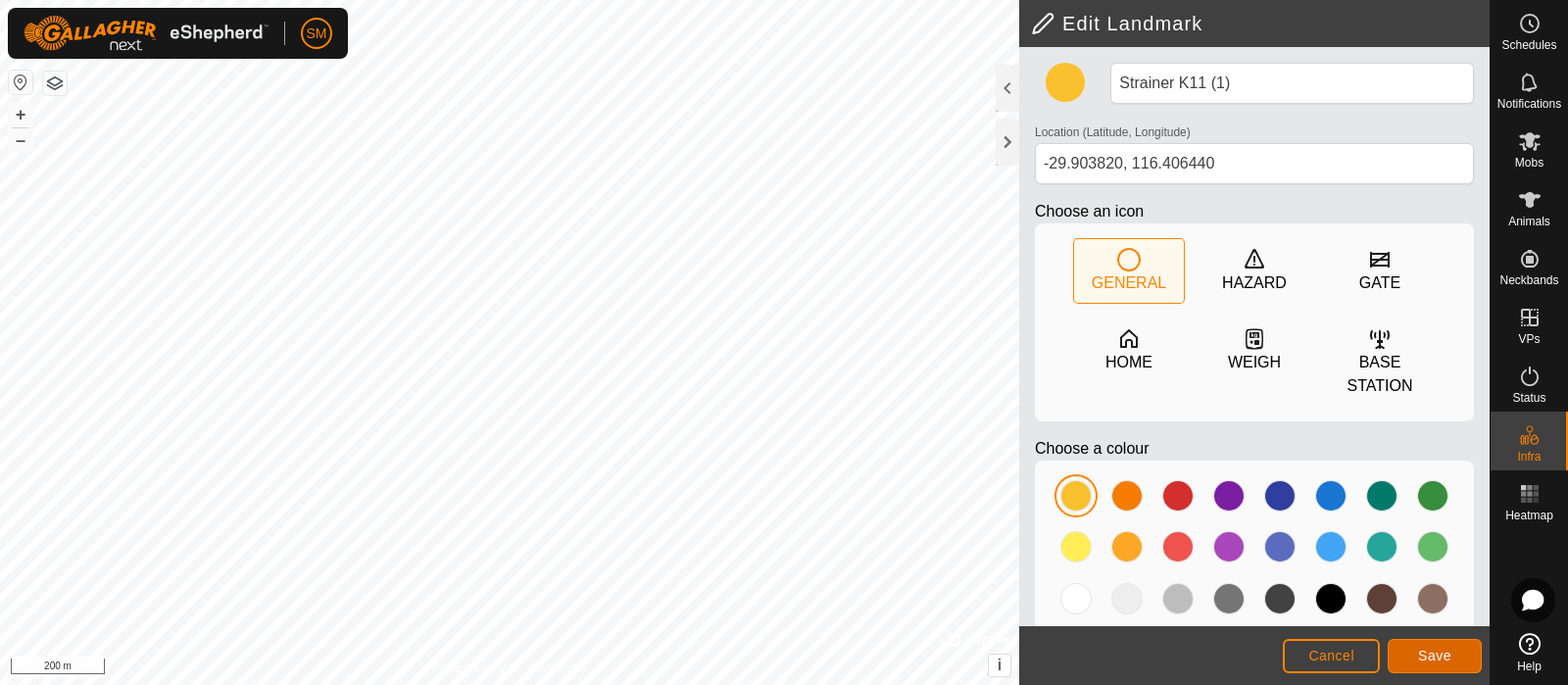 click on "Save" 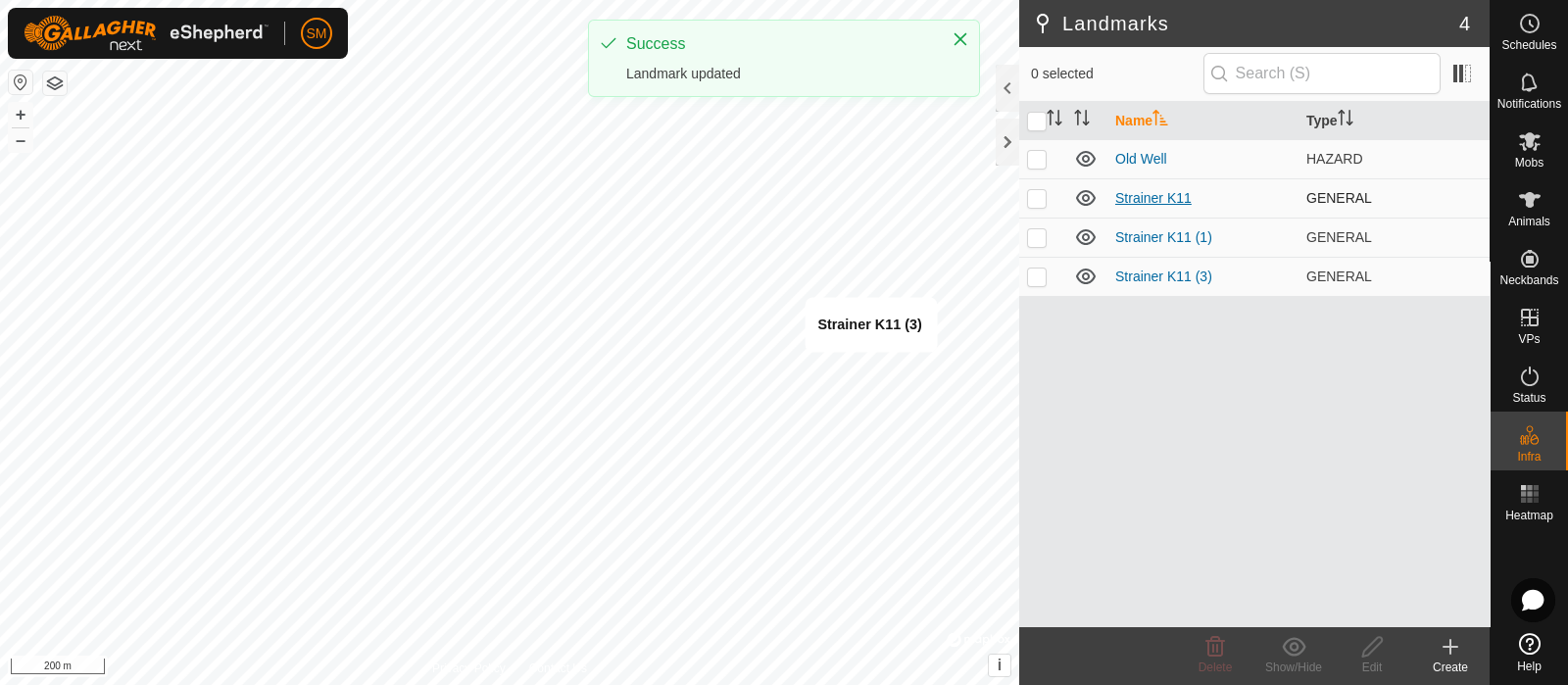 click on "Strainer K11" at bounding box center [1153, 198] 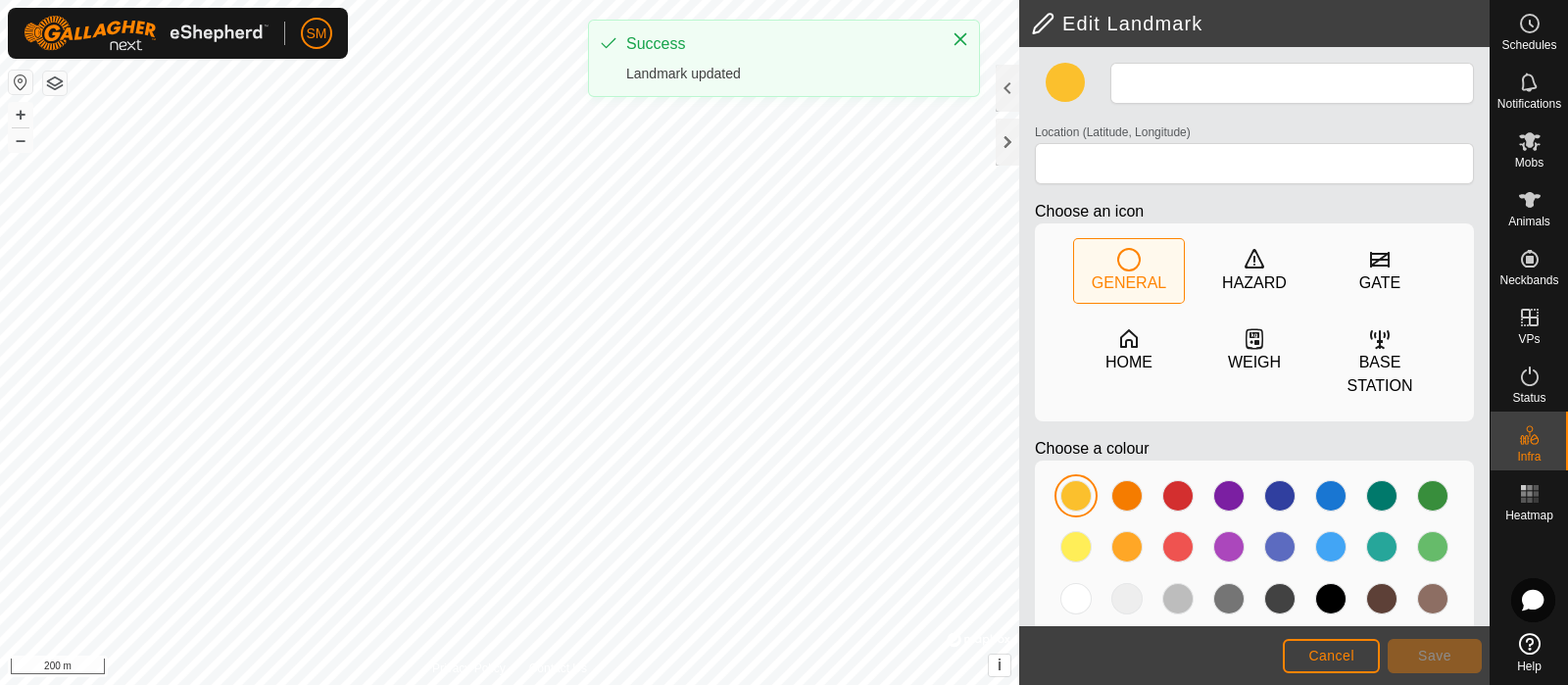 type on "Strainer K11" 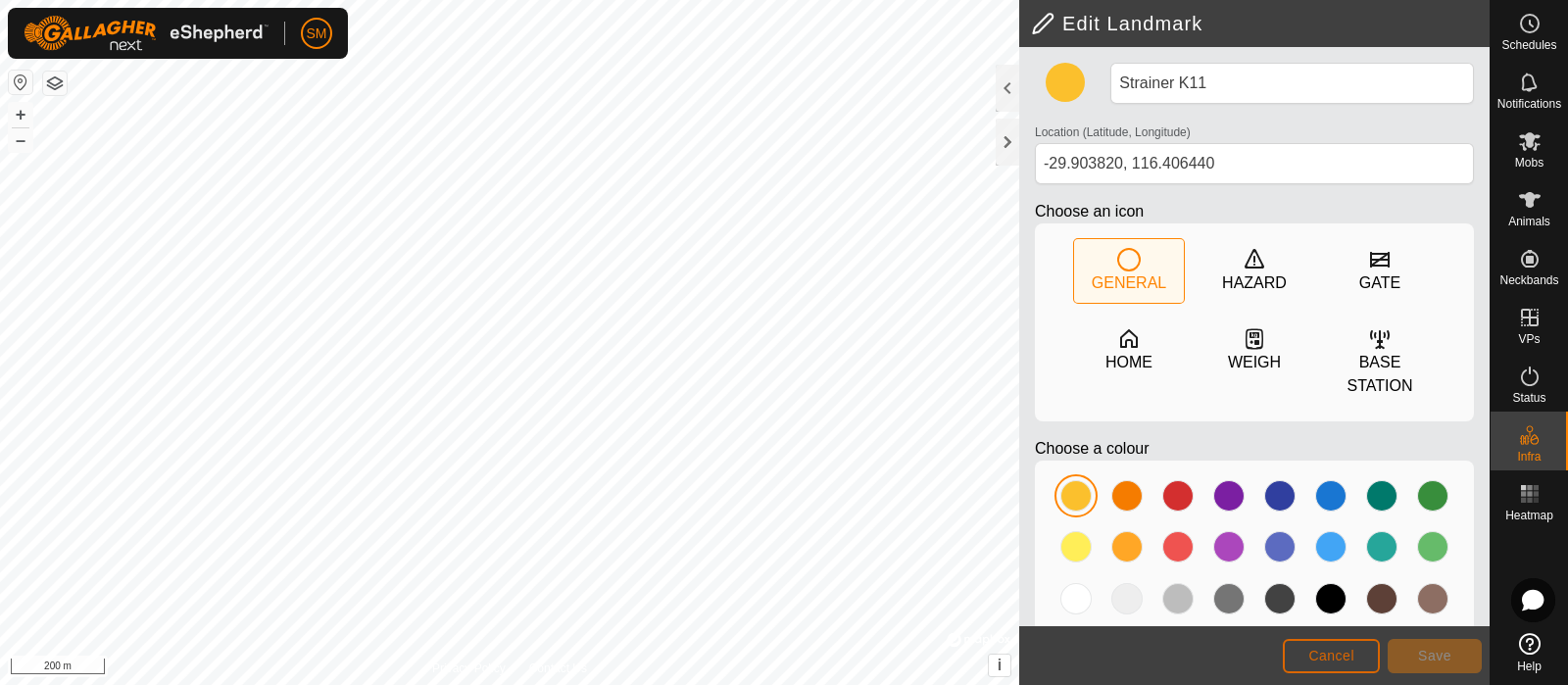 click on "Cancel" 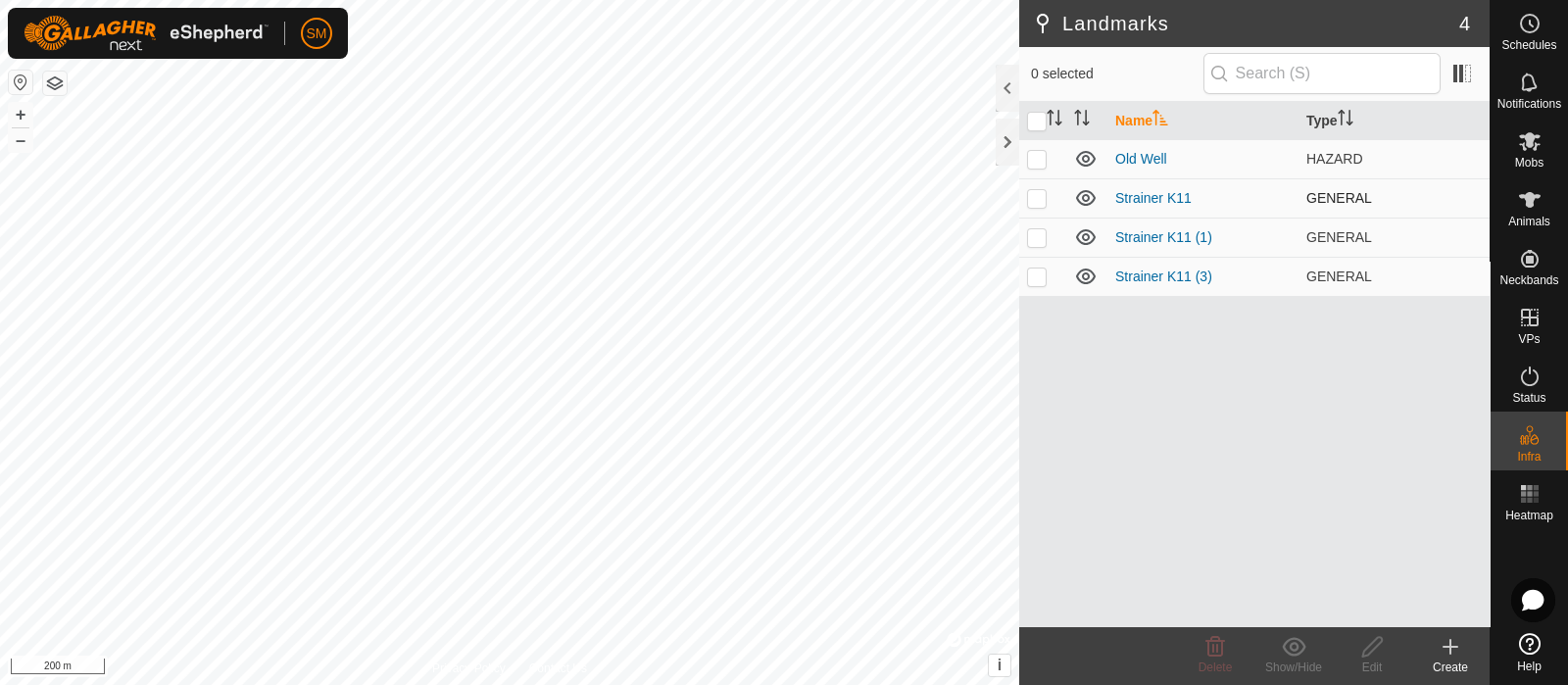 click at bounding box center (1037, 198) 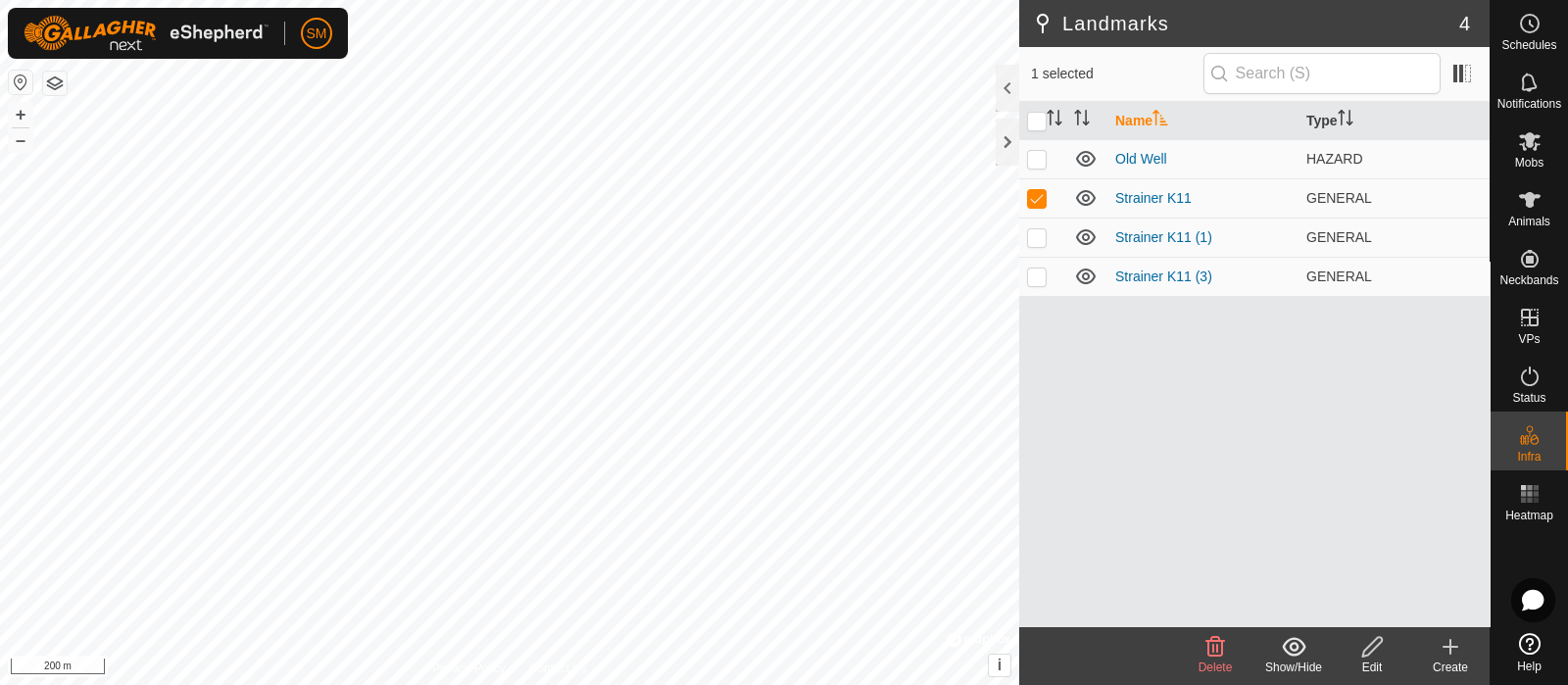 click 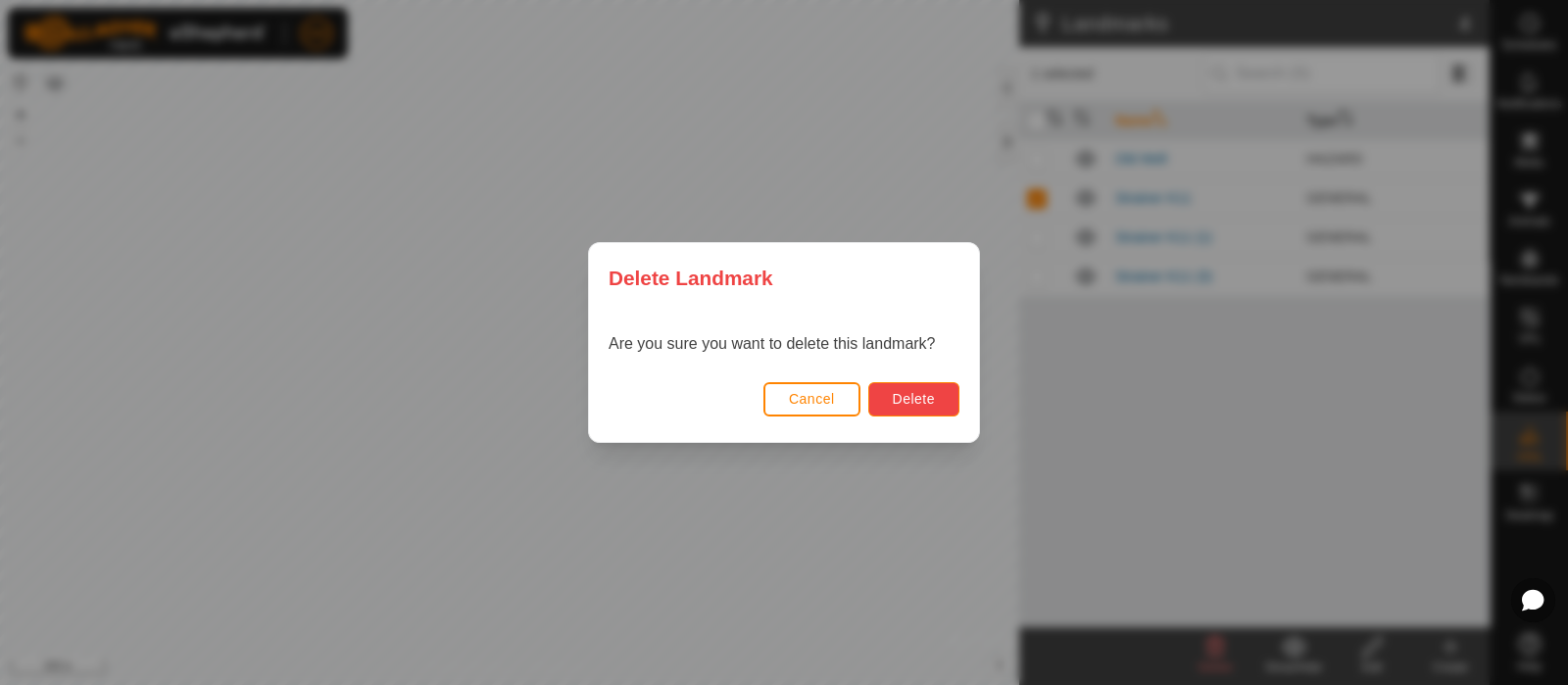 click on "Delete" at bounding box center (913, 399) 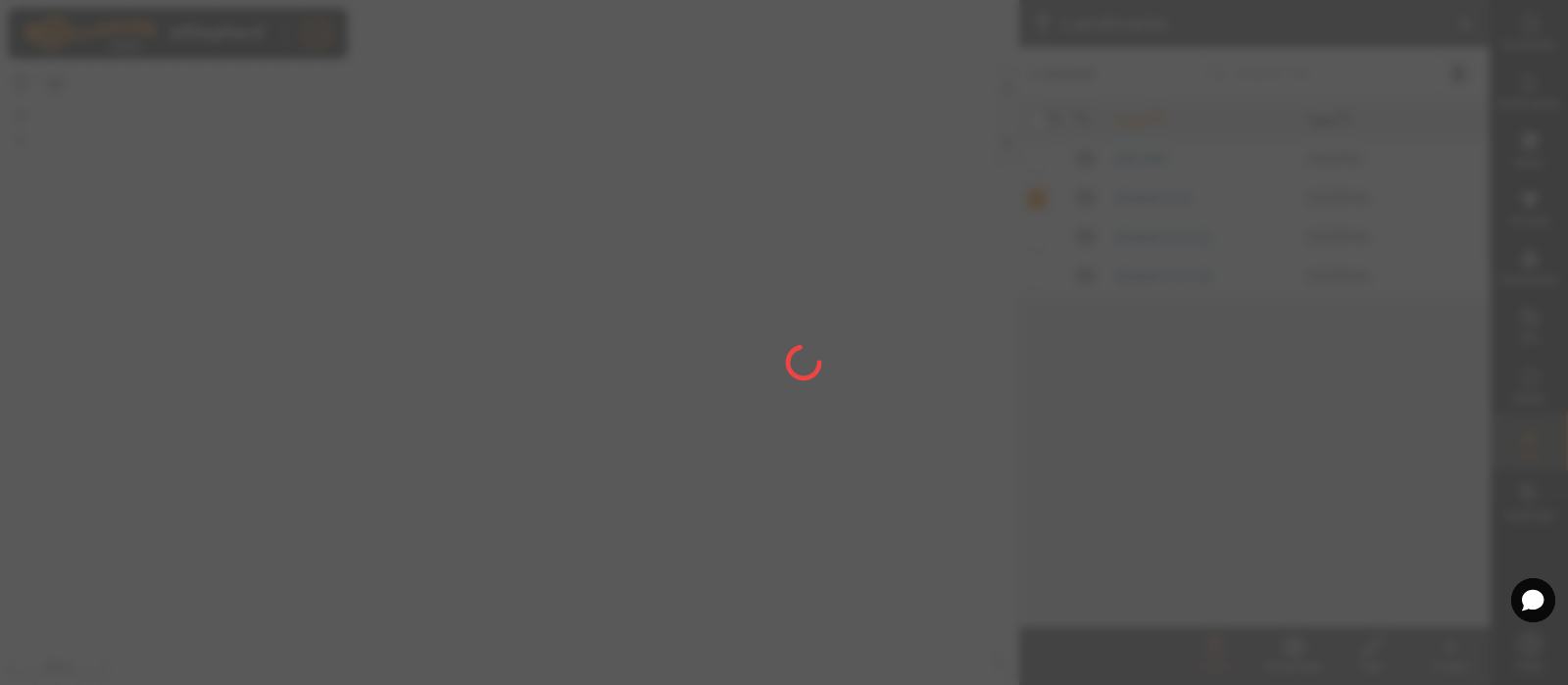 checkbox on "false" 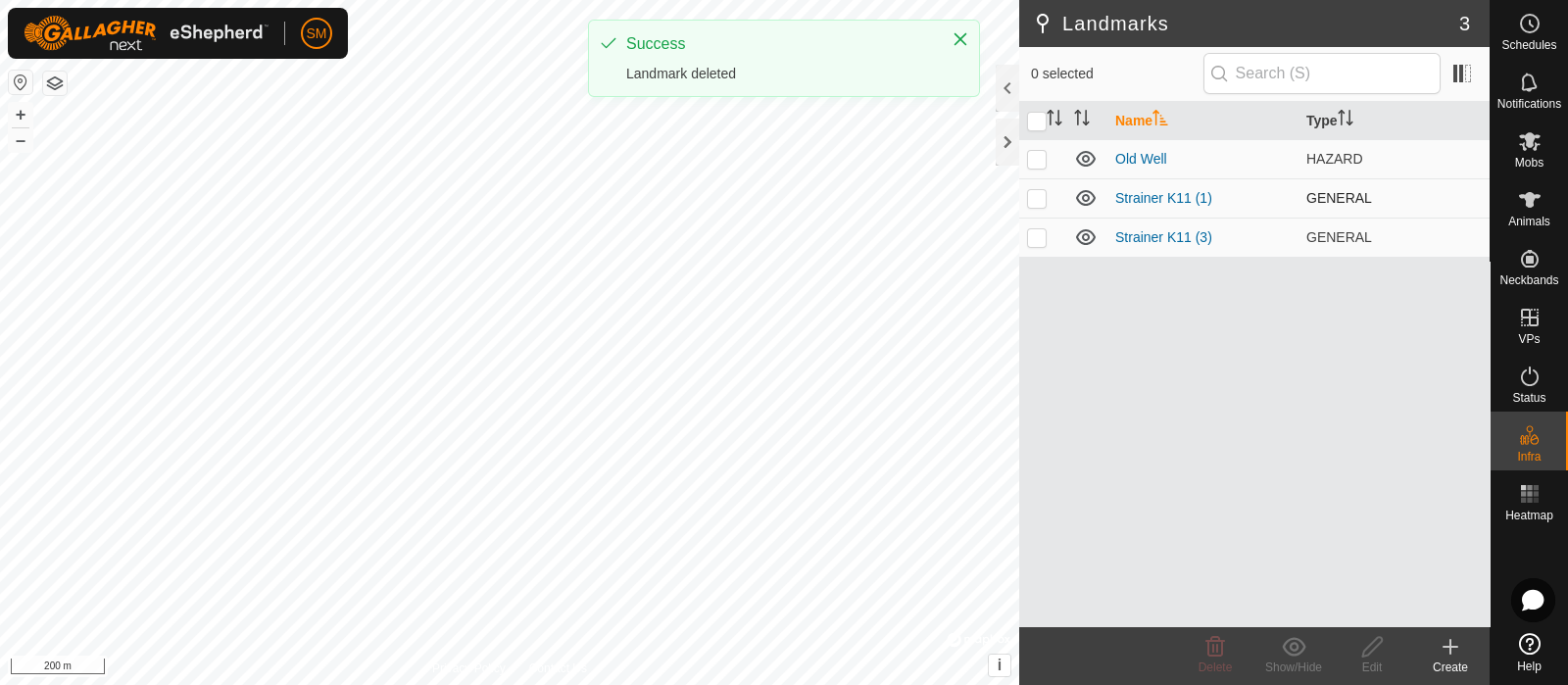 click at bounding box center (1037, 198) 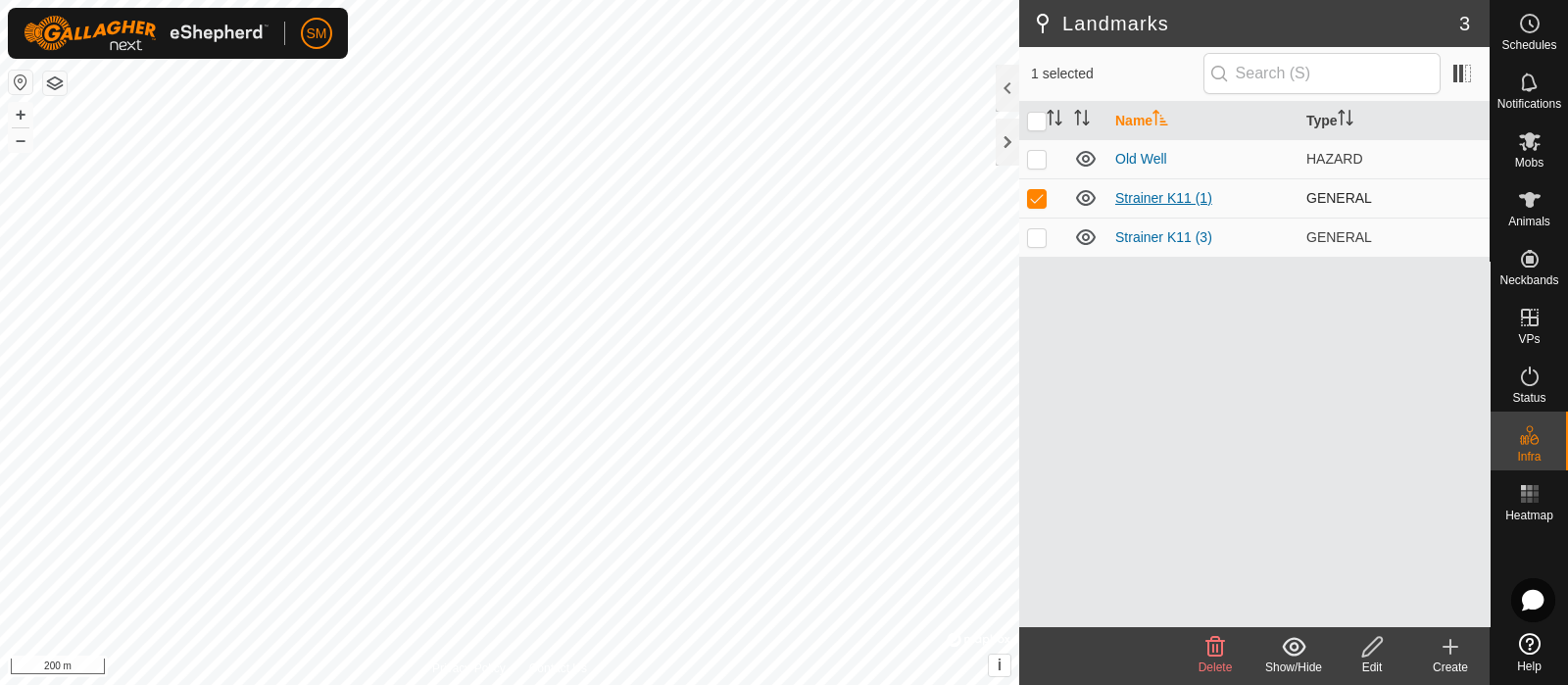 click on "Strainer K11 (1)" at bounding box center [1163, 198] 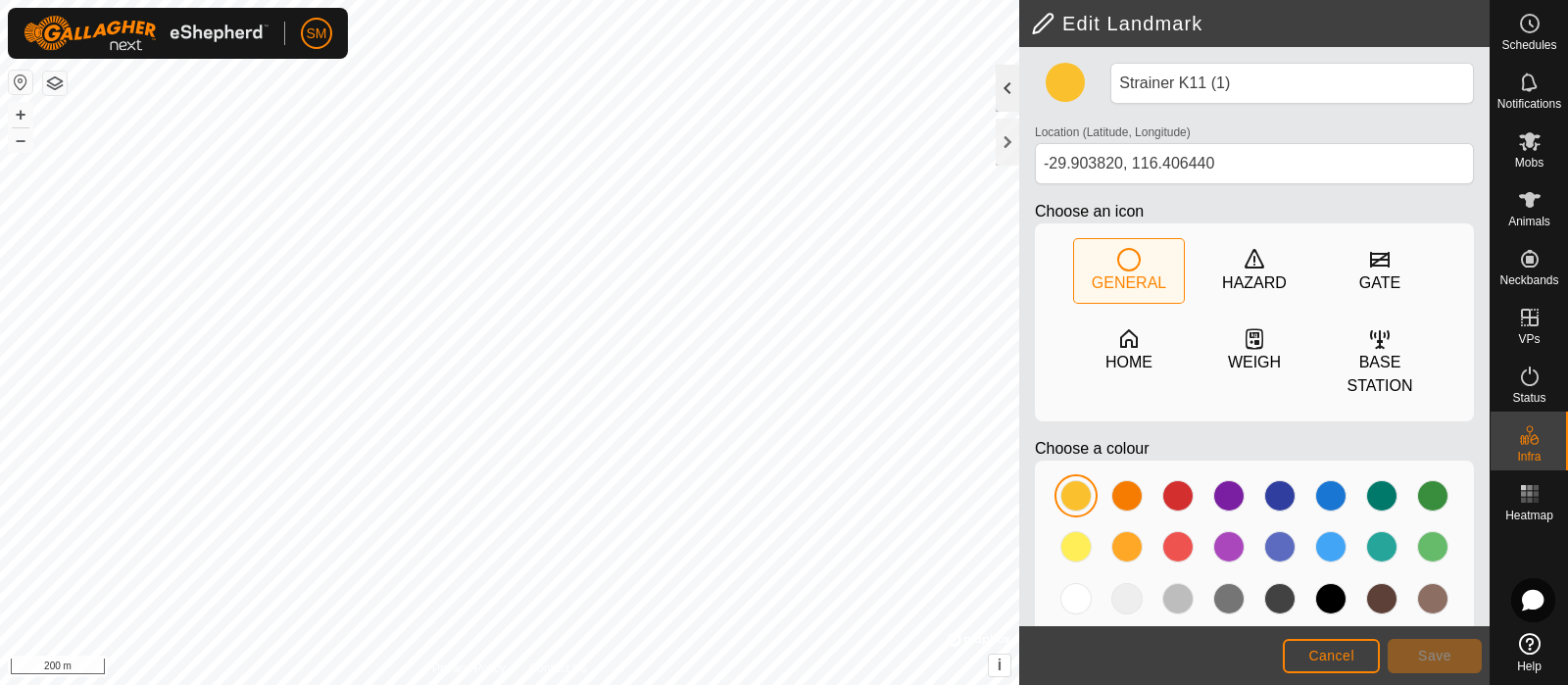 click 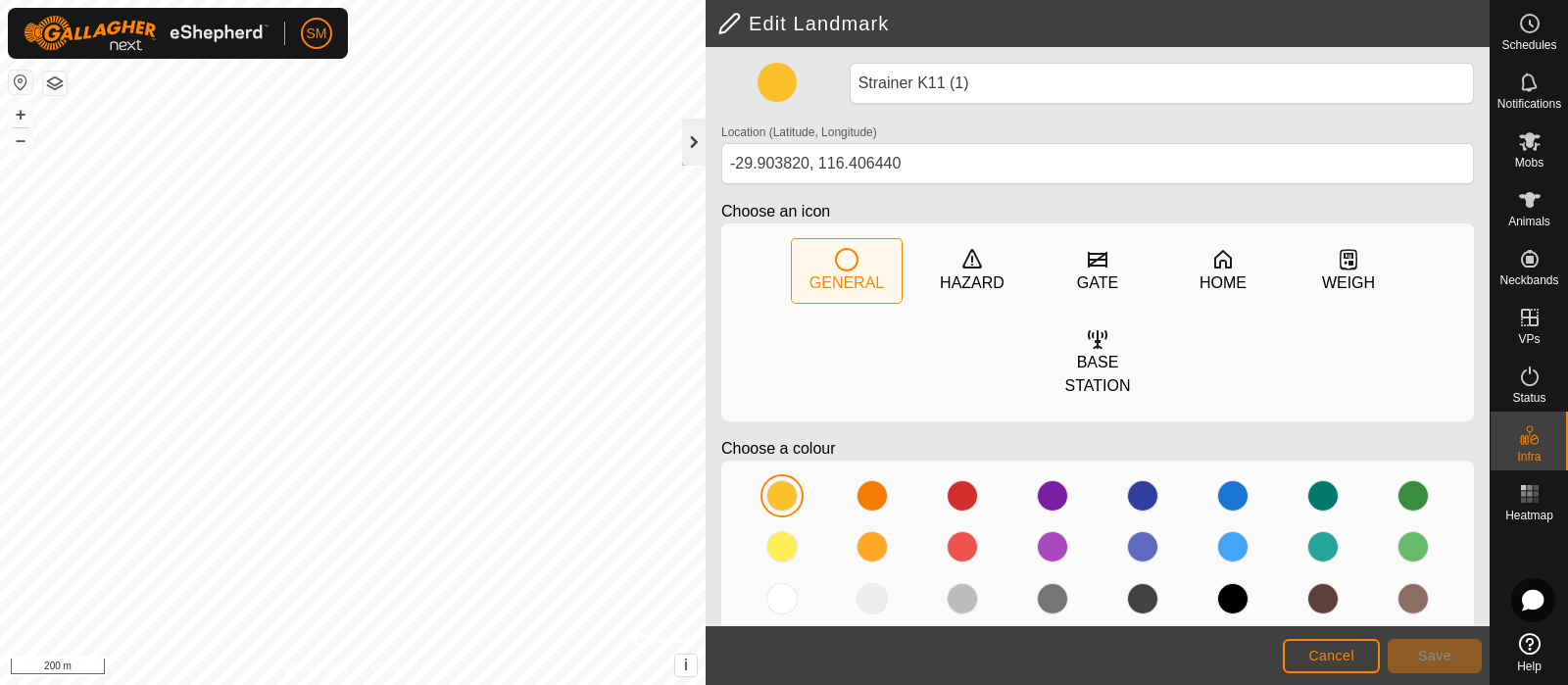click 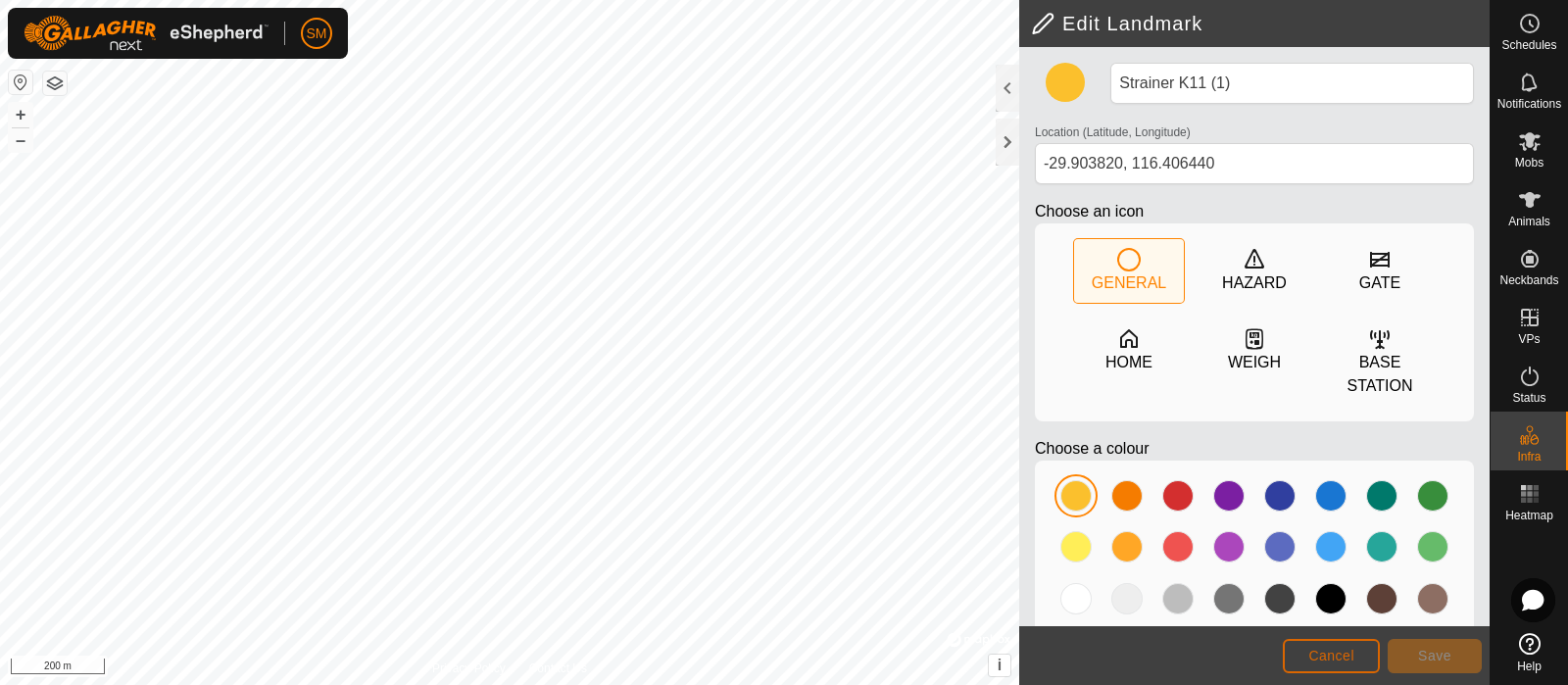 click on "Cancel" 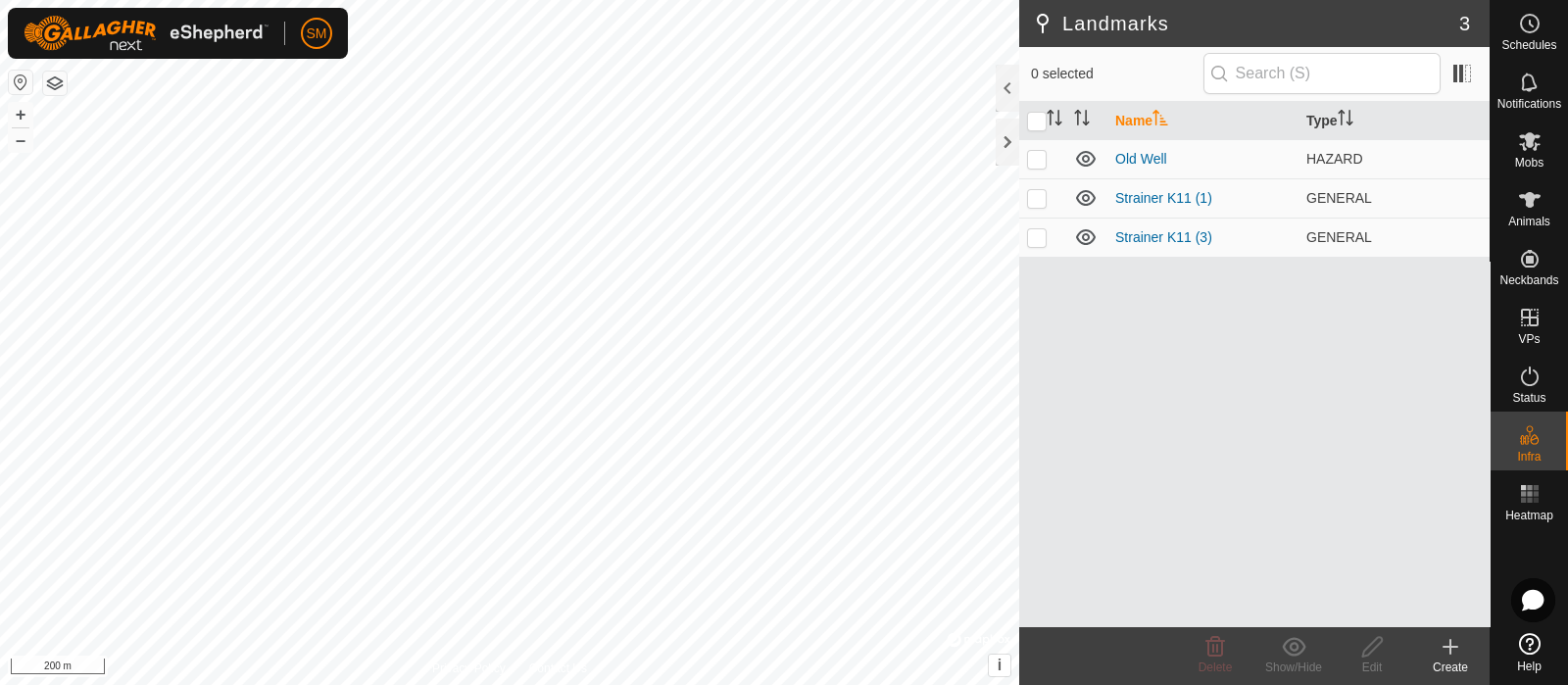 click 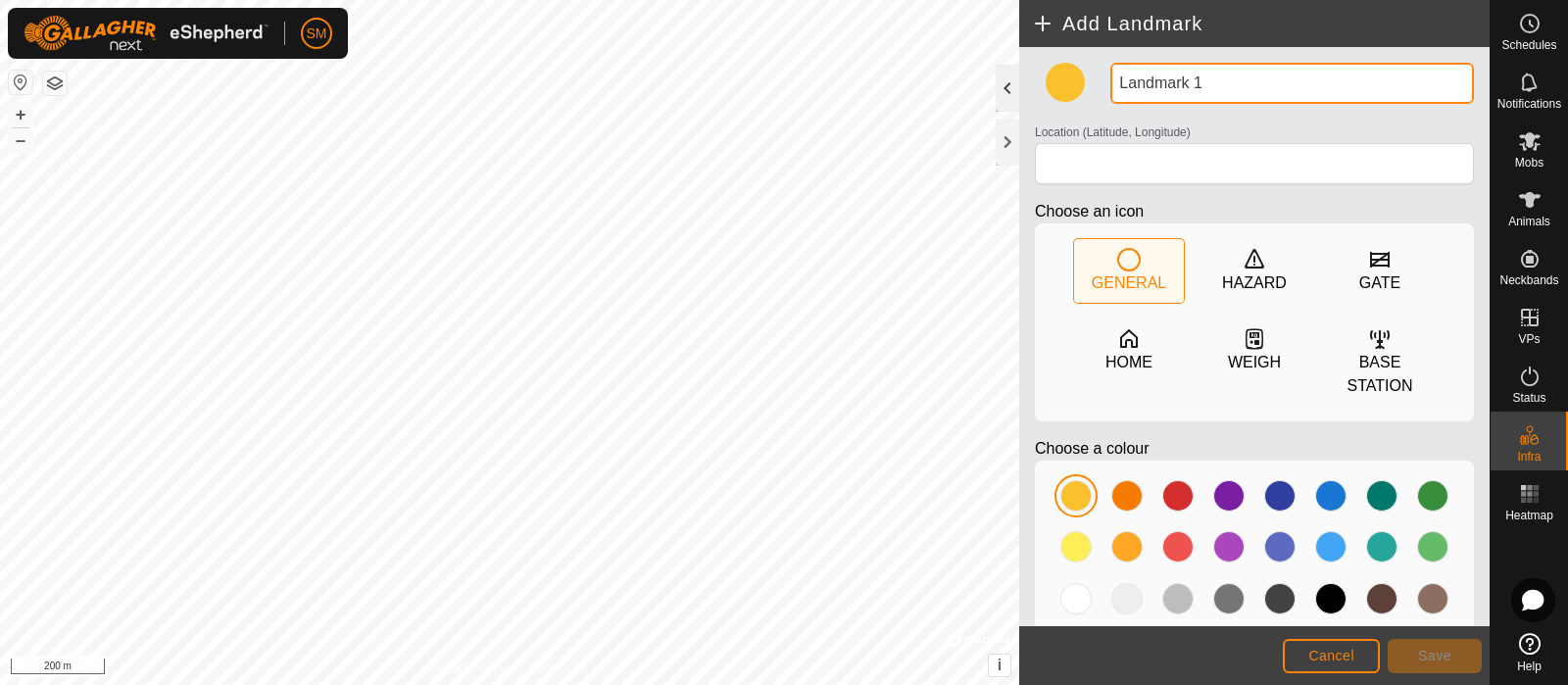 click on "Privacy Policy Contact Us + – ⇧ i ©  Mapbox , ©  OpenStreetMap ,  Improve this map 200 m  Add Landmark  Landmark 1 Location (Latitude, Longitude) Choose an icon  GENERAL   HAZARD   GATE   HOME   WEIGH   BASE STATION  Choose a colour Cancel Save" 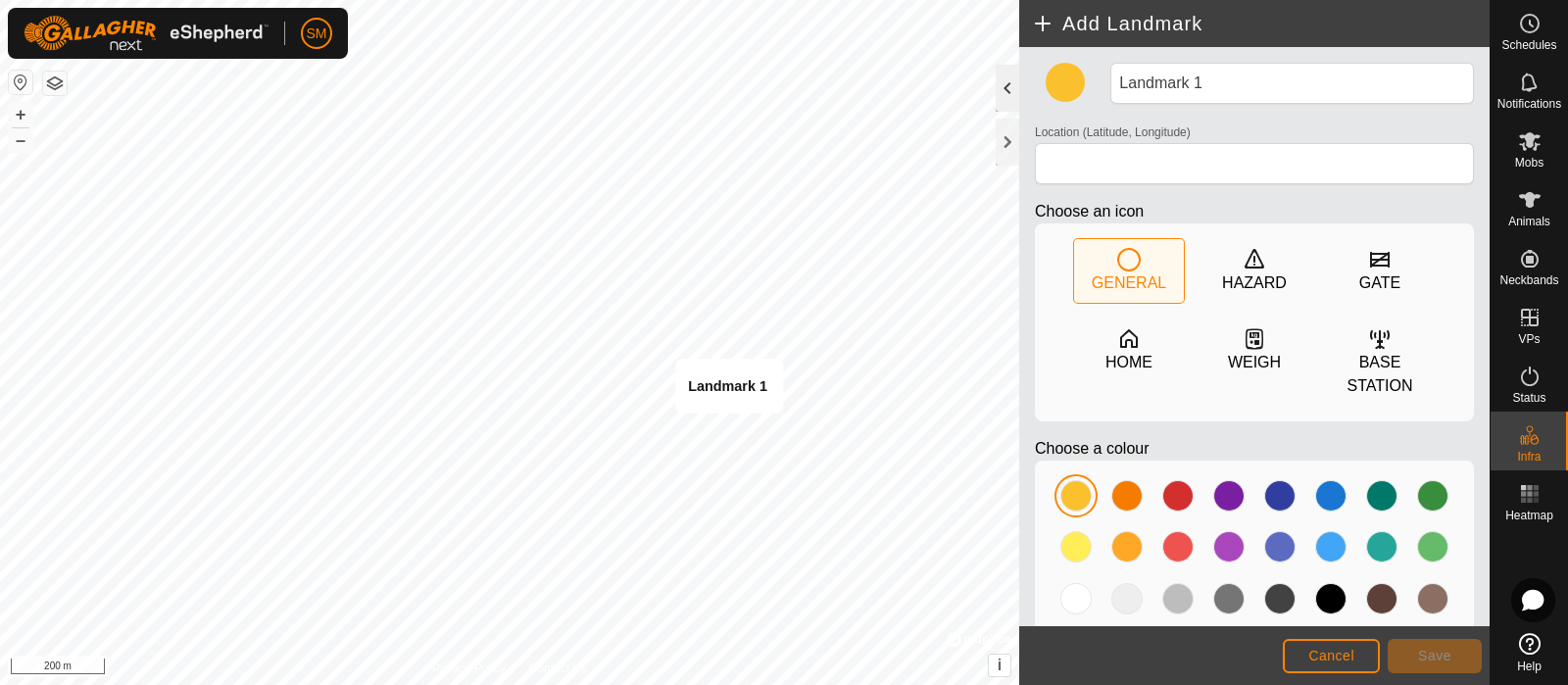 type on "-29.902219, 116.409221" 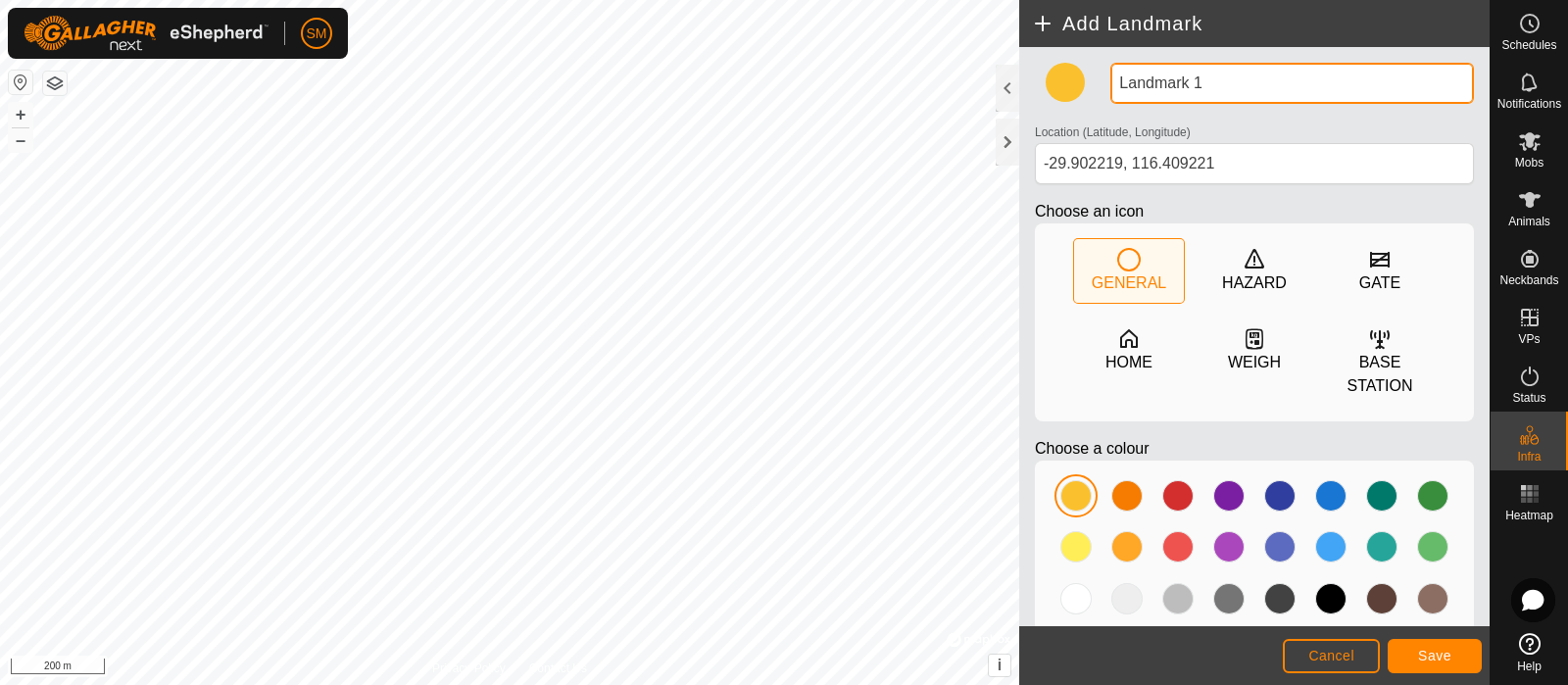drag, startPoint x: 1140, startPoint y: 79, endPoint x: 1045, endPoint y: 61, distance: 96.69023 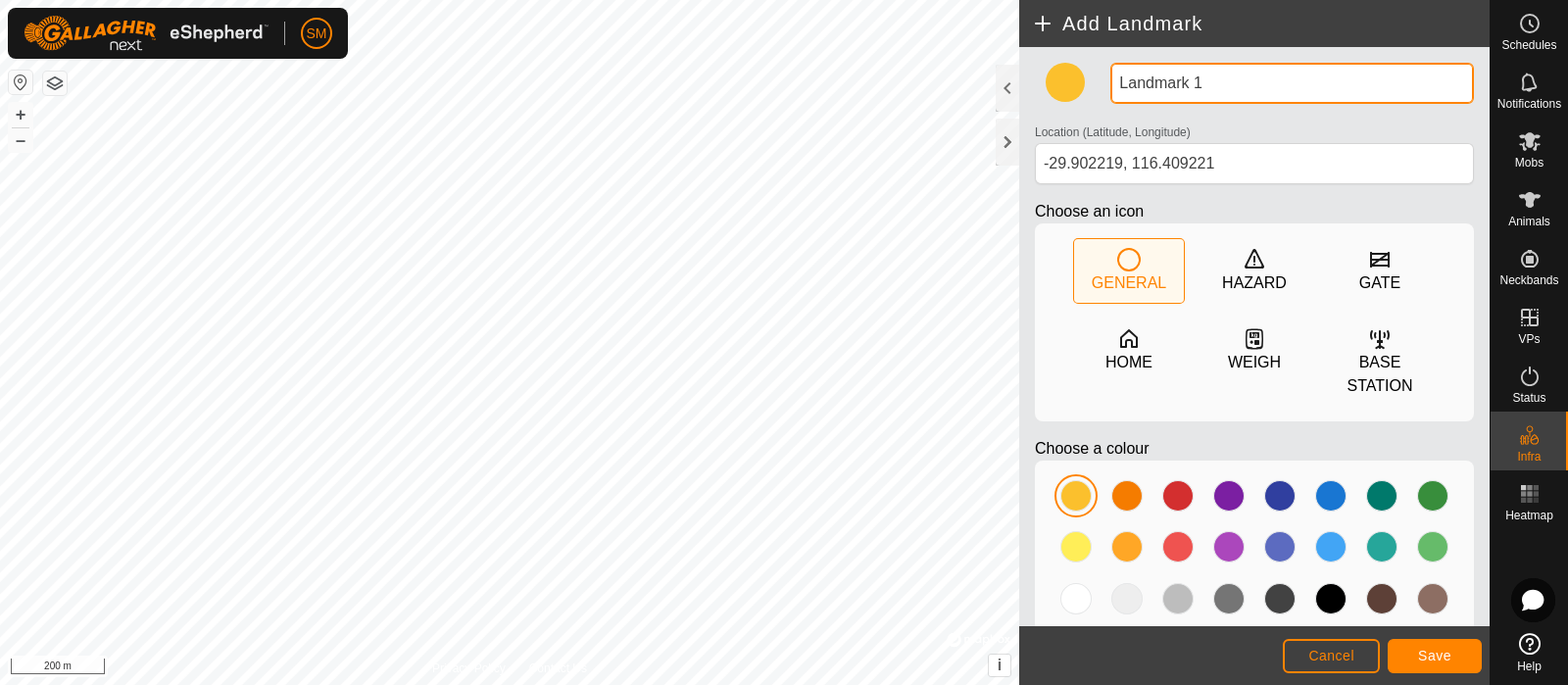 click on "Landmark 1 Location (Latitude, Longitude) [GEOGRAPHIC_DATA] Choose an icon  GENERAL   HAZARD   GATE   HOME   WEIGH   BASE STATION  Choose a colour" 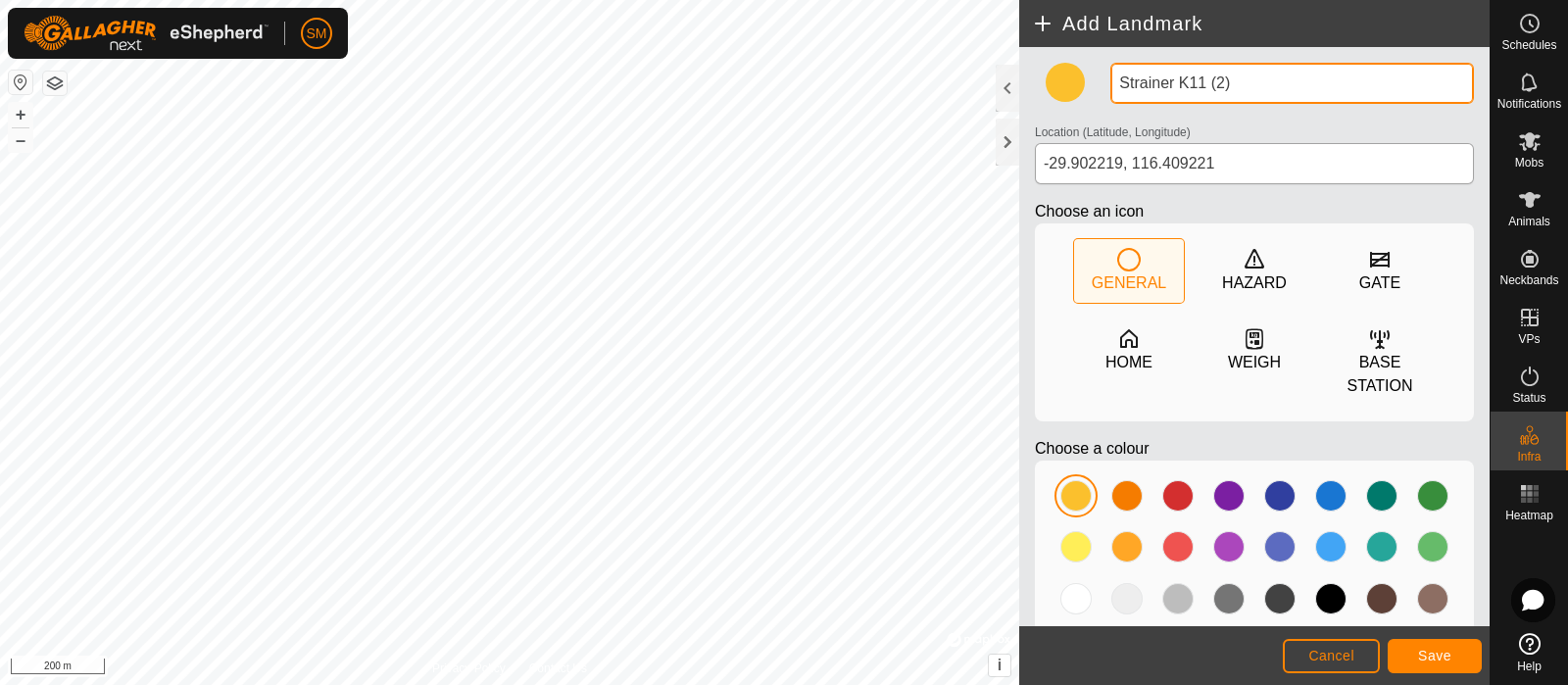 type on "Strainer K11 (2)" 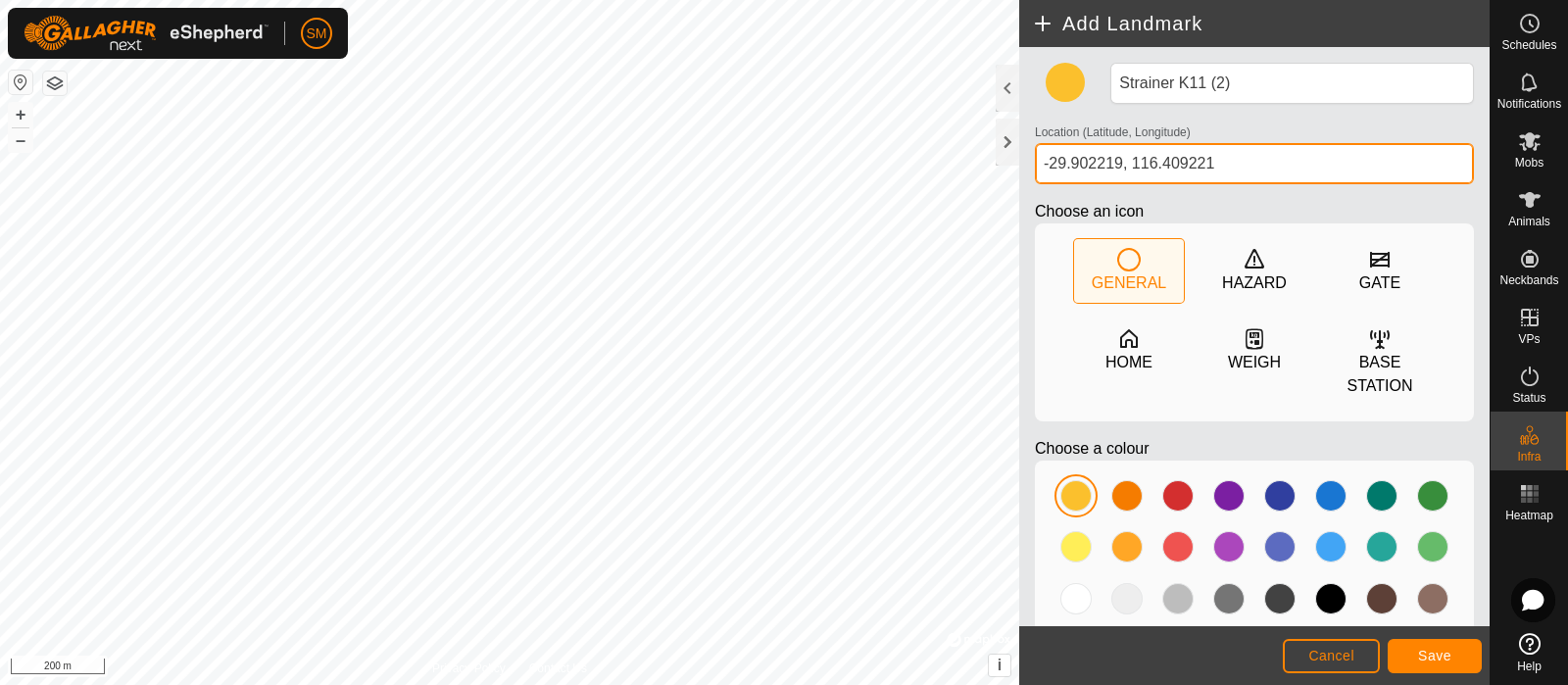 drag, startPoint x: 1228, startPoint y: 164, endPoint x: 1019, endPoint y: 160, distance: 209.03827 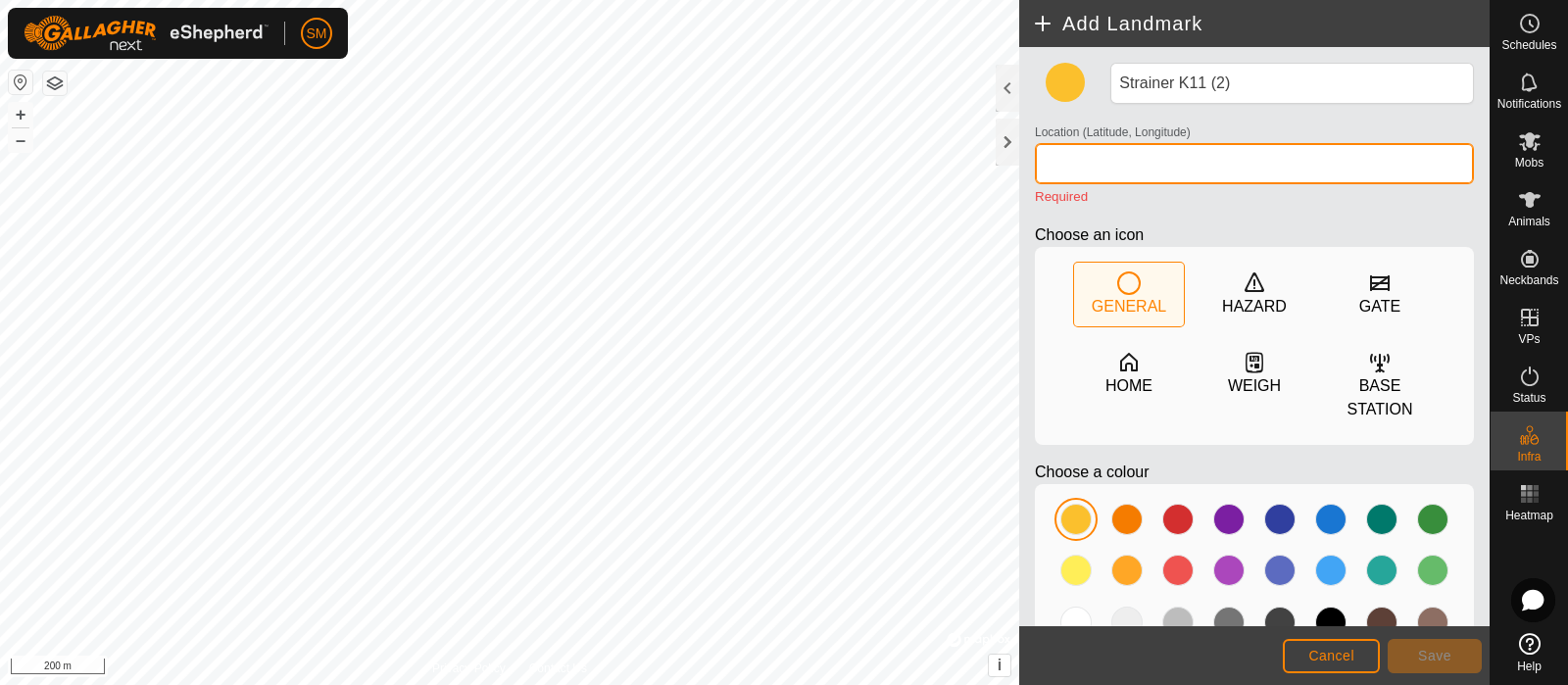 paste on "[GEOGRAPHIC_DATA]" 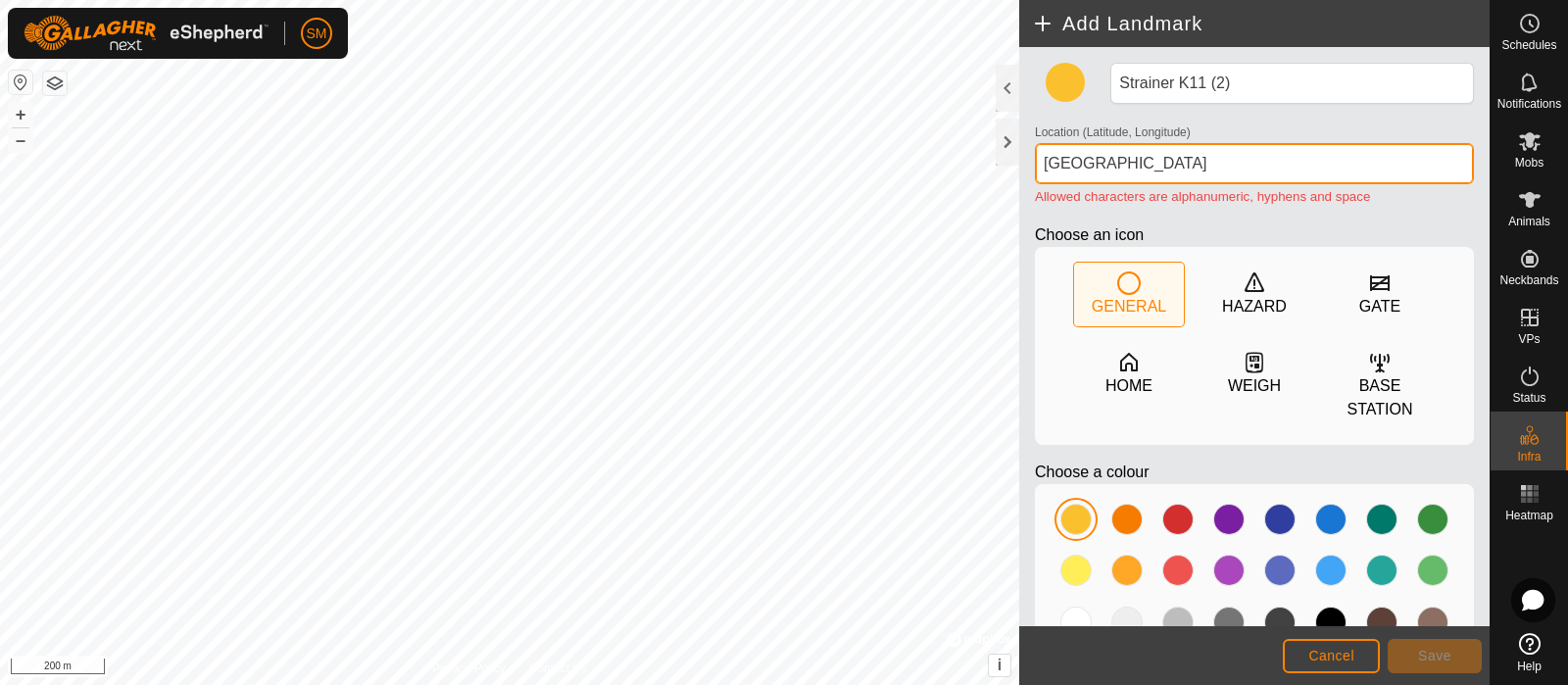 click on "[GEOGRAPHIC_DATA]" at bounding box center [1254, 164] 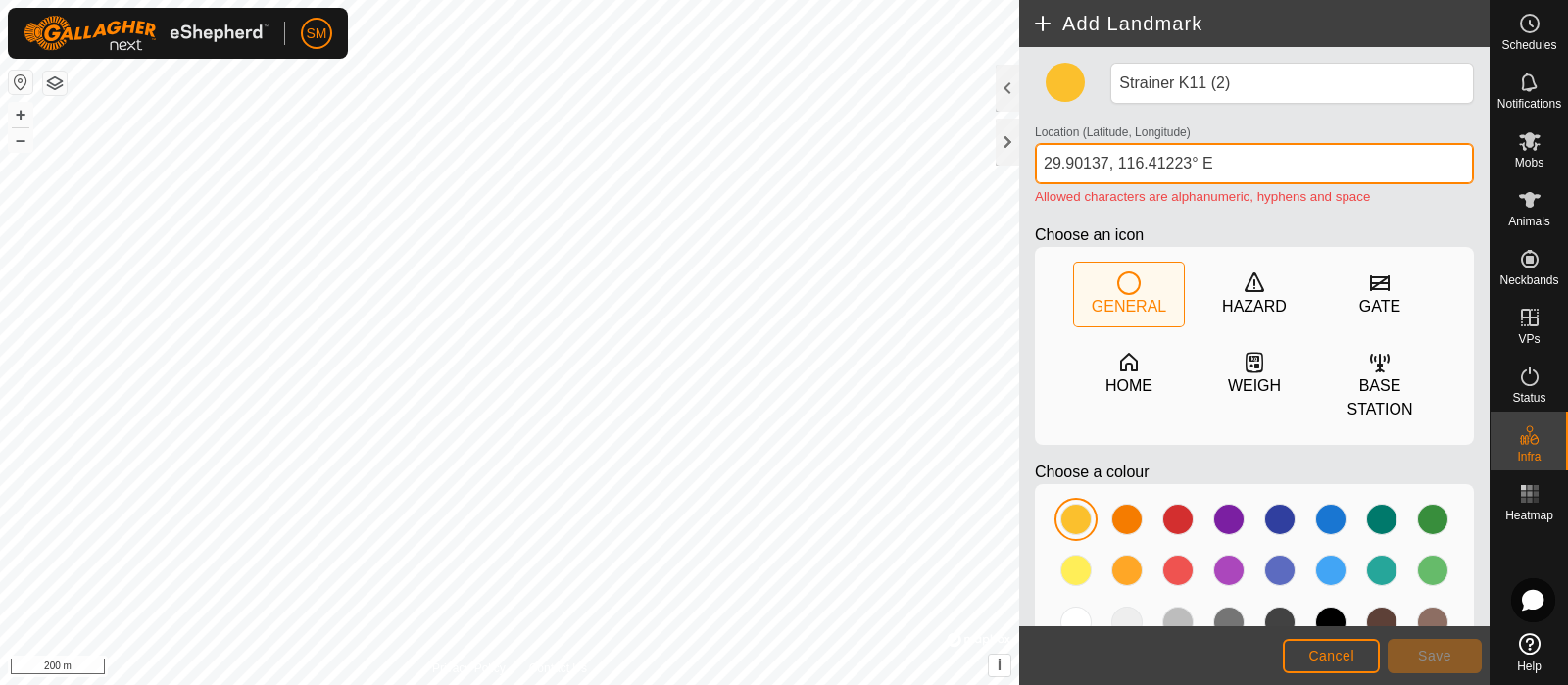 click on "29.90137, 116.41223° E" at bounding box center (1254, 164) 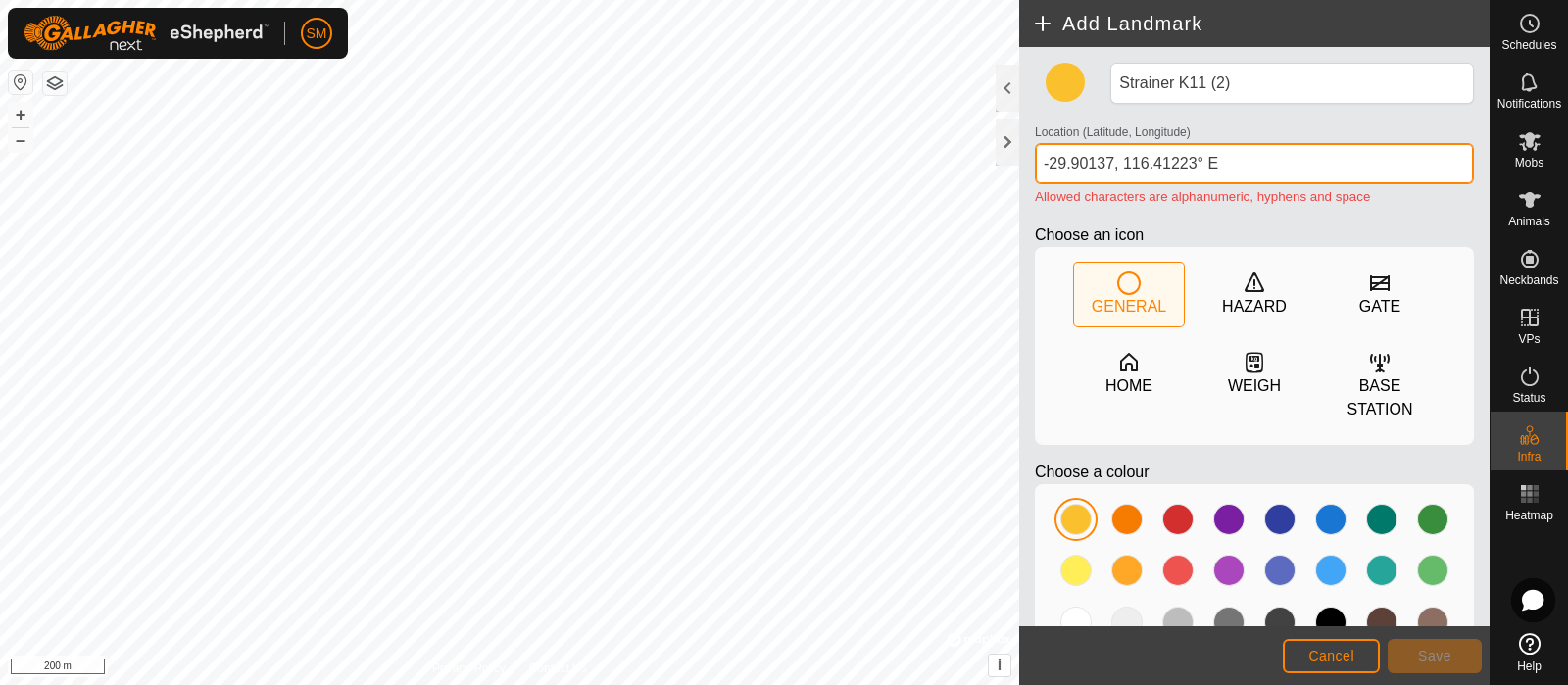 click on "-29.90137, 116.41223° E" at bounding box center (1254, 164) 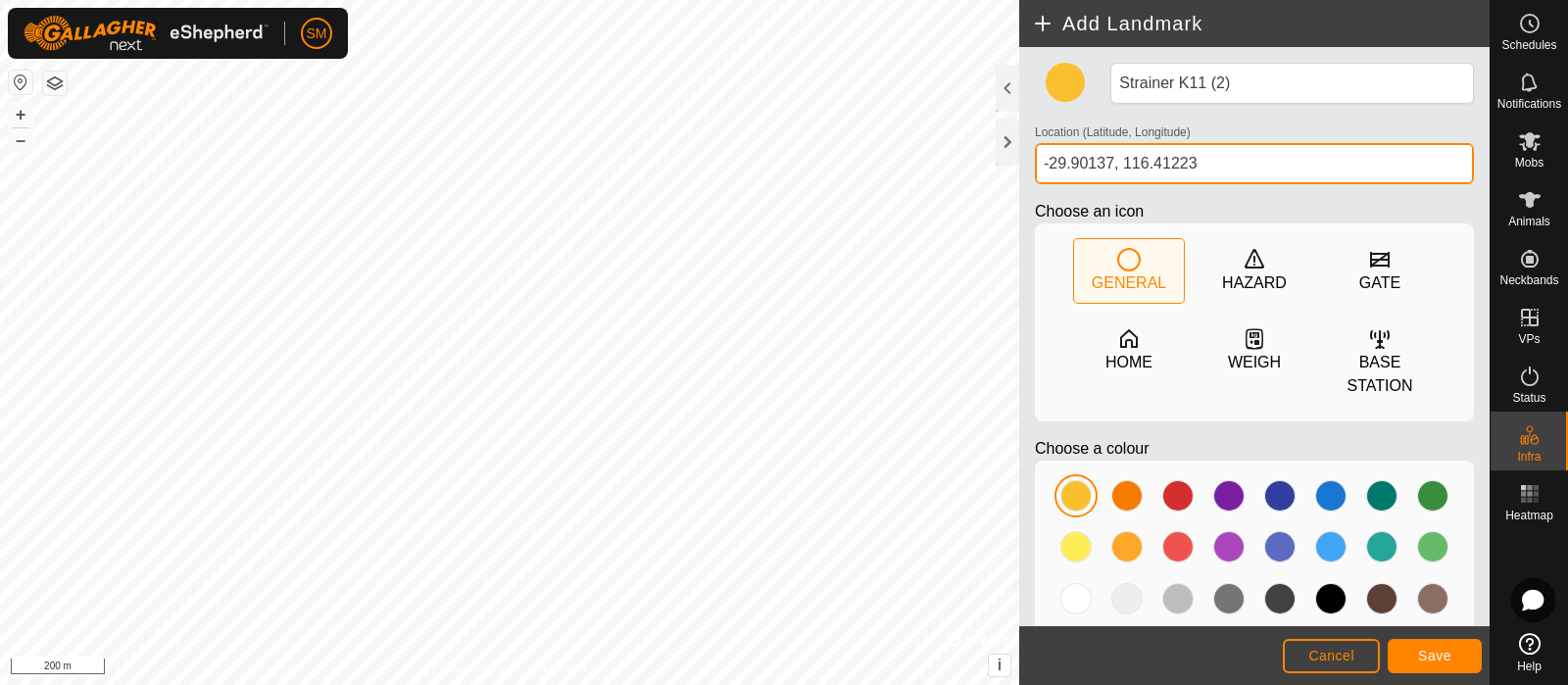 type on "-29.90137, 116.41223" 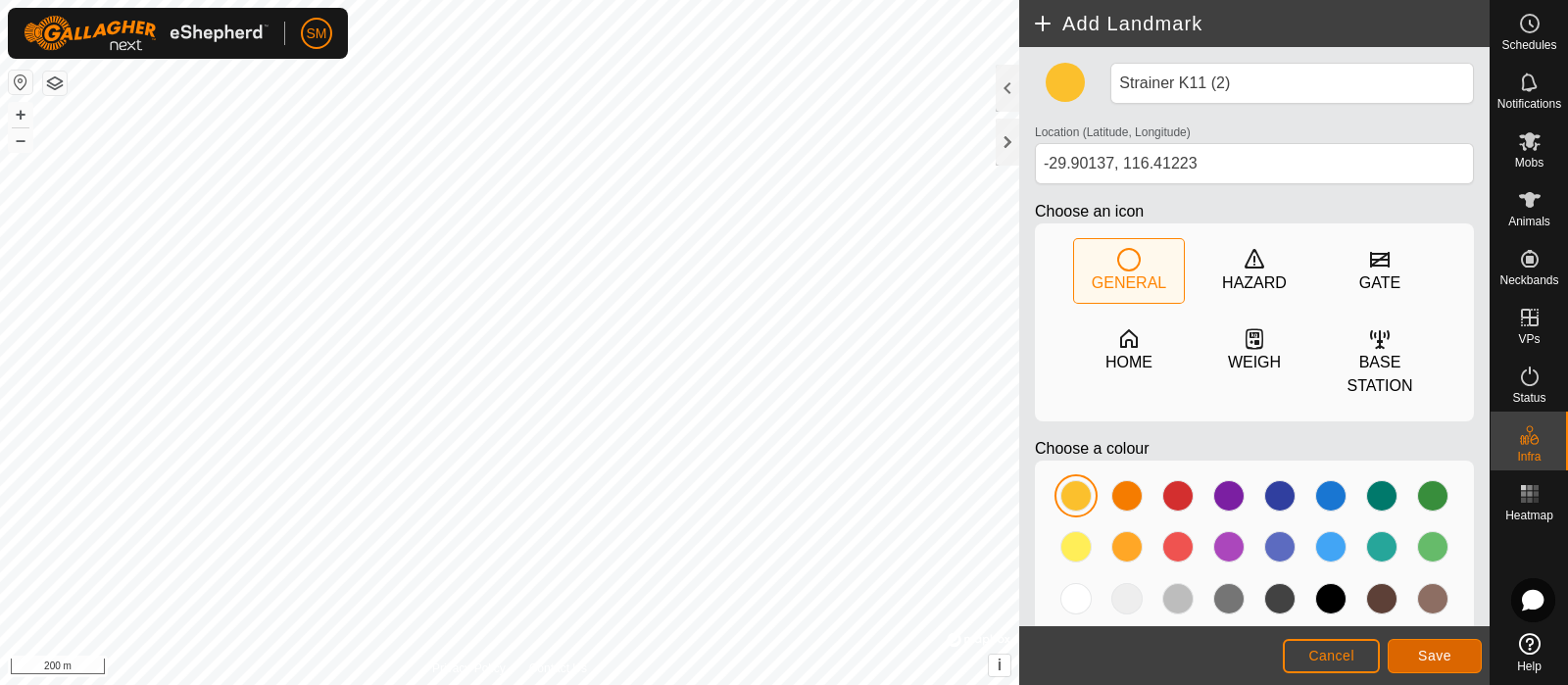 click on "Save" 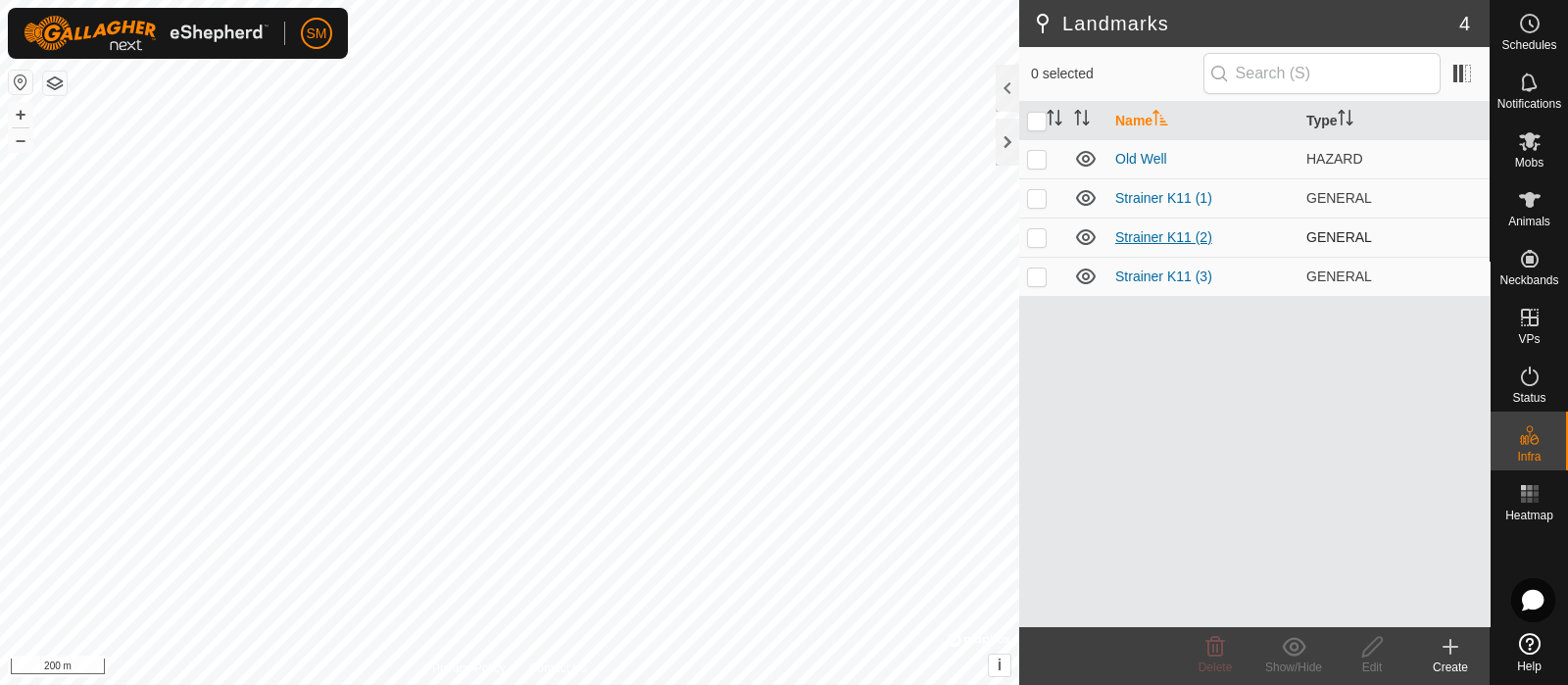 click on "Strainer K11 (2)" at bounding box center (1163, 237) 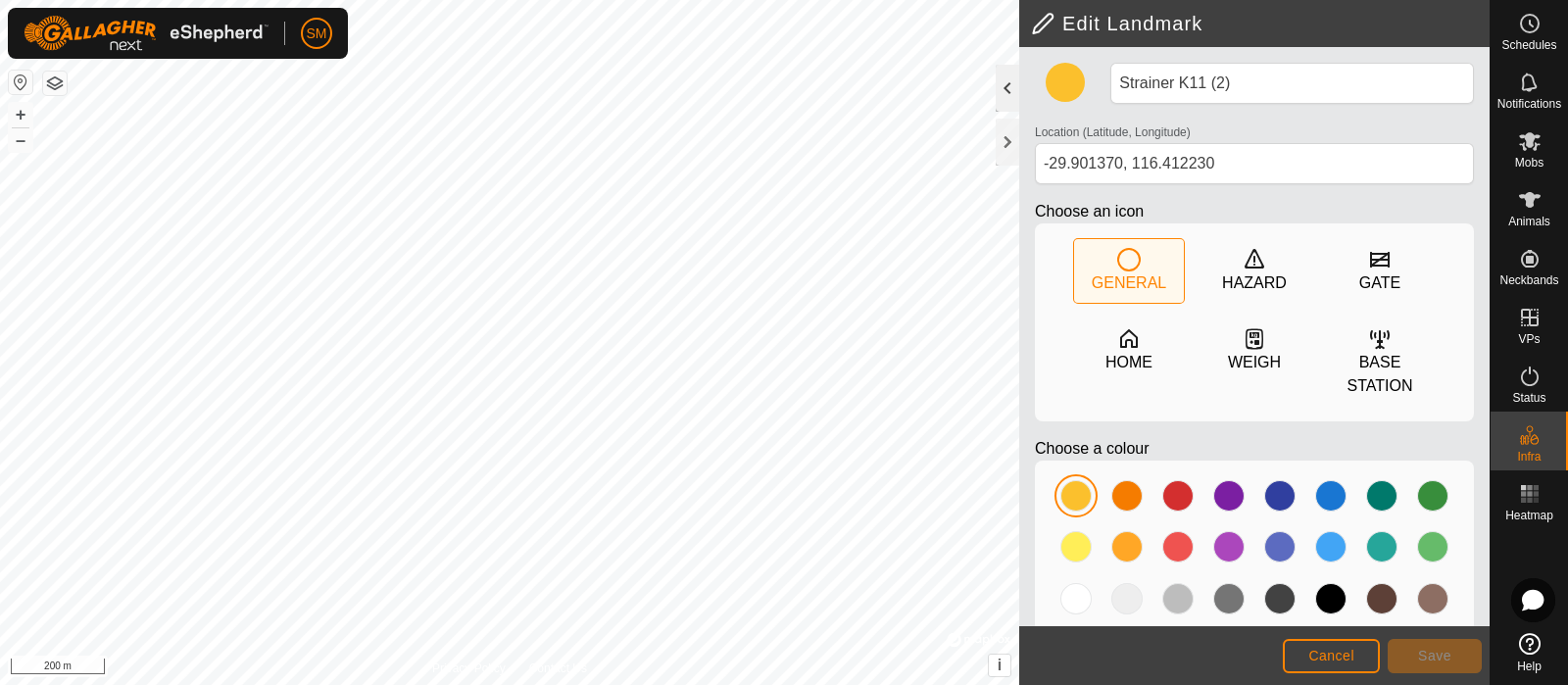 click 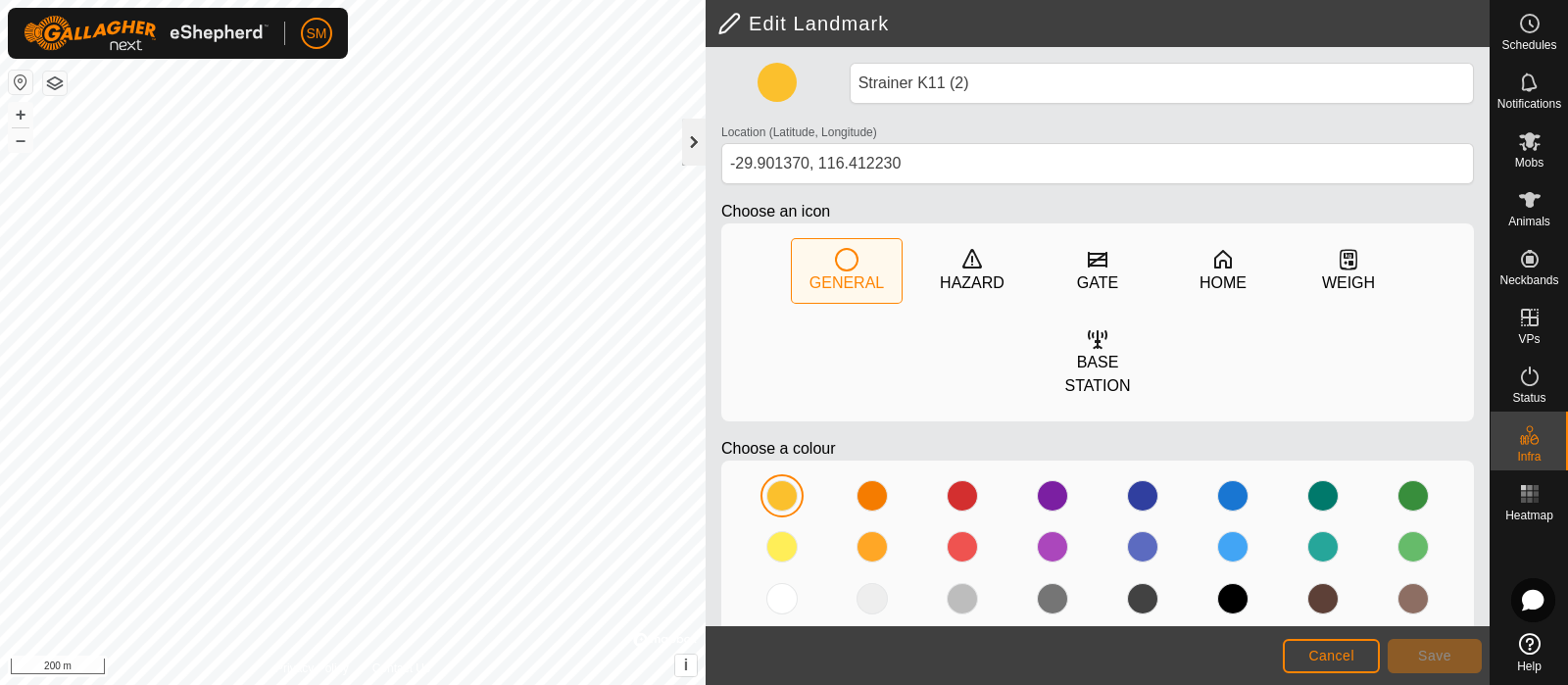 click 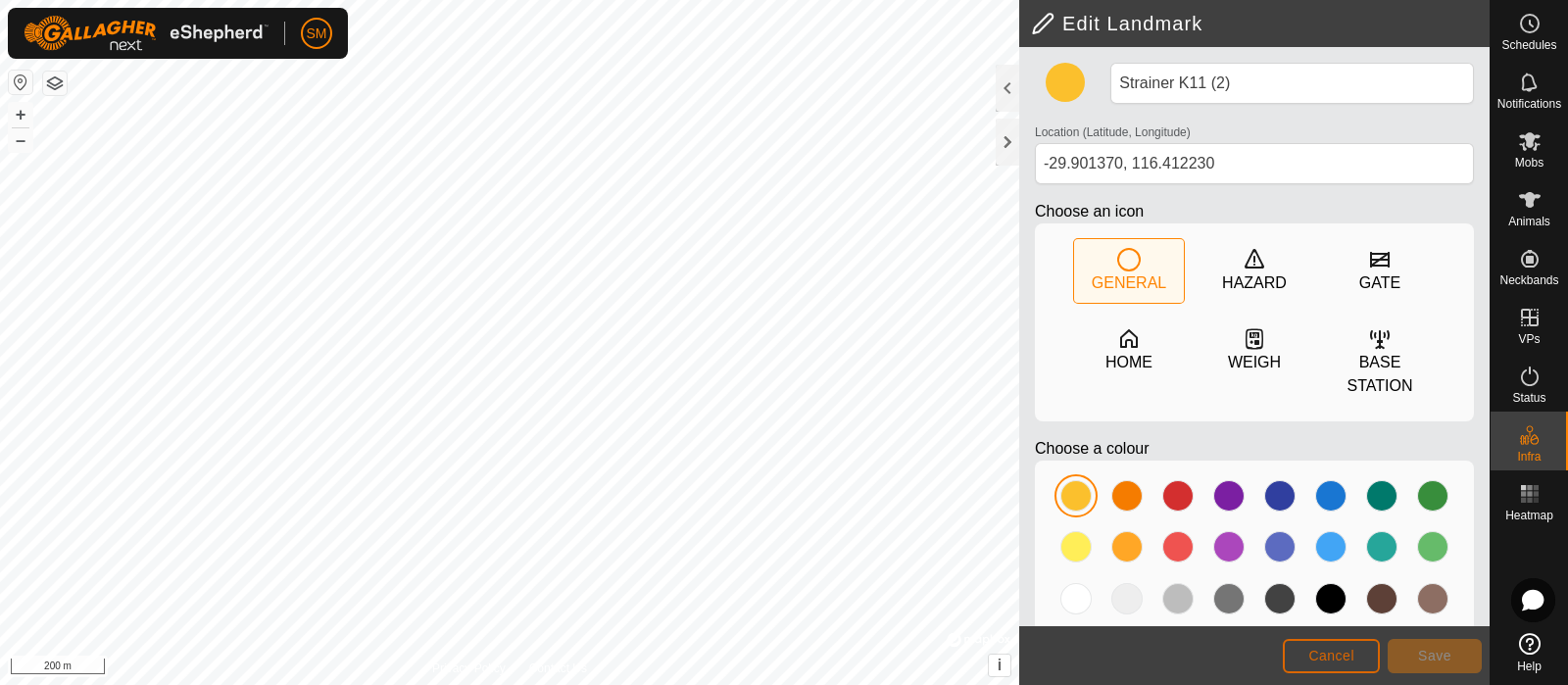 click on "Cancel" 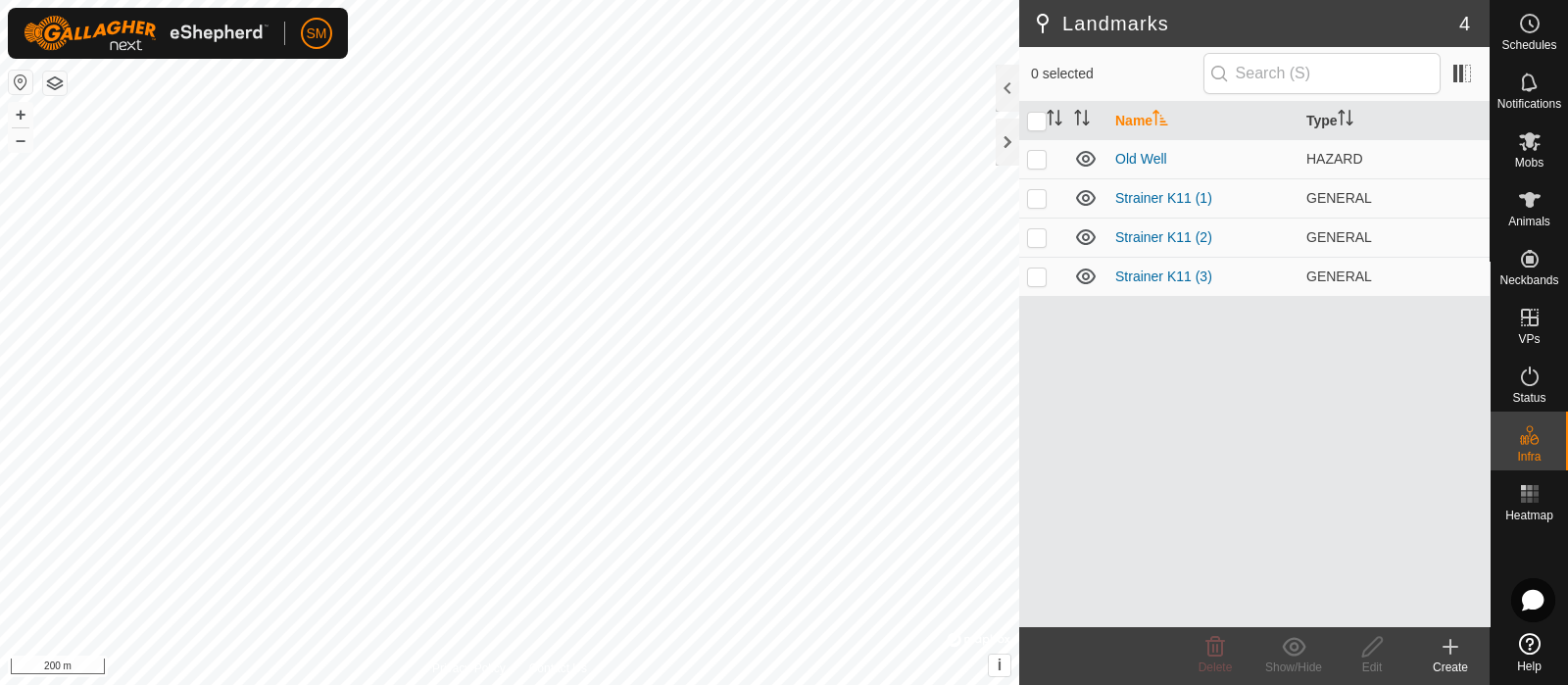 click 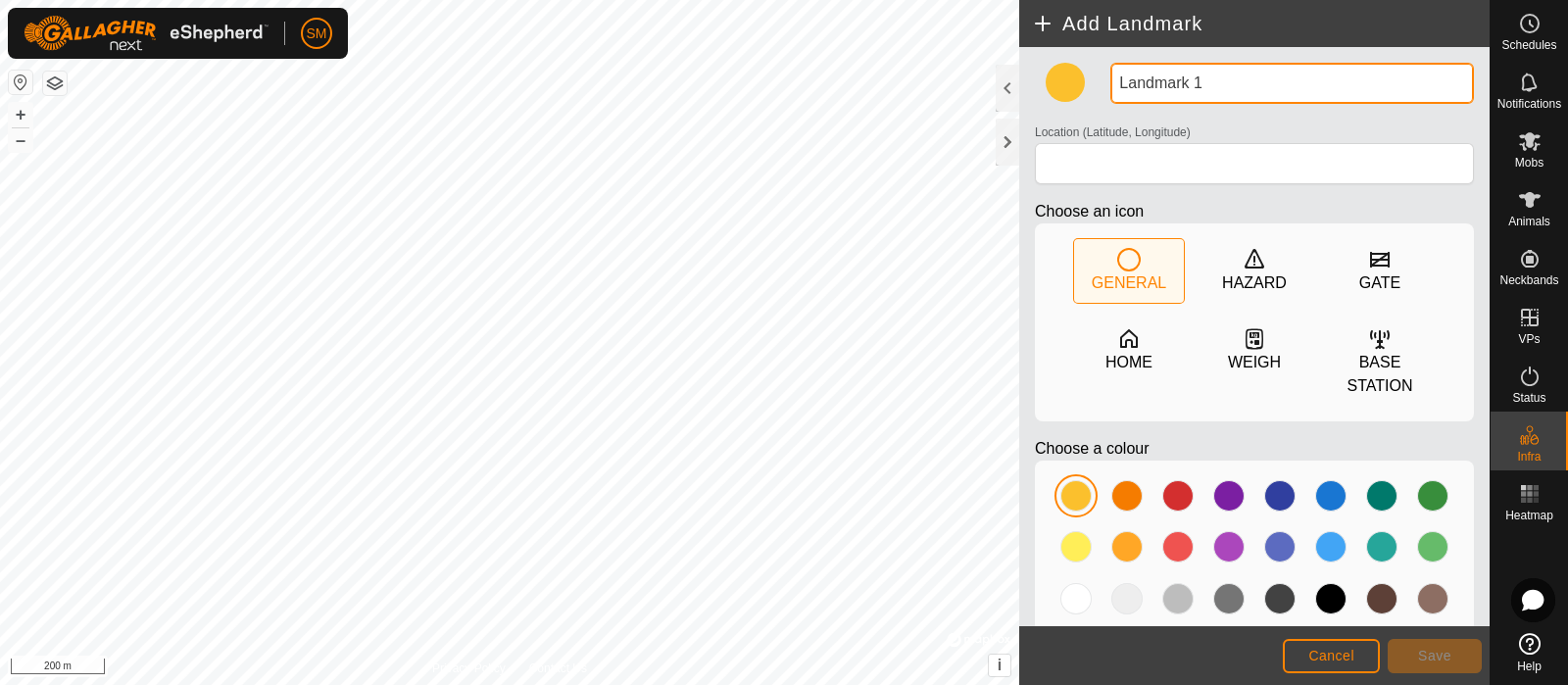 drag, startPoint x: 1255, startPoint y: 78, endPoint x: 1065, endPoint y: 78, distance: 190 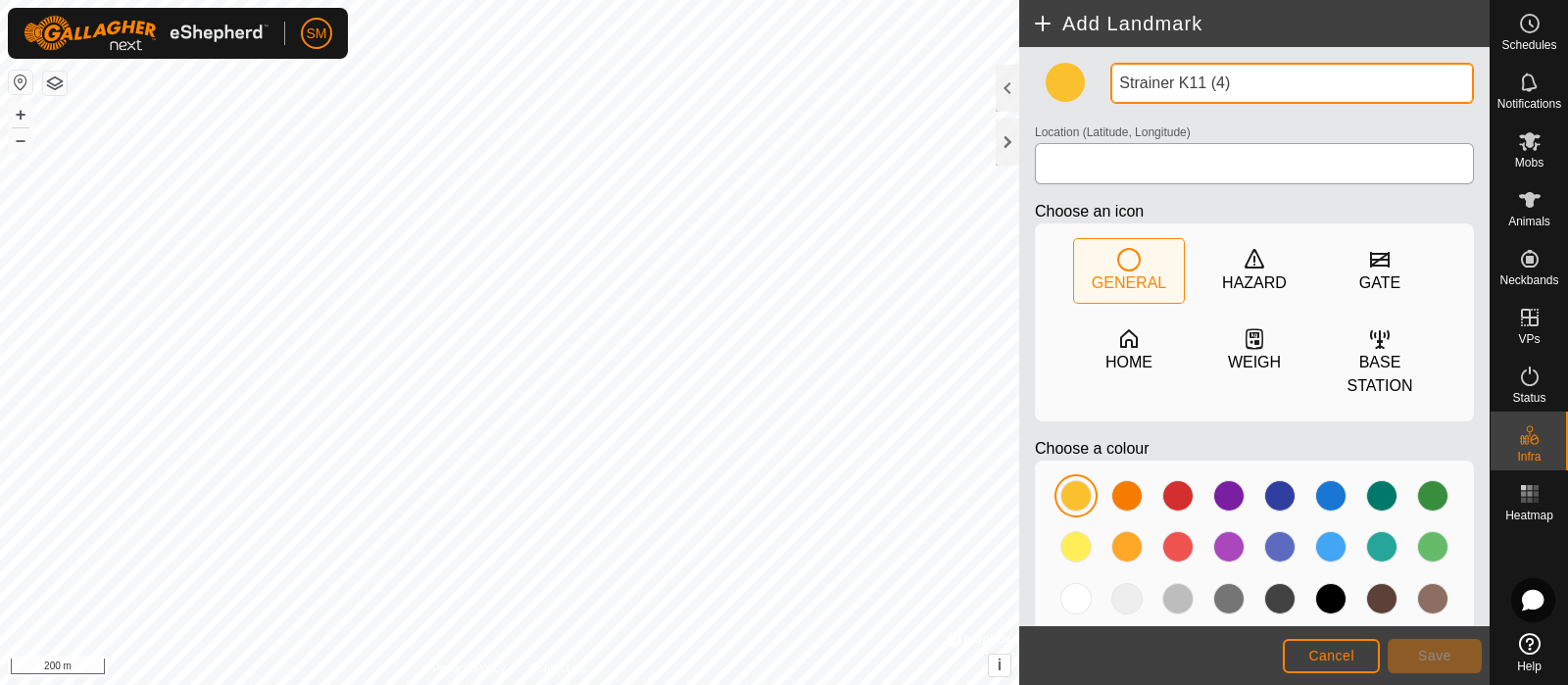 type on "Strainer K11 (4)" 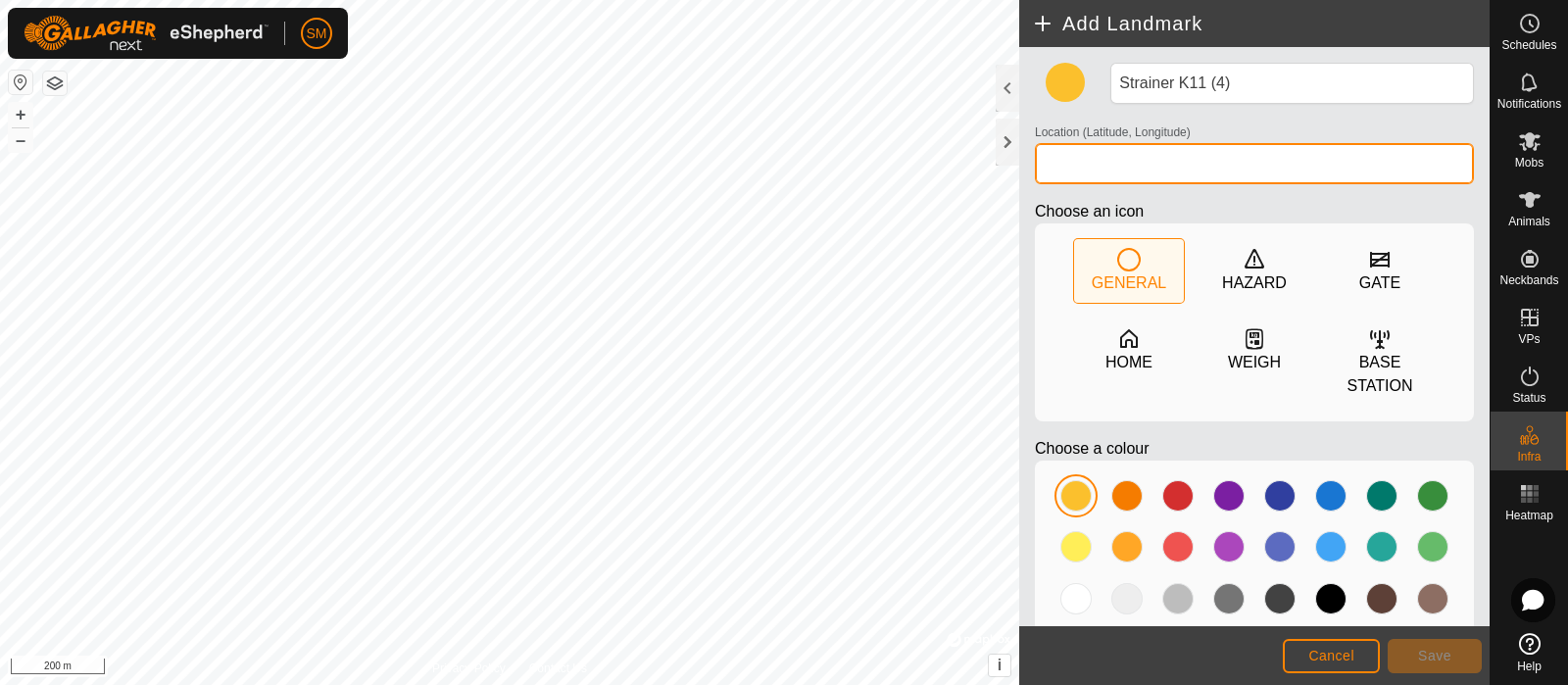 click on "Location (Latitude, Longitude)" at bounding box center (1254, 164) 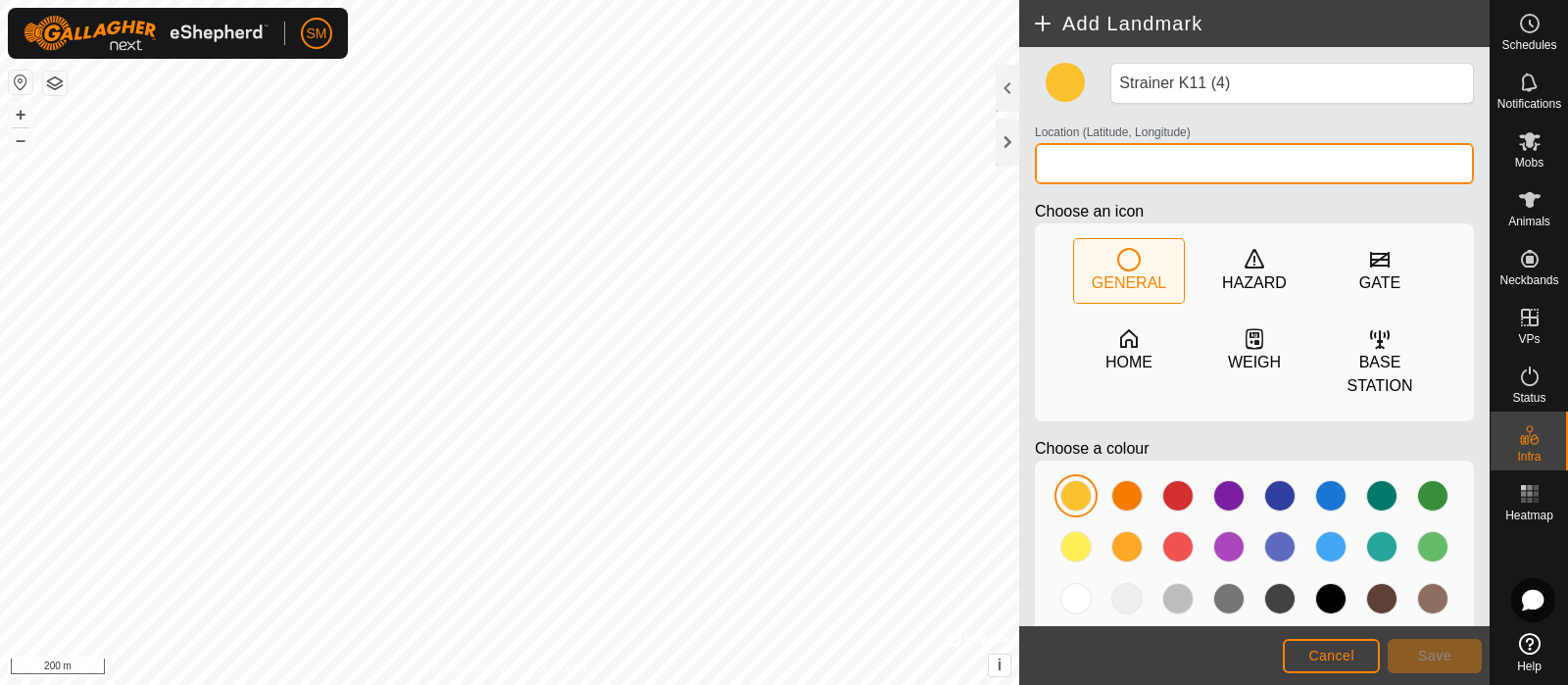 paste on "[GEOGRAPHIC_DATA]" 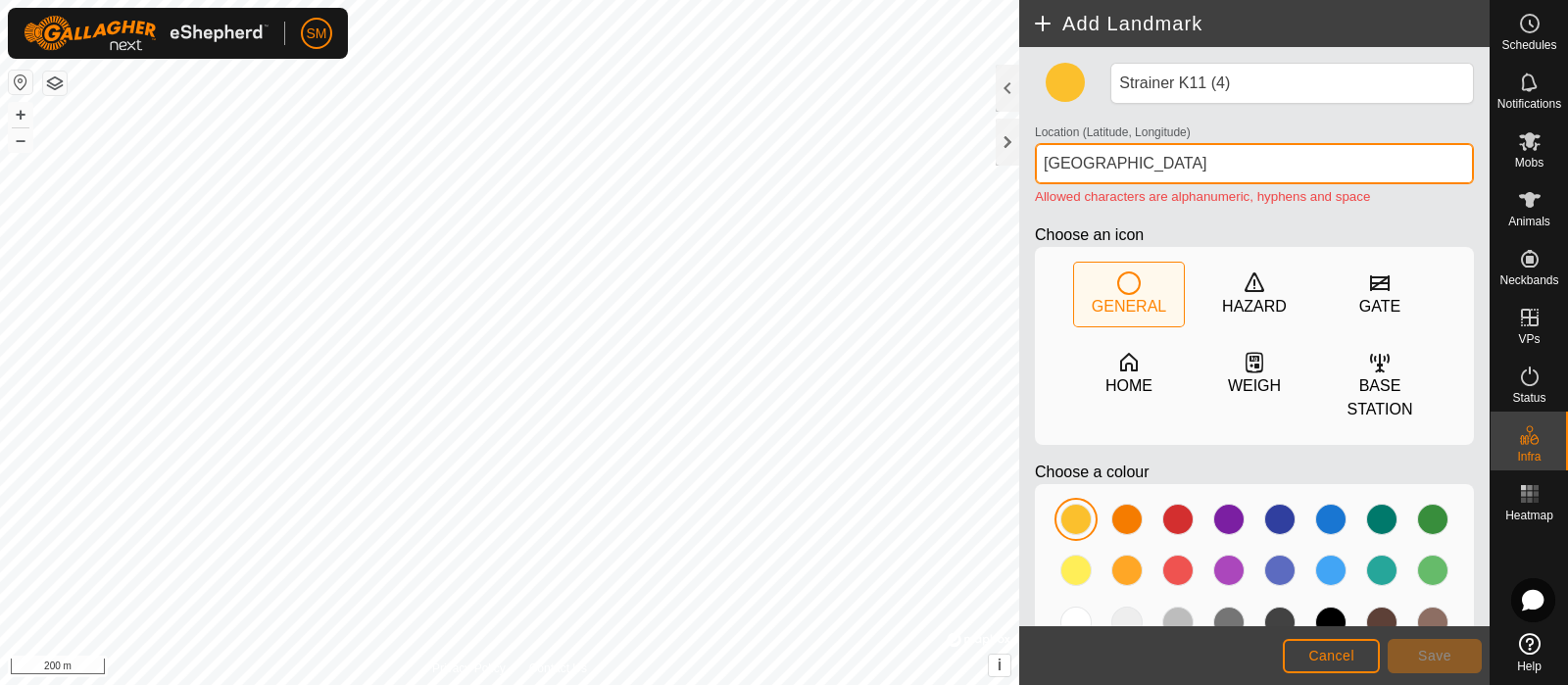 click on "[GEOGRAPHIC_DATA]" at bounding box center (1254, 164) 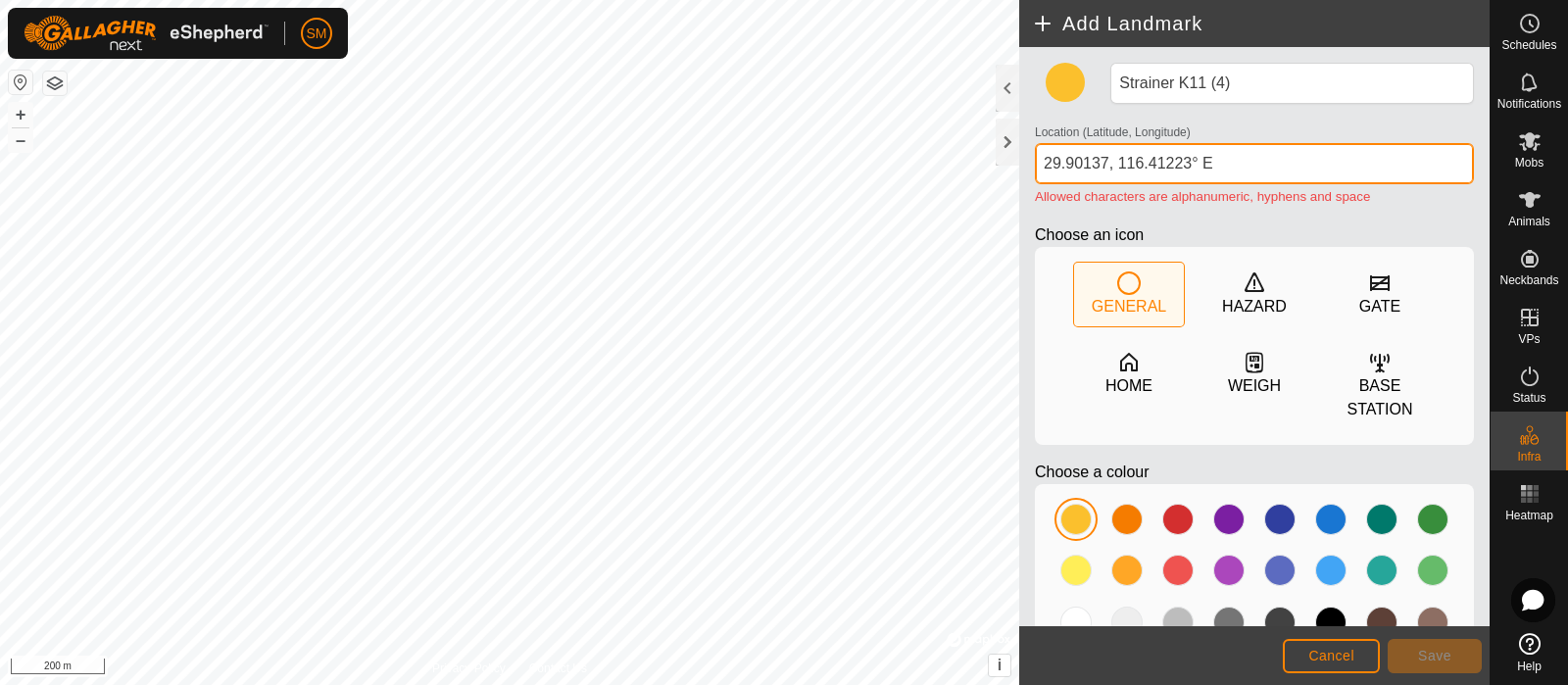 click on "29.90137, 116.41223° E" at bounding box center (1254, 164) 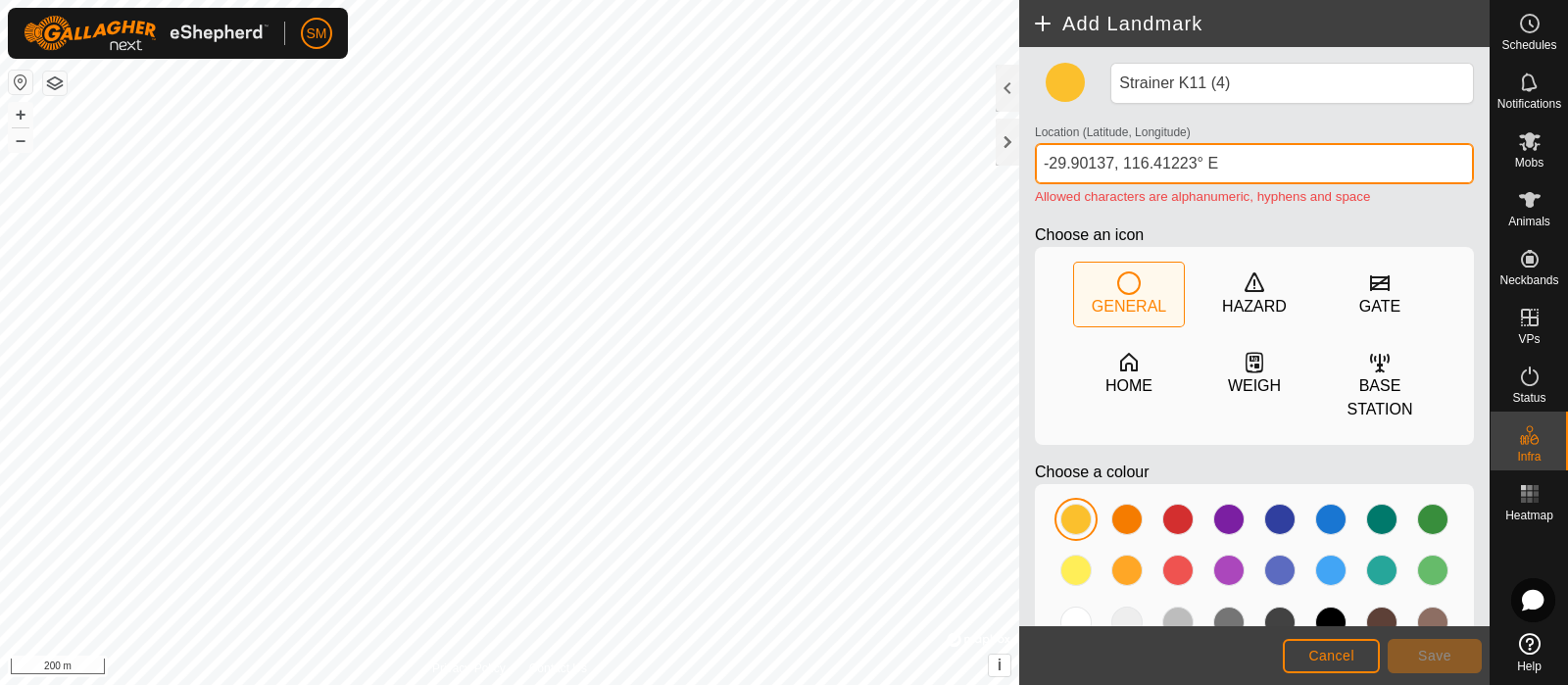 click on "-29.90137, 116.41223° E" at bounding box center [1254, 164] 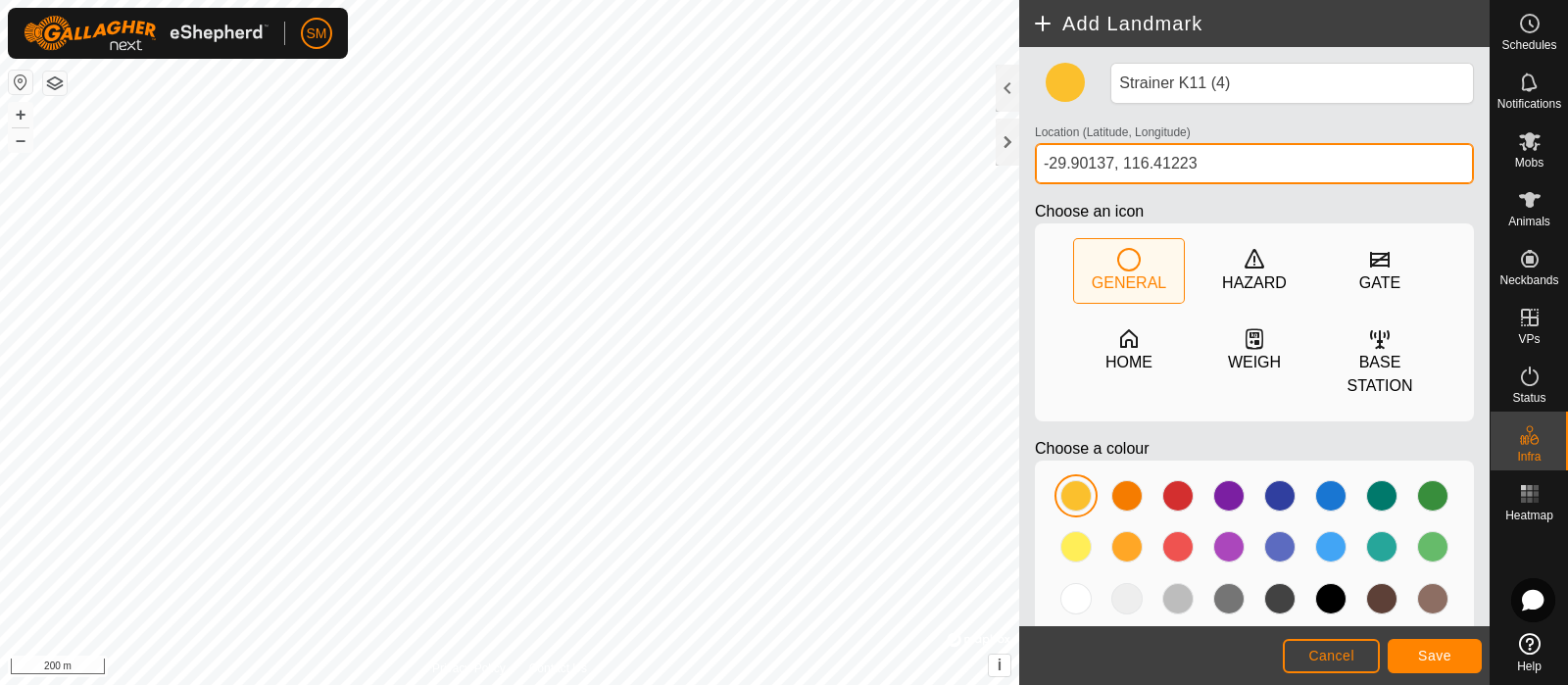 type on "-29.90137, 116.41223" 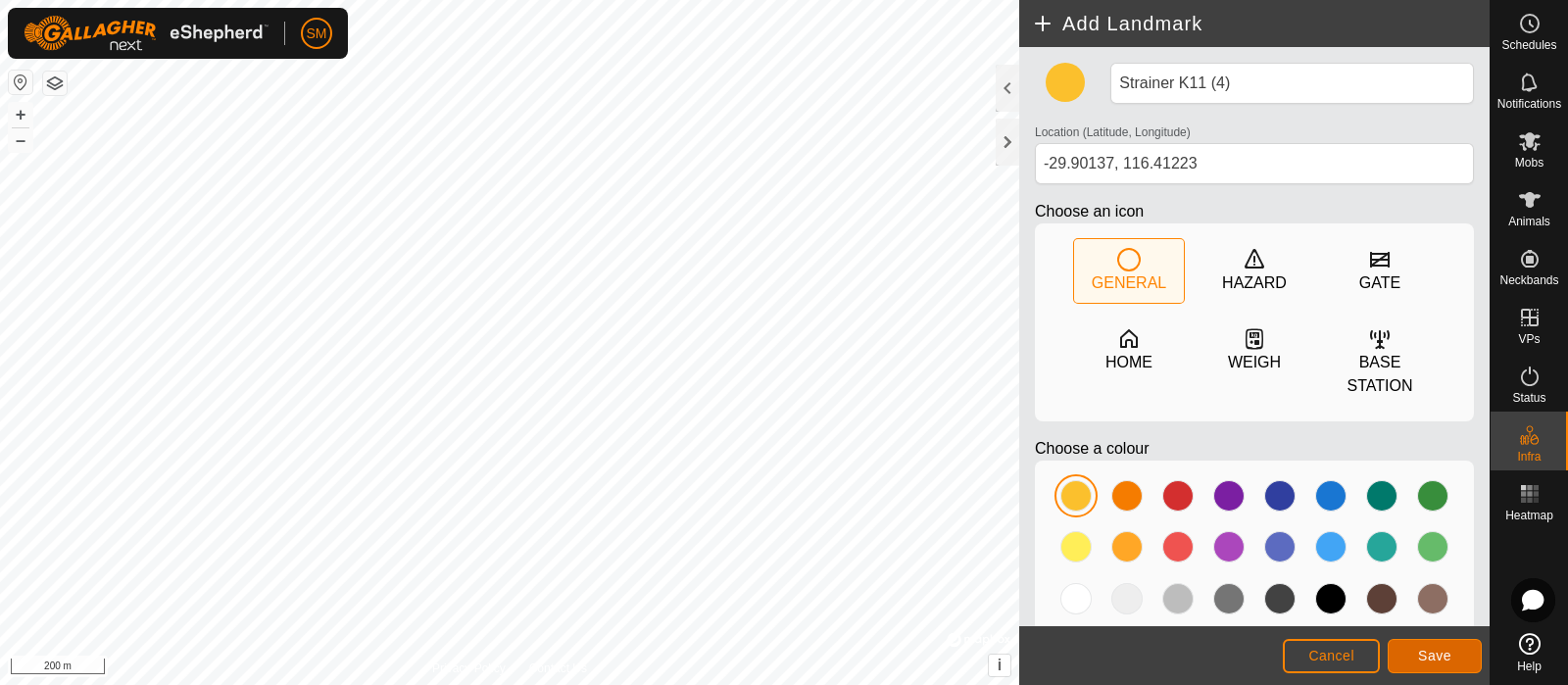 click on "Save" 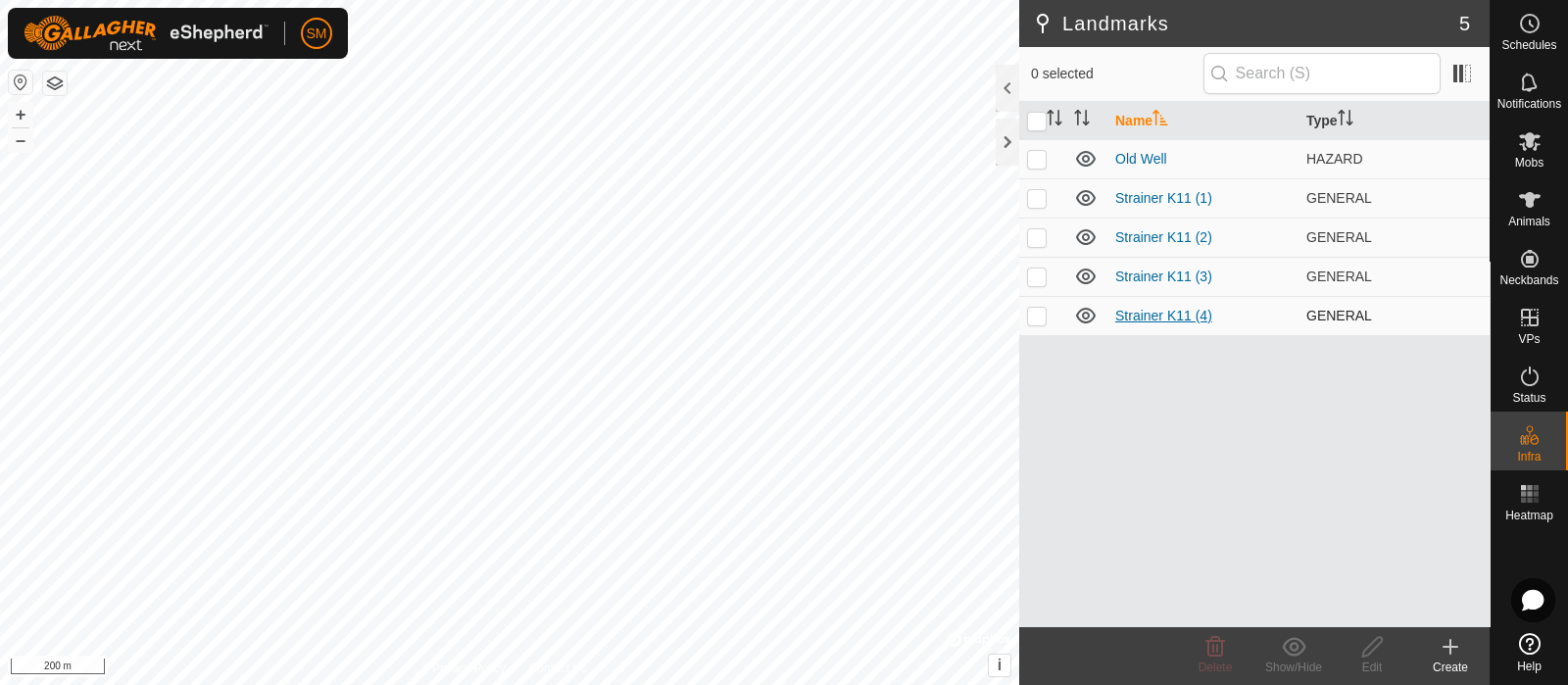 drag, startPoint x: 1166, startPoint y: 315, endPoint x: 1124, endPoint y: 315, distance: 42 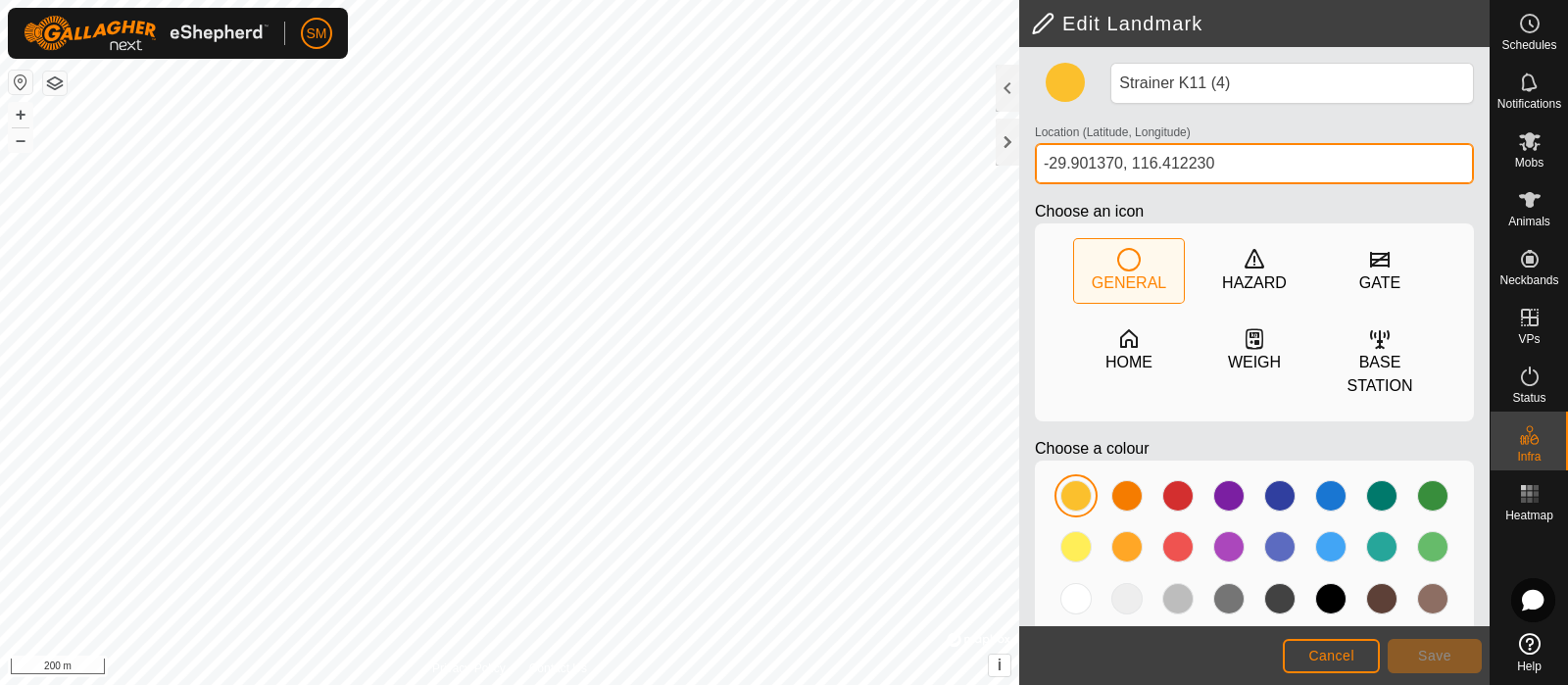 drag, startPoint x: 1222, startPoint y: 160, endPoint x: 1038, endPoint y: 161, distance: 184.00272 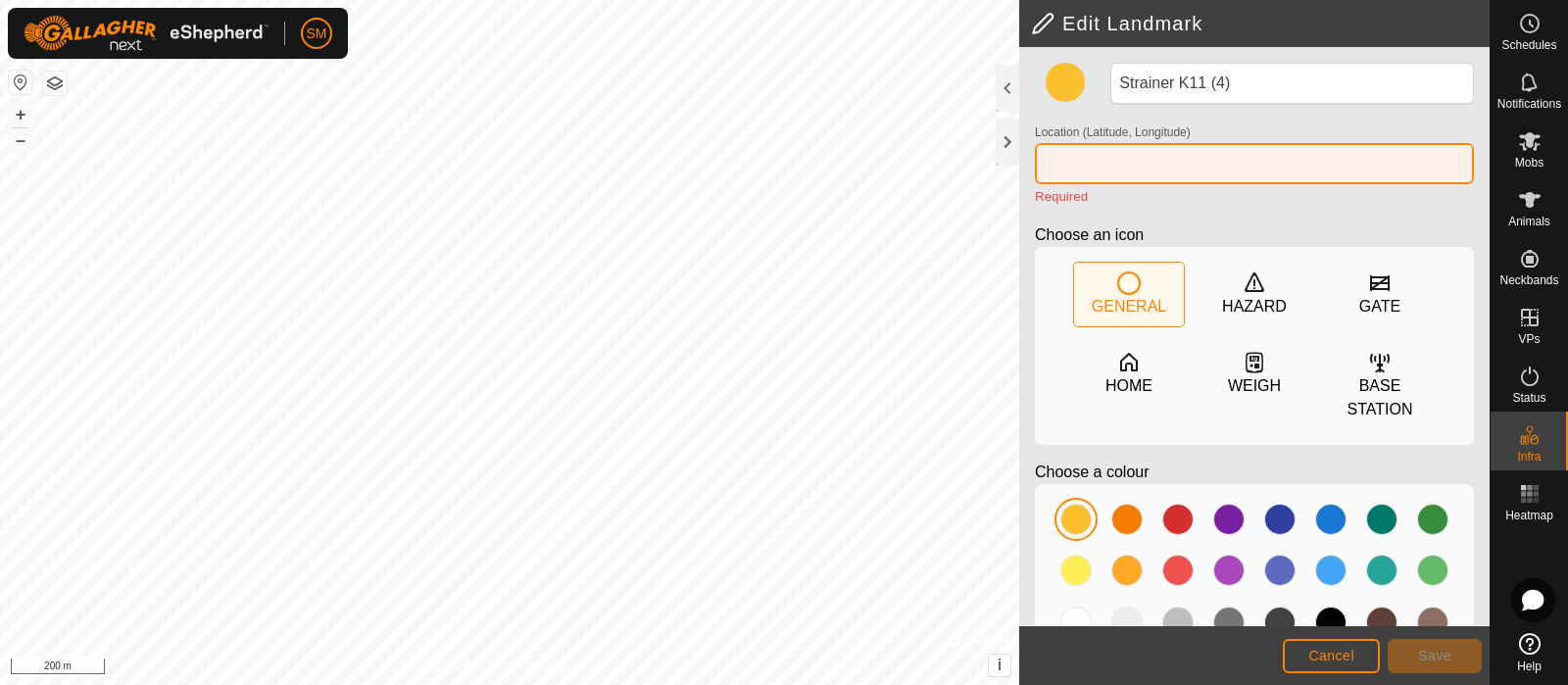 paste on "[GEOGRAPHIC_DATA]" 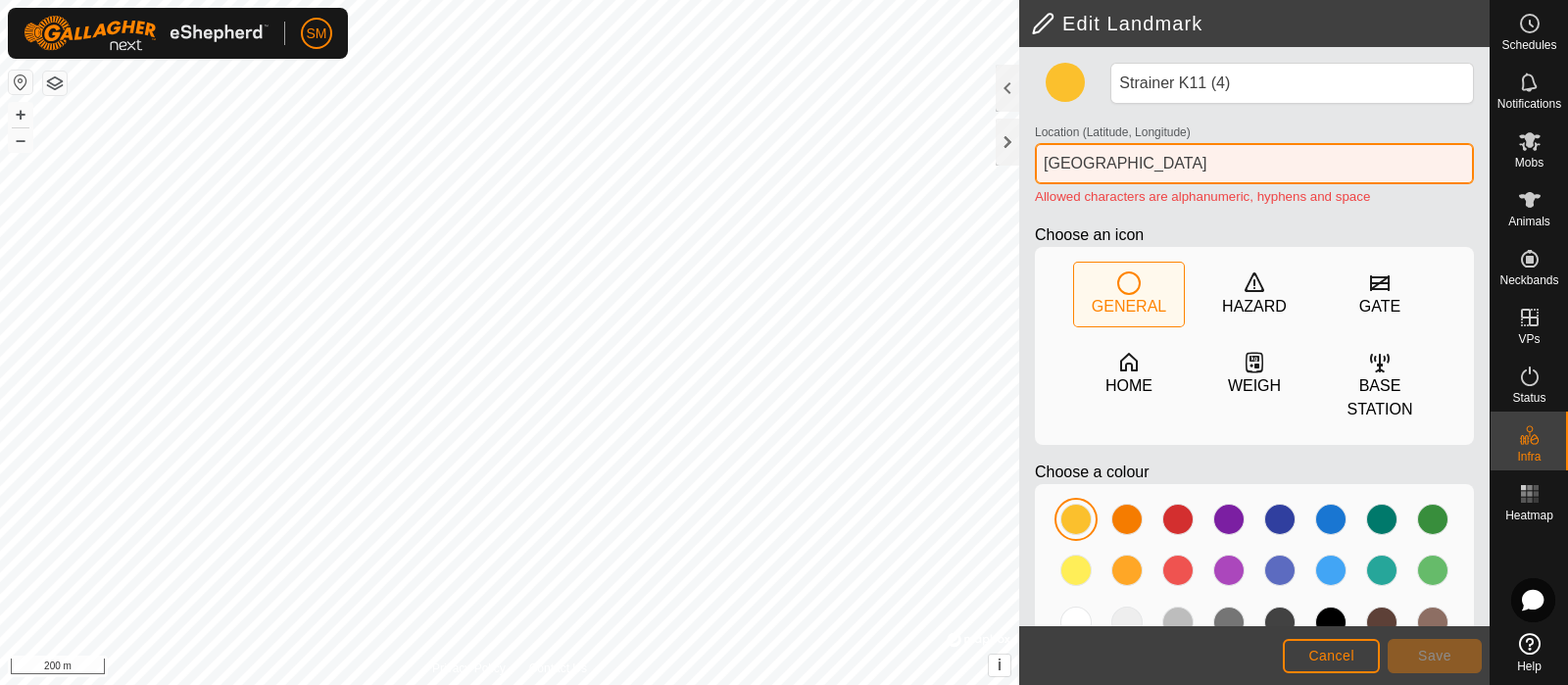 click on "[GEOGRAPHIC_DATA]" at bounding box center [1254, 164] 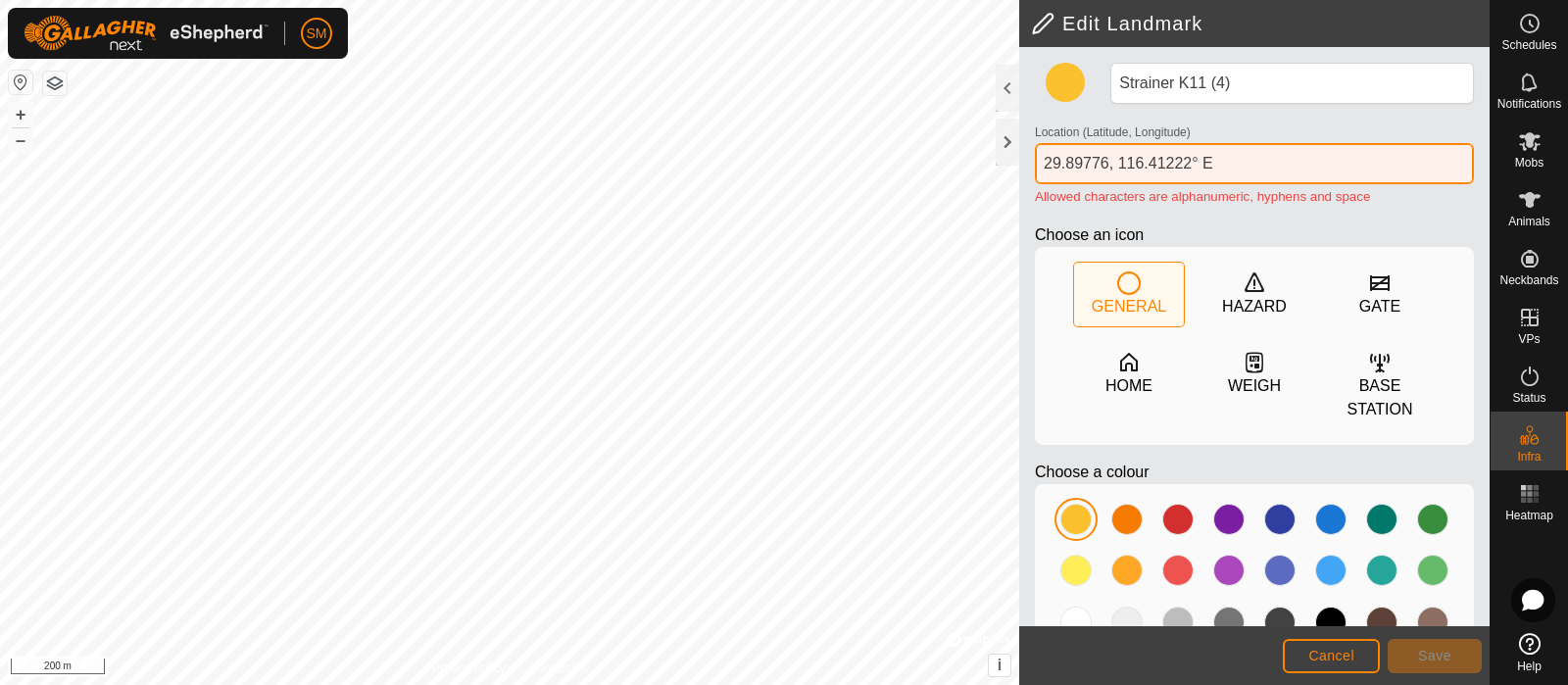 click on "29.89776, 116.41222° E" at bounding box center (1254, 164) 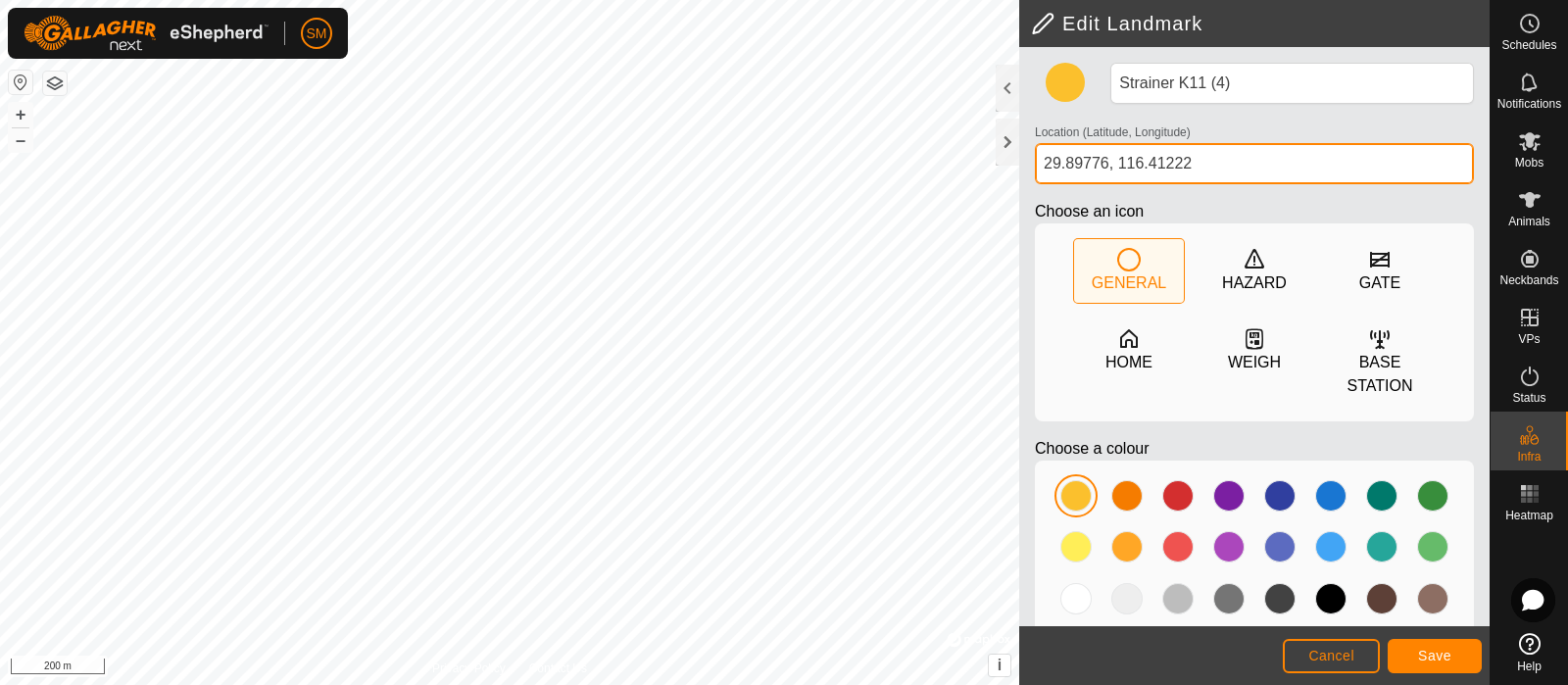 type on "29.89776, 116.41222" 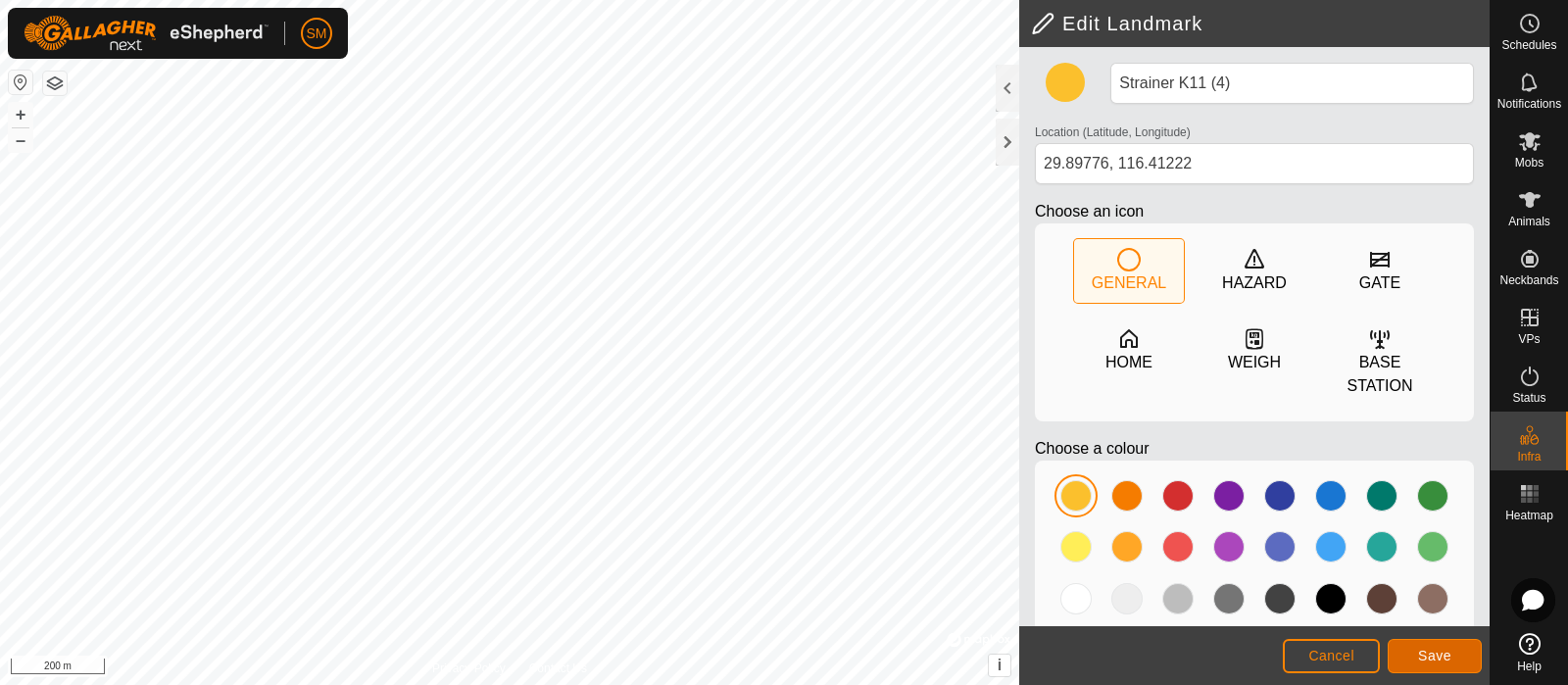 drag, startPoint x: 1406, startPoint y: 650, endPoint x: 1446, endPoint y: 644, distance: 40.4475 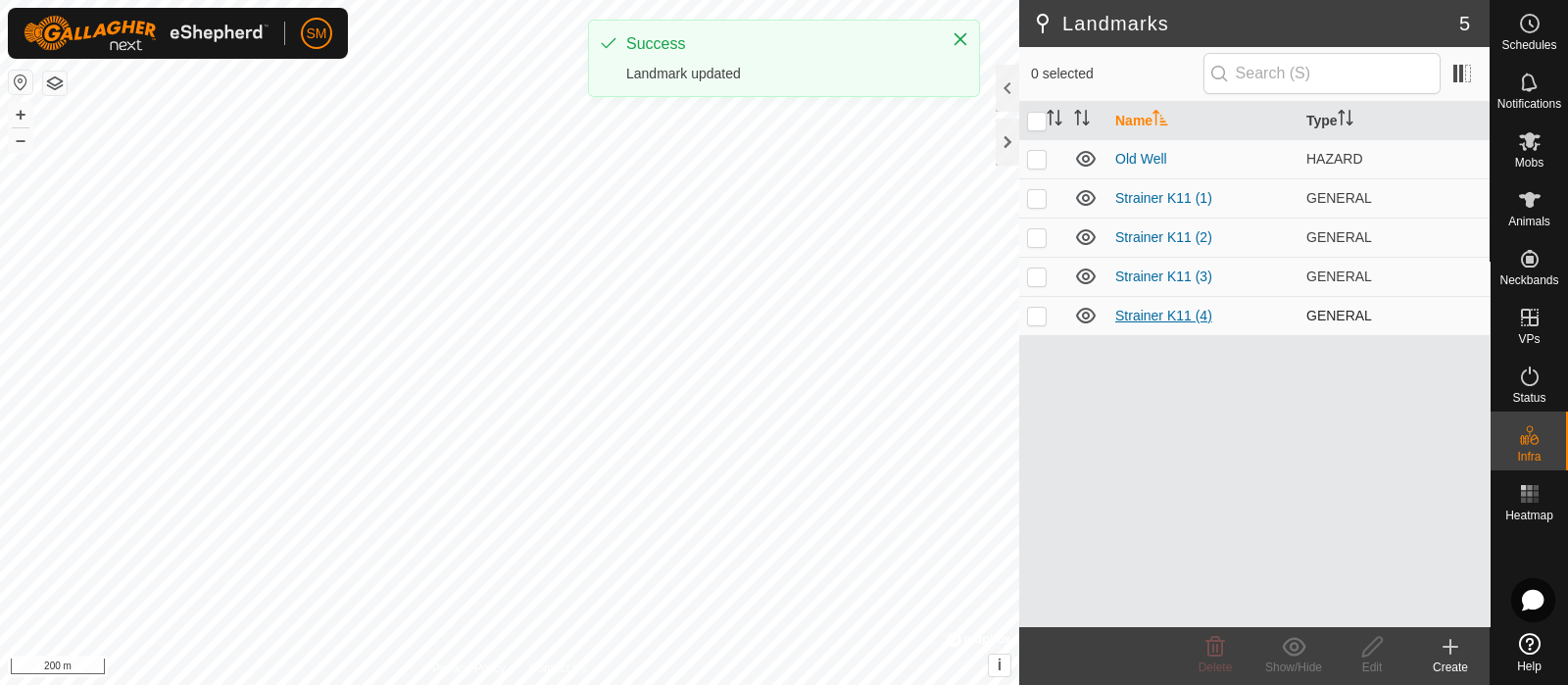 click on "Strainer K11 (4)" at bounding box center [1163, 316] 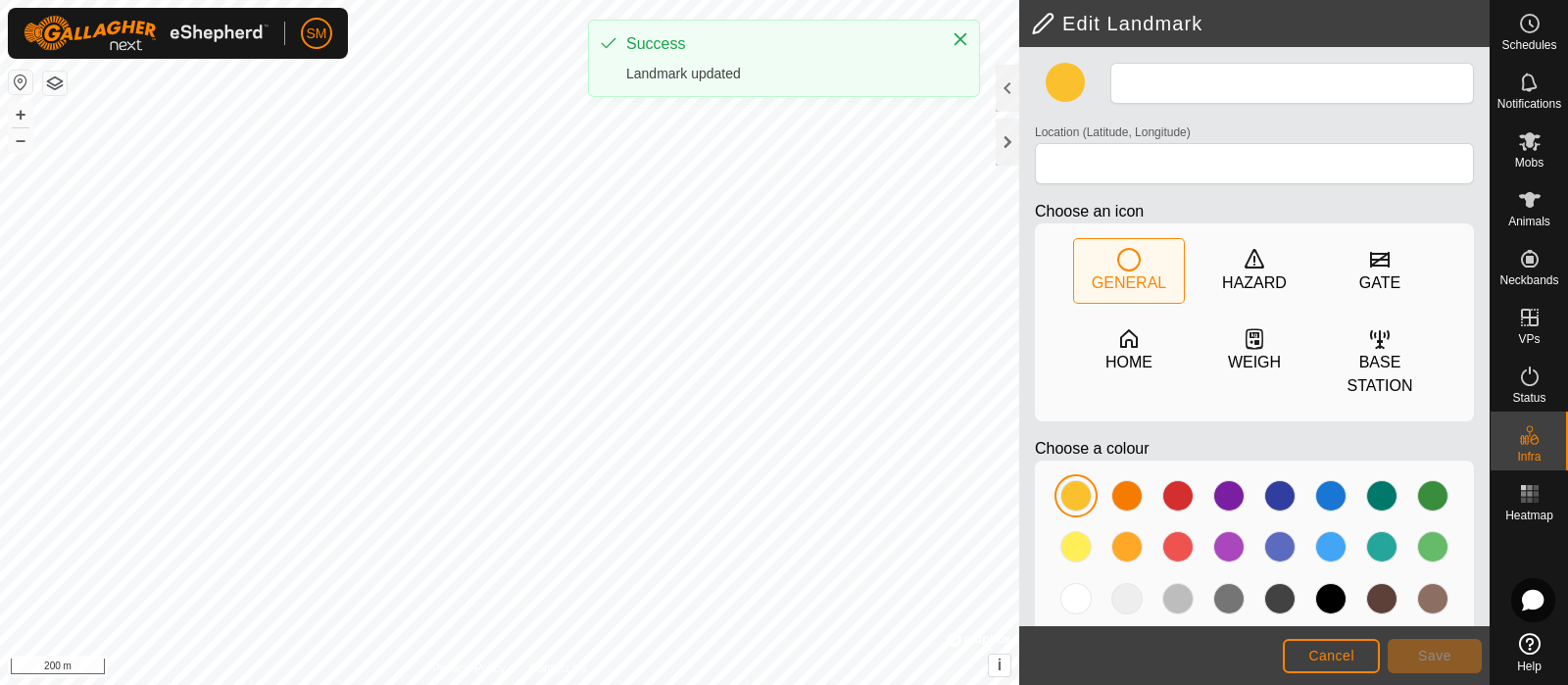 type on "Strainer K11 (4)" 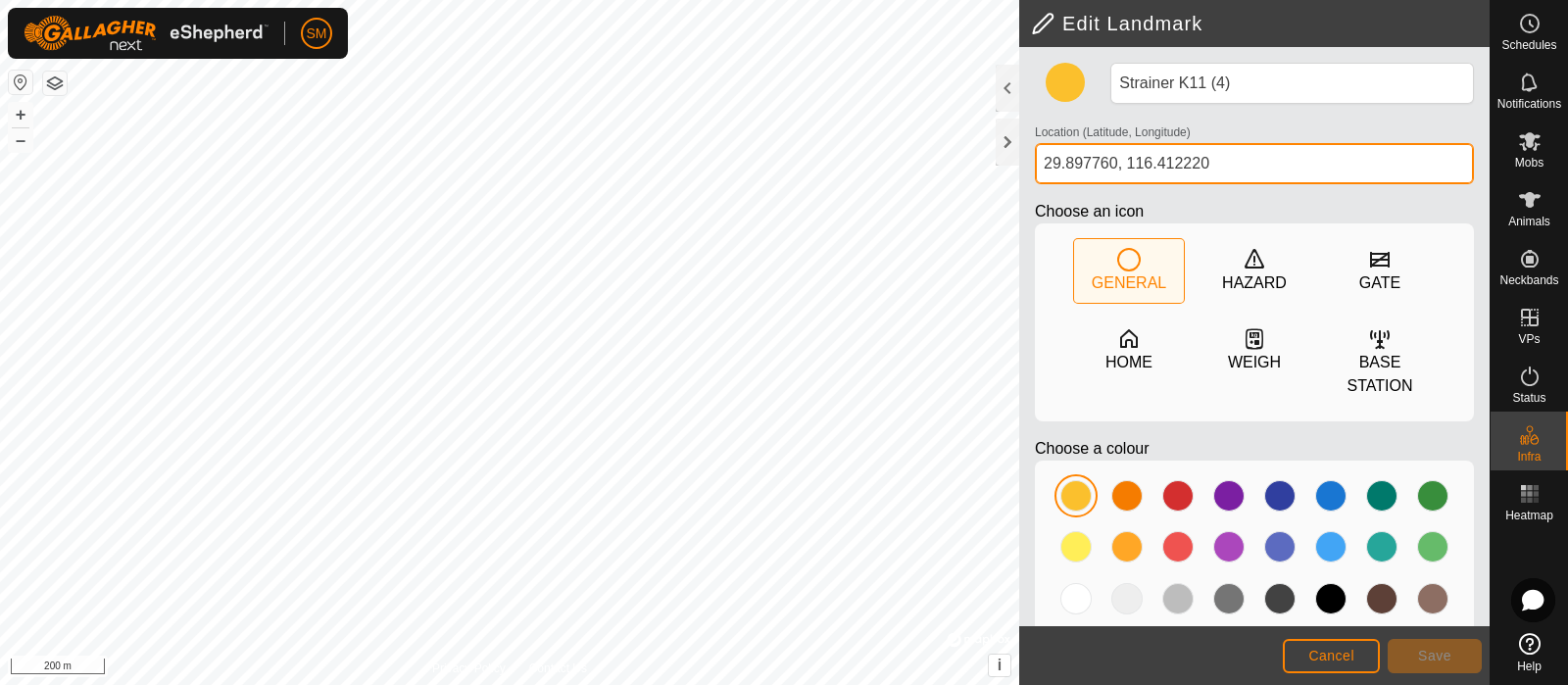 click on "29.897760, 116.412220" at bounding box center (1254, 164) 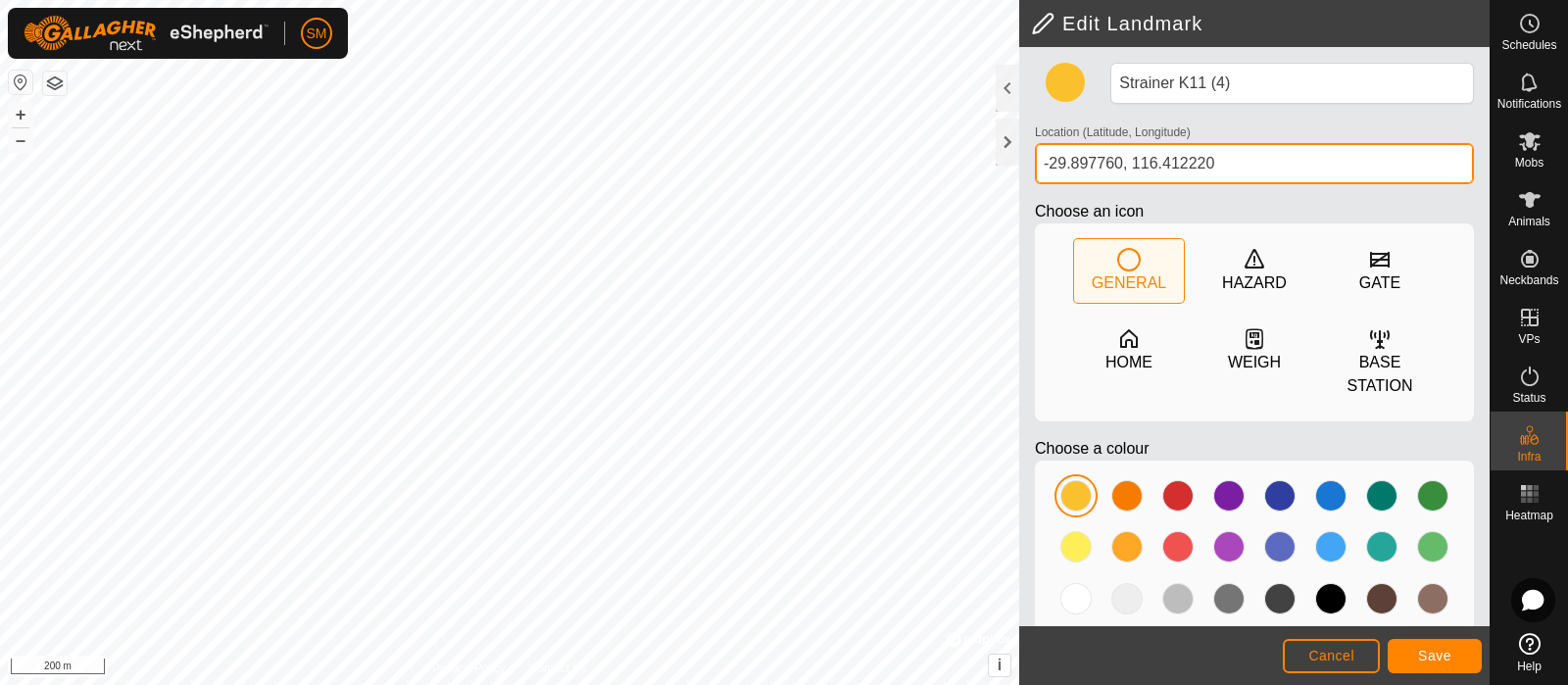 type on "-29.897760, 116.412220" 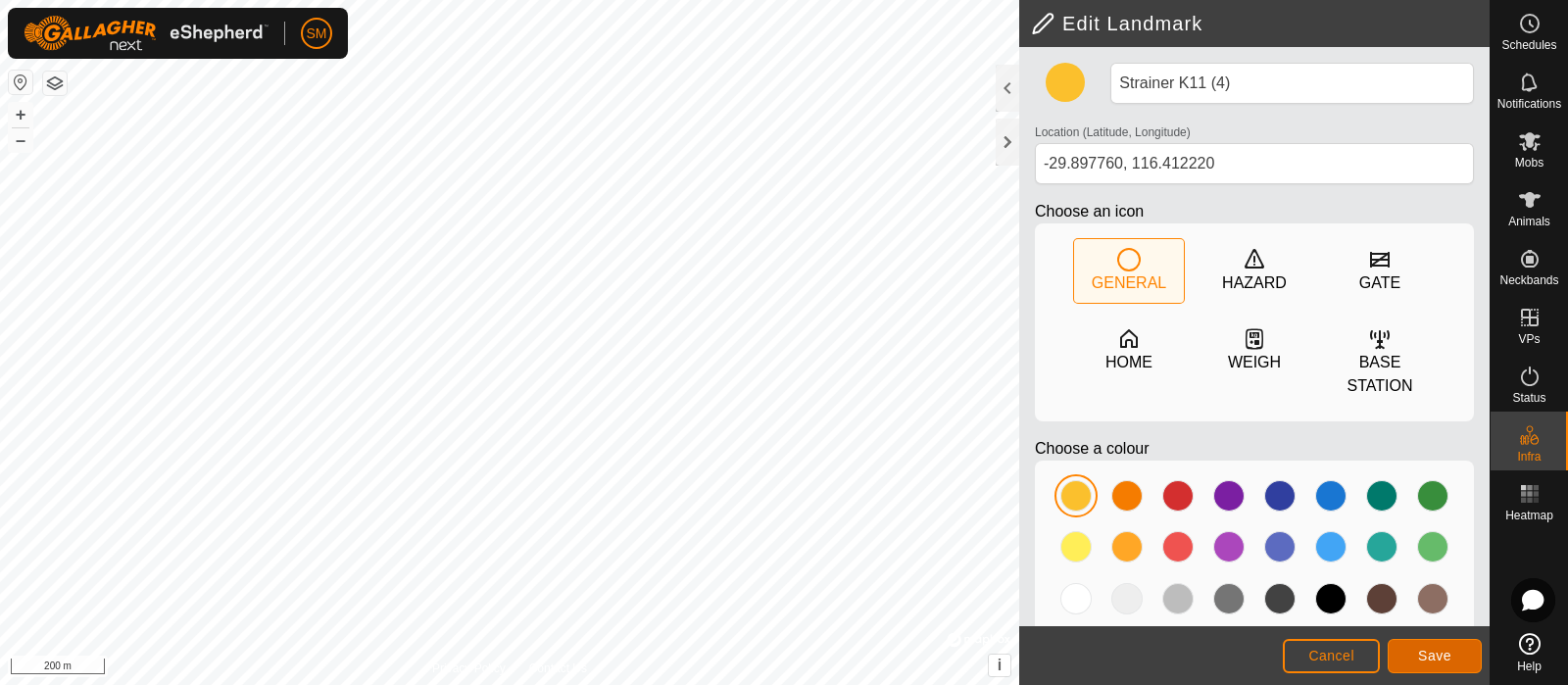 click on "Save" 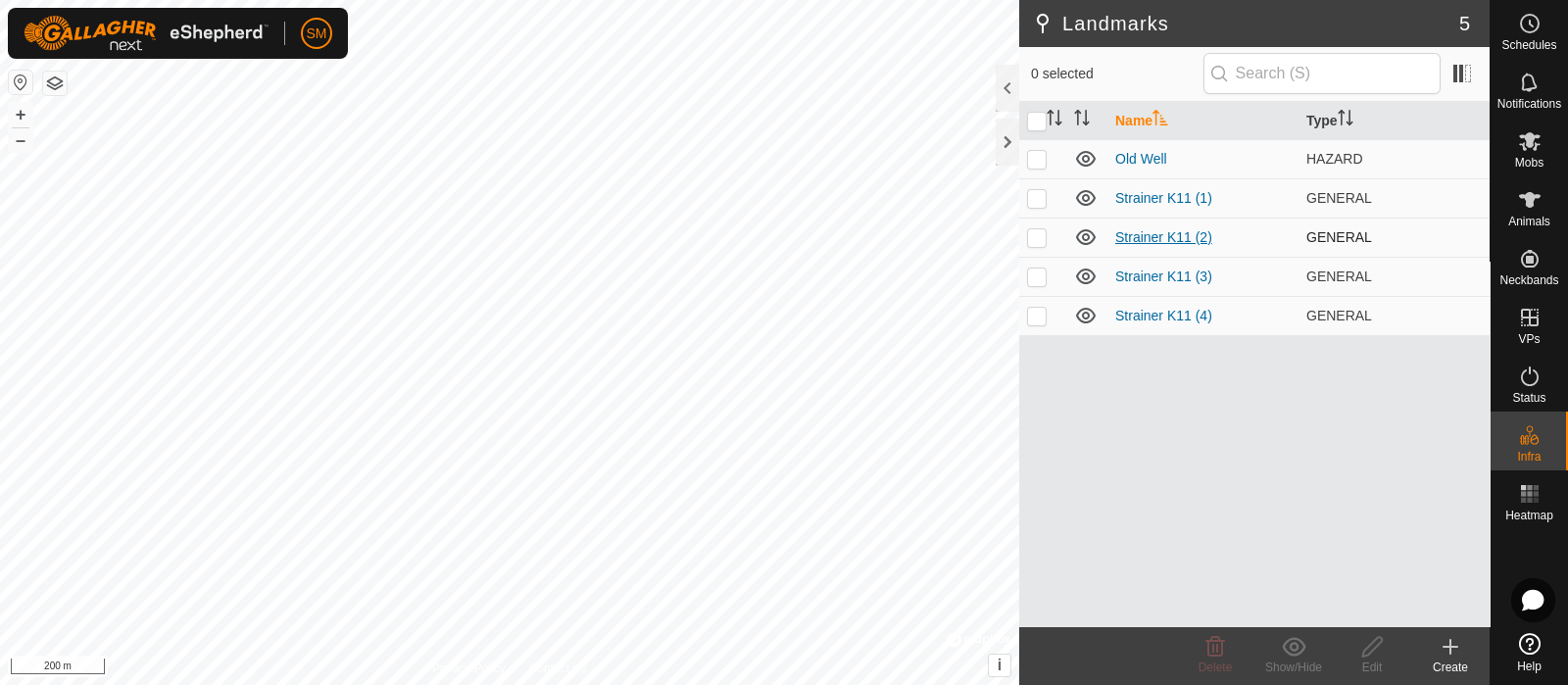 click on "Strainer K11 (2)" at bounding box center (1163, 237) 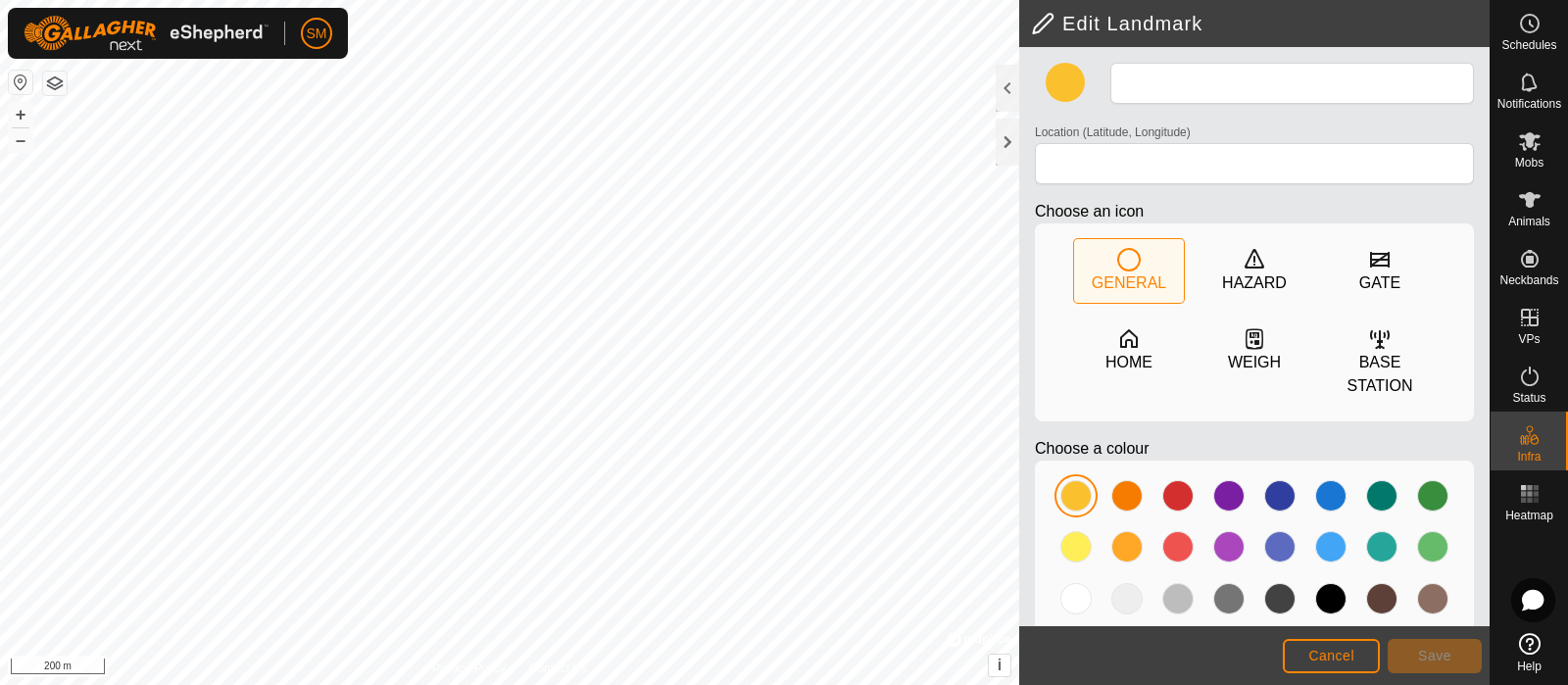 type on "Strainer K11 (2)" 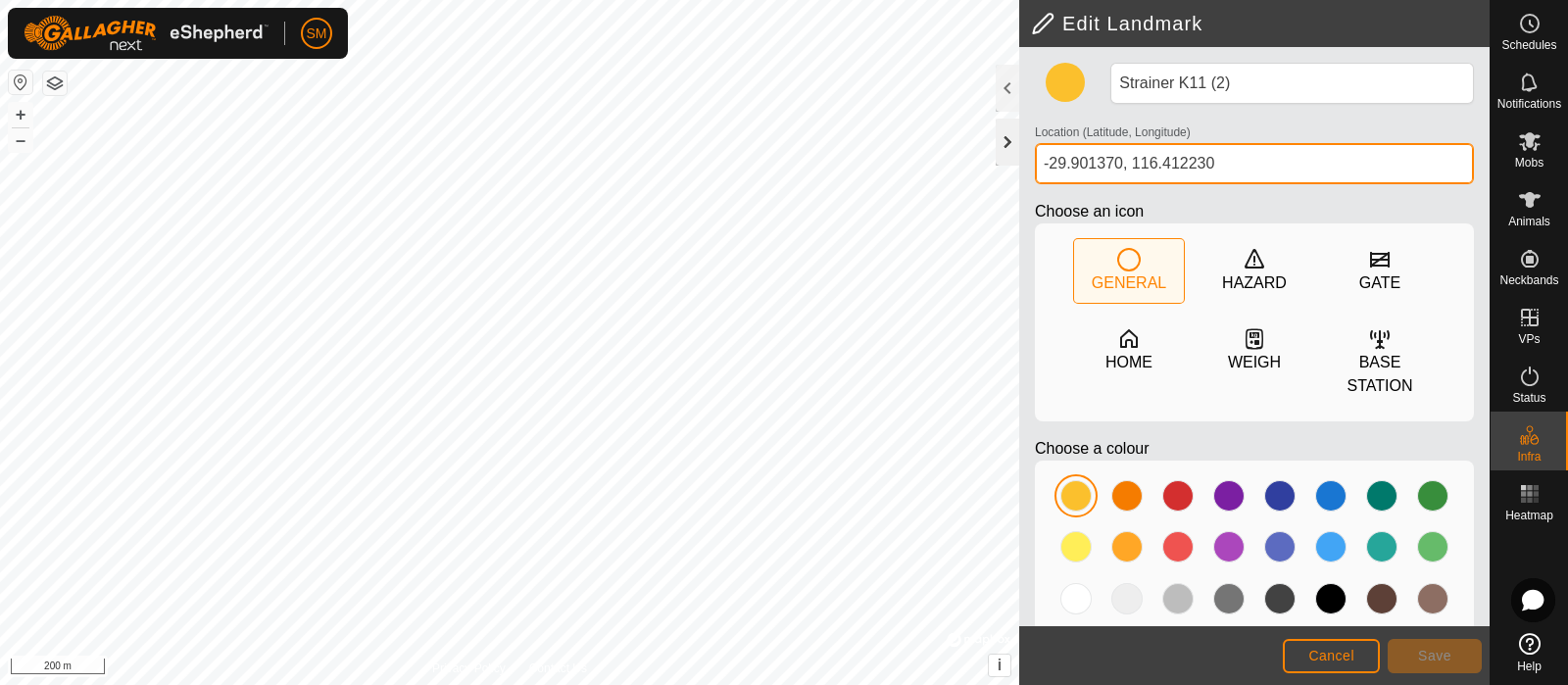 drag, startPoint x: 1241, startPoint y: 151, endPoint x: 1013, endPoint y: 147, distance: 228.03509 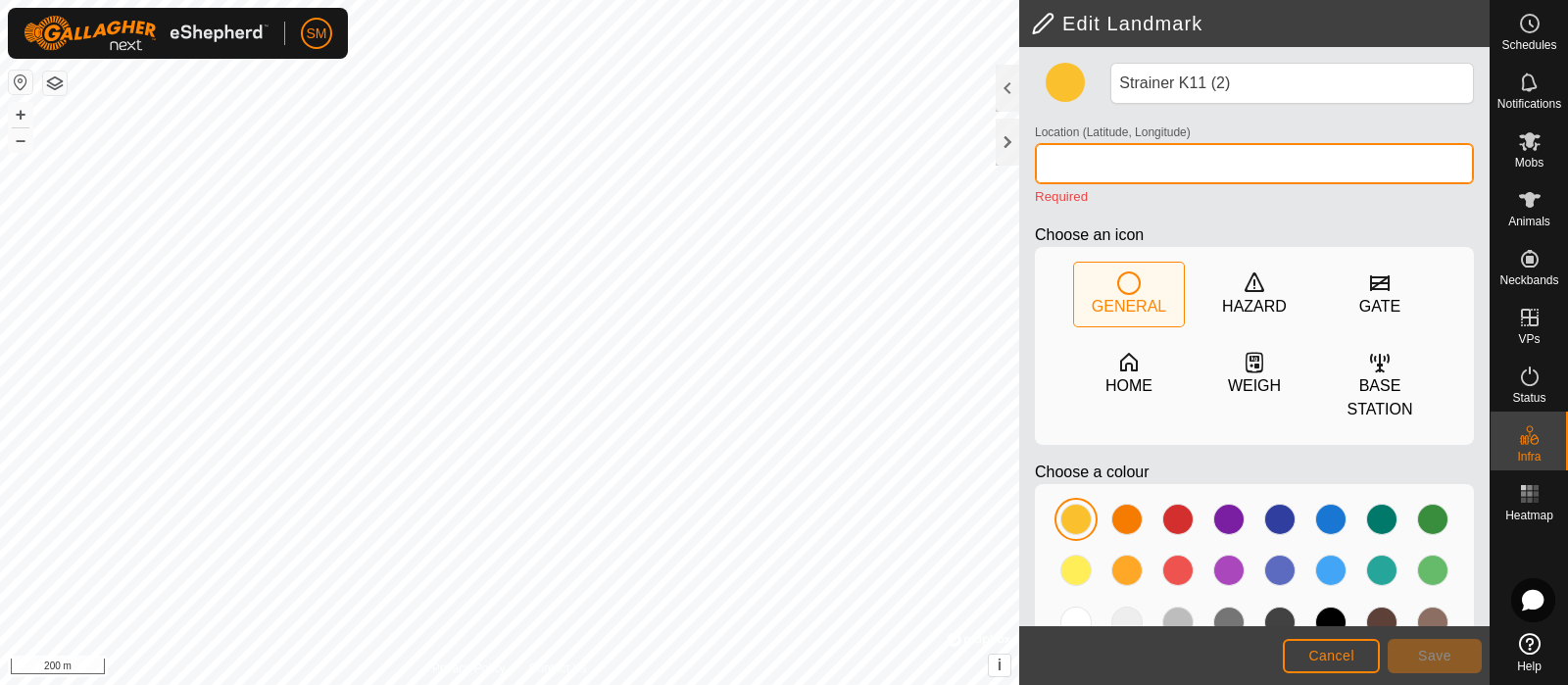 paste on "[GEOGRAPHIC_DATA]" 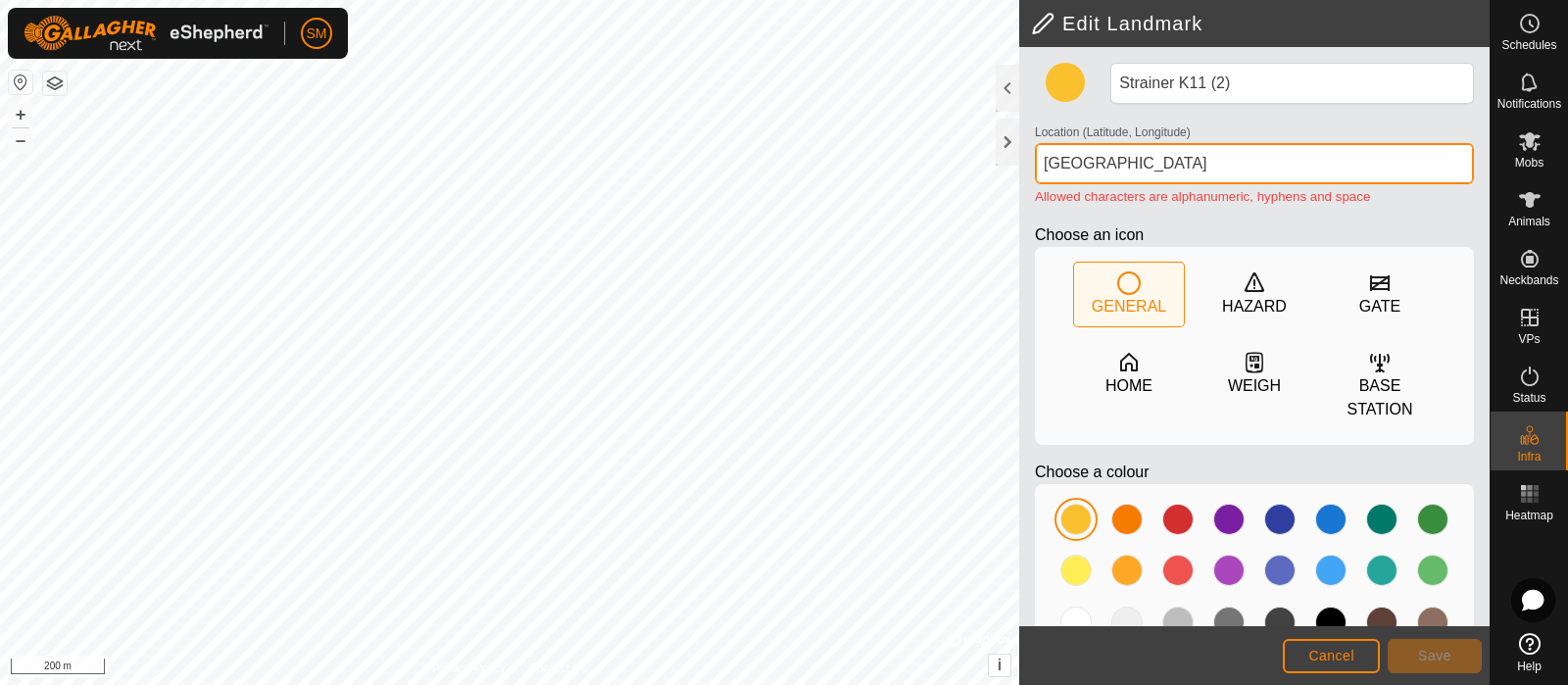 click on "[GEOGRAPHIC_DATA]" at bounding box center [1254, 164] 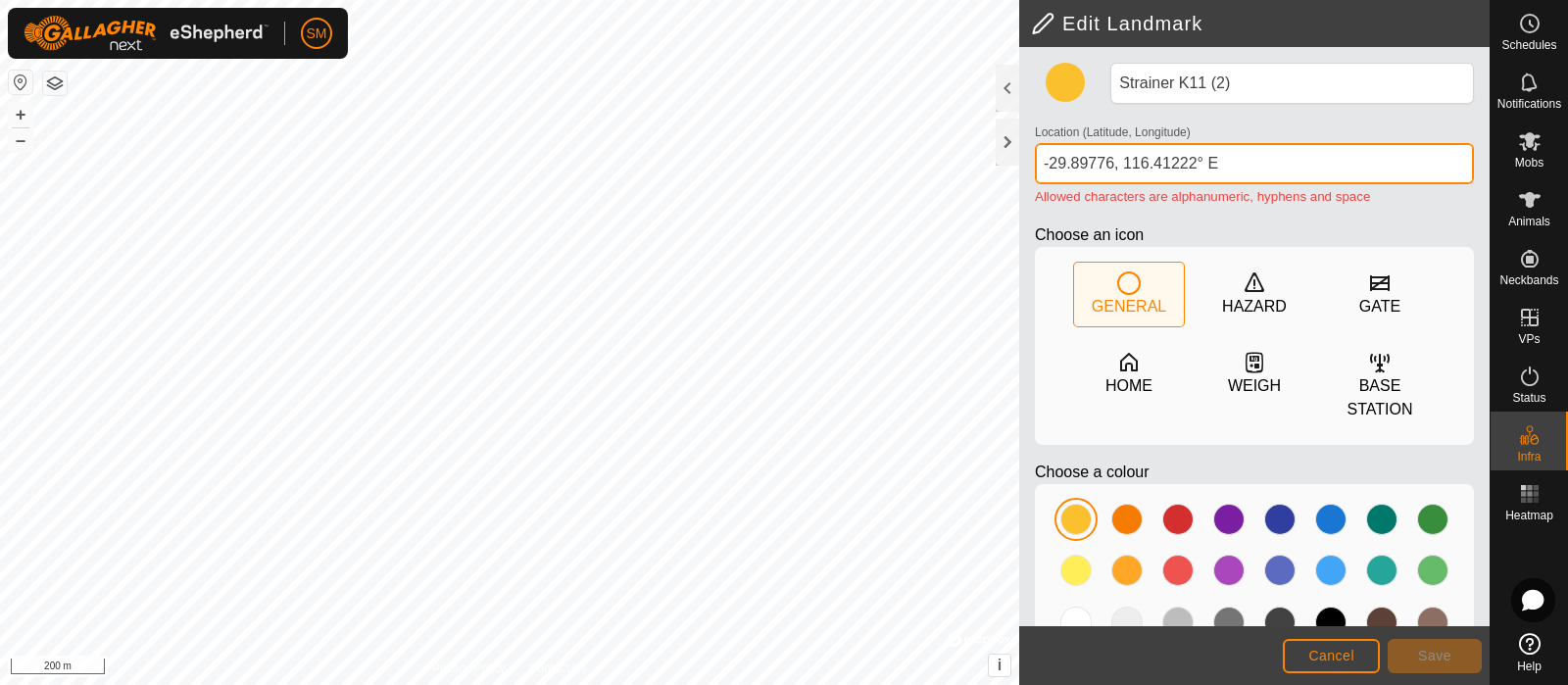 click on "-29.89776, 116.41222° E" at bounding box center [1254, 164] 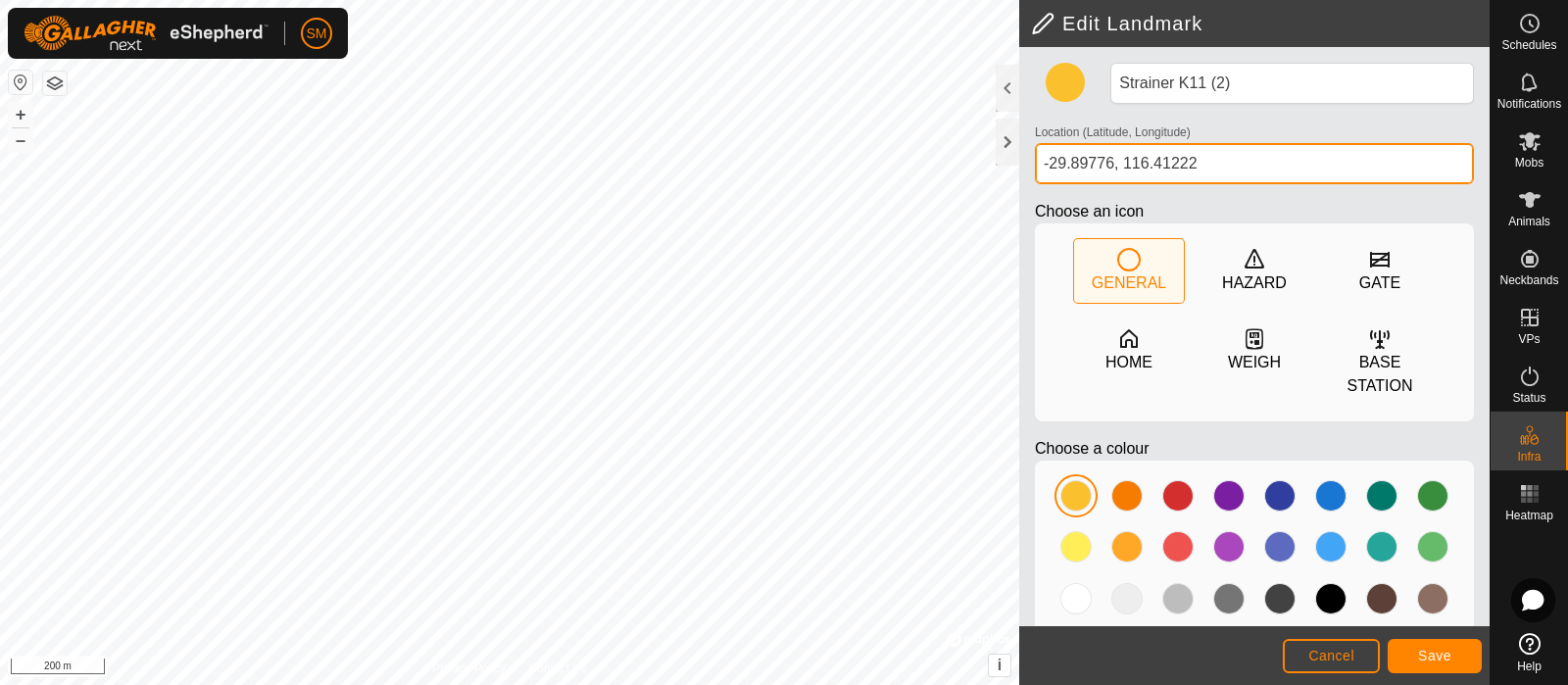 type on "-29.89776, 116.41222" 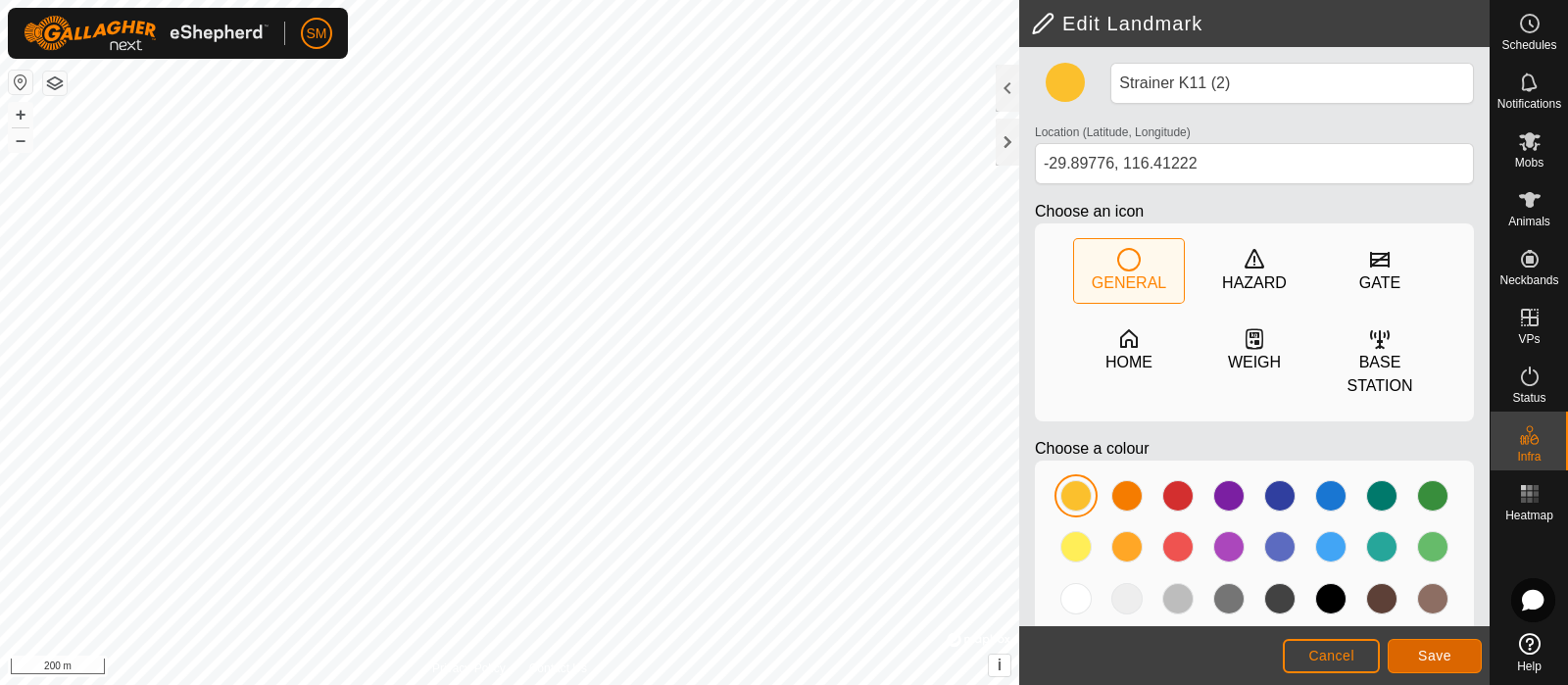 click on "Save" 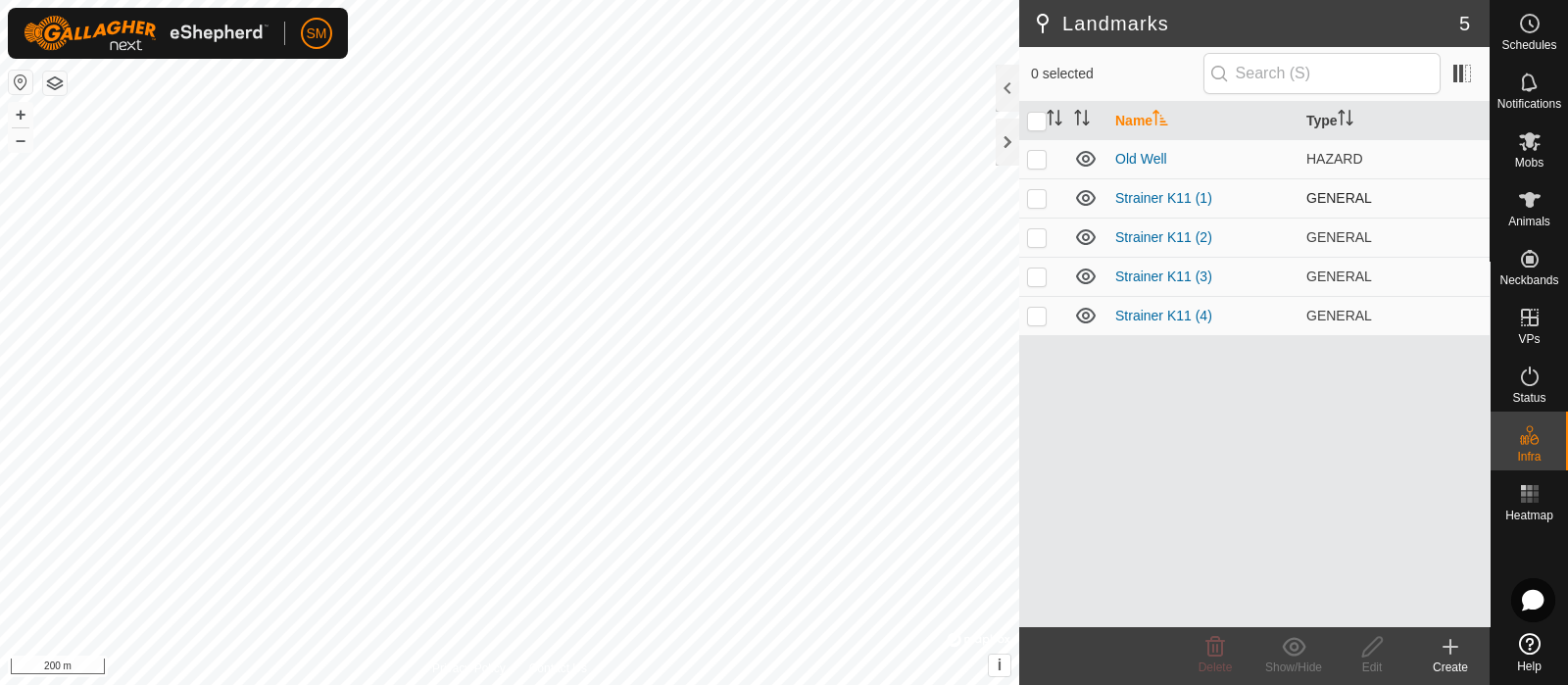 click 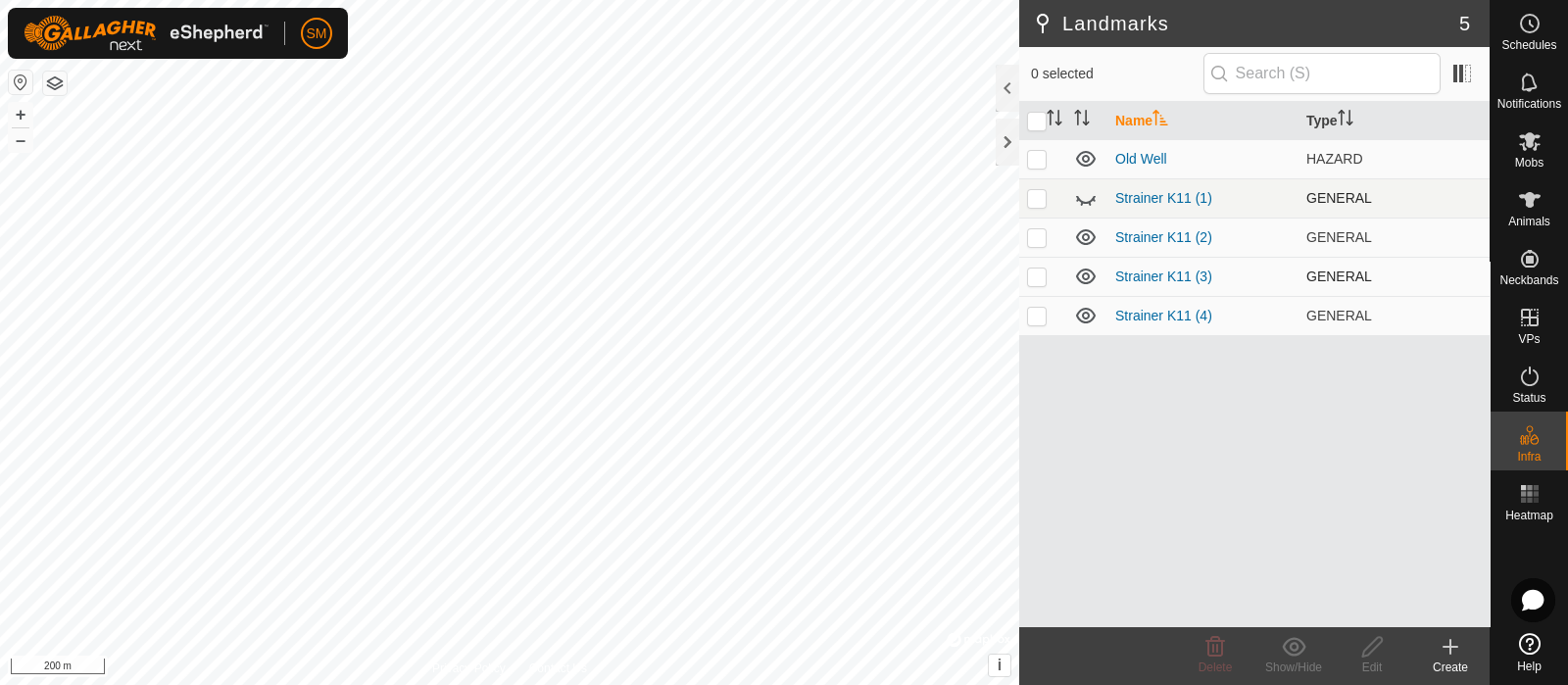 click 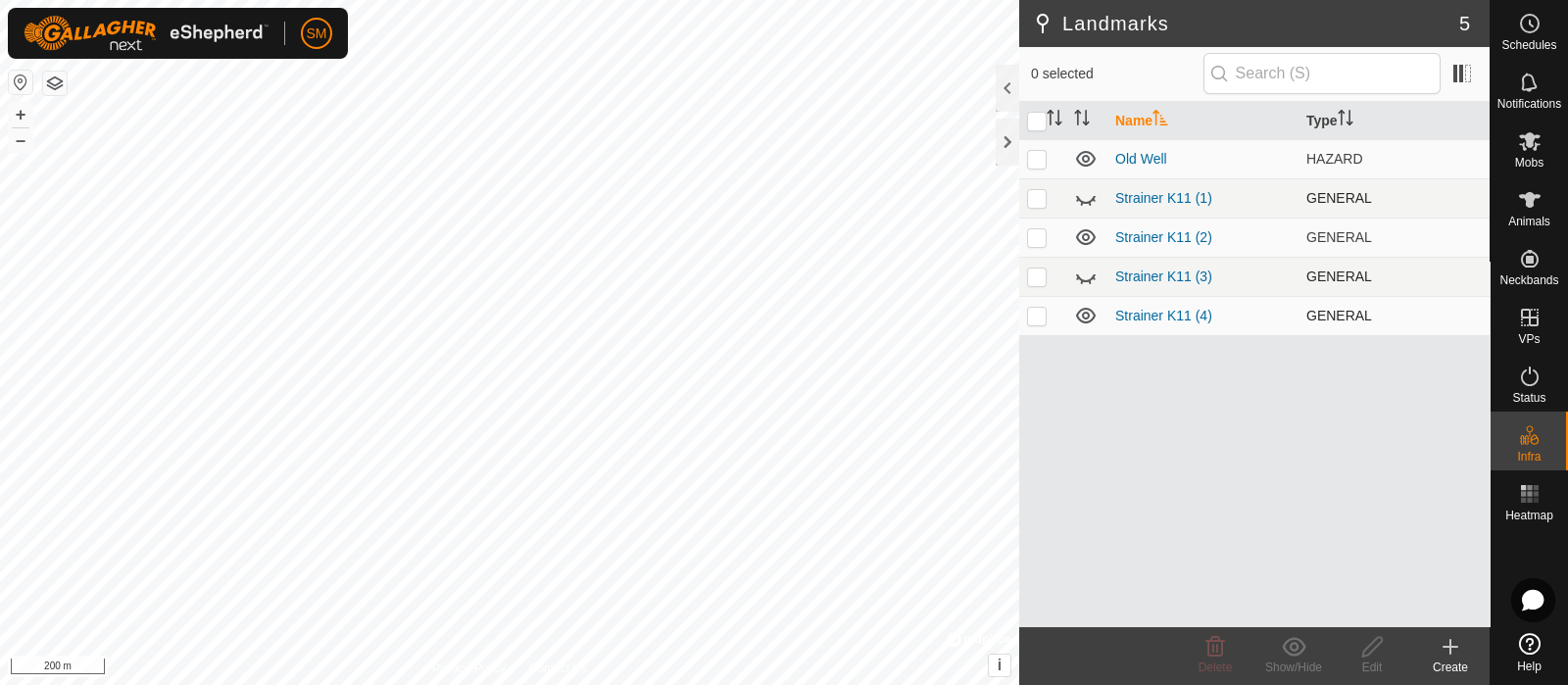 click 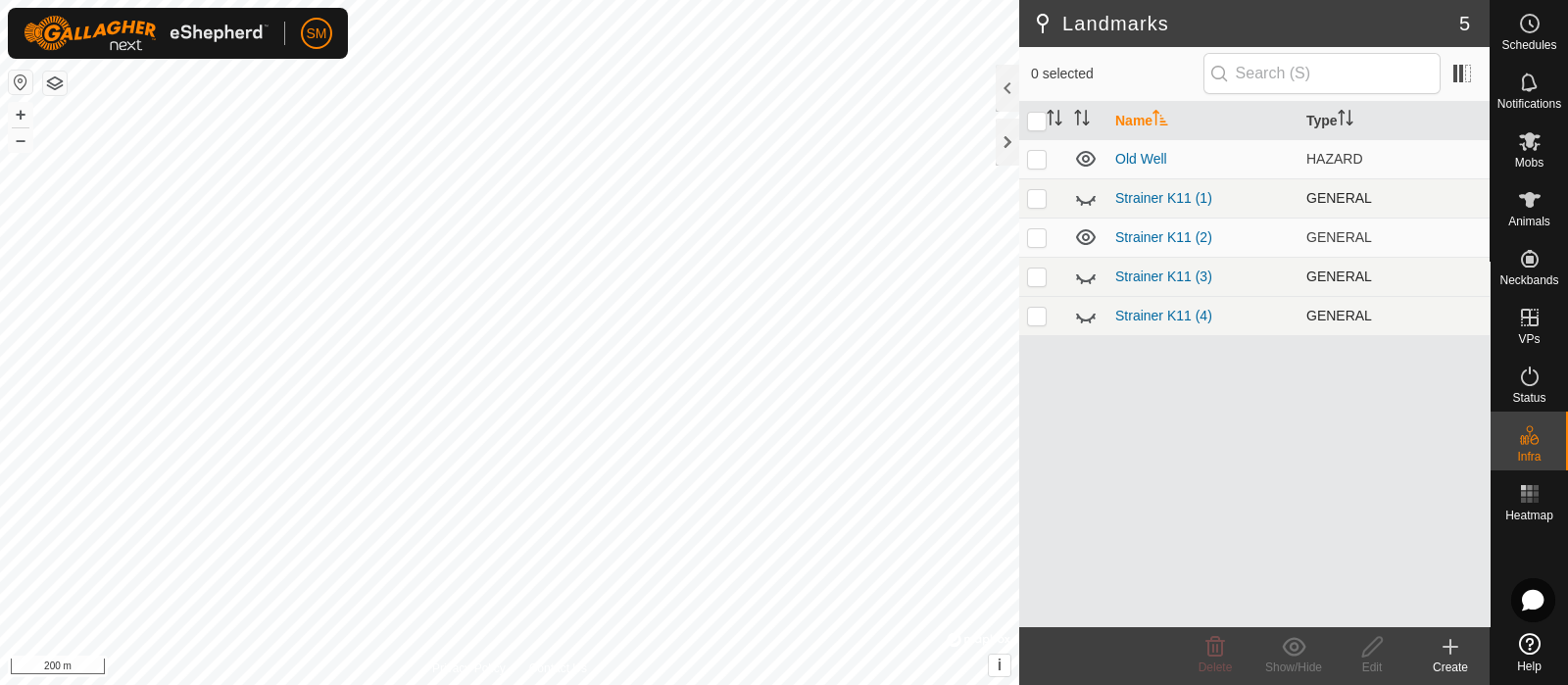 click 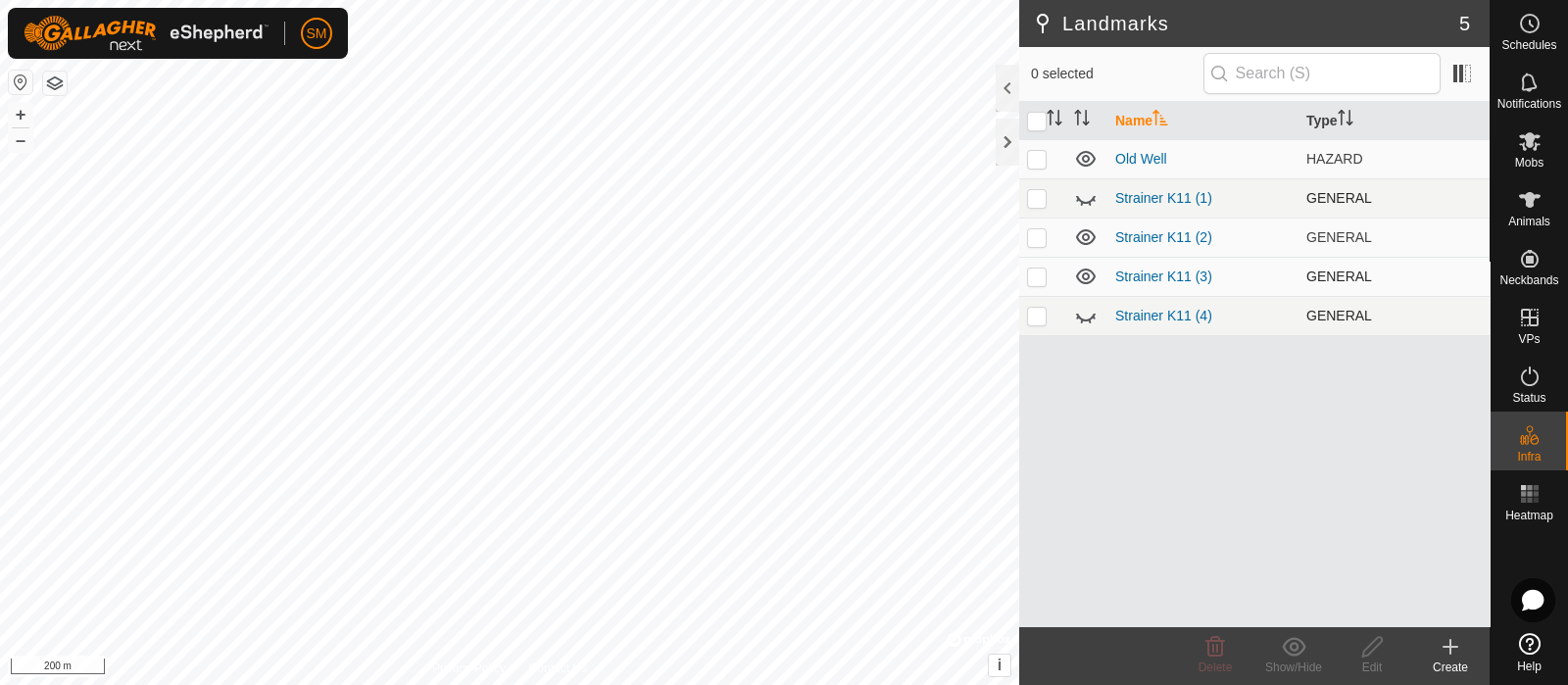click 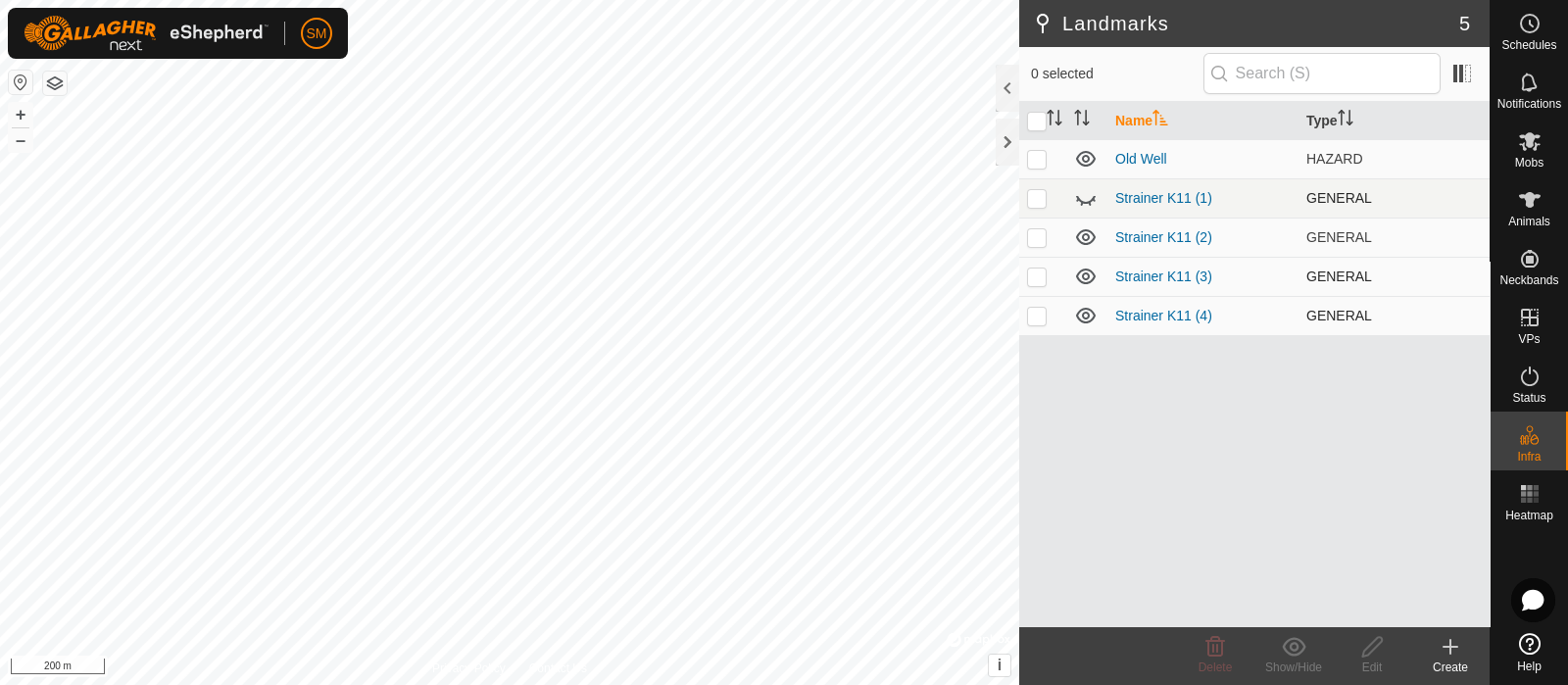 click 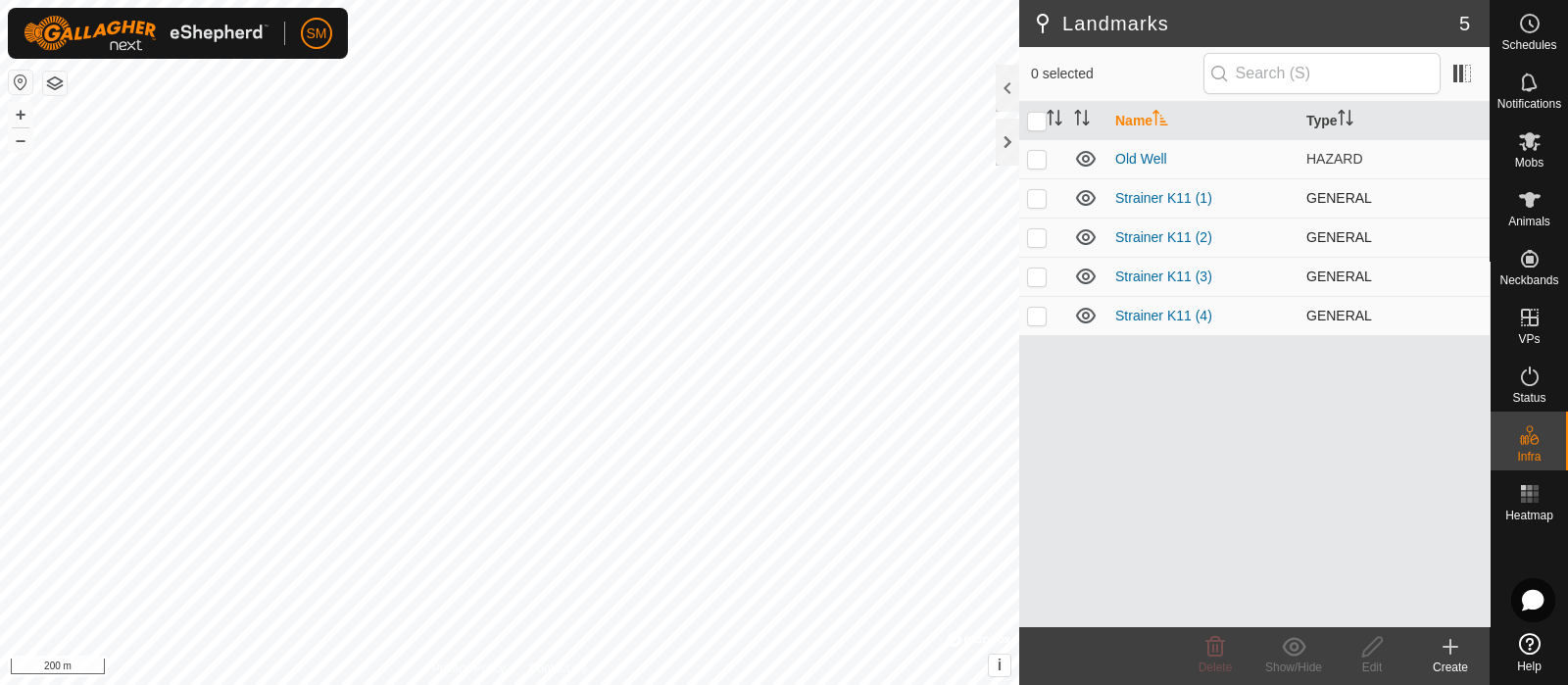 click 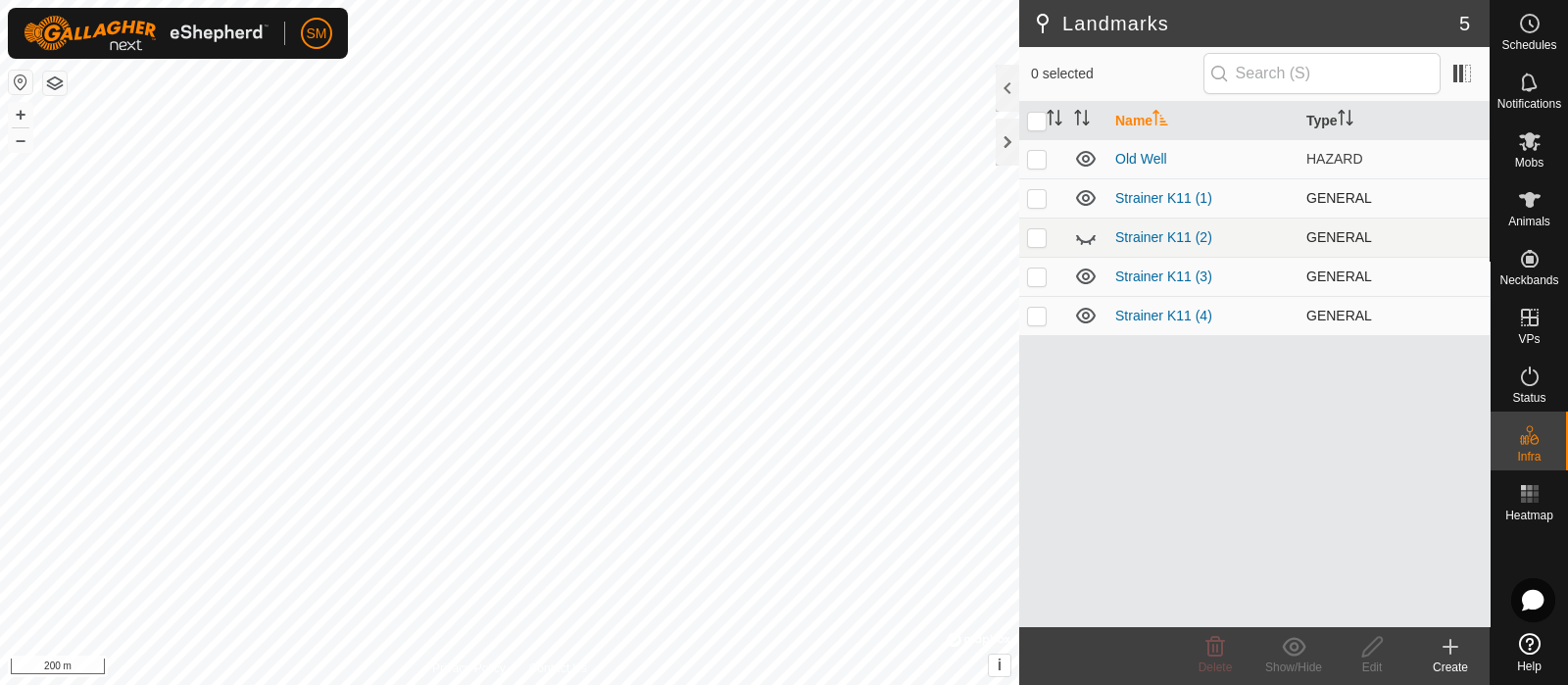 click 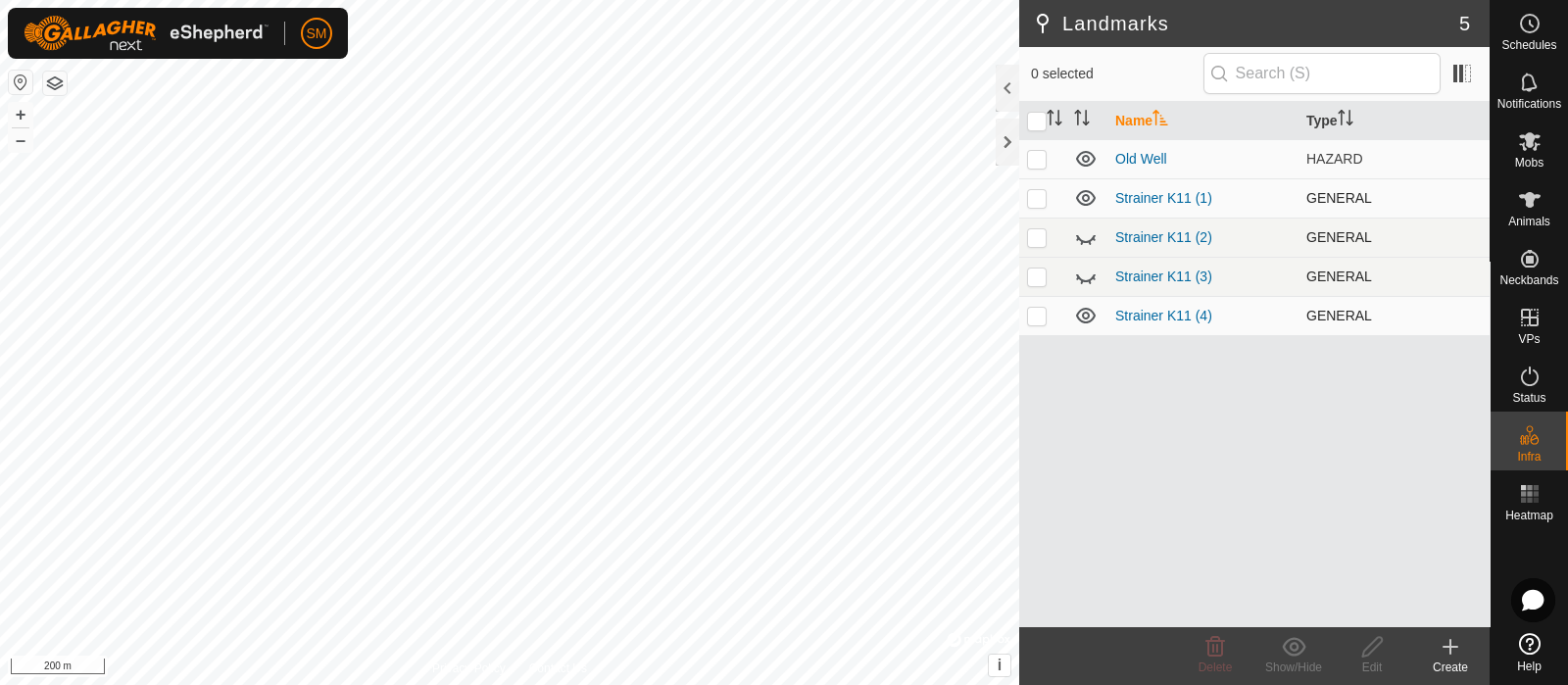 click 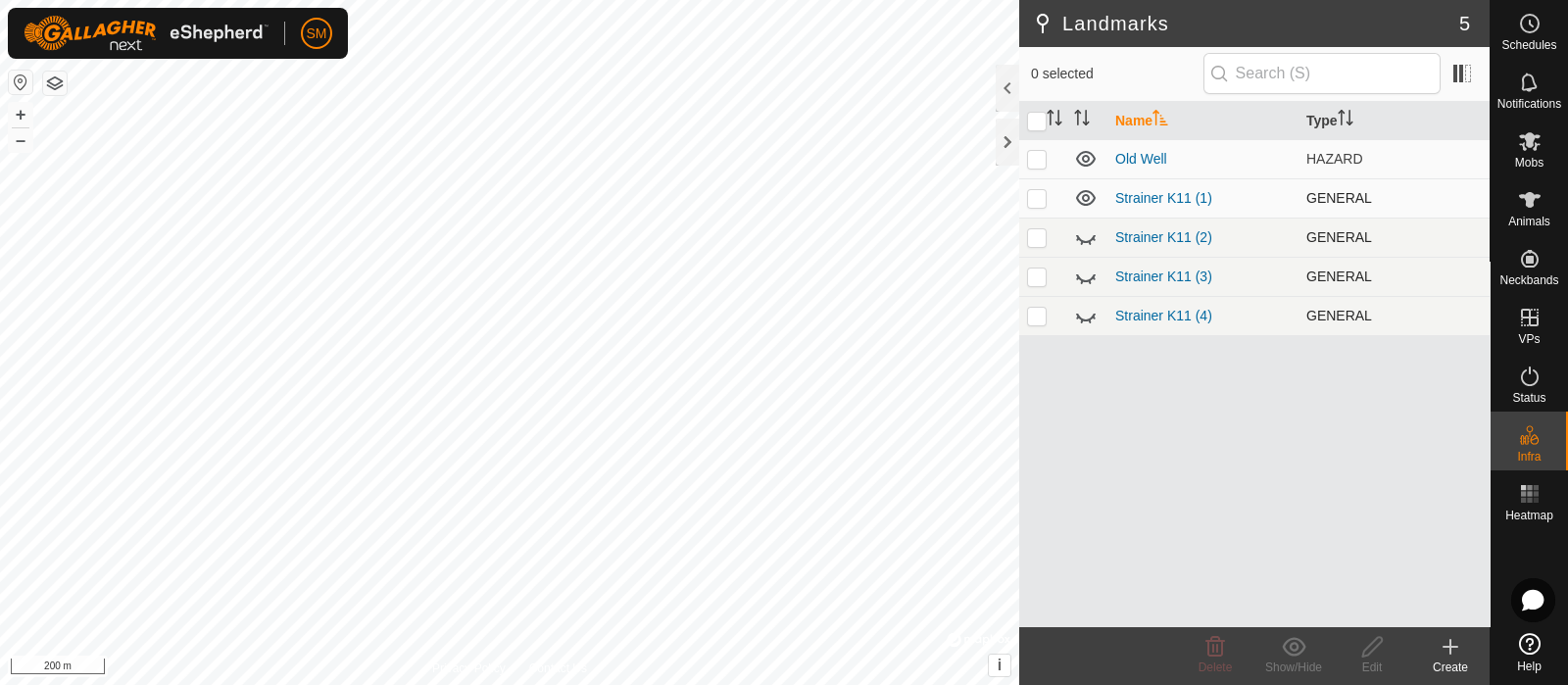 click 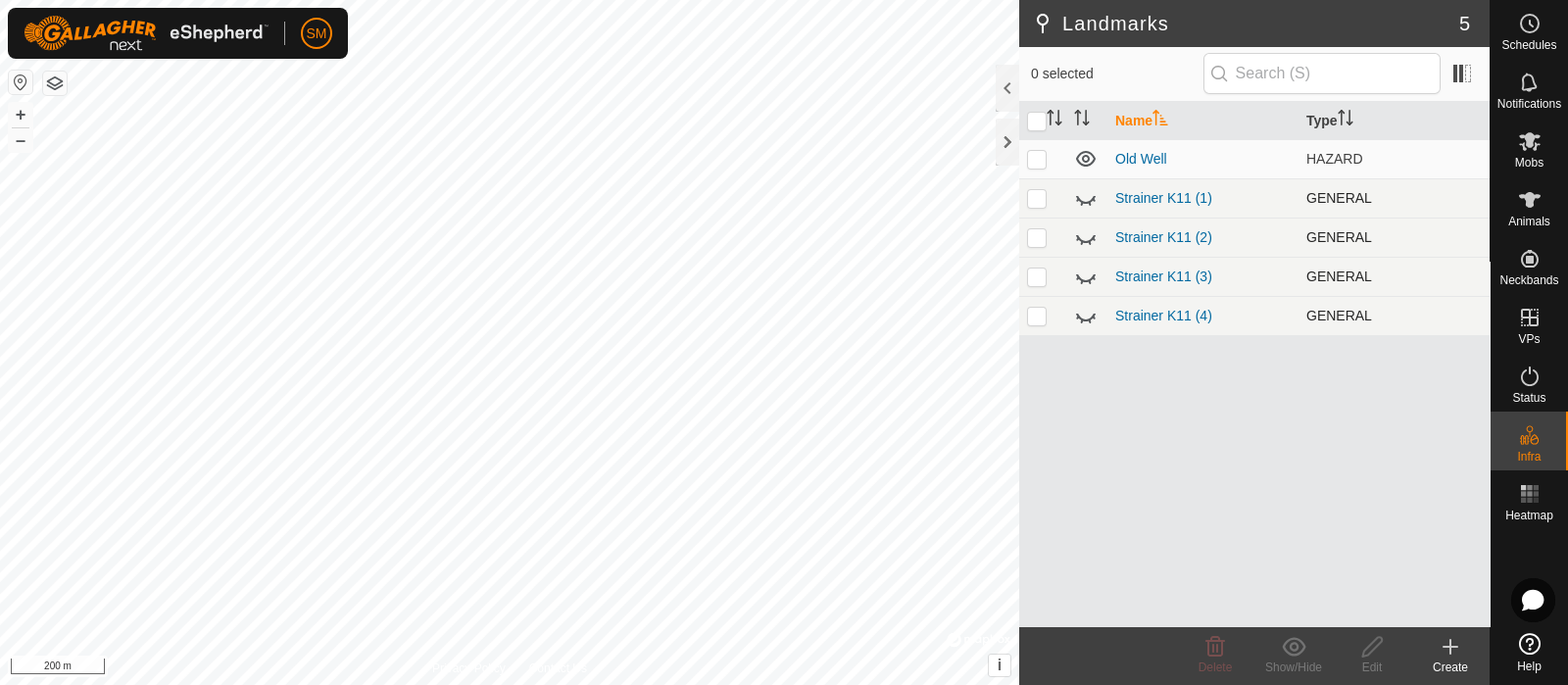click 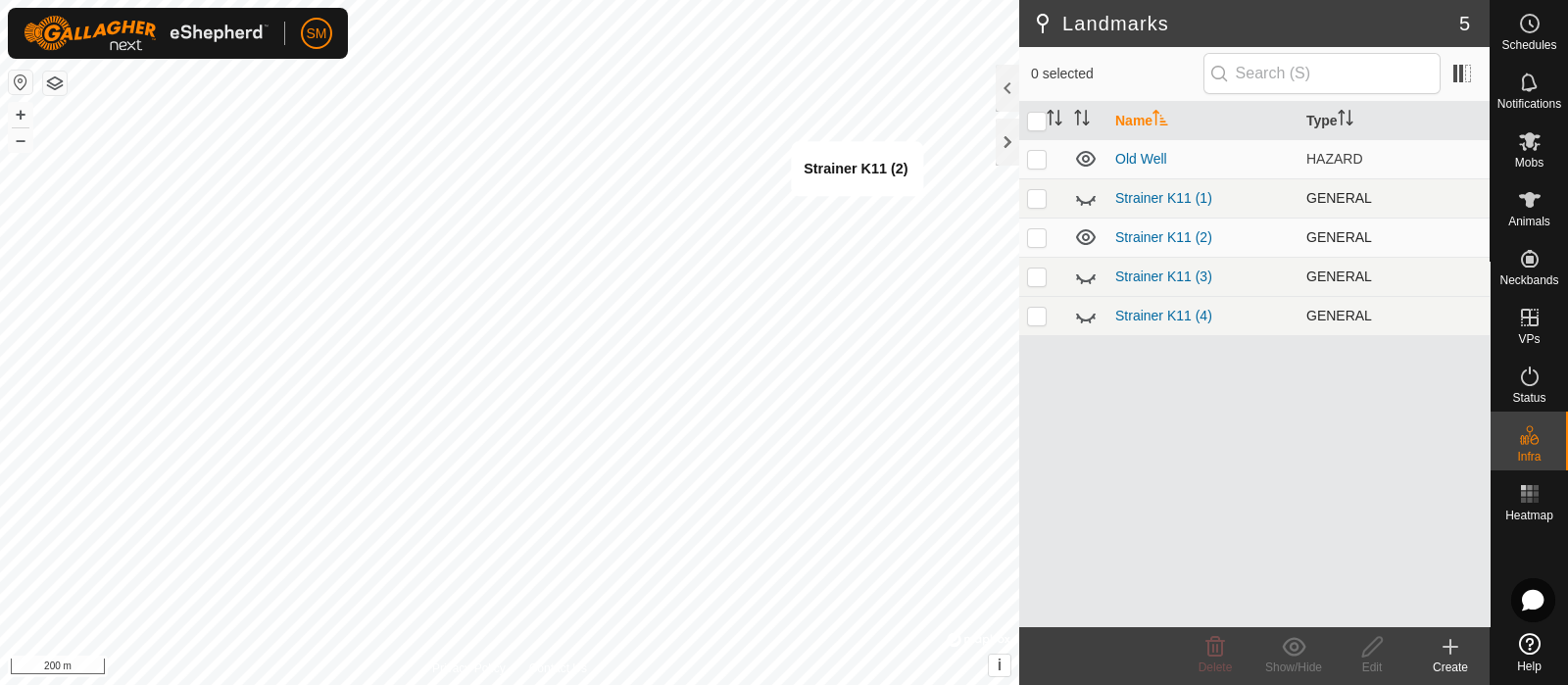 checkbox on "true" 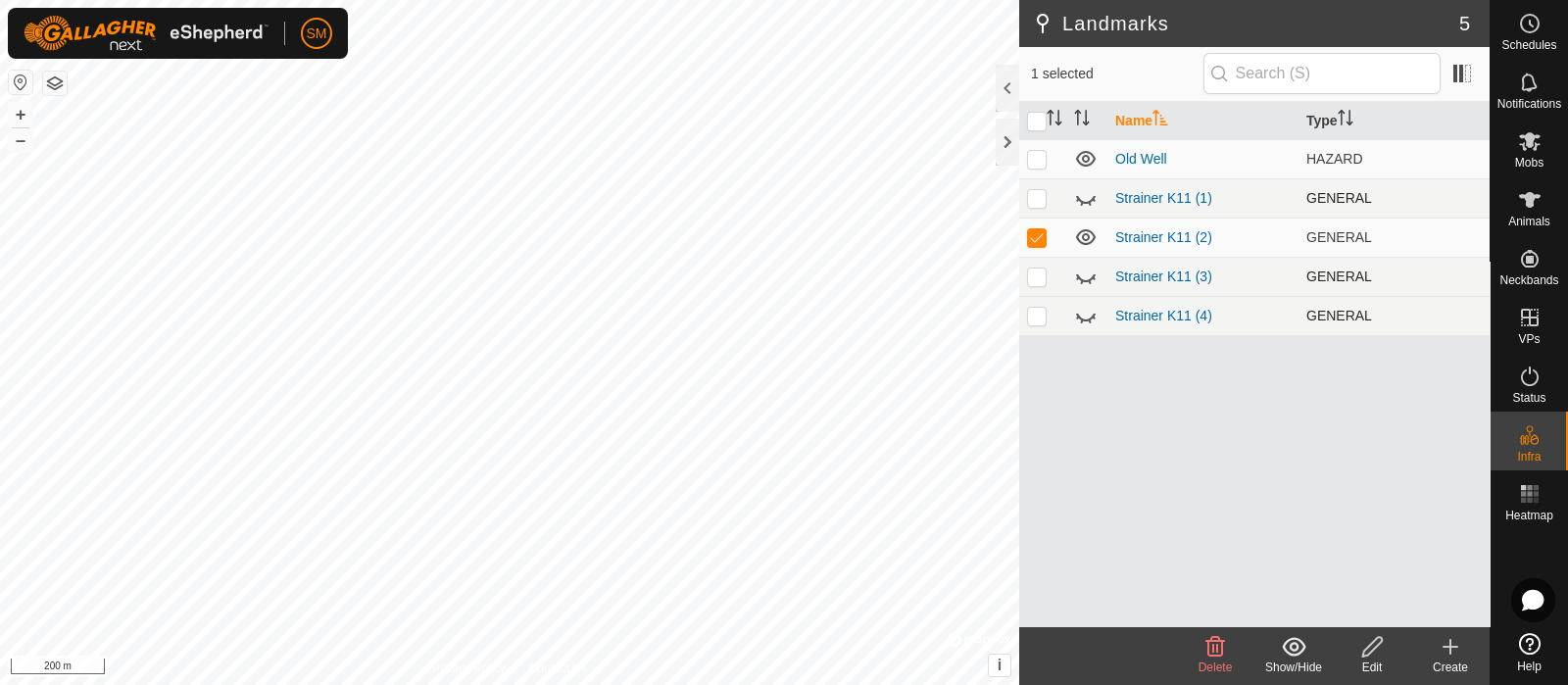 click on "Edit" 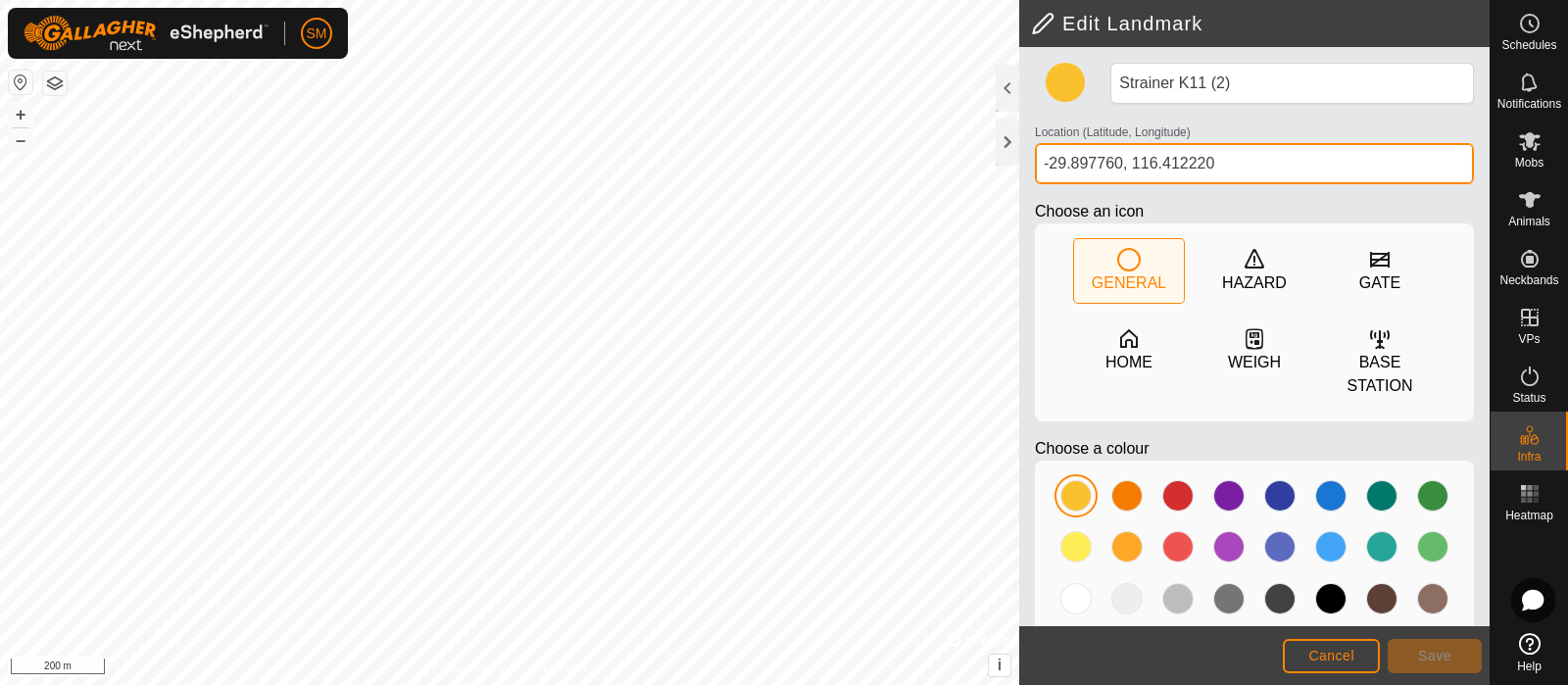 click on "-29.897760, 116.412220" at bounding box center (1254, 164) 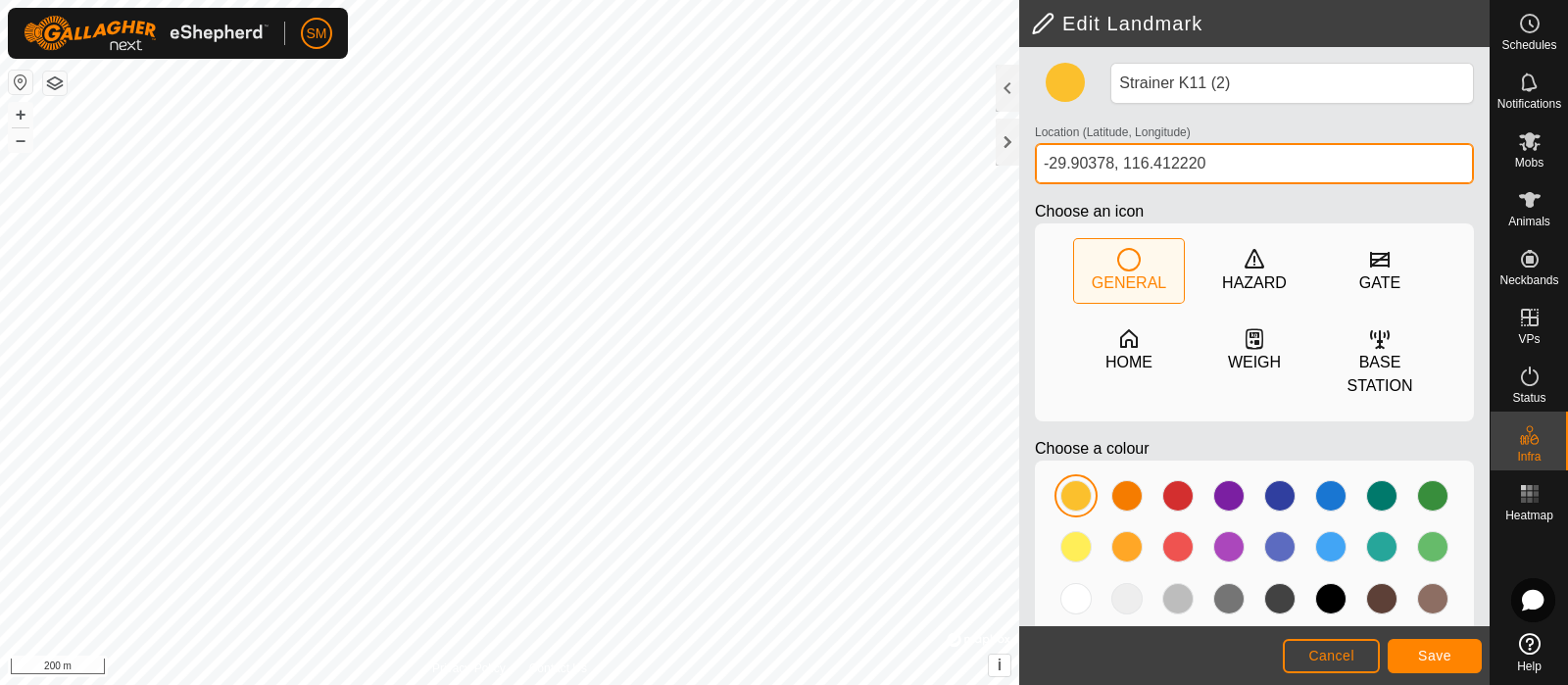 click on "-29.90378, 116.412220" at bounding box center (1254, 164) 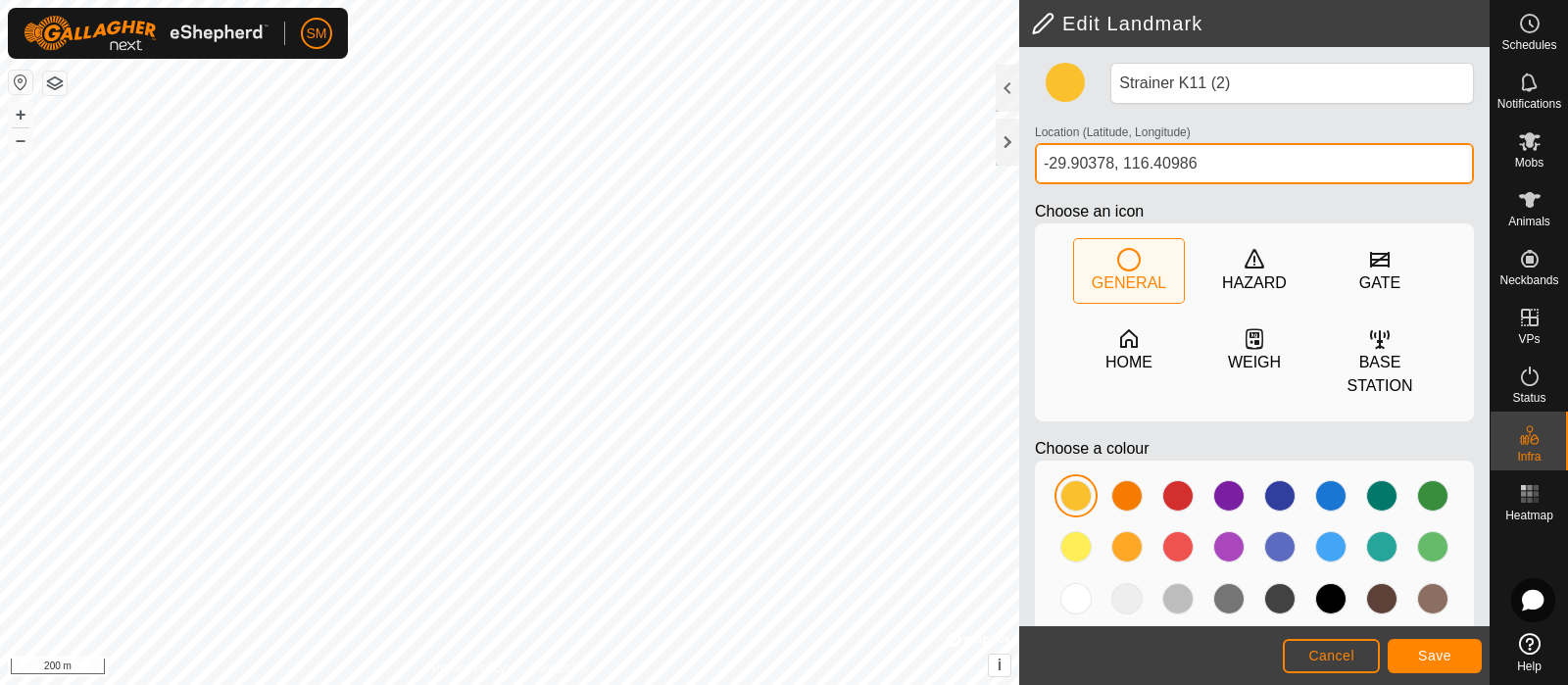 type on "-29.90378, 116.40986" 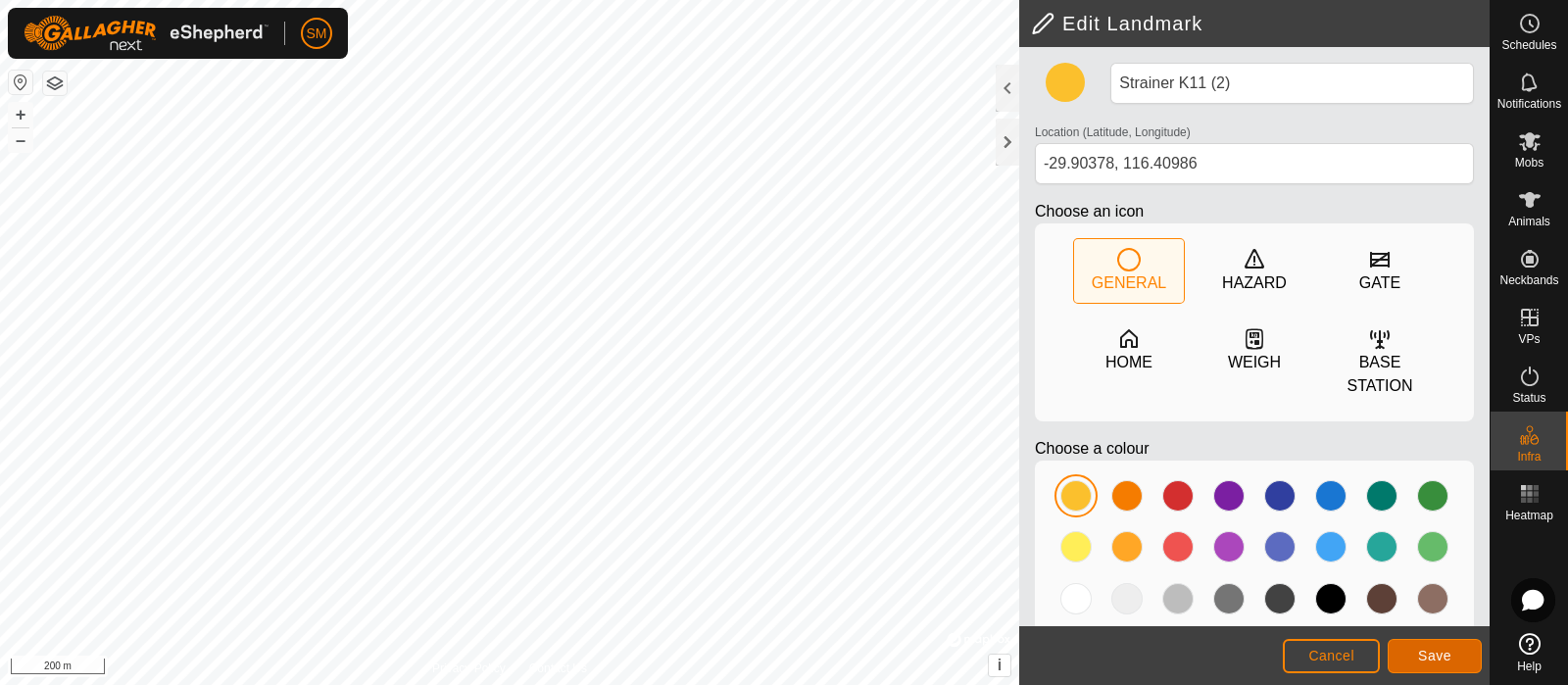 click on "Save" 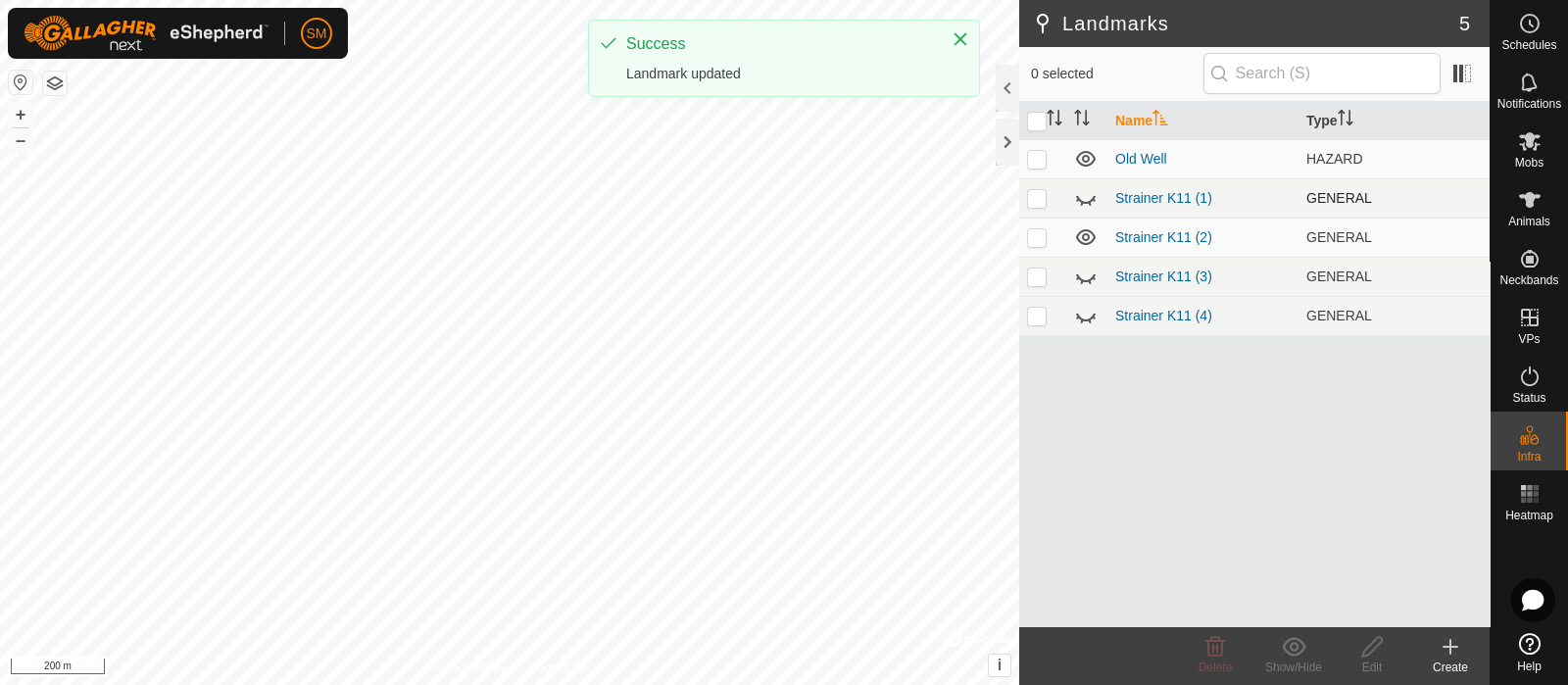 click at bounding box center [1037, 198] 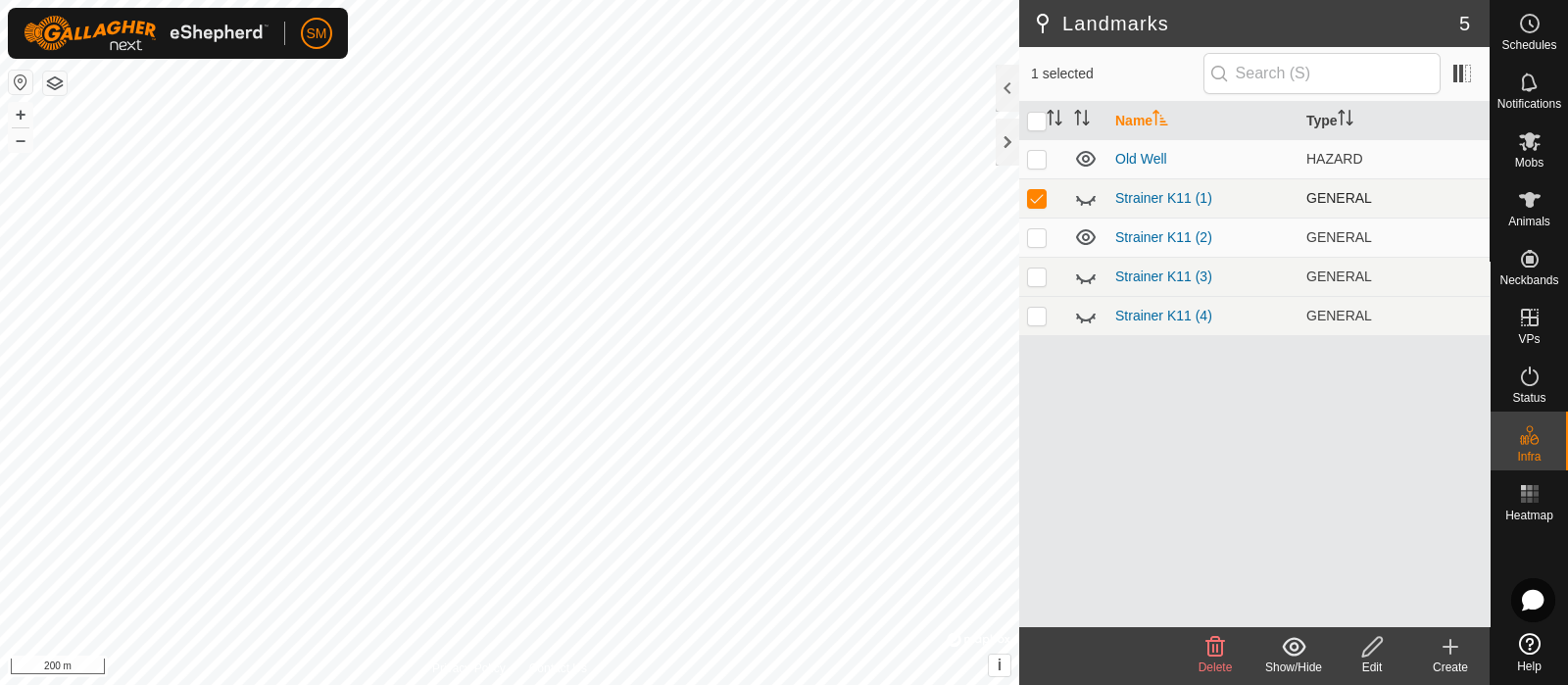 click at bounding box center (1037, 198) 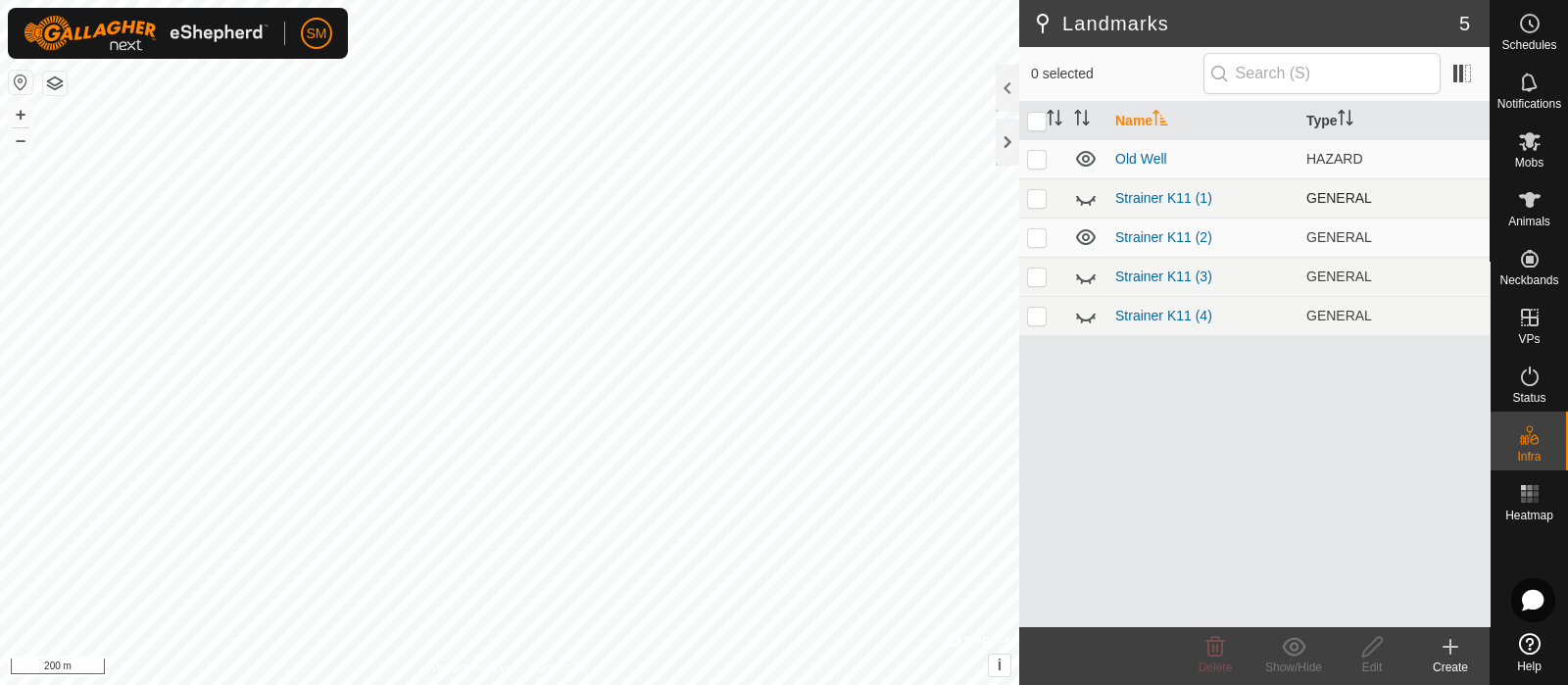click 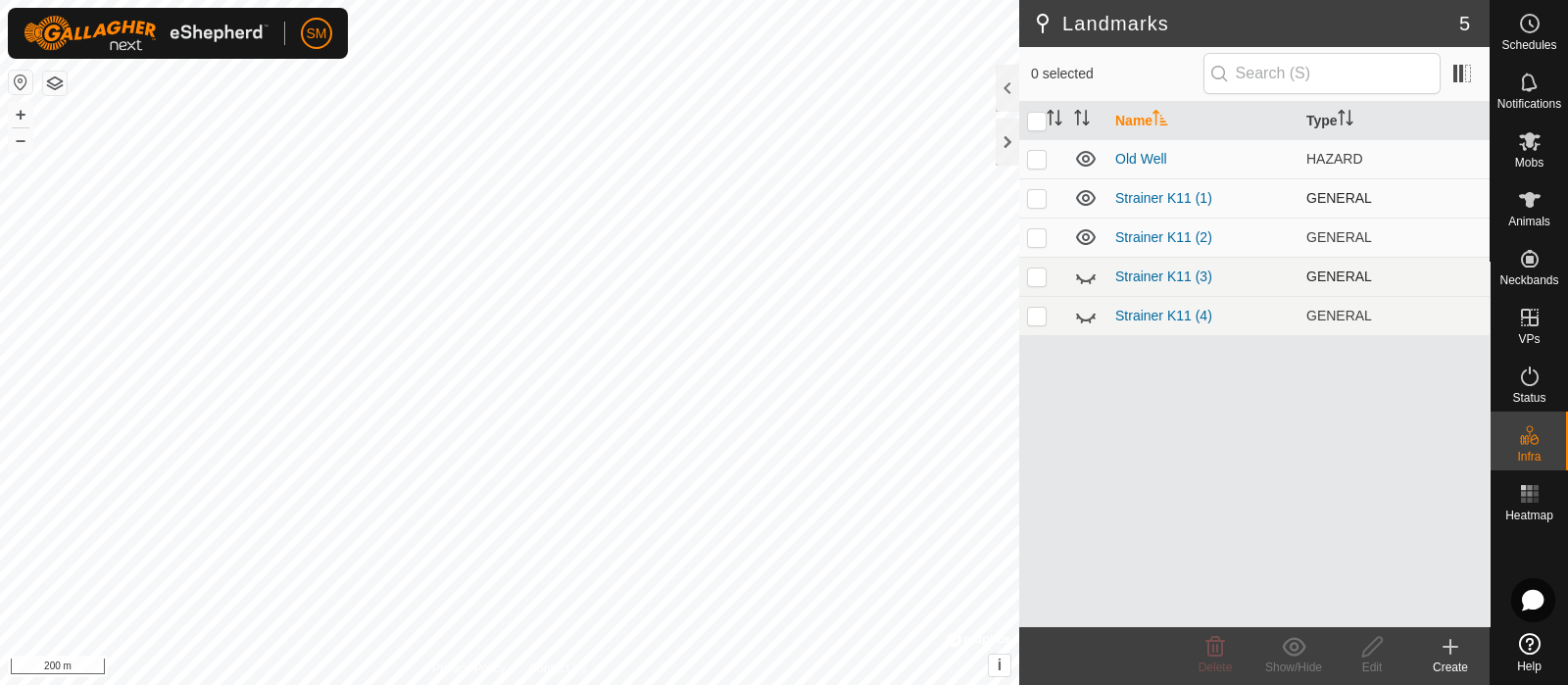 click 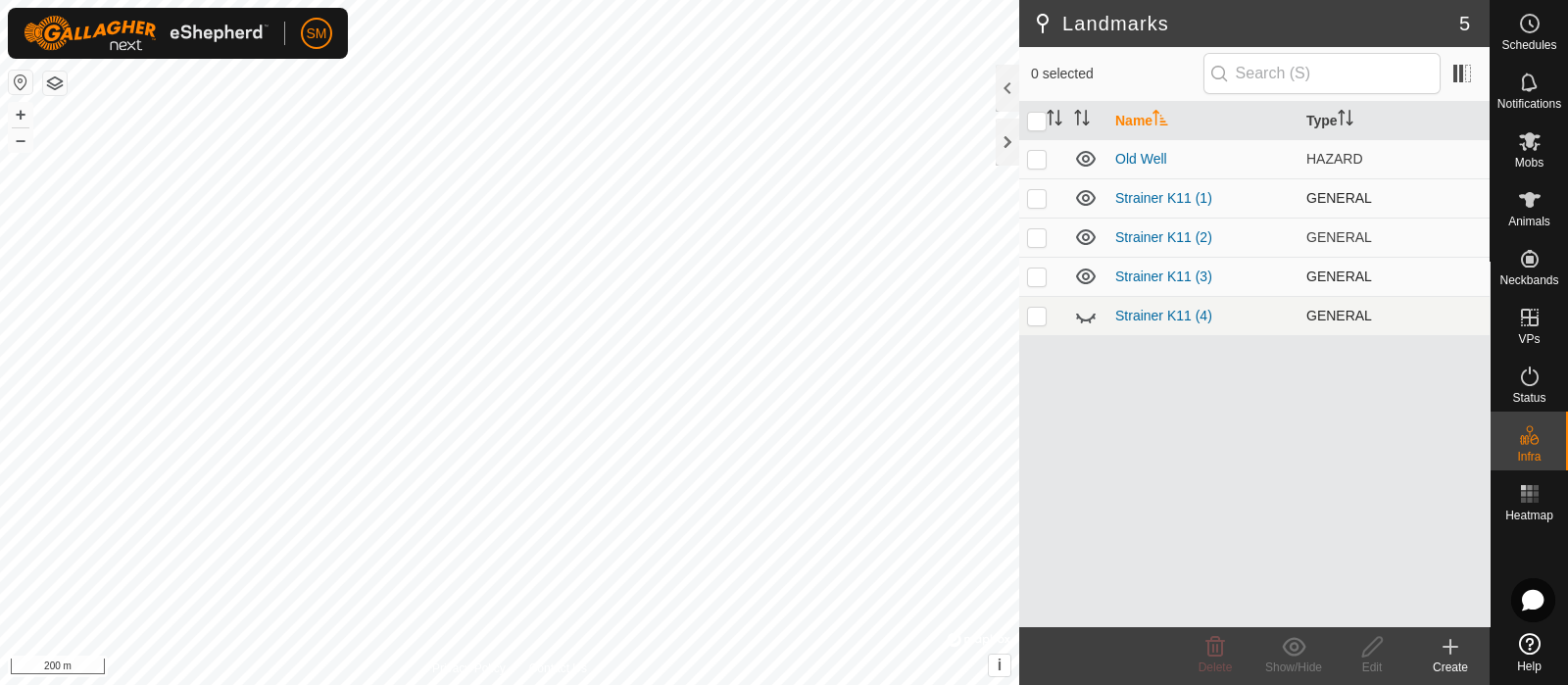 click 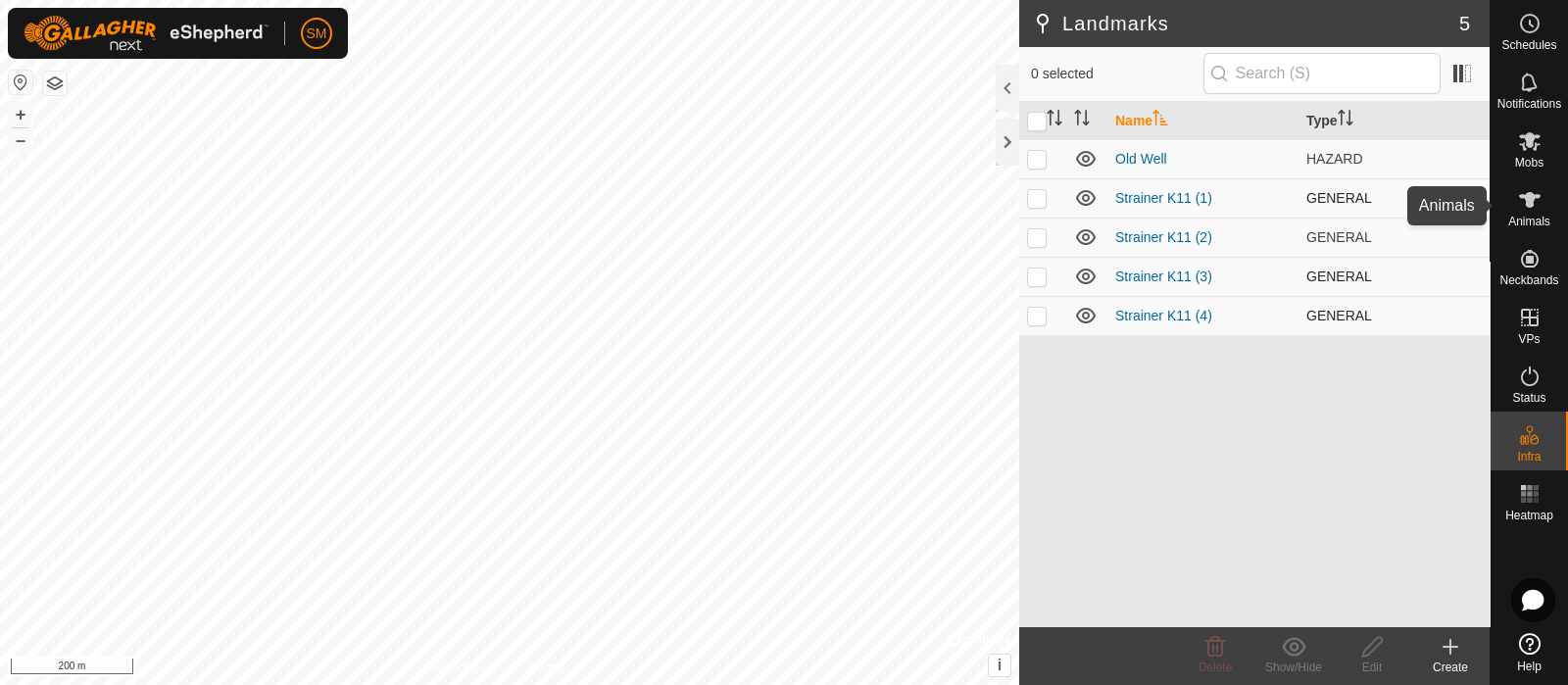 click at bounding box center [1530, 200] 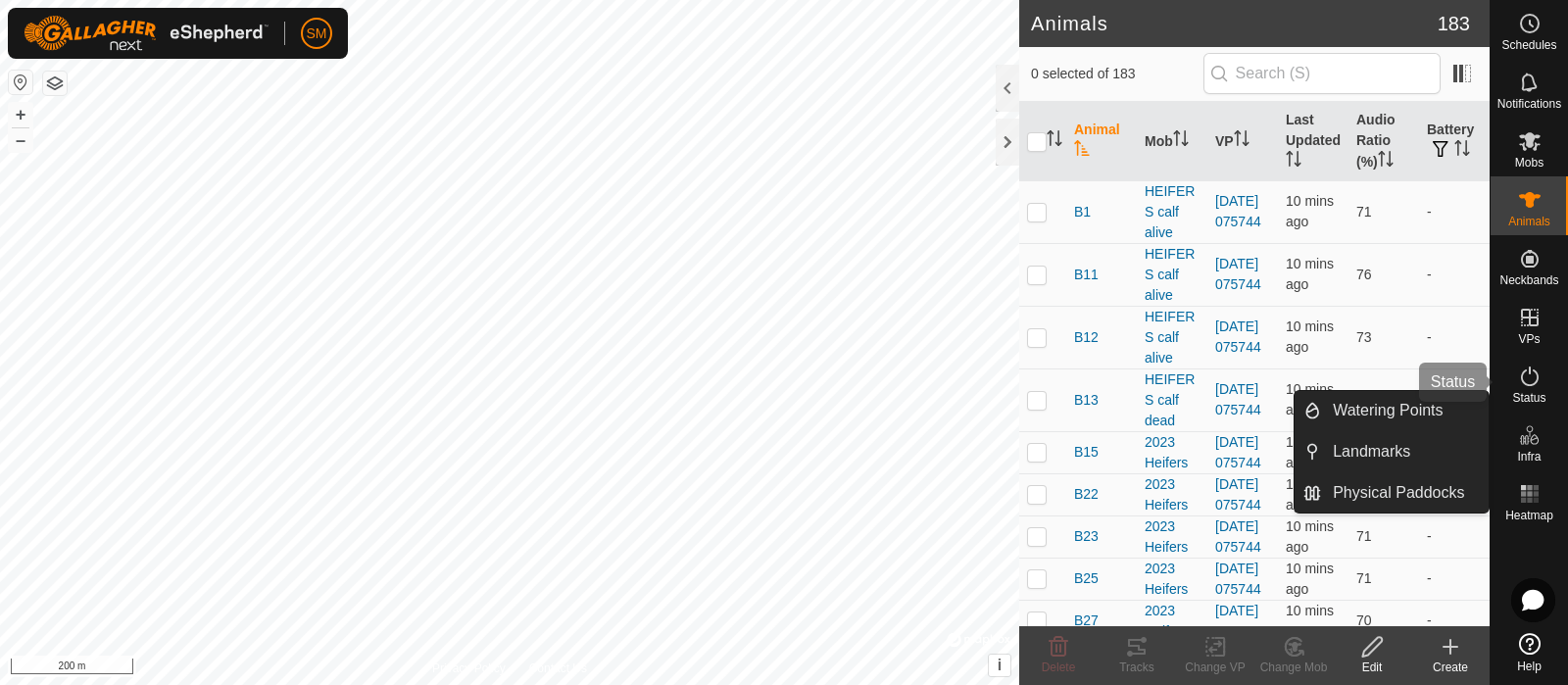 click 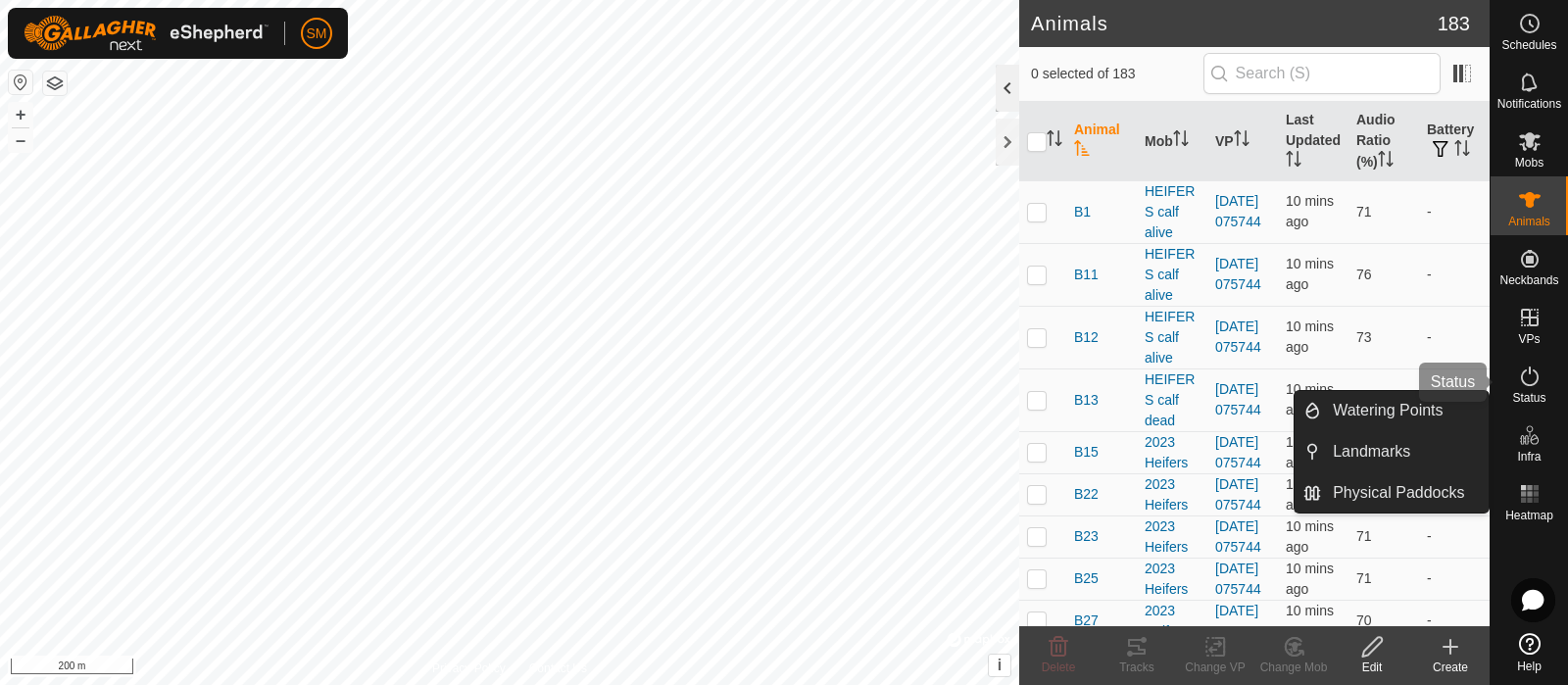 click 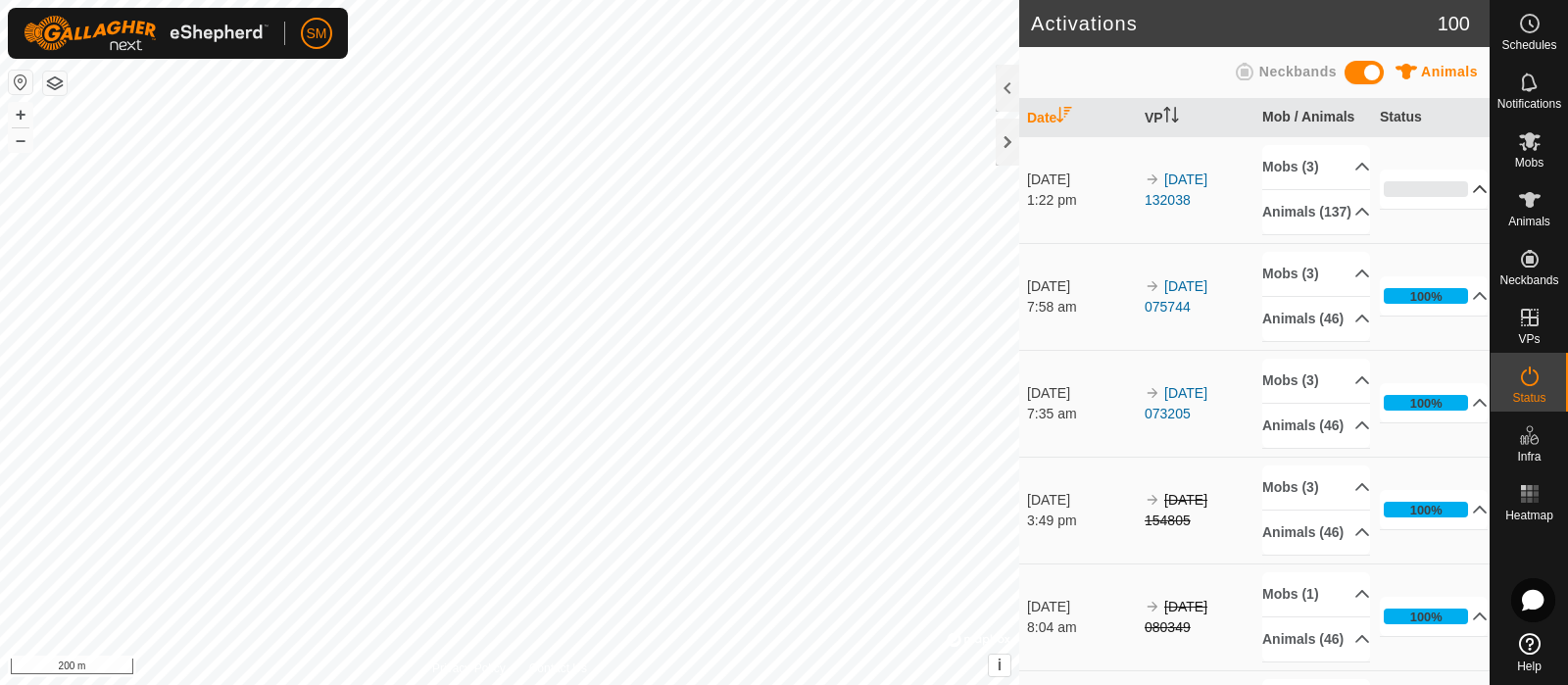 click on "0%" at bounding box center [1434, 189] 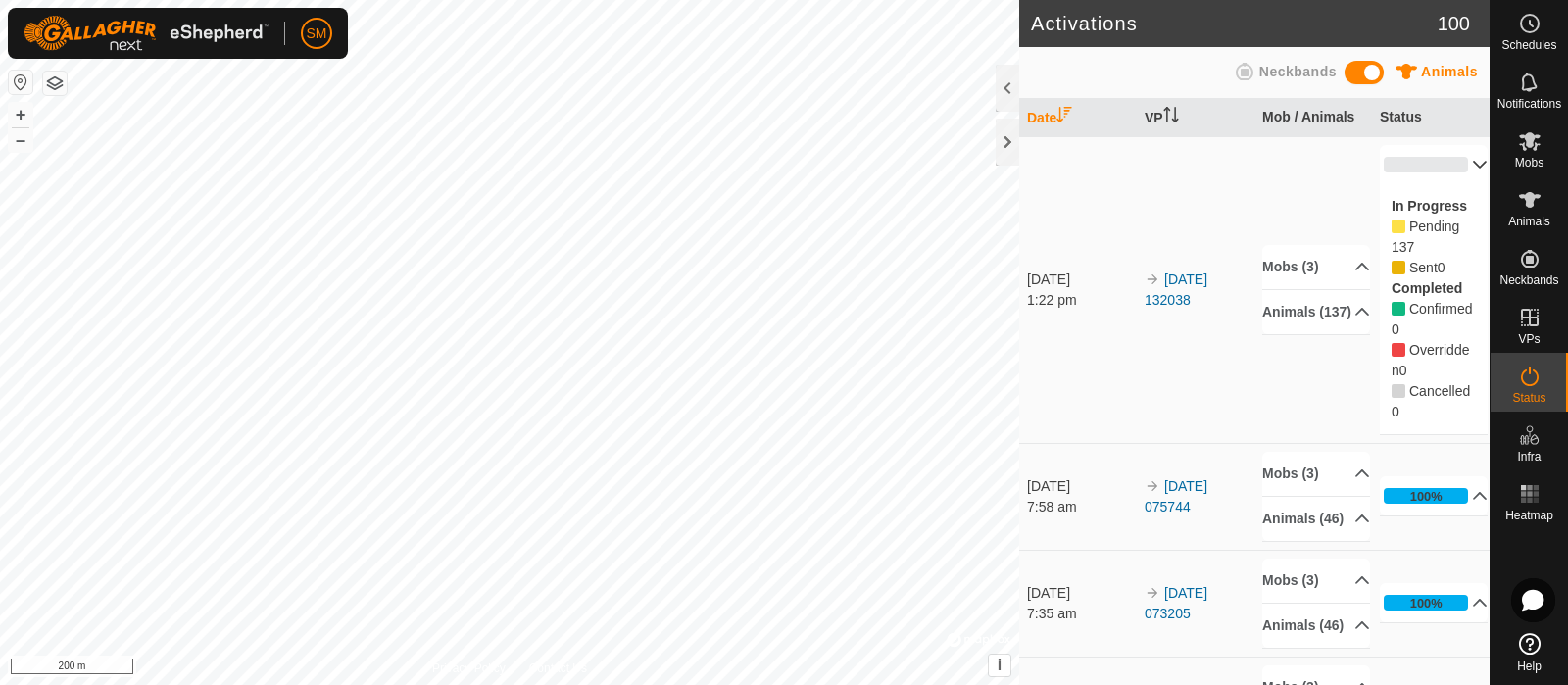 click on "In Progress" at bounding box center [1429, 206] 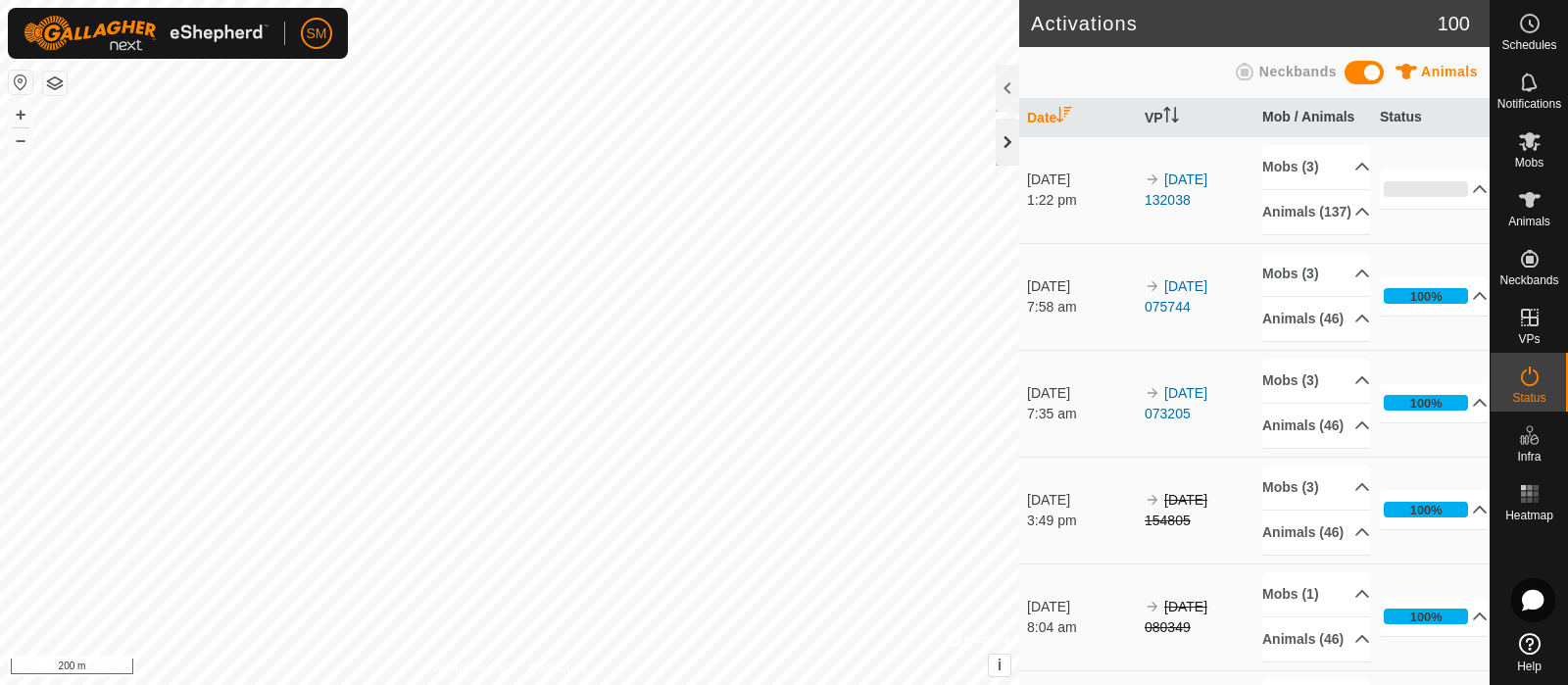 click 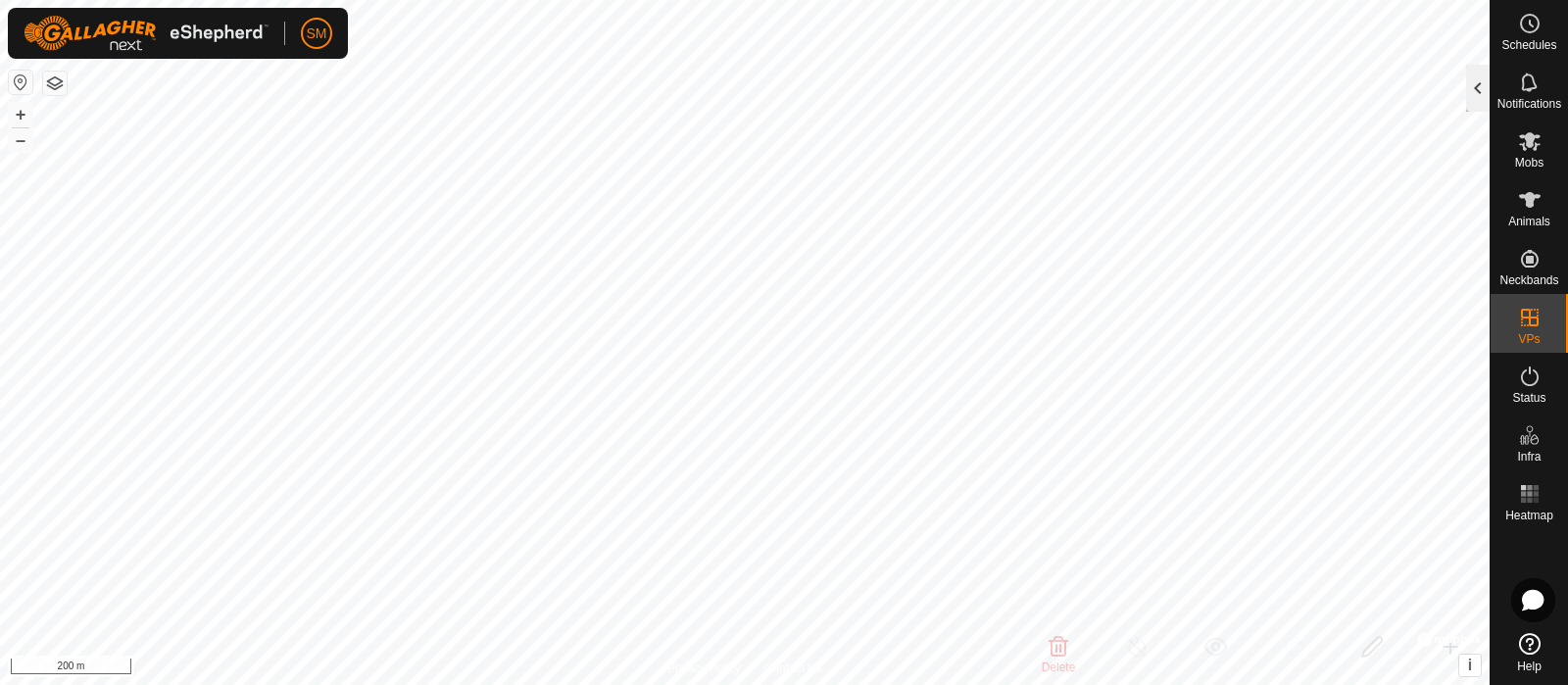 click 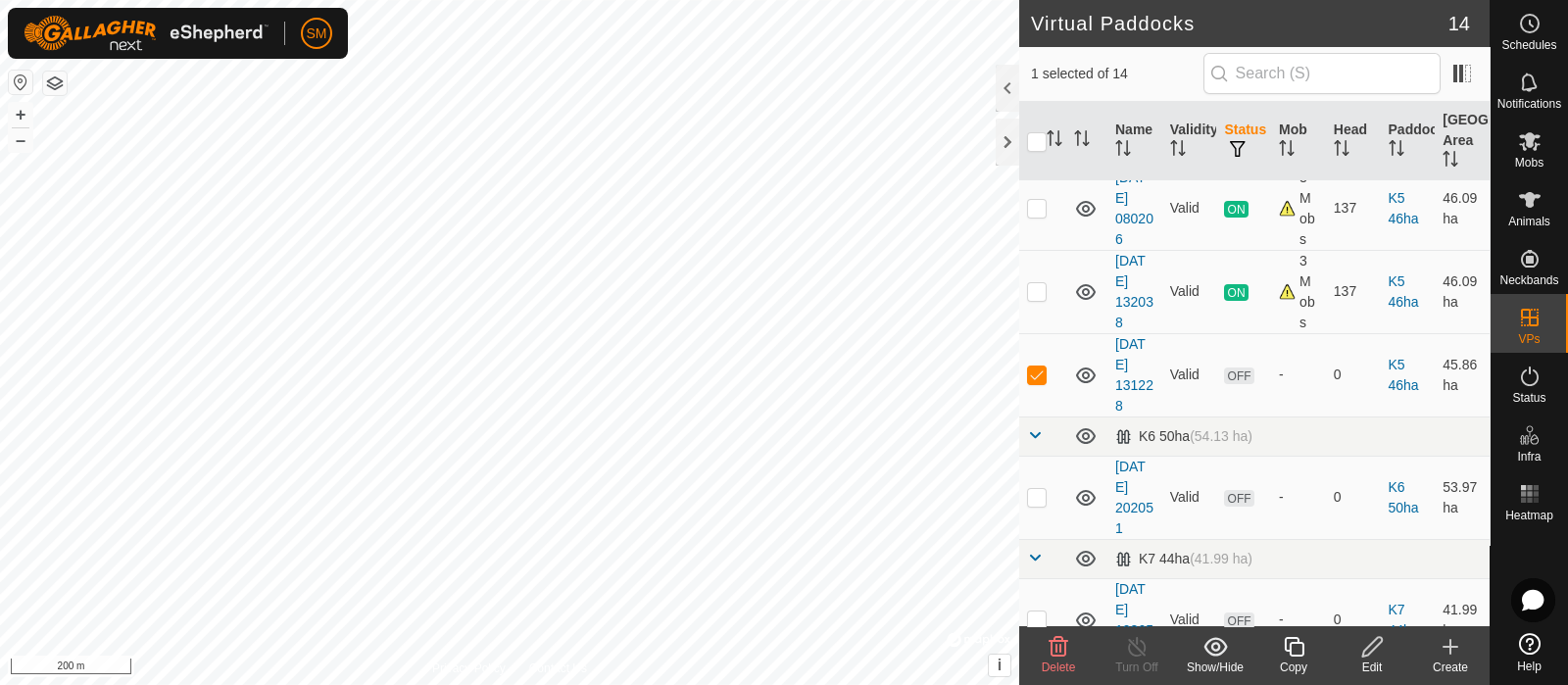scroll, scrollTop: 876, scrollLeft: 0, axis: vertical 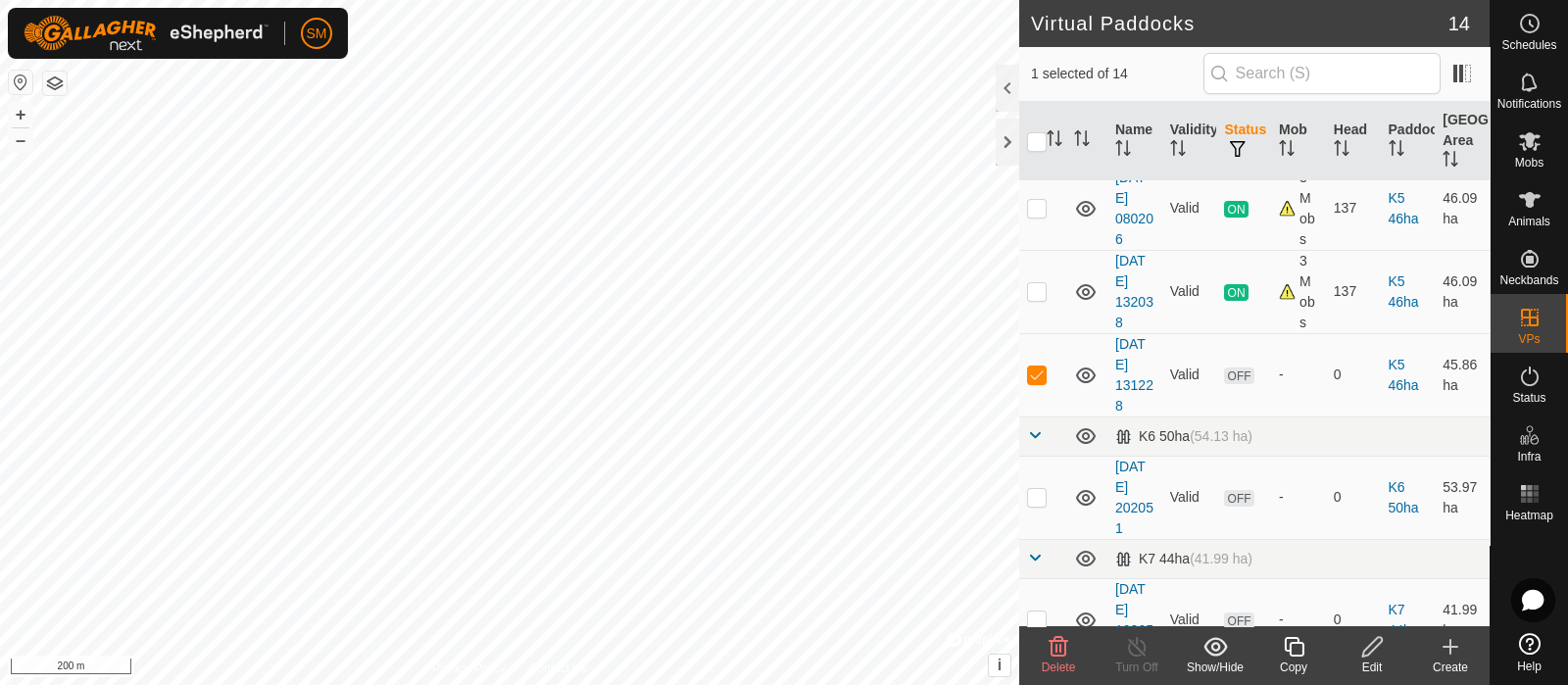 click 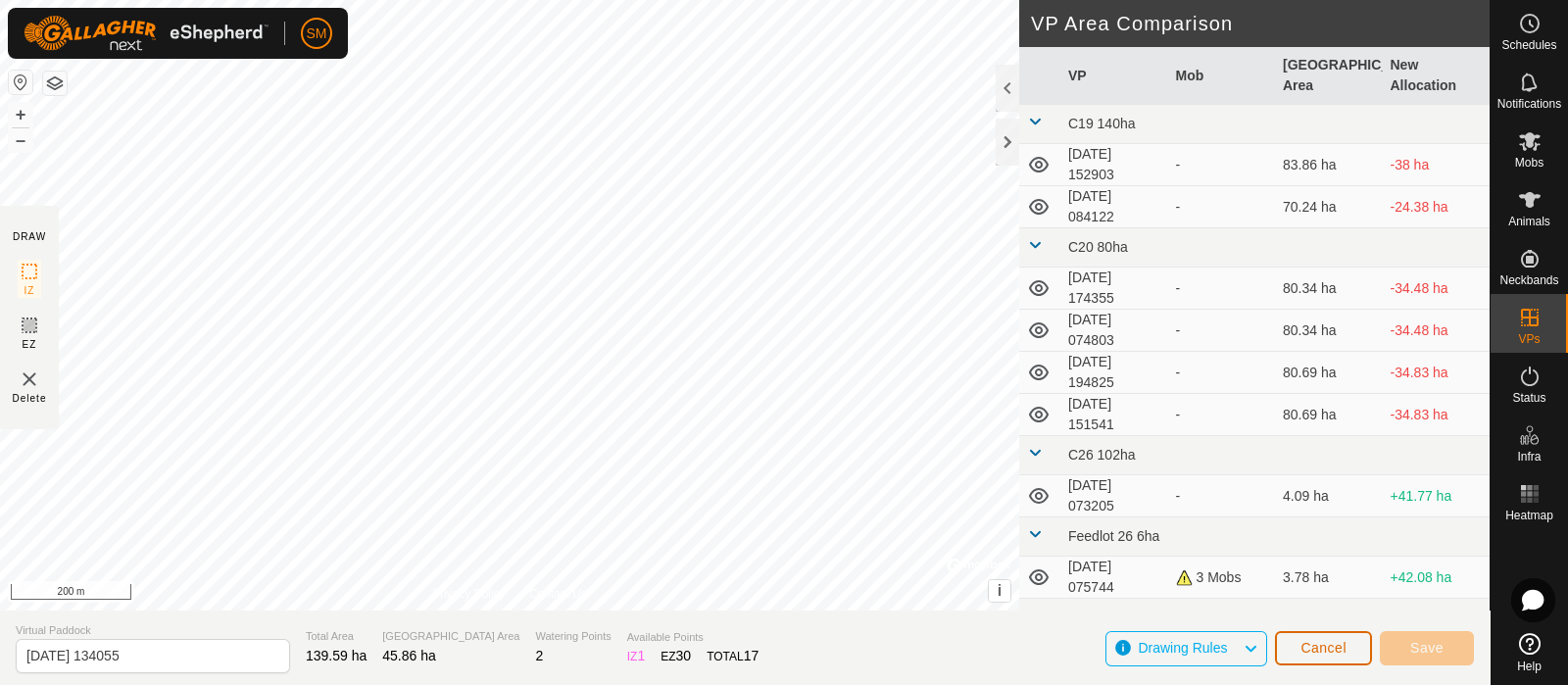 click on "Cancel" 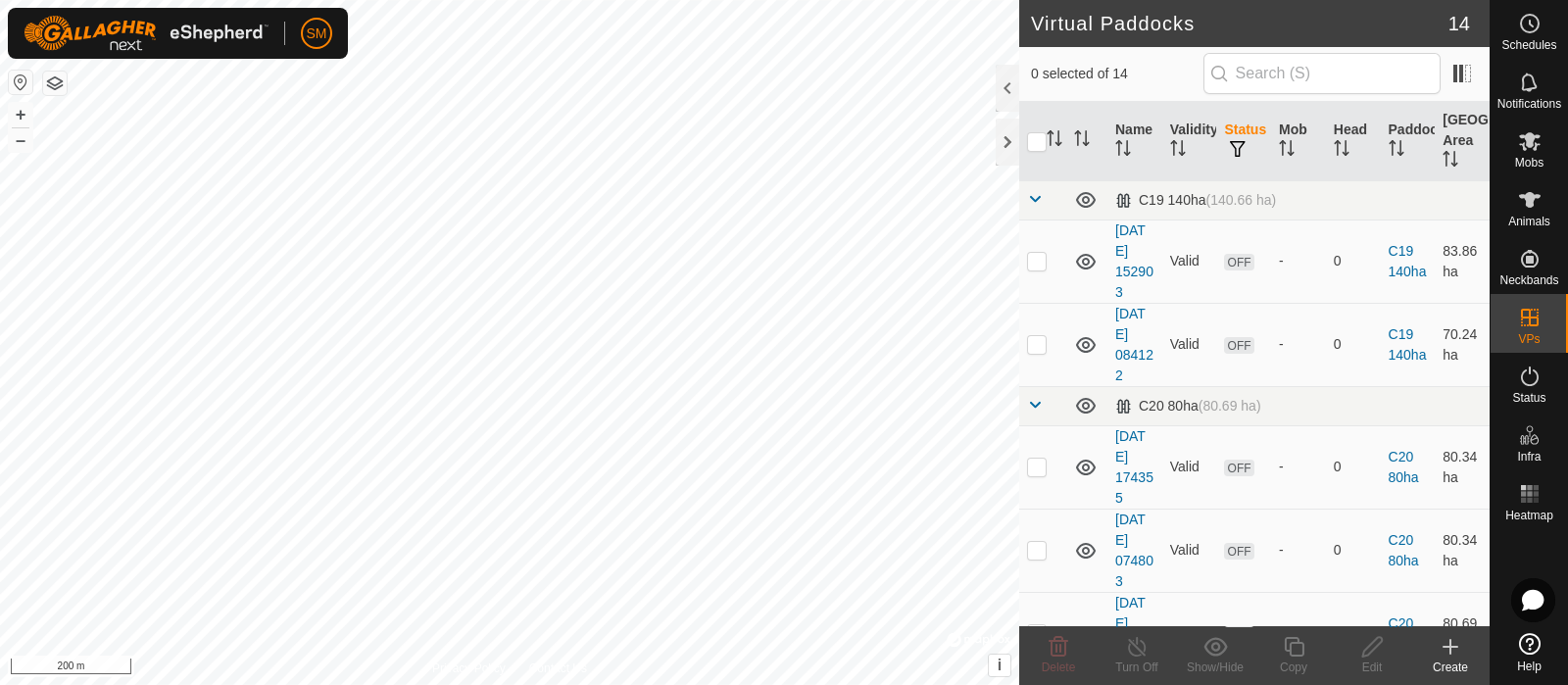 click 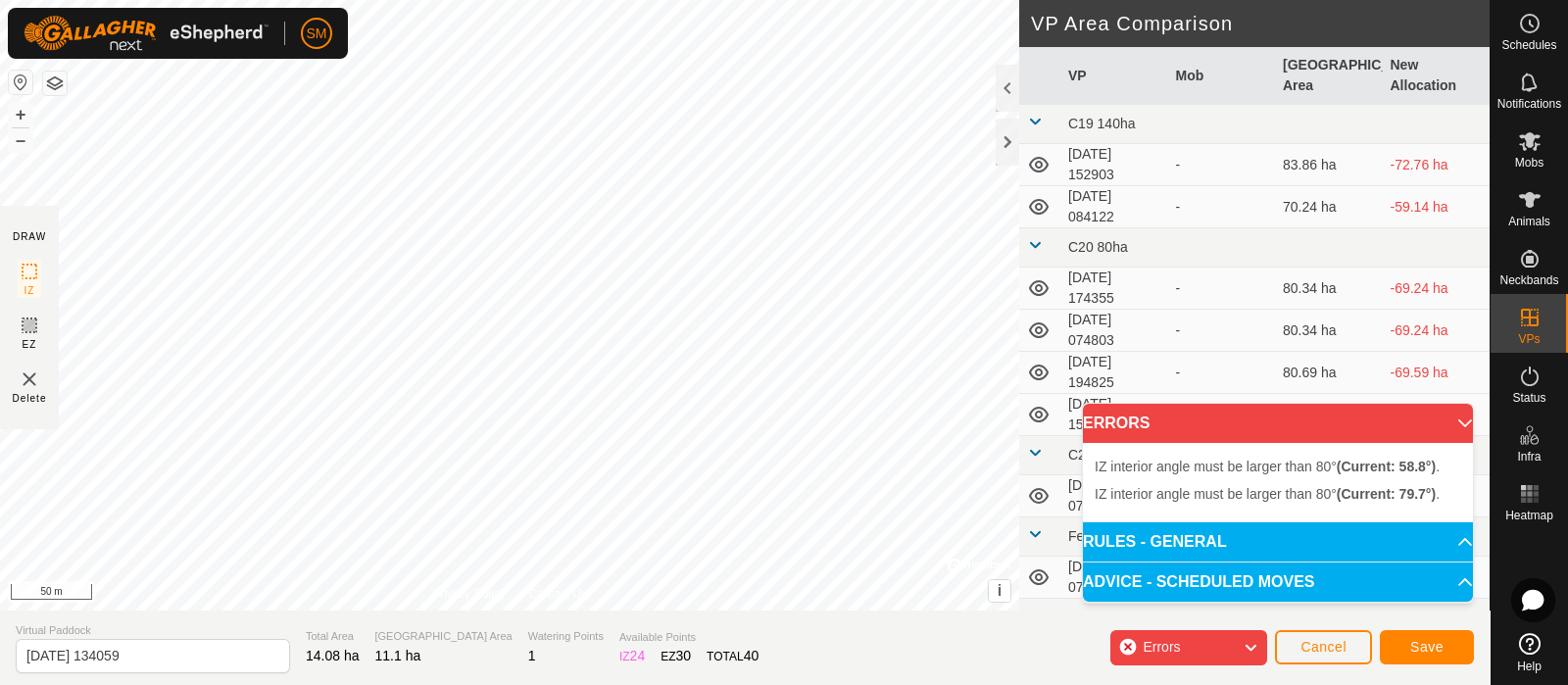 click on "IZ interior angle must be larger than 80°  (Current: 58.8°) . + – ⇧ i ©  Mapbox , ©  OpenStreetMap ,  Improve this map 50 m" at bounding box center [510, 305] 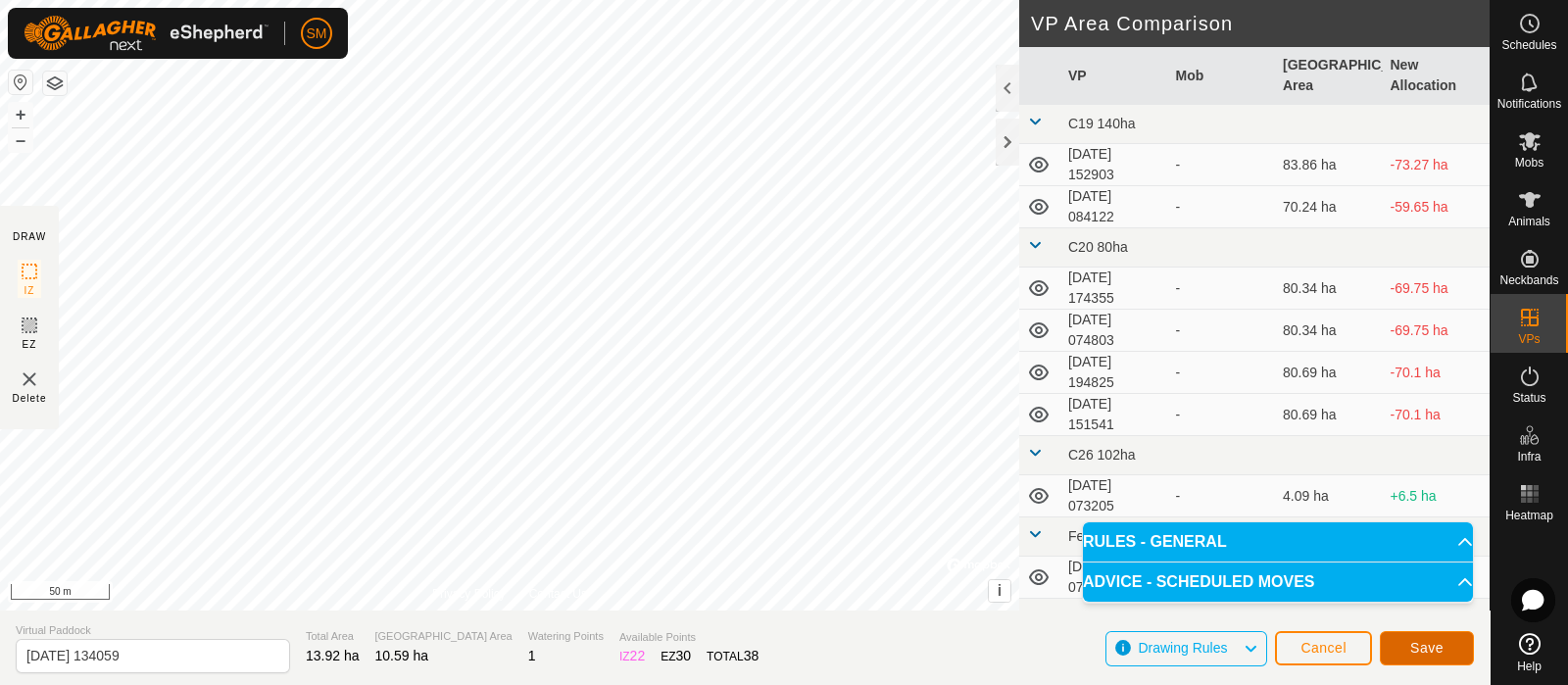 click on "Save" 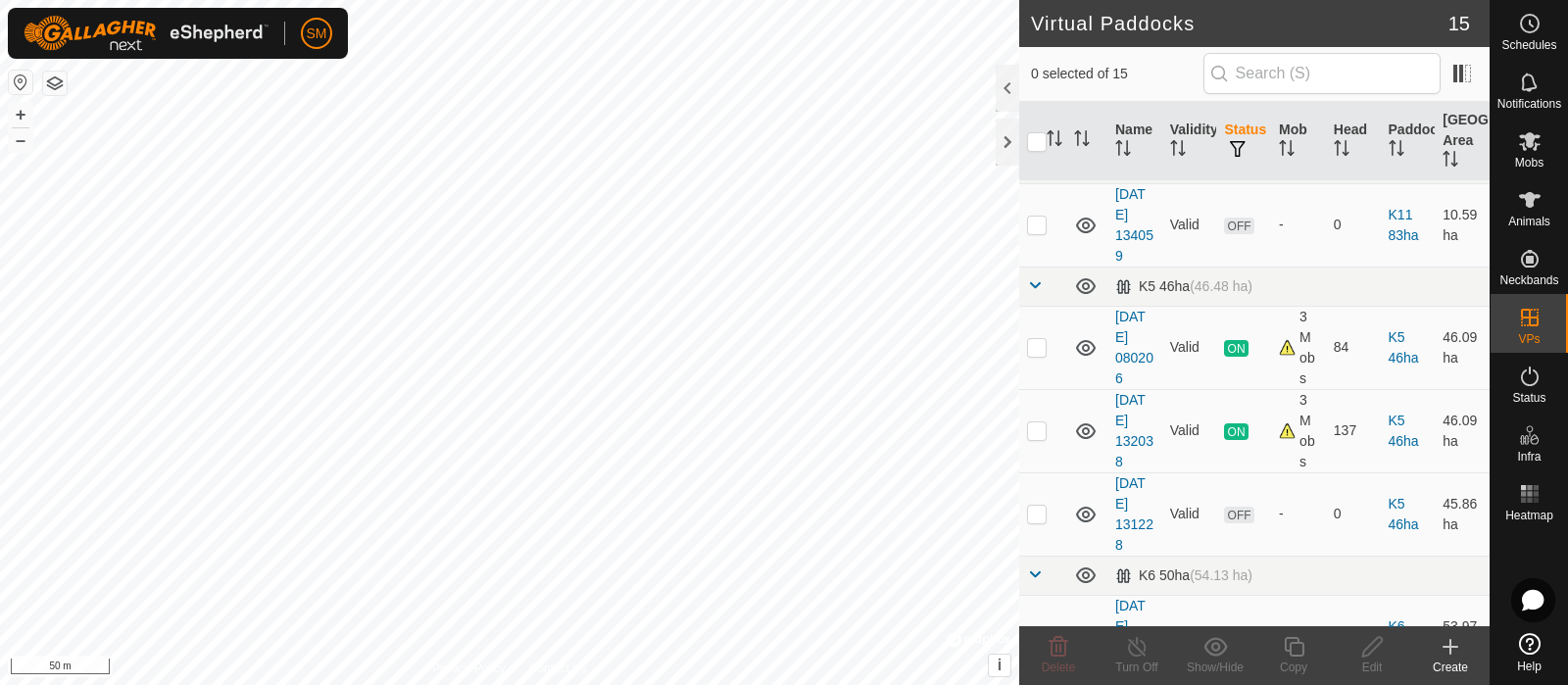 scroll, scrollTop: 843, scrollLeft: 0, axis: vertical 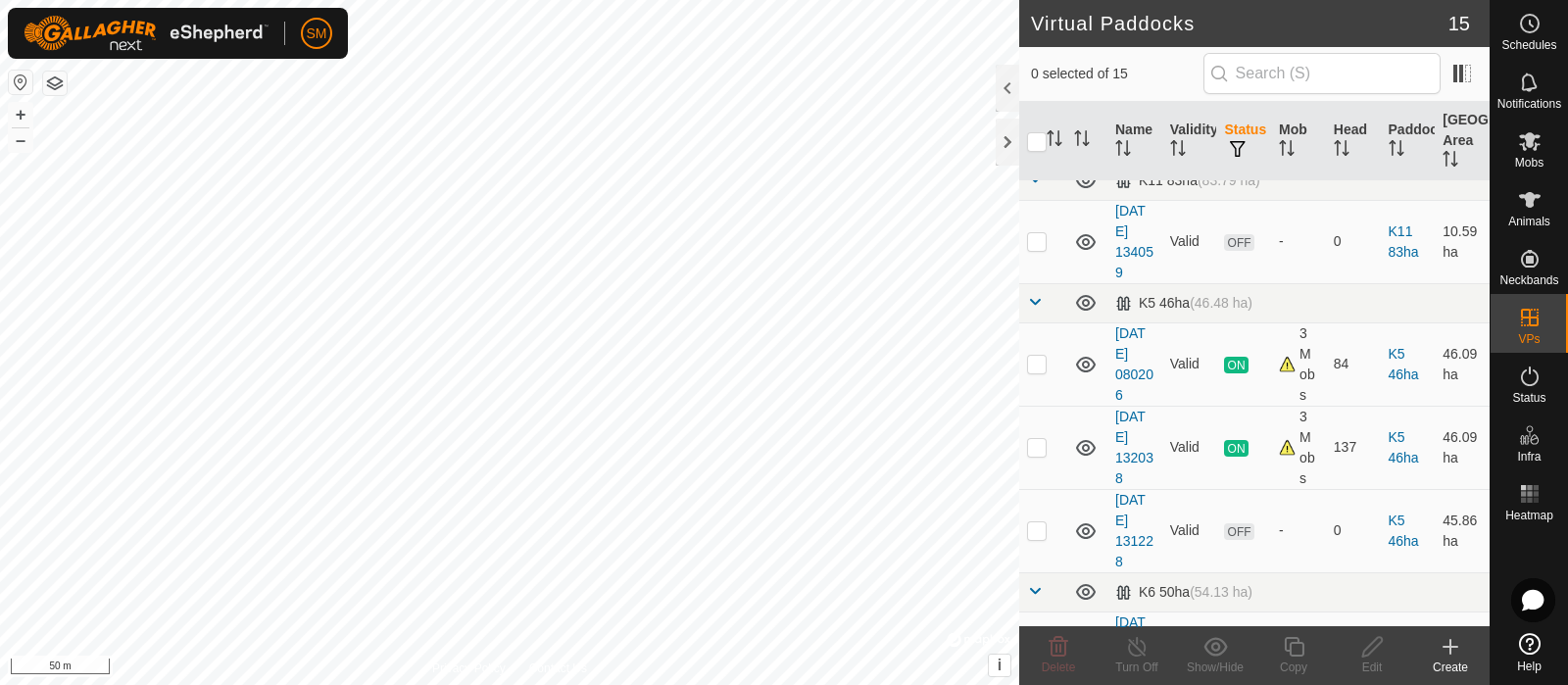 checkbox on "true" 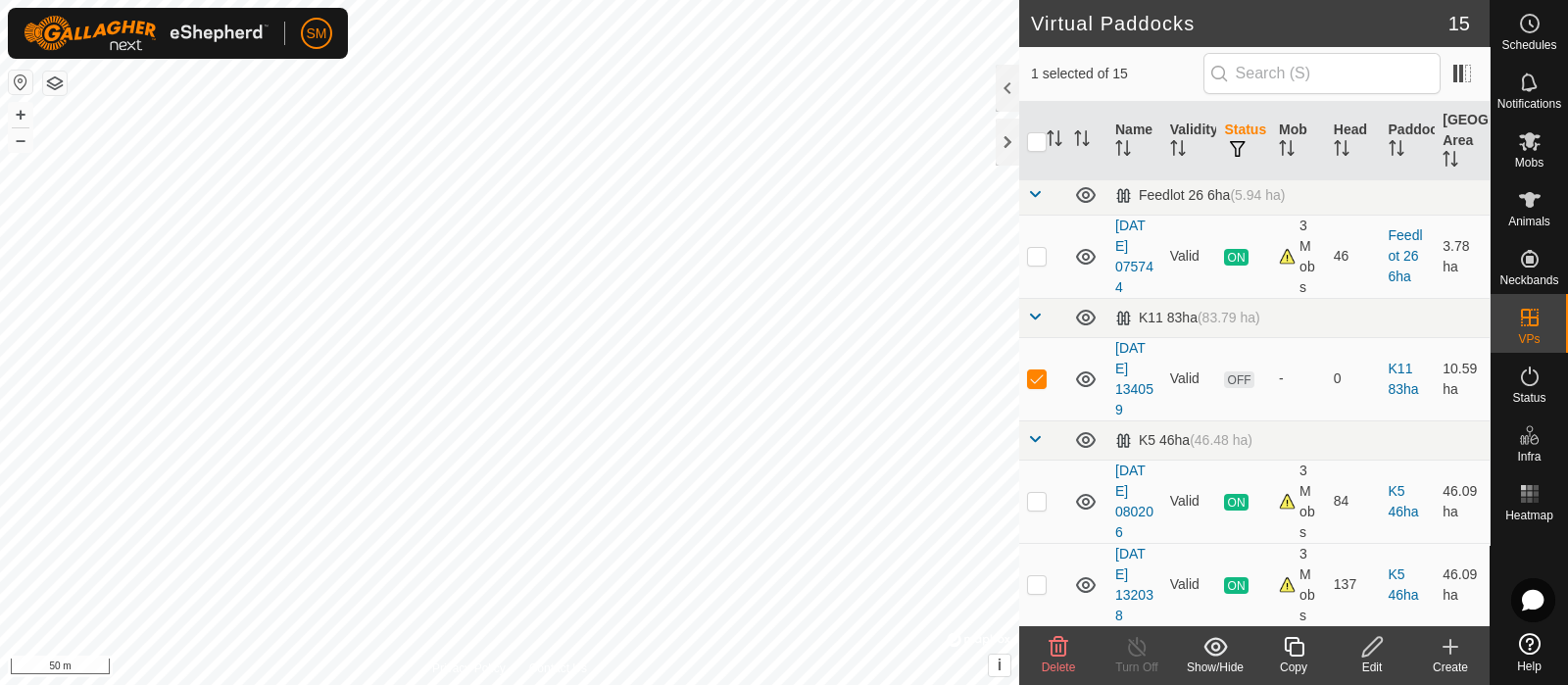 scroll, scrollTop: 706, scrollLeft: 0, axis: vertical 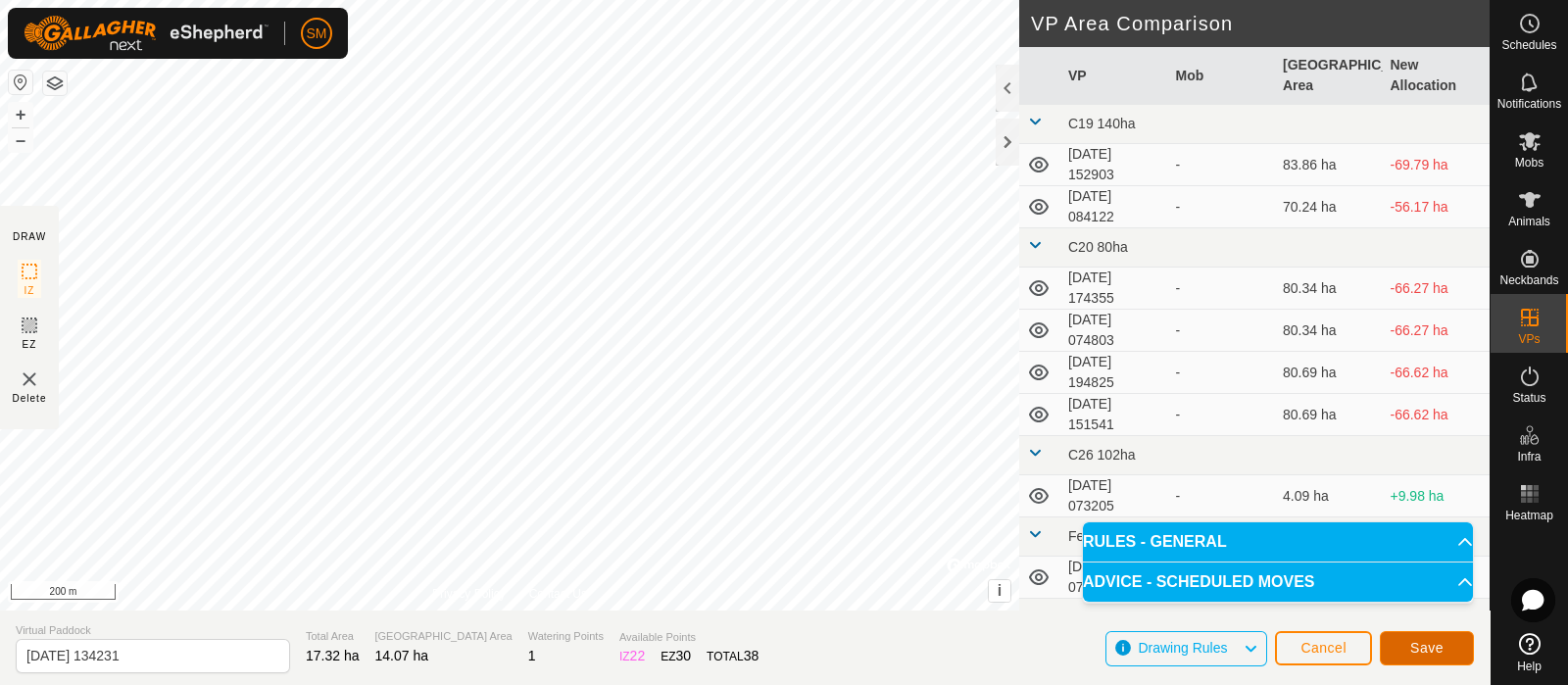 click on "Save" 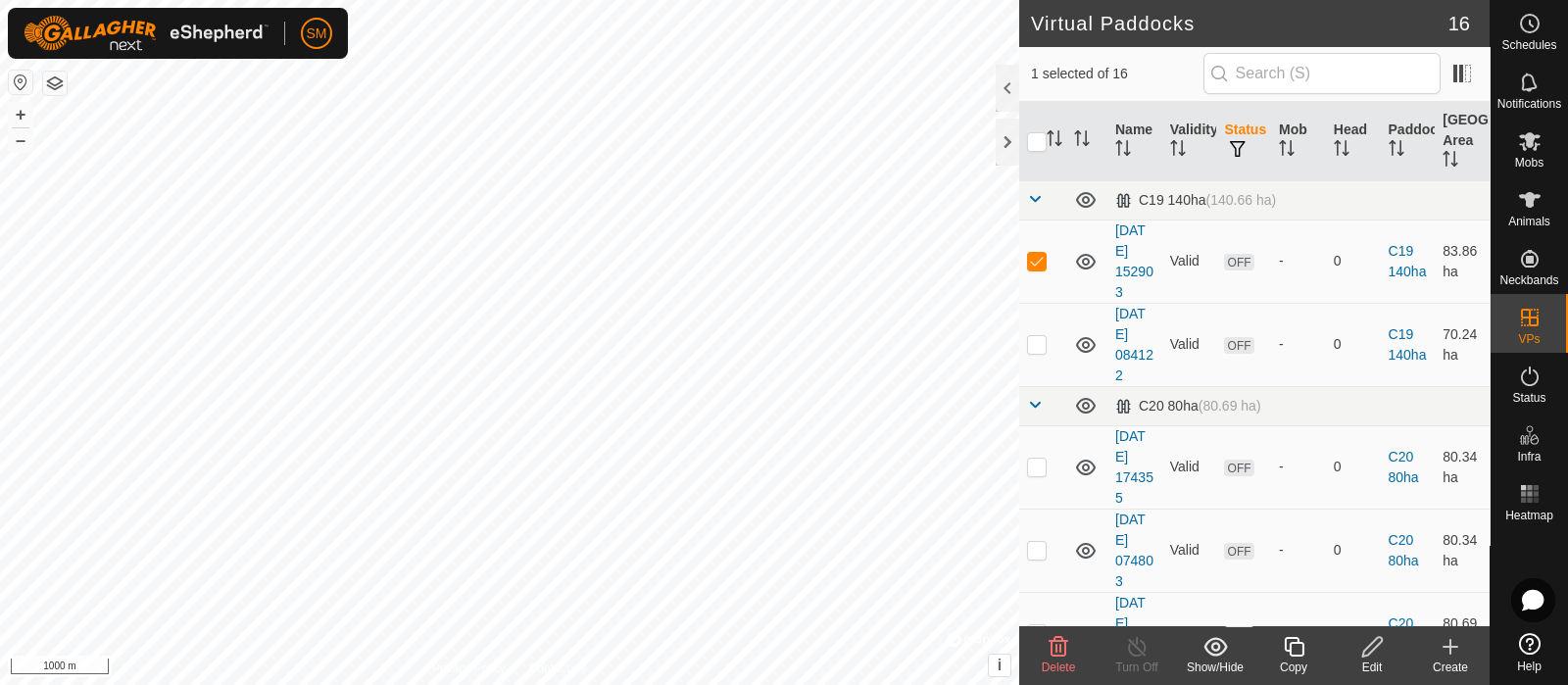 click on "Delete" 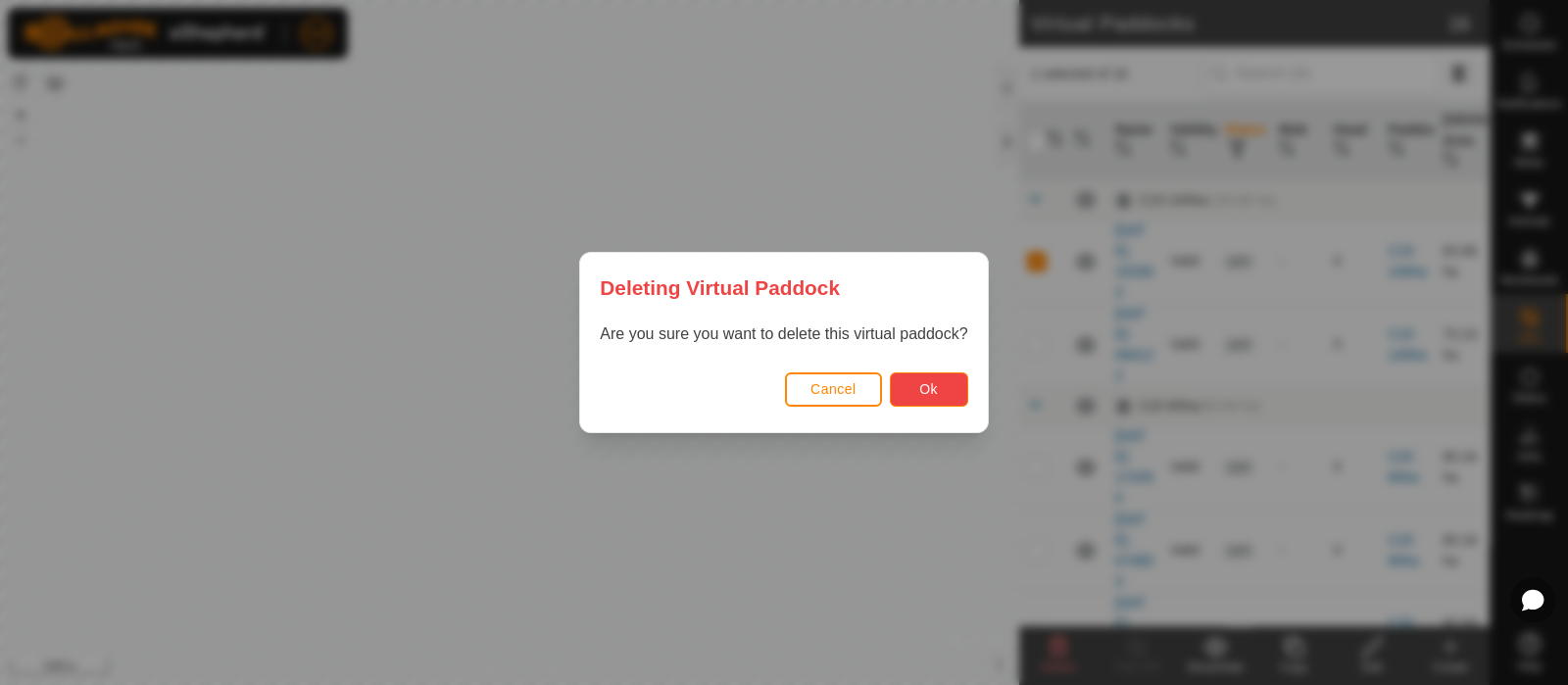 click on "Ok" at bounding box center (929, 389) 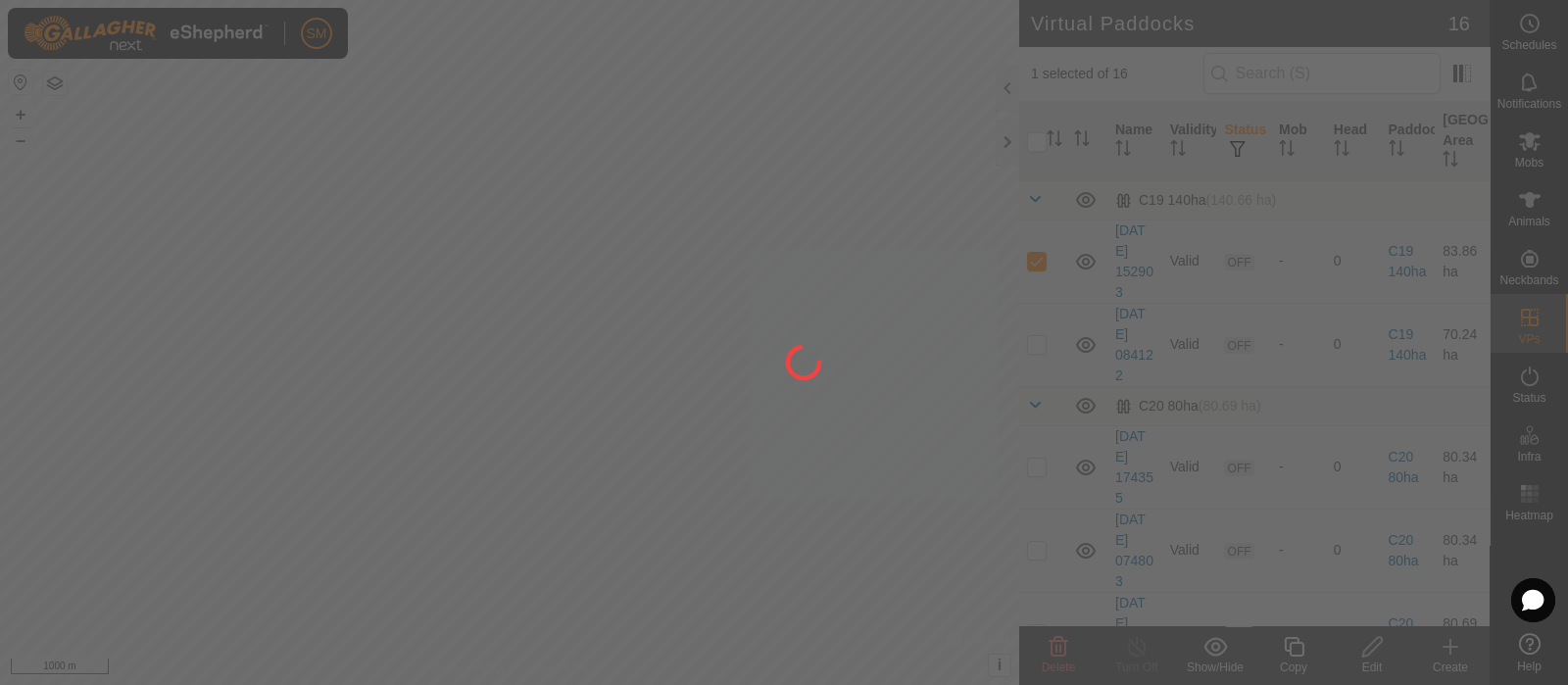 checkbox on "false" 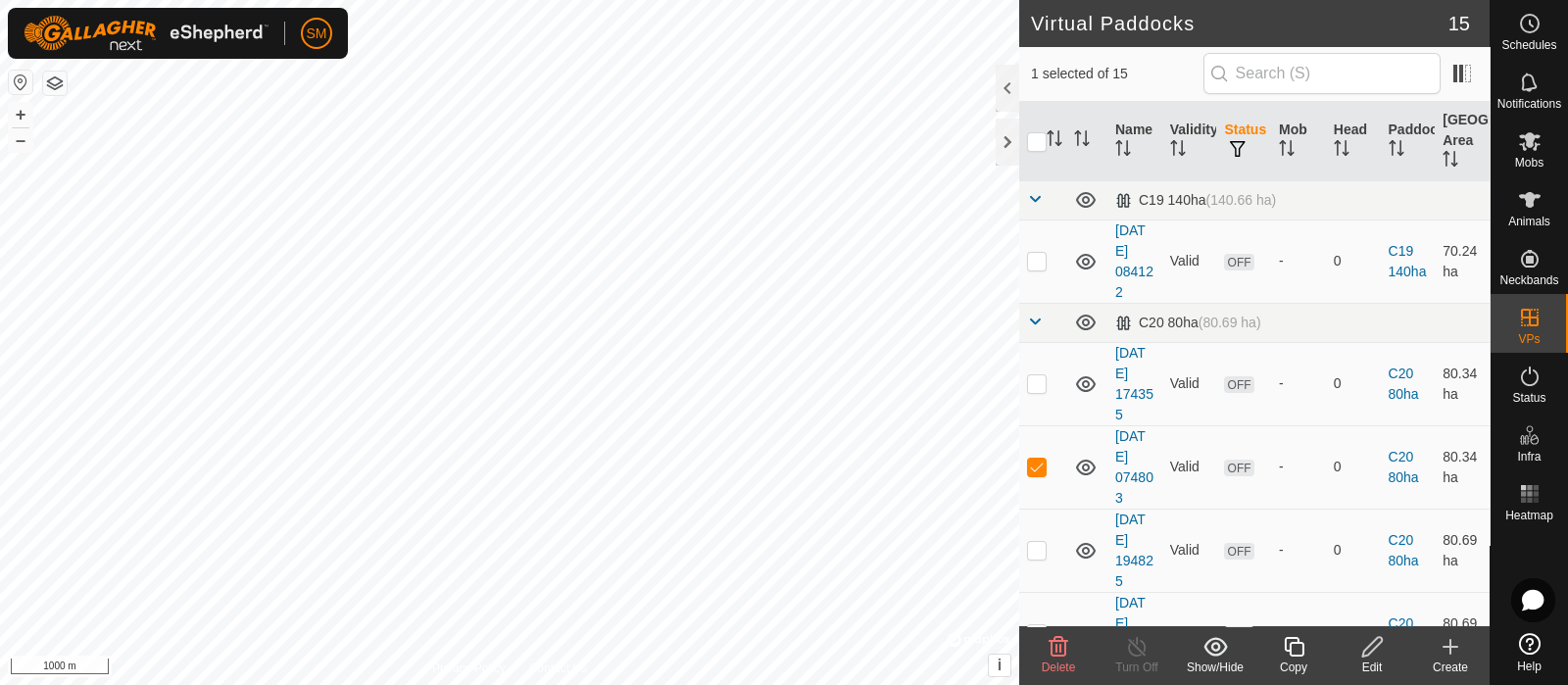 click 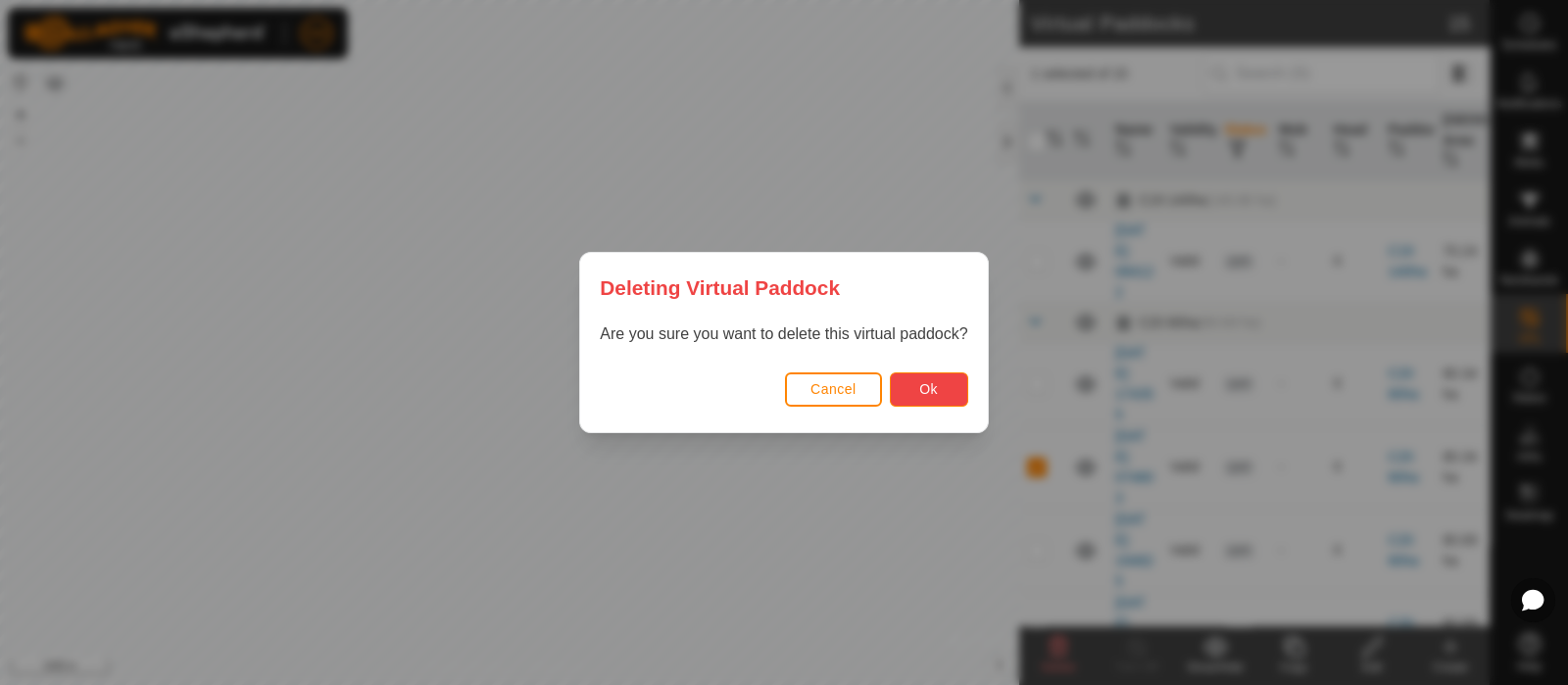 click on "Ok" at bounding box center [928, 389] 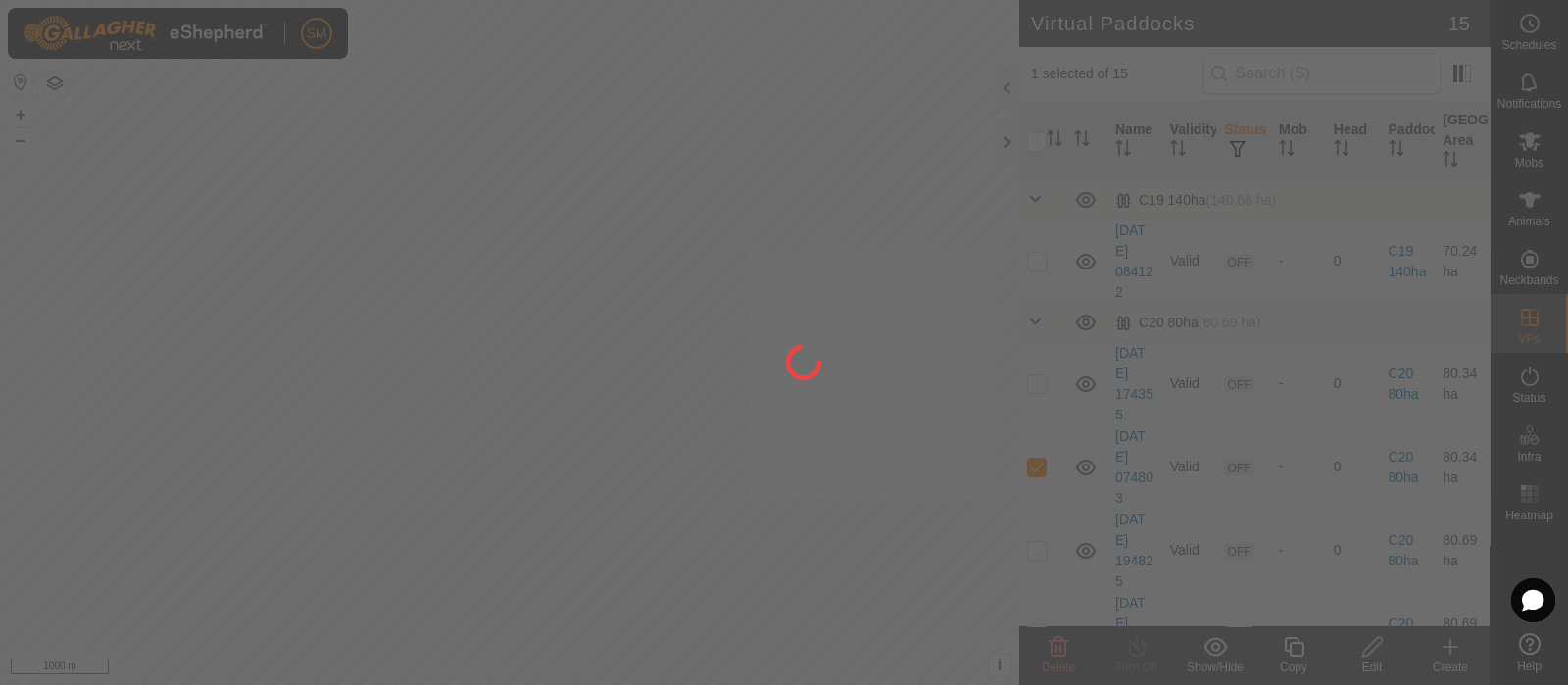checkbox on "false" 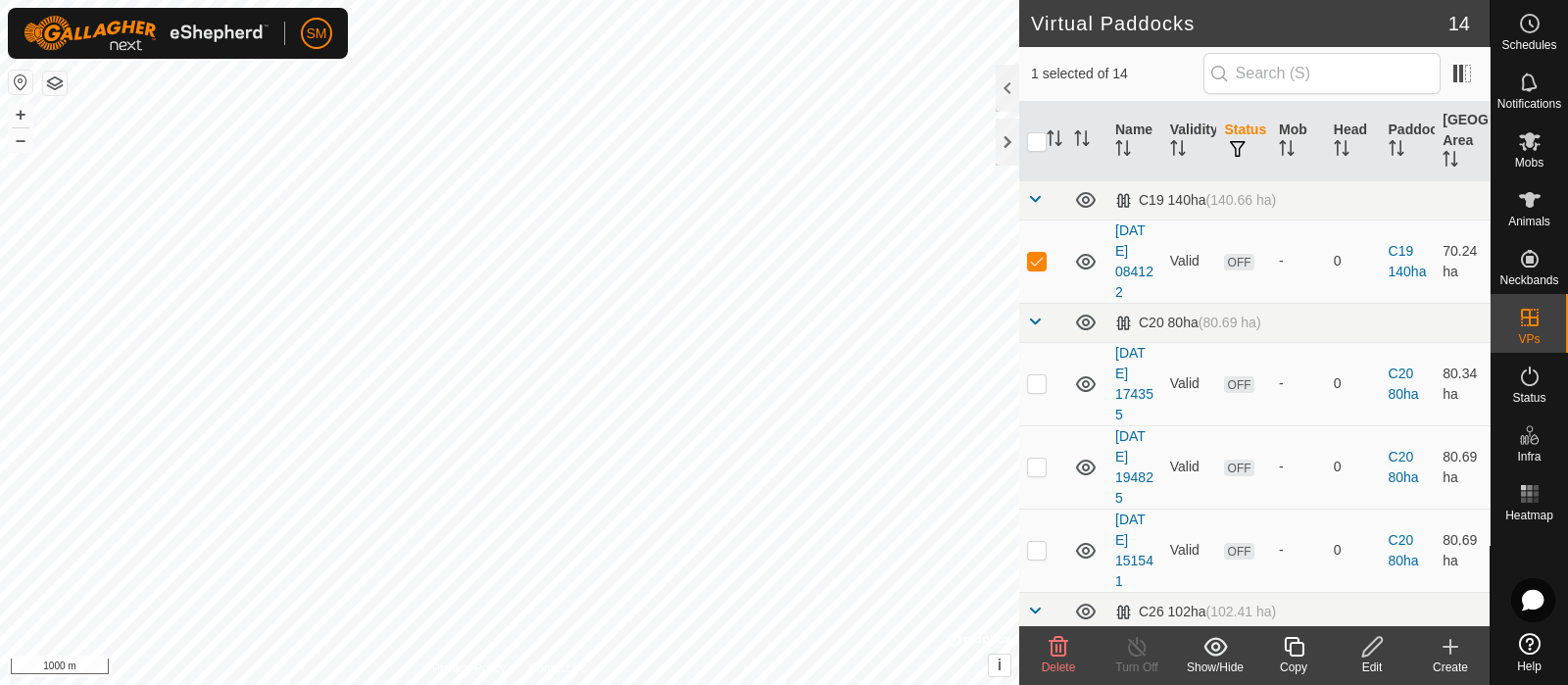 checkbox on "false" 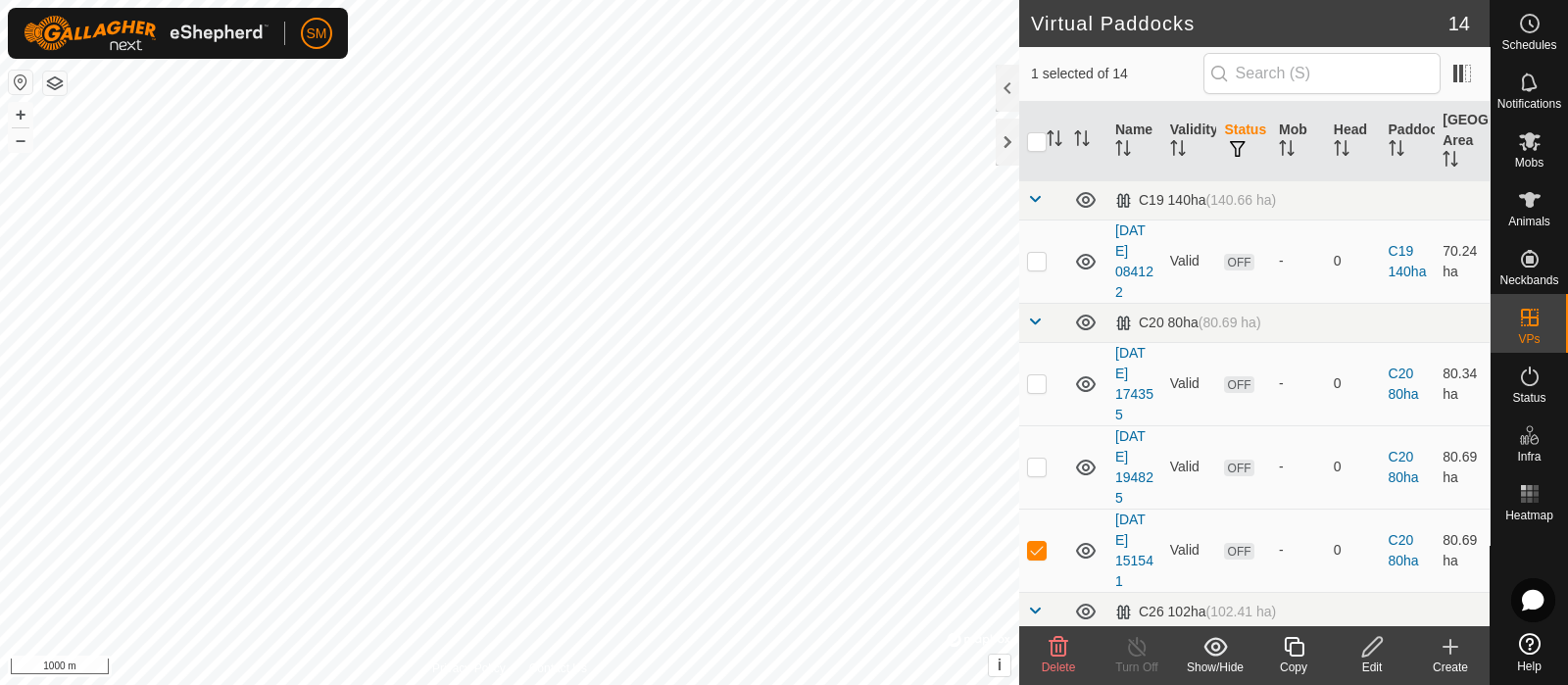click on "Delete" 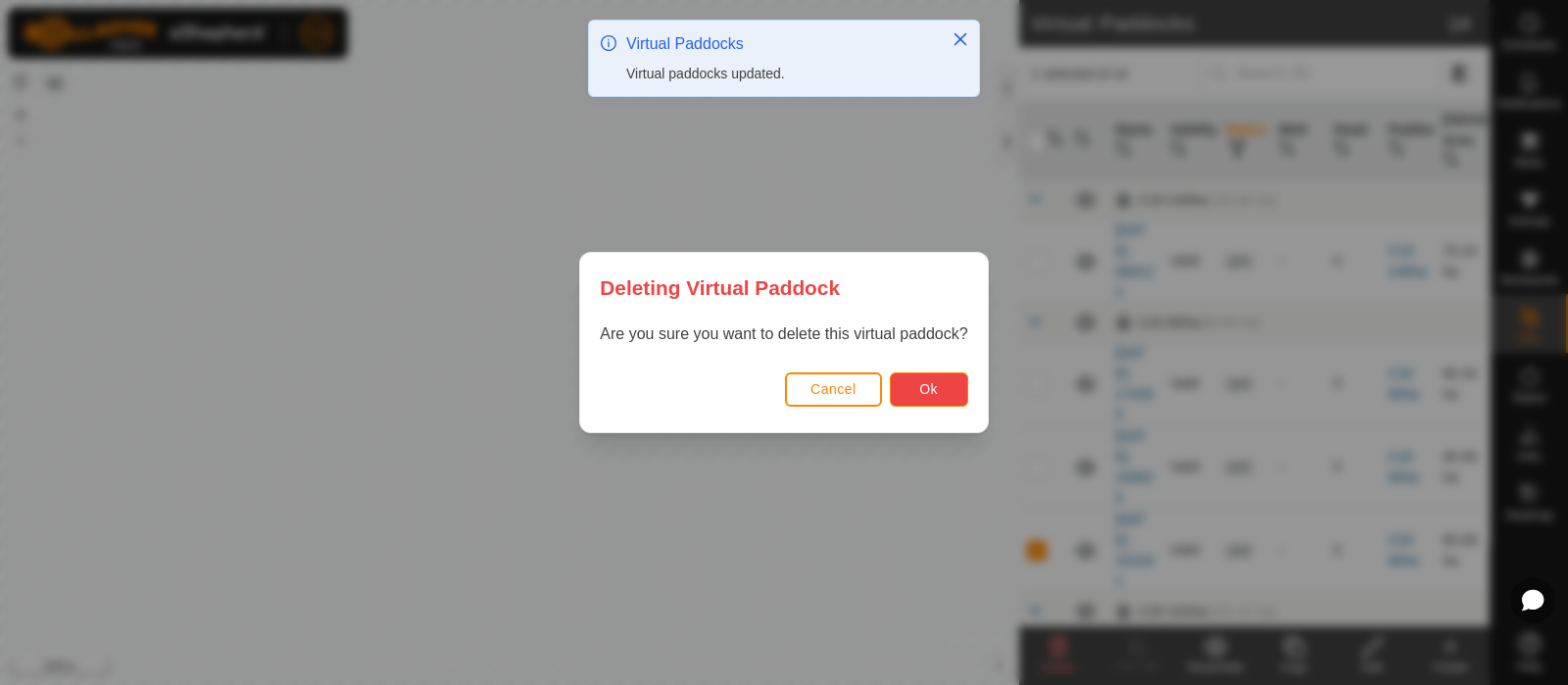 click on "Ok" at bounding box center (929, 389) 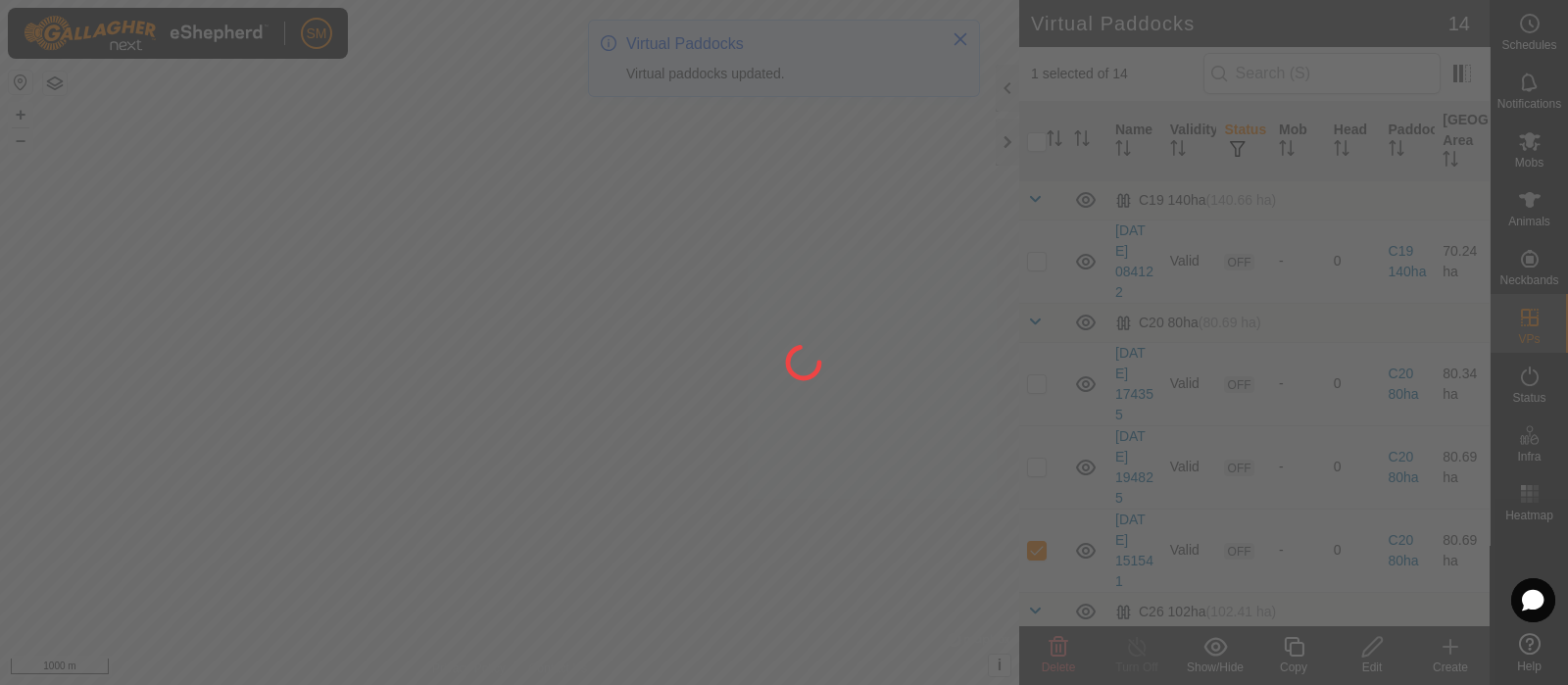 checkbox on "false" 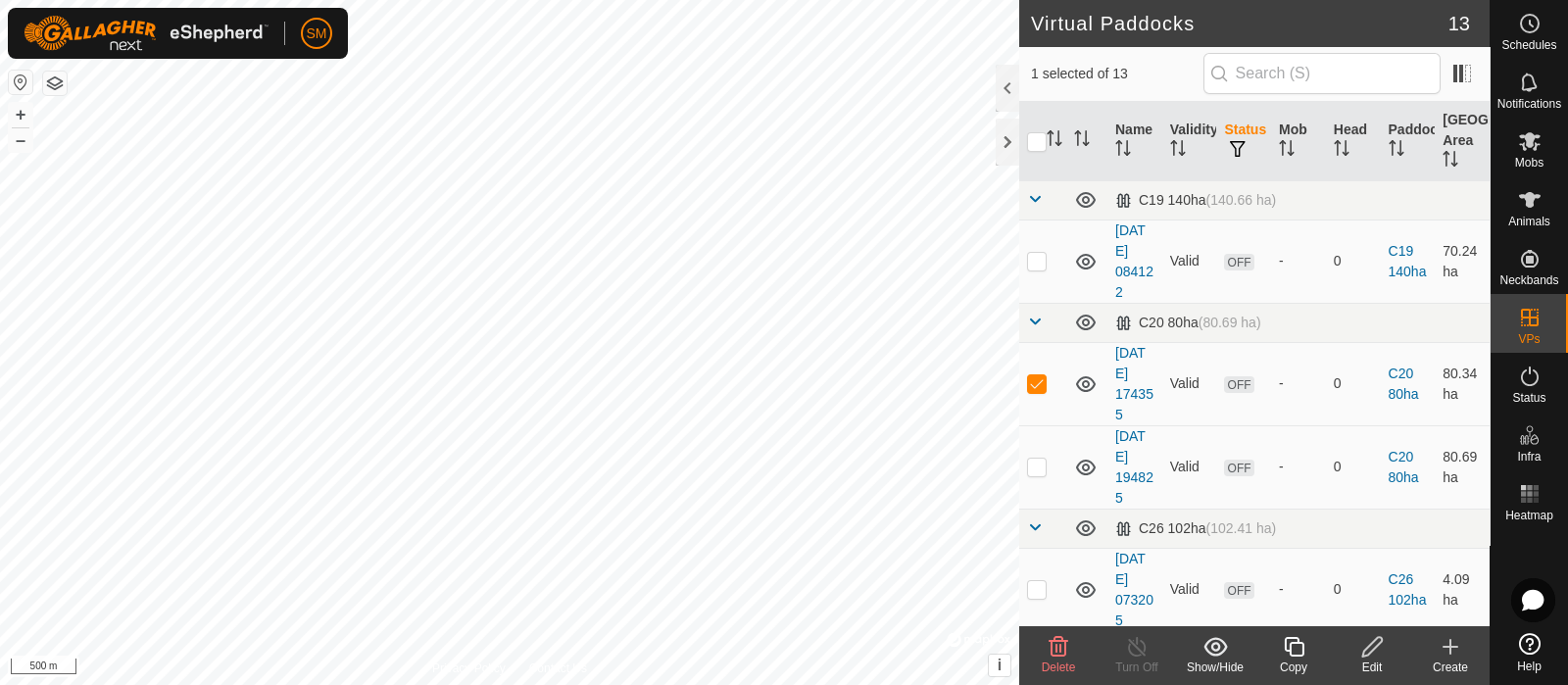 click 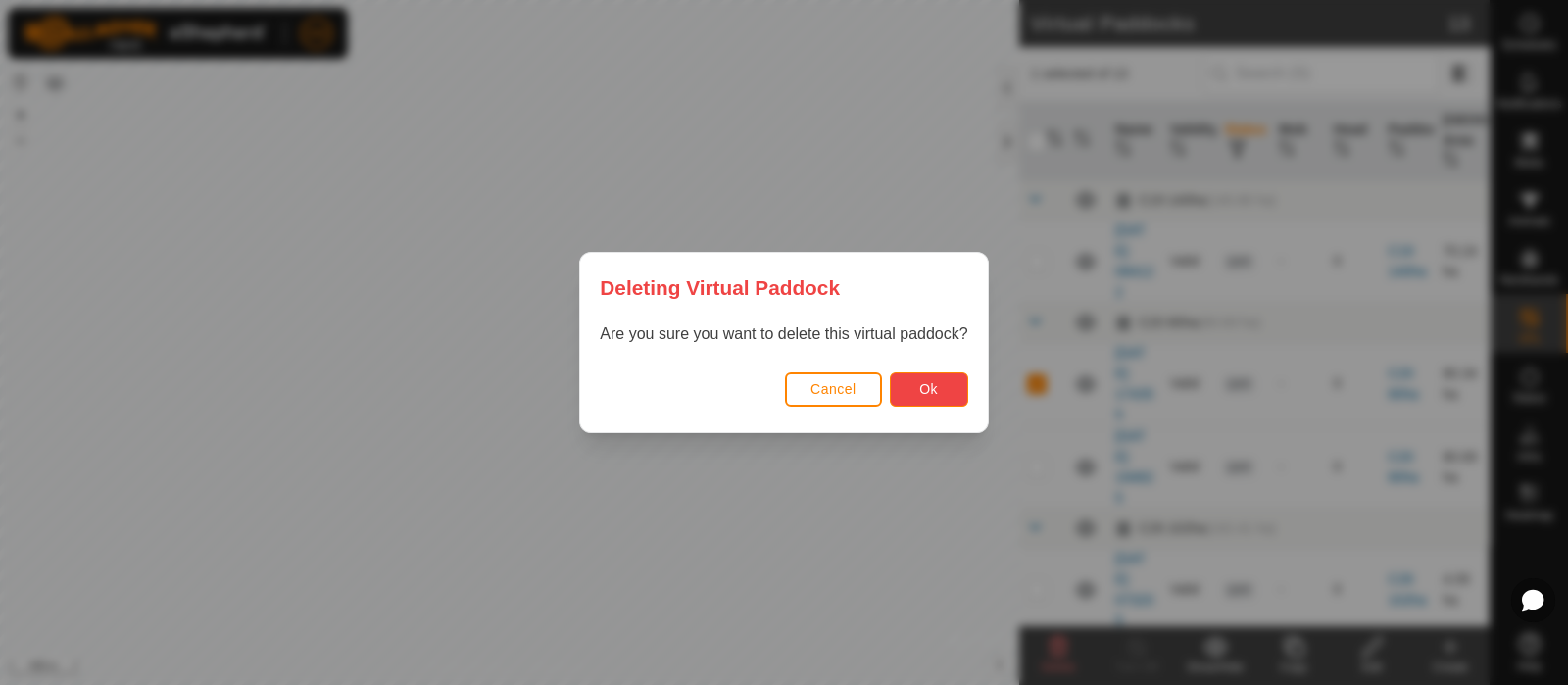 click on "Ok" at bounding box center (929, 389) 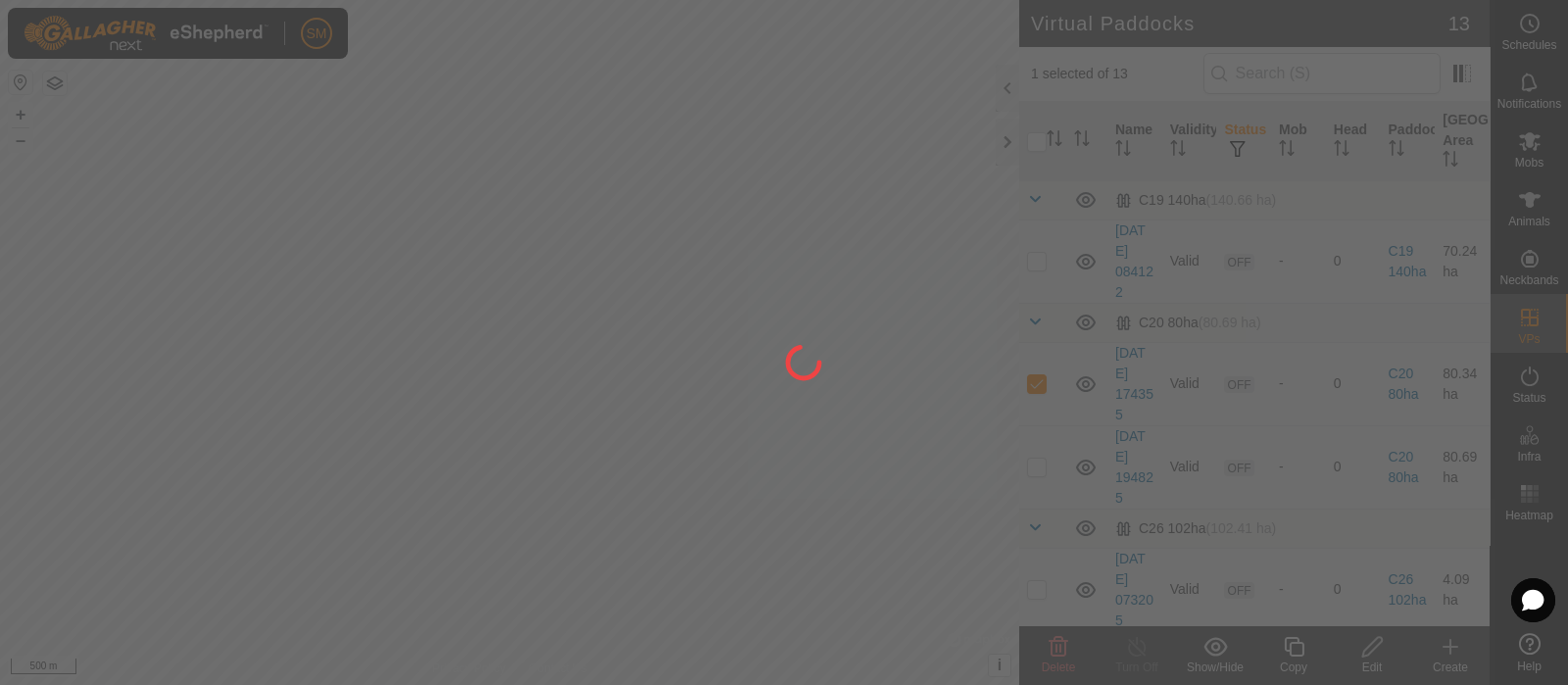 checkbox on "false" 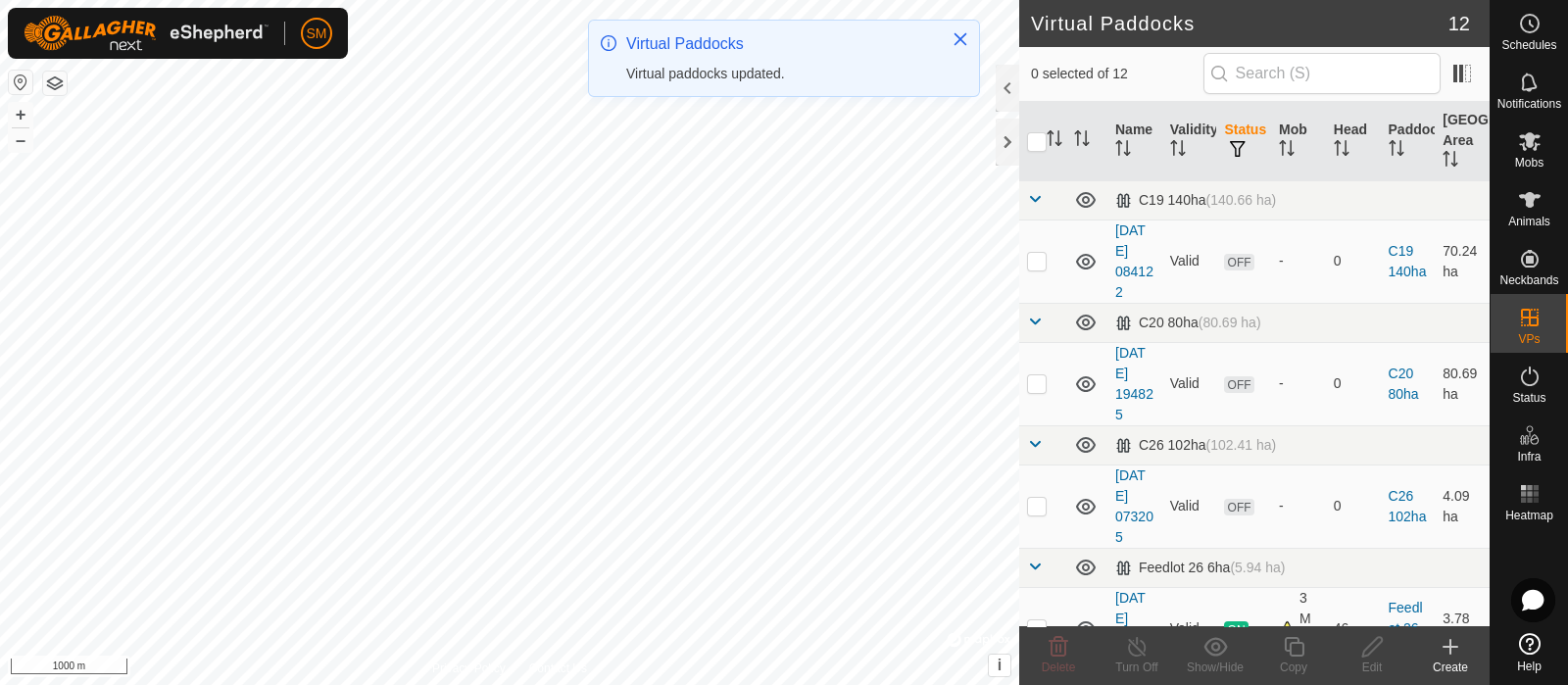checkbox on "true" 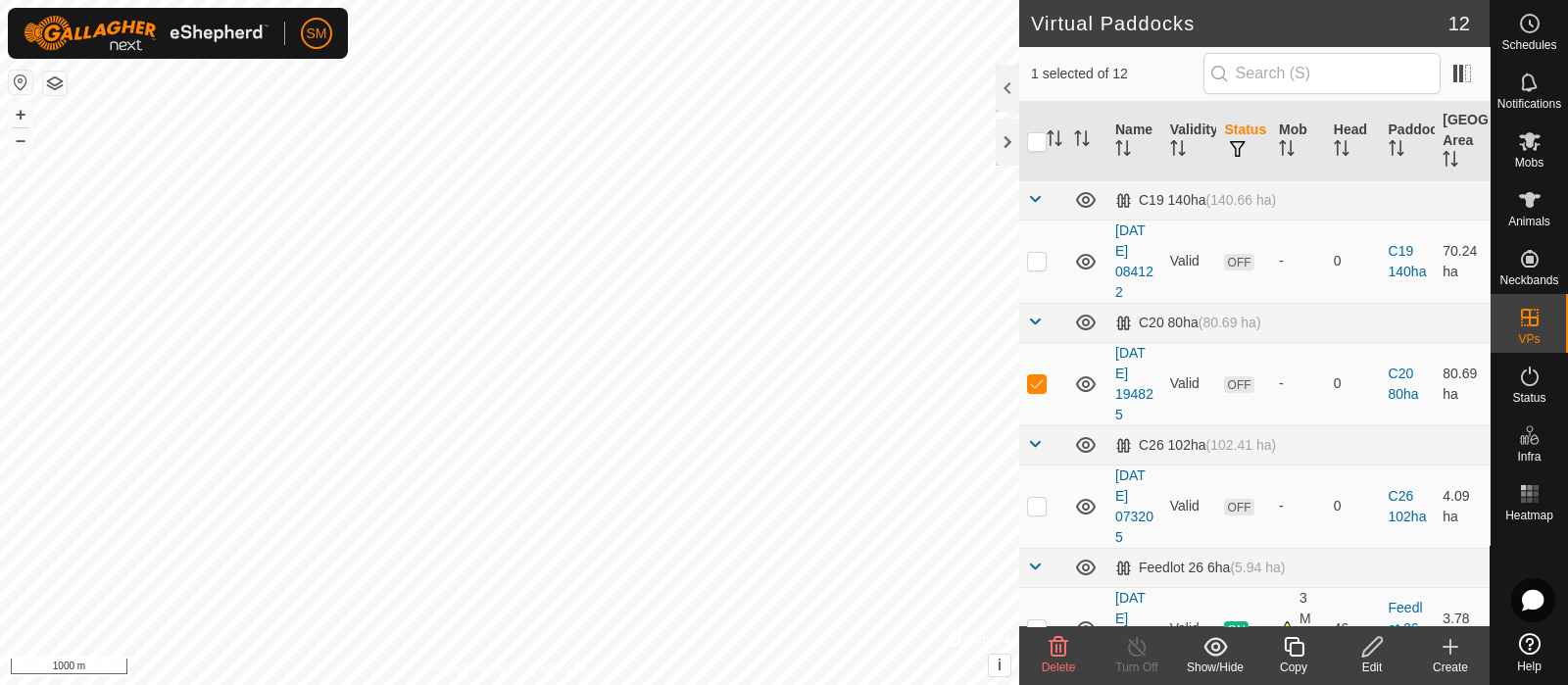 click 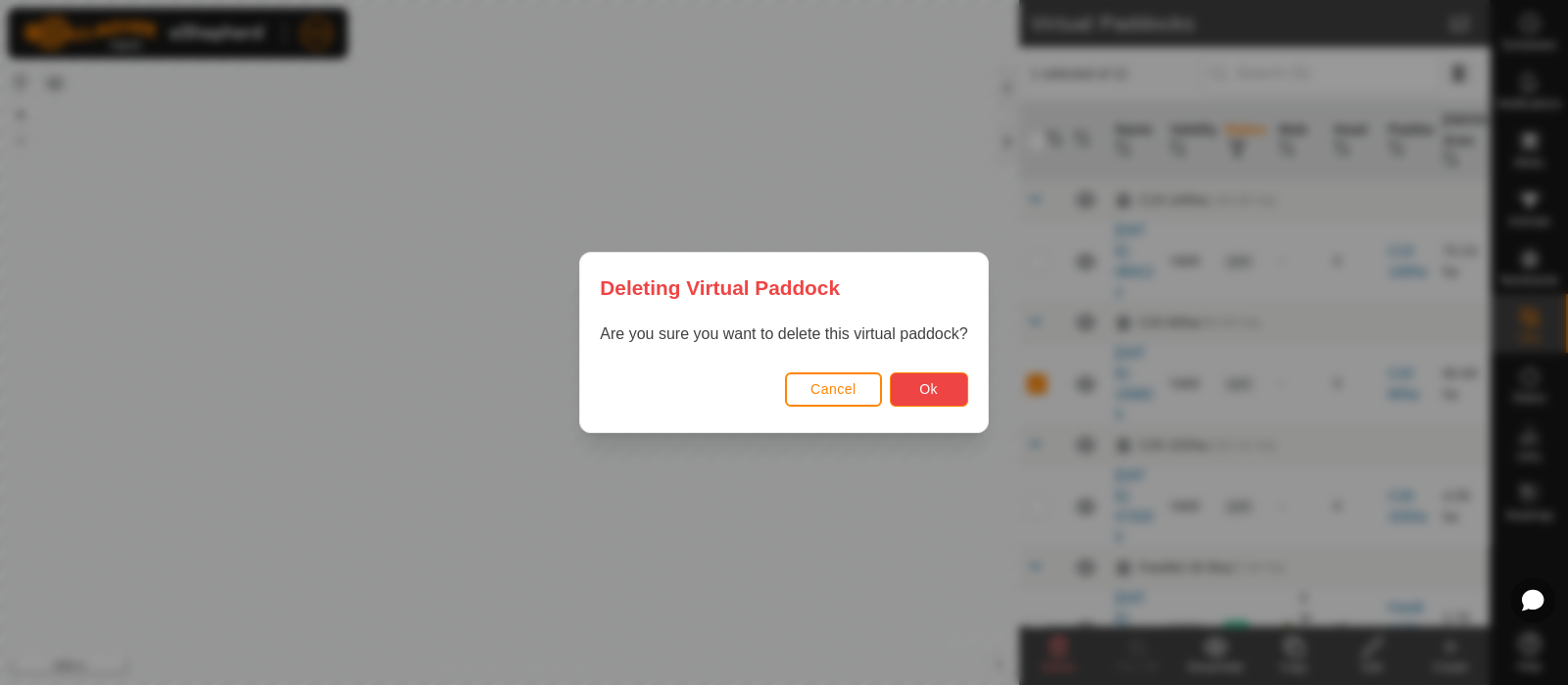 click on "Ok" at bounding box center (929, 389) 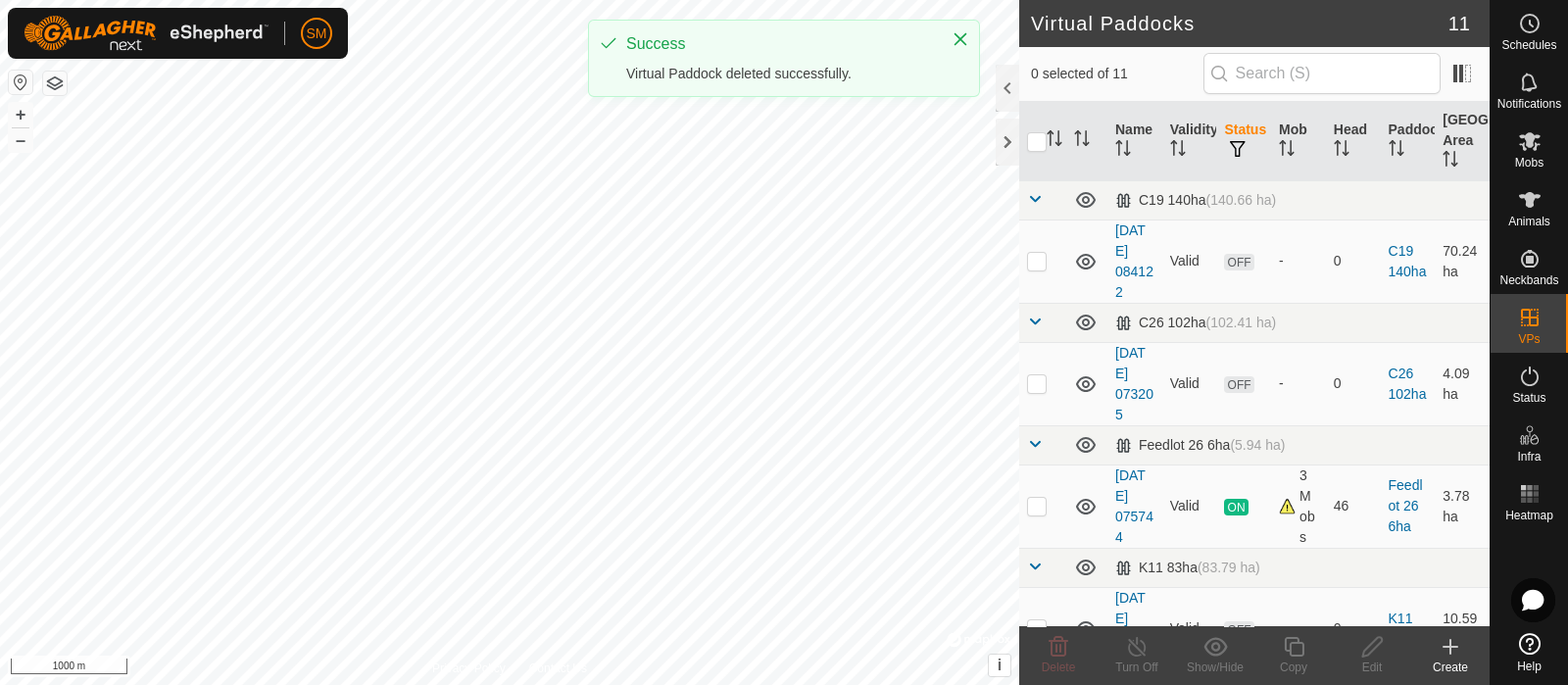 scroll, scrollTop: 0, scrollLeft: 0, axis: both 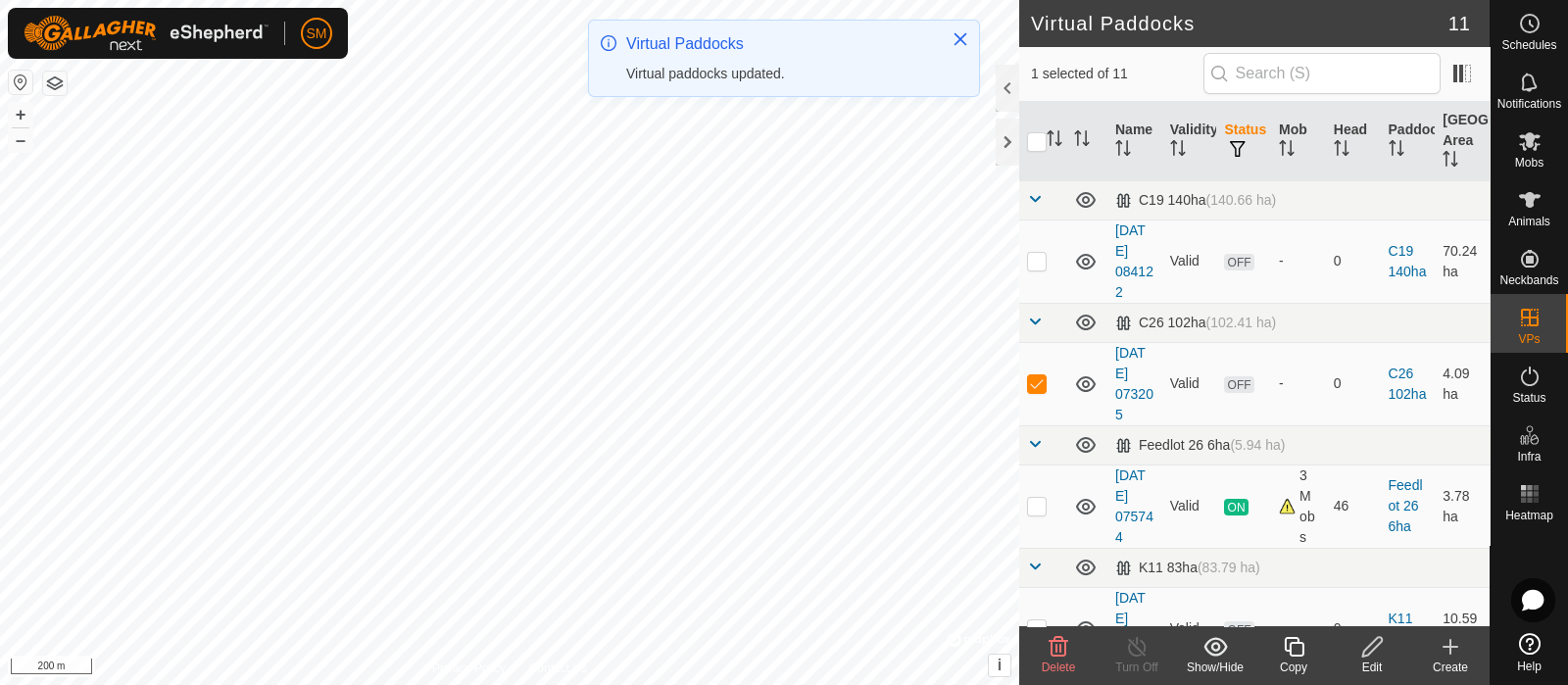 click 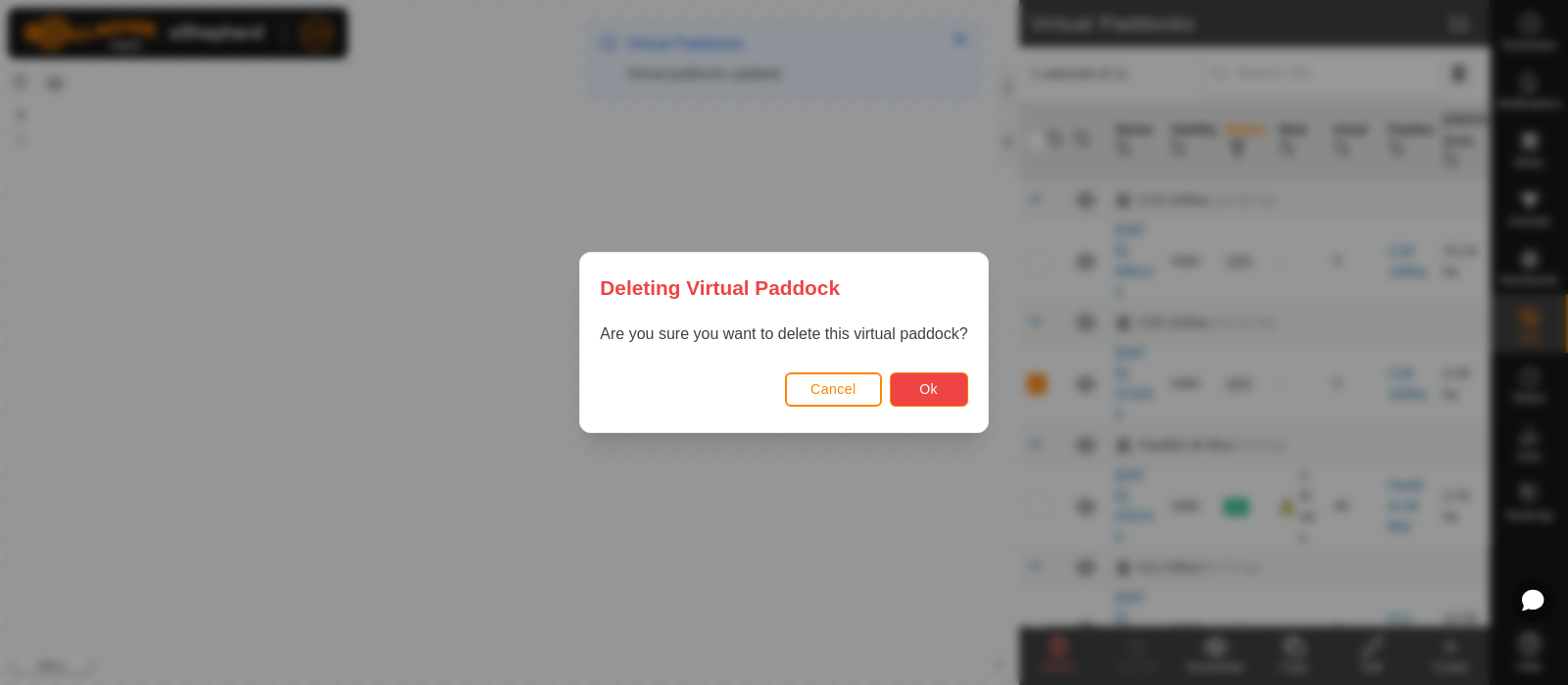 click on "Ok" at bounding box center [929, 389] 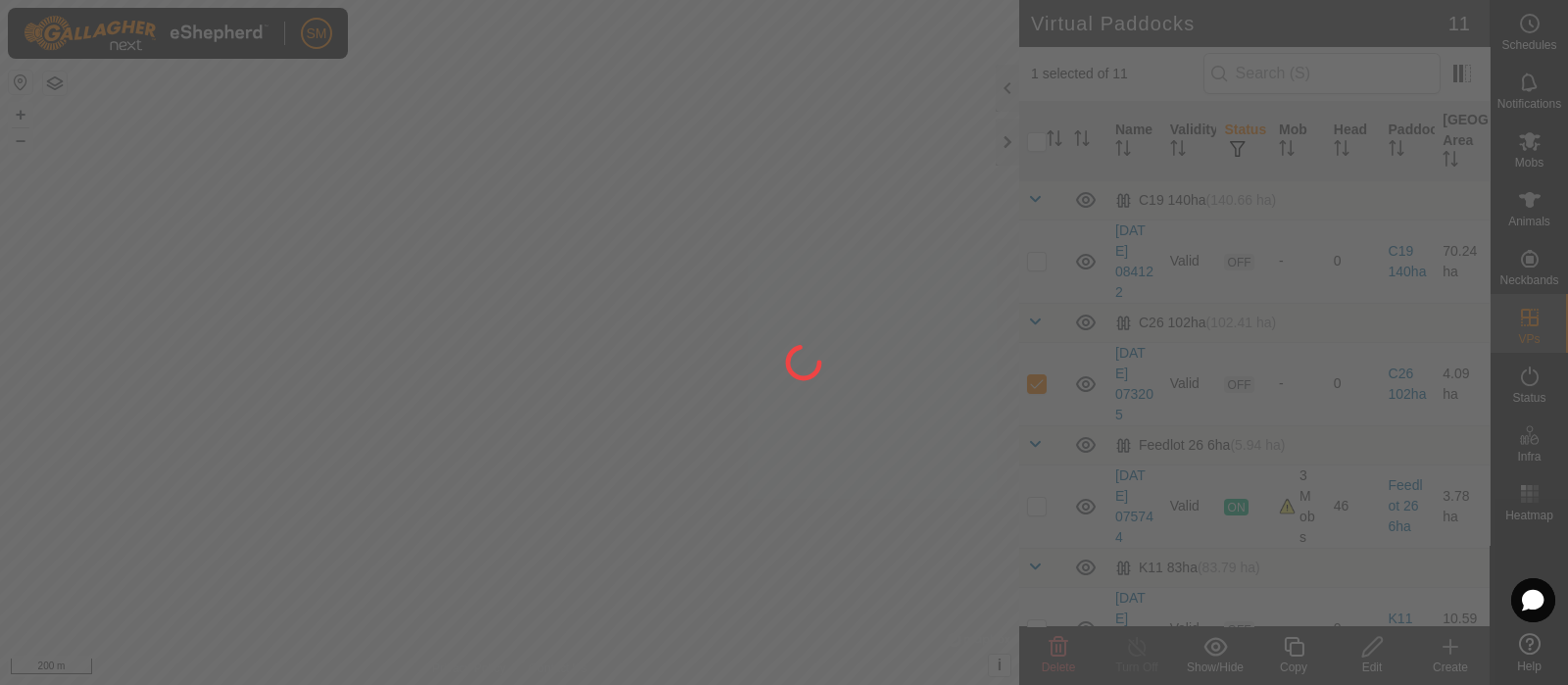 checkbox on "false" 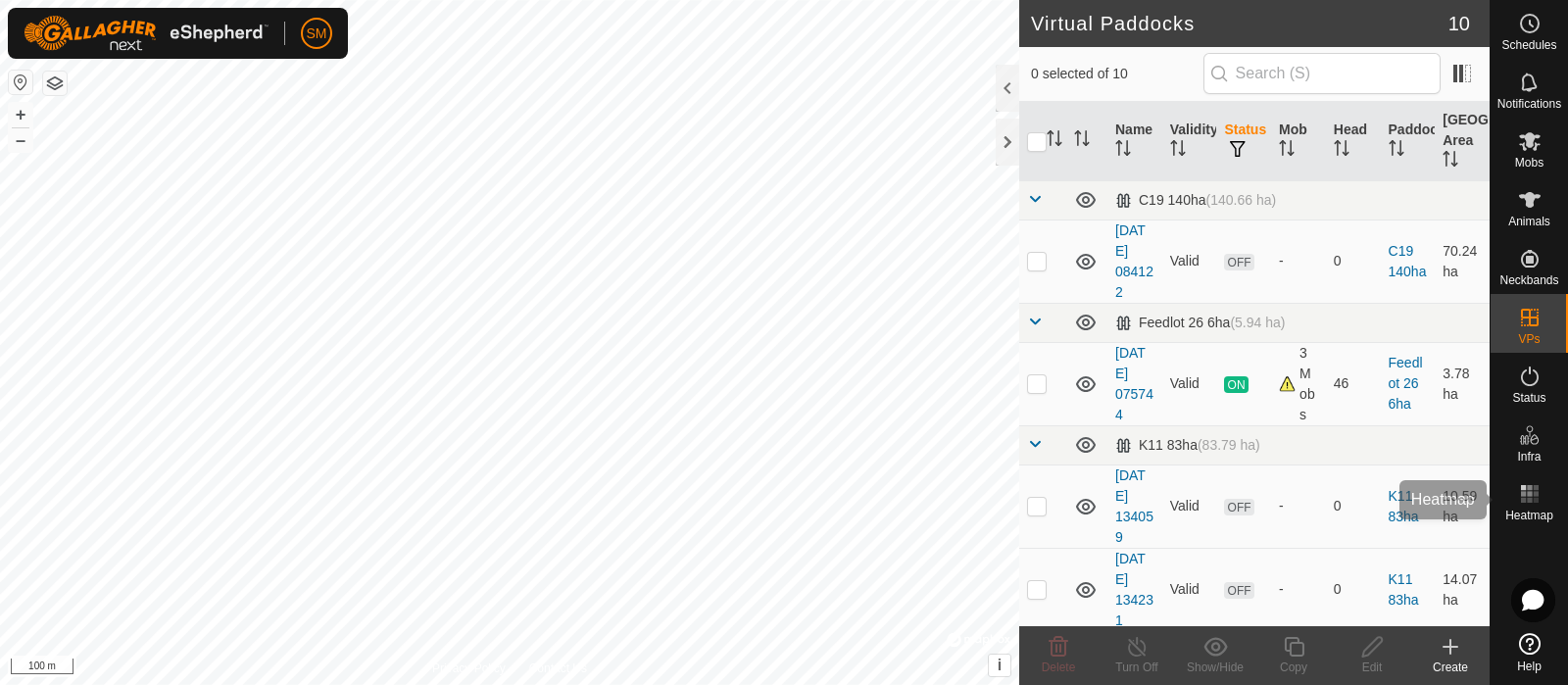 click 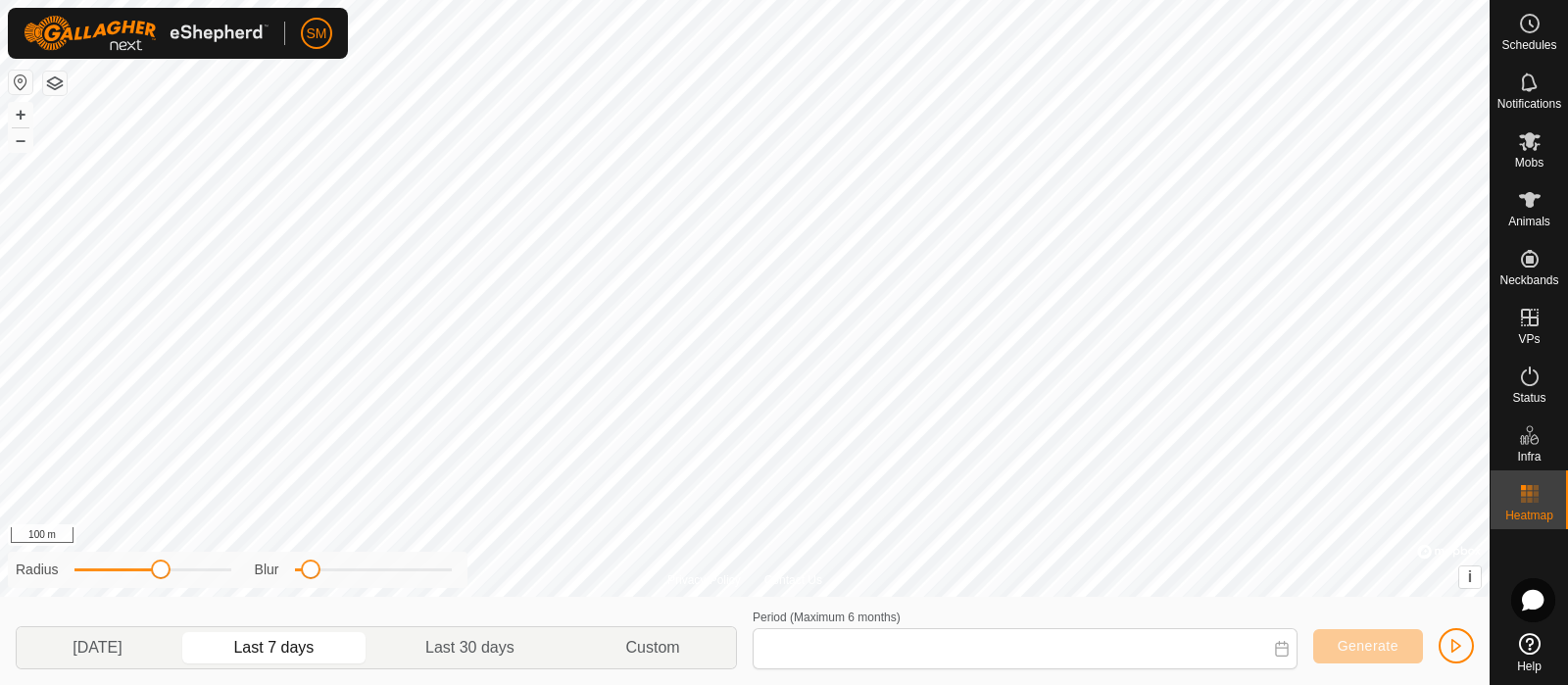 type on "08 Jul, 2025 - 14 Jul, 2025" 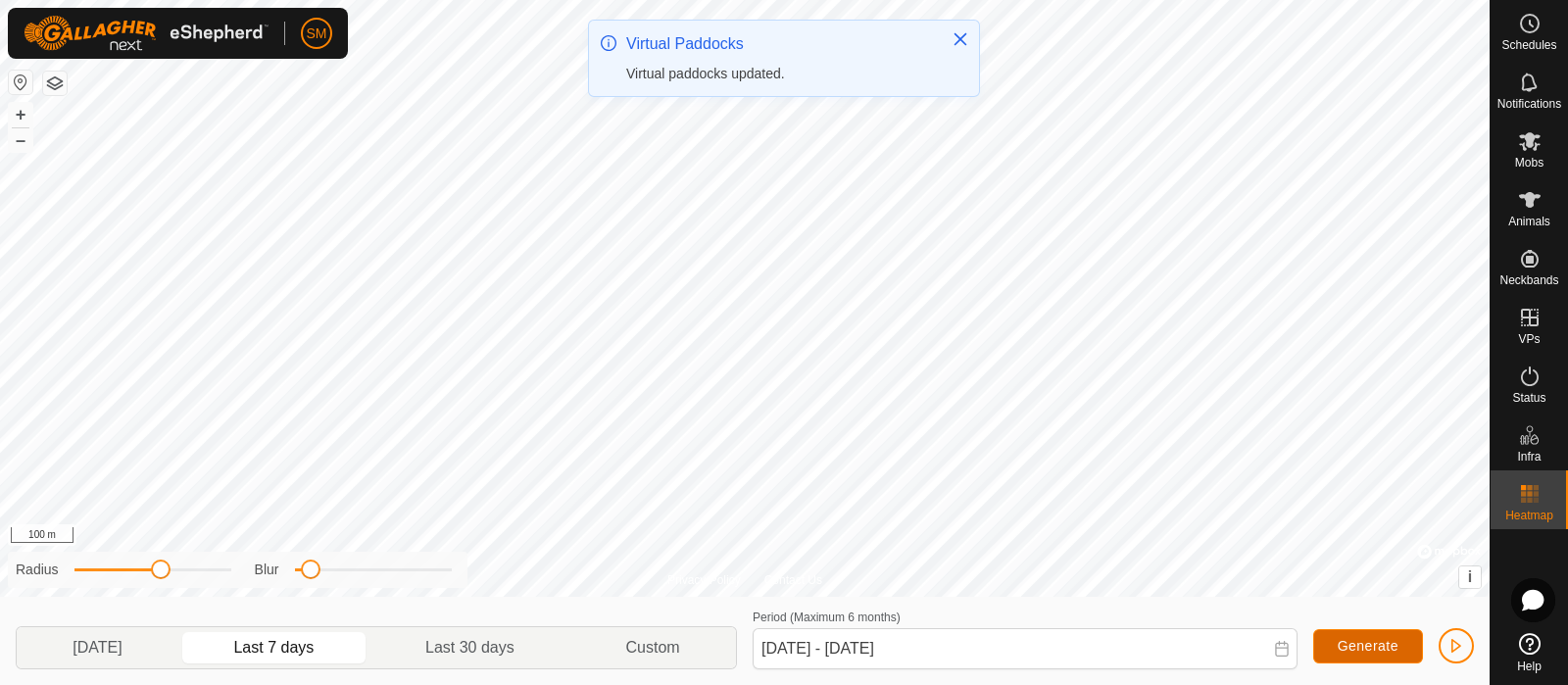 click on "Generate" 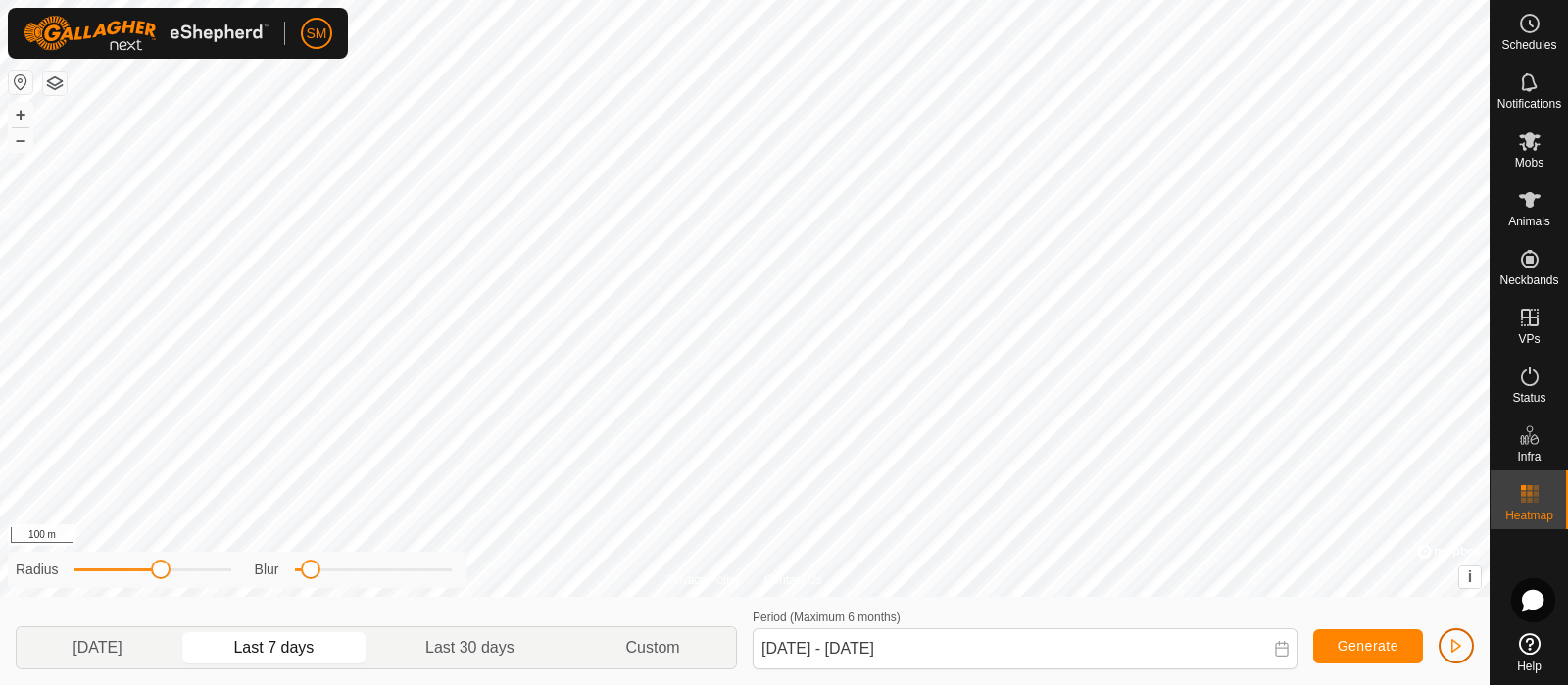 click 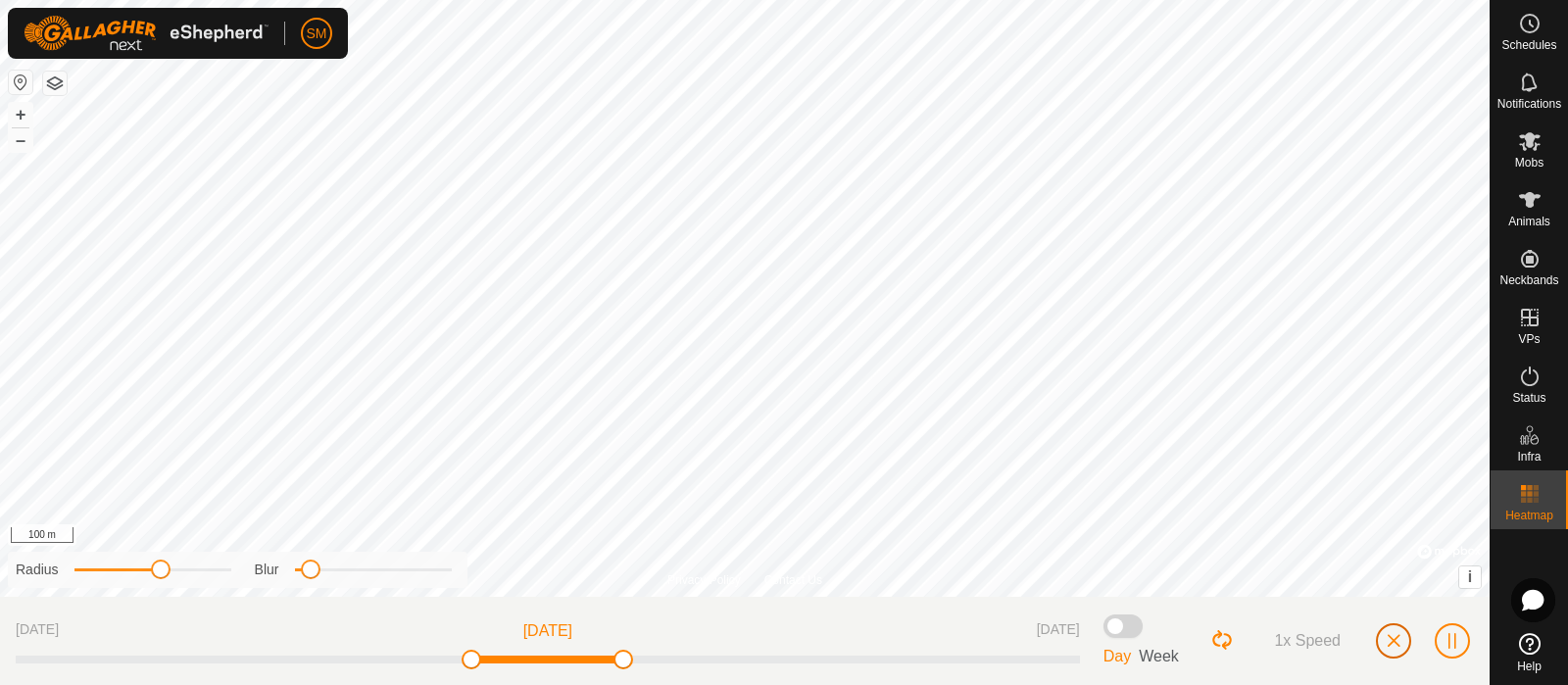 click 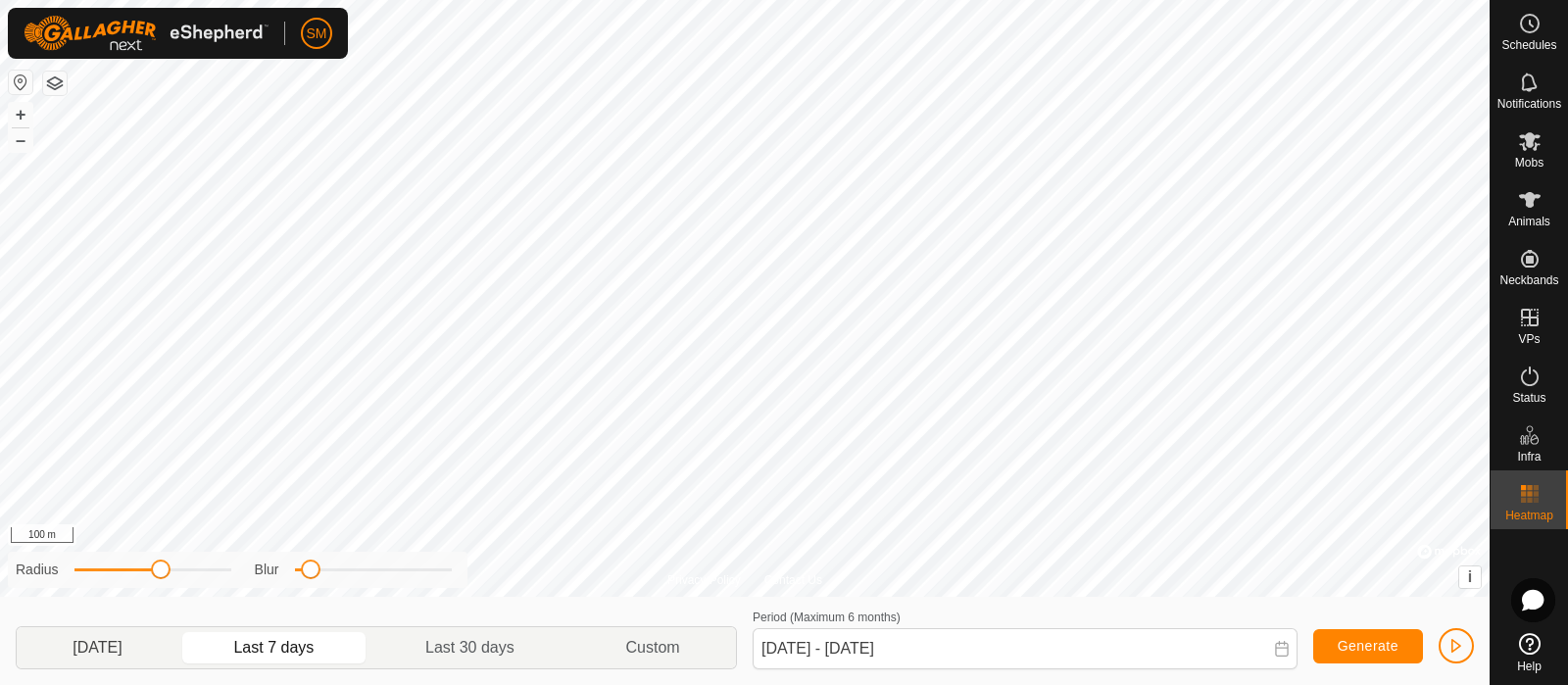 click on "Yesterday" 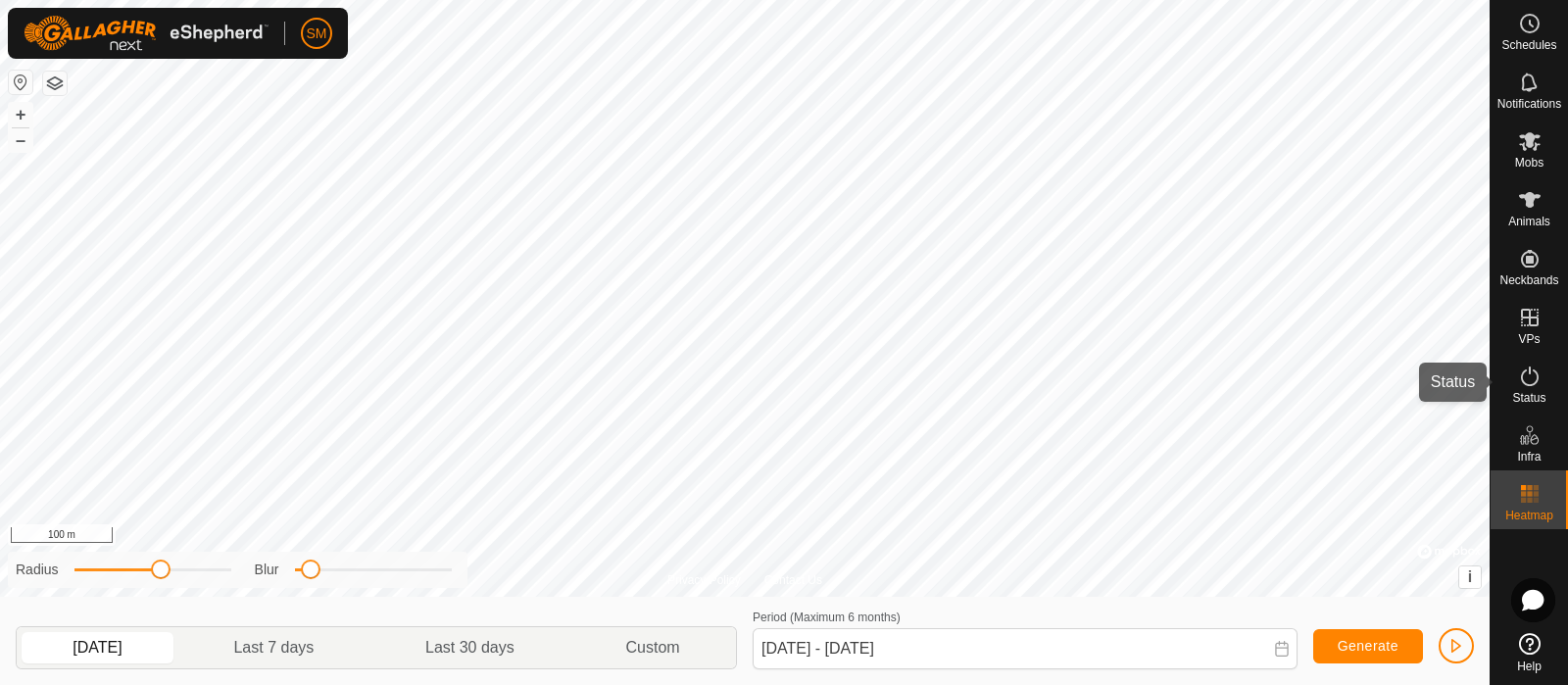 click 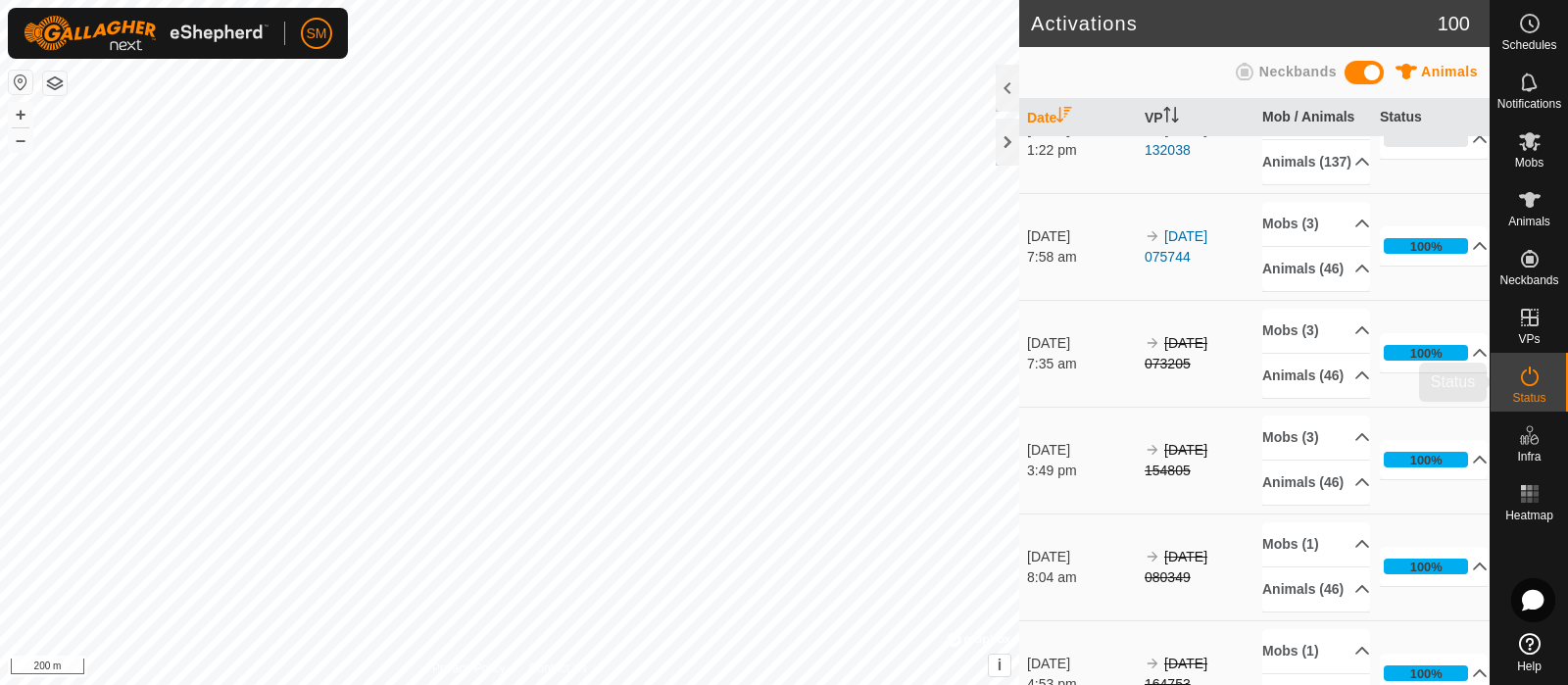 scroll, scrollTop: 28, scrollLeft: 0, axis: vertical 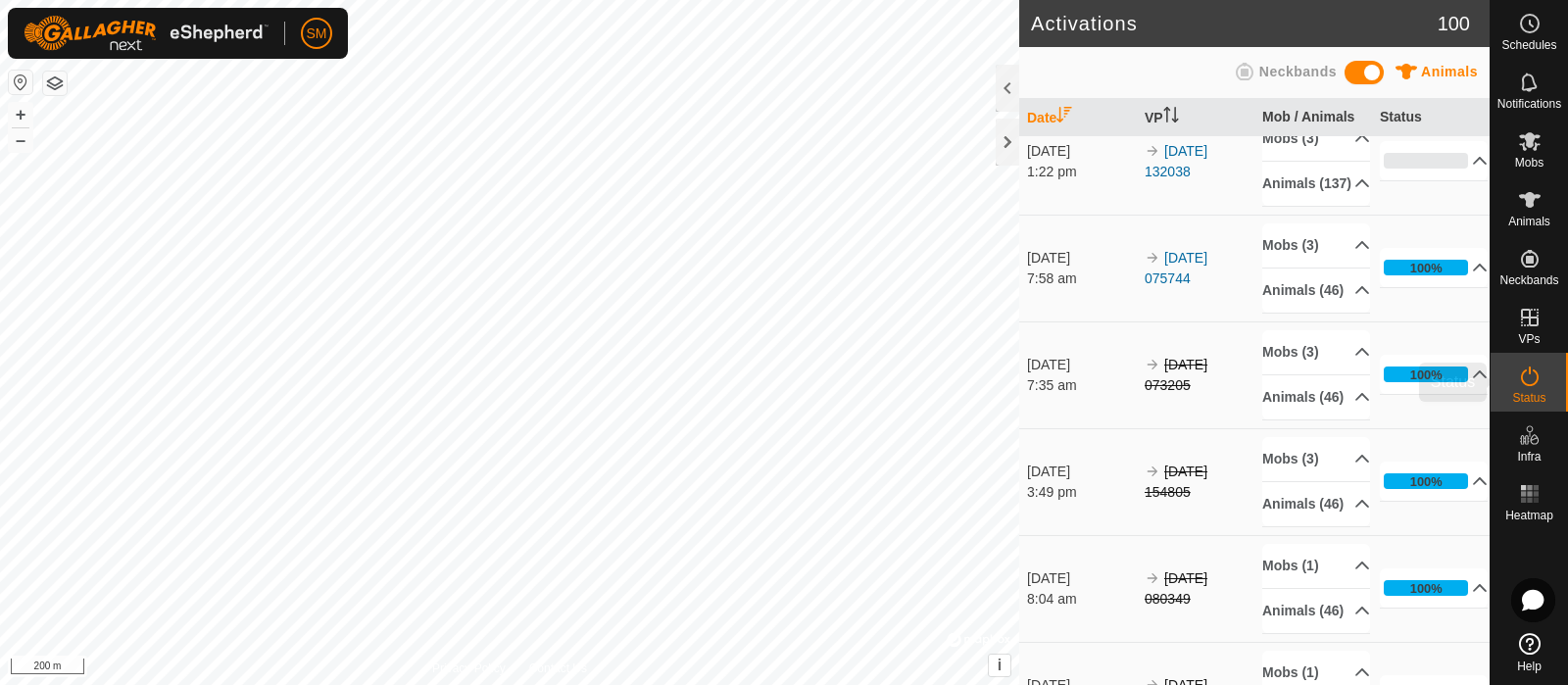 click on "VPs" at bounding box center (1529, 323) 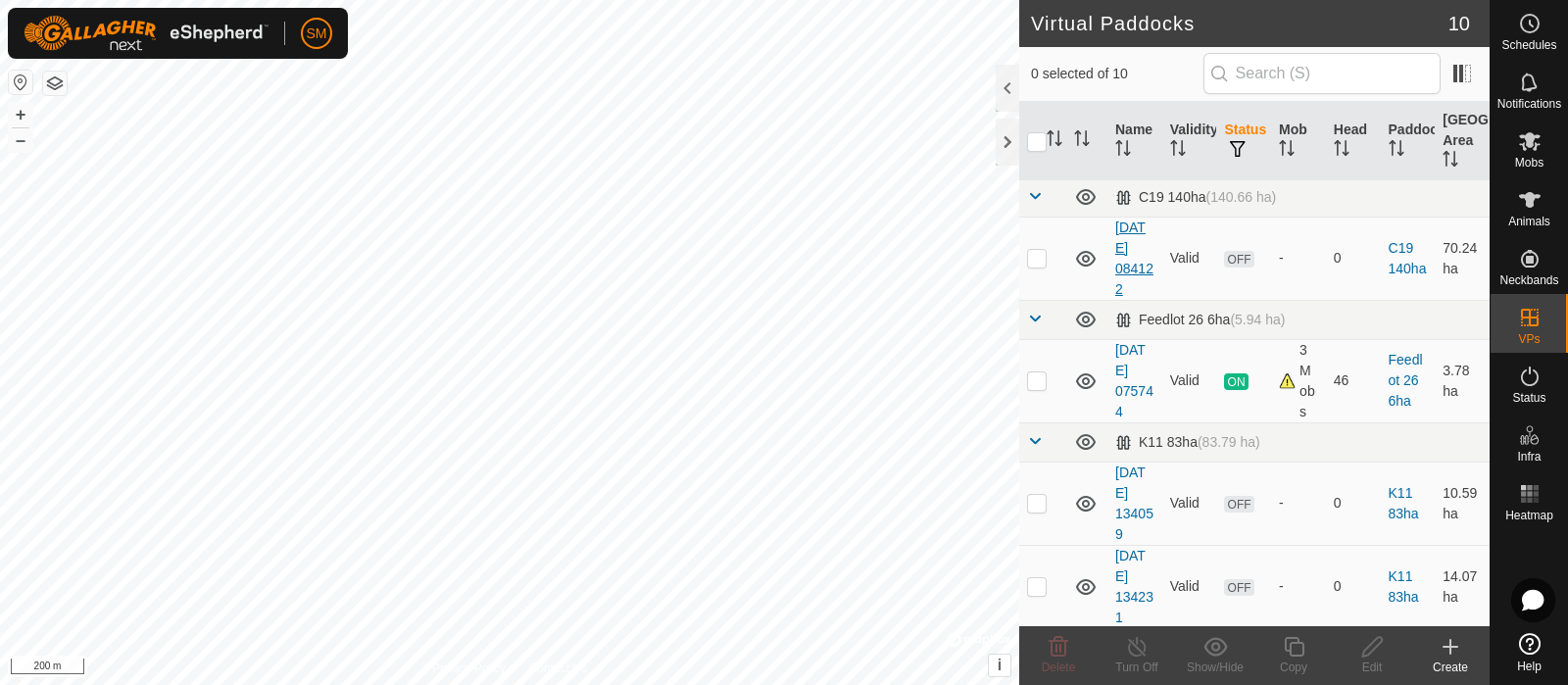 scroll, scrollTop: 0, scrollLeft: 0, axis: both 